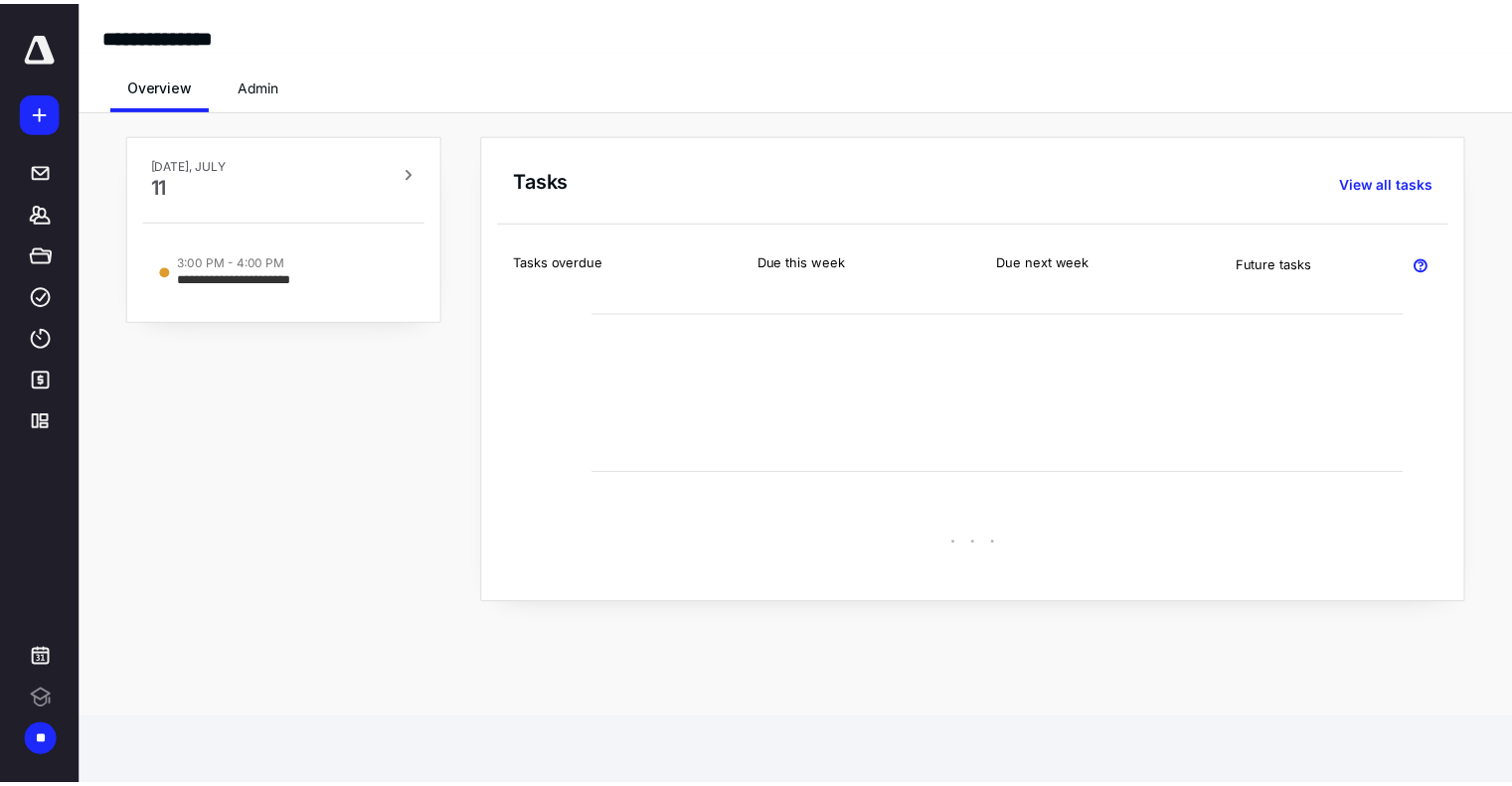 scroll, scrollTop: 0, scrollLeft: 0, axis: both 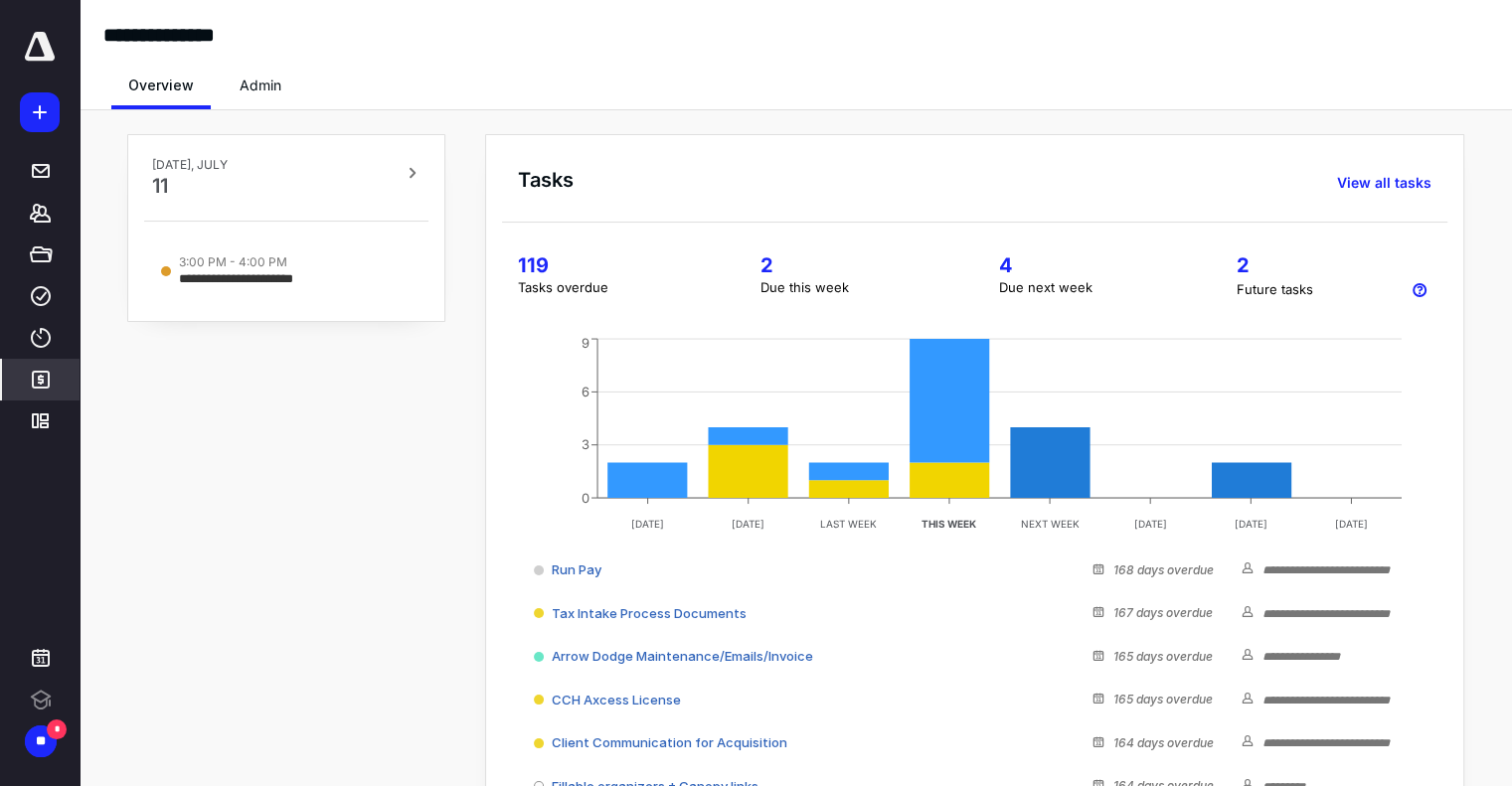 click 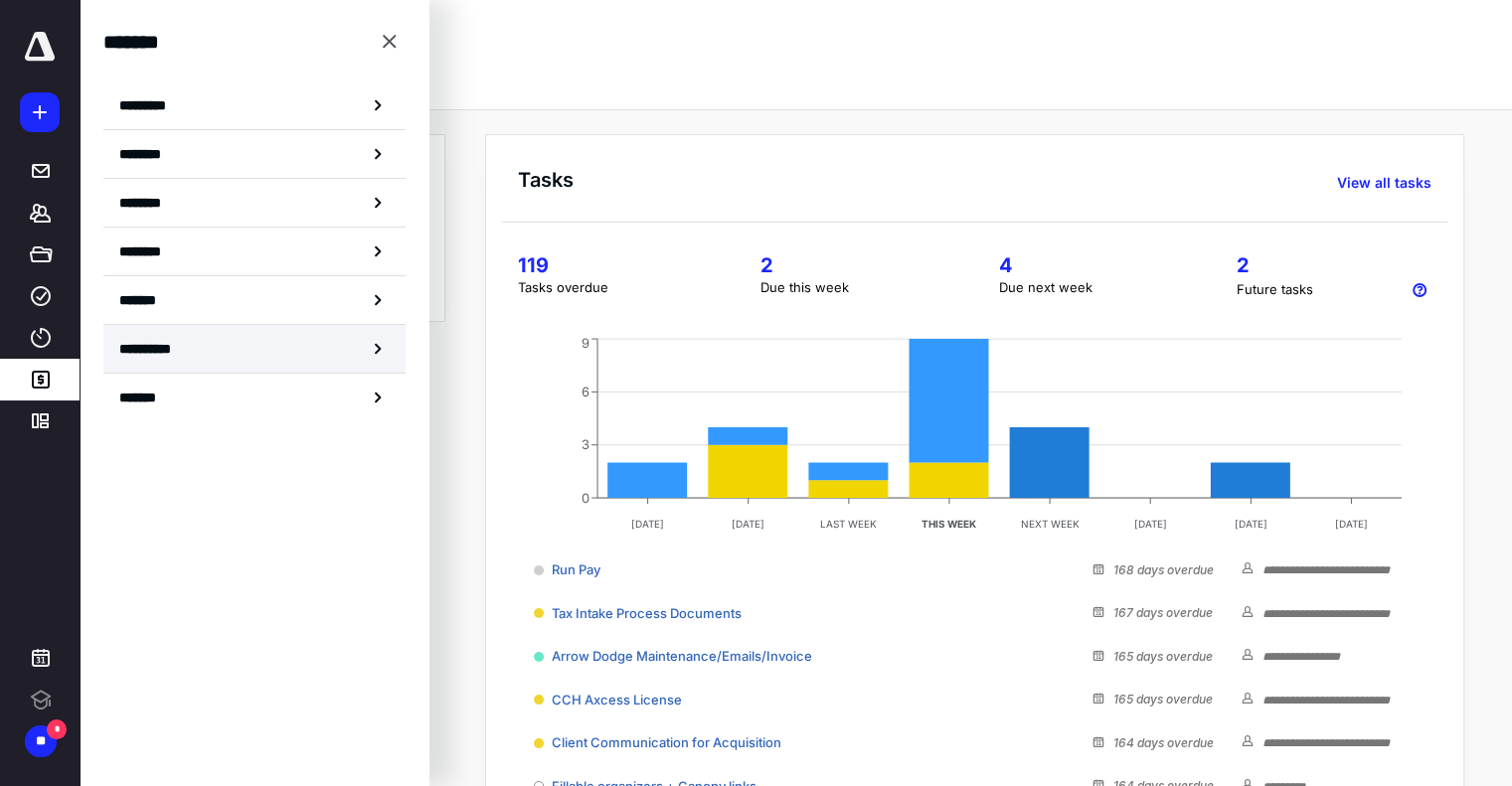 scroll, scrollTop: 0, scrollLeft: 0, axis: both 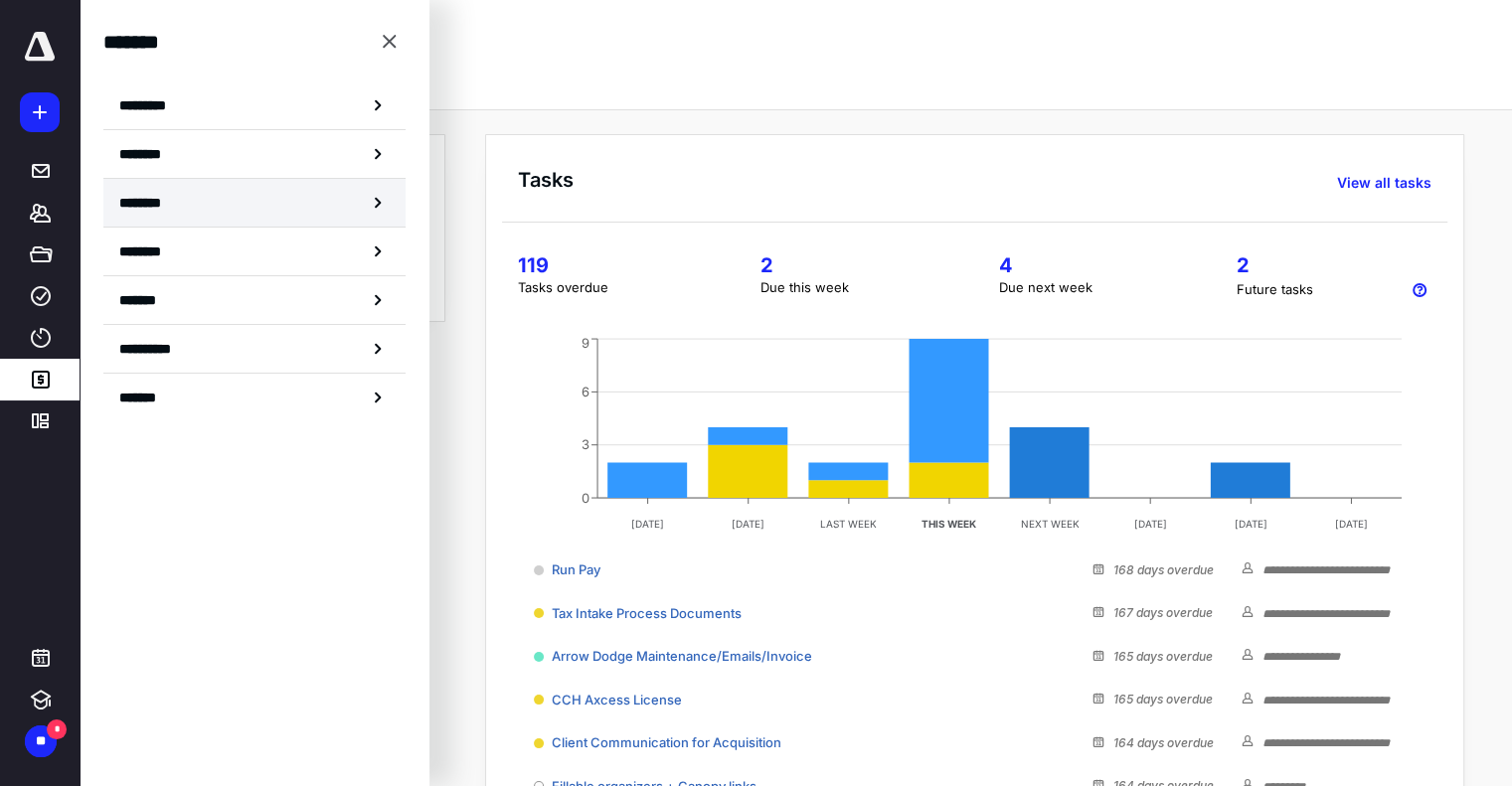 click on "********" at bounding box center (254, 203) 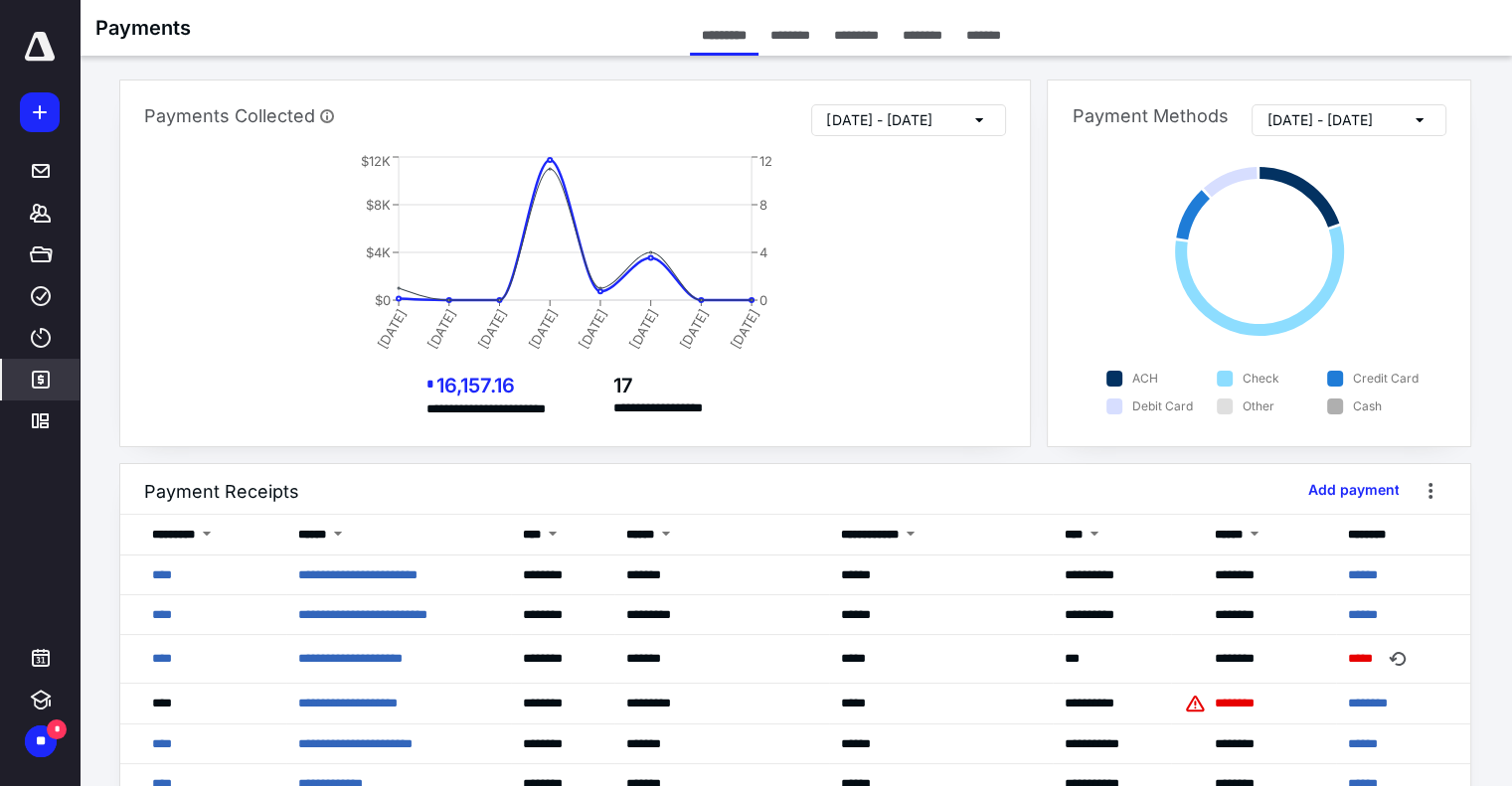 click on "********" at bounding box center (923, 35) 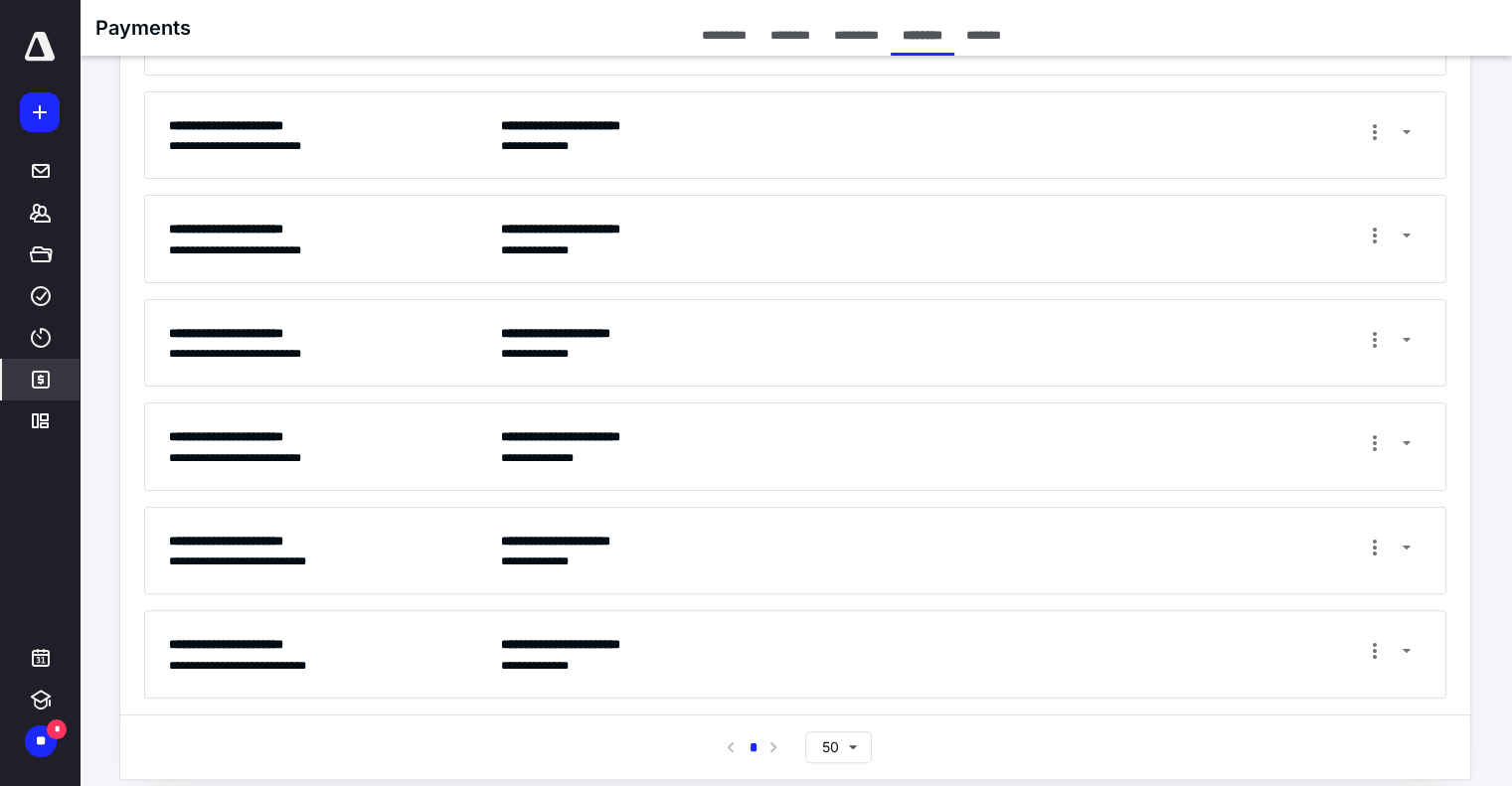 scroll, scrollTop: 433, scrollLeft: 0, axis: vertical 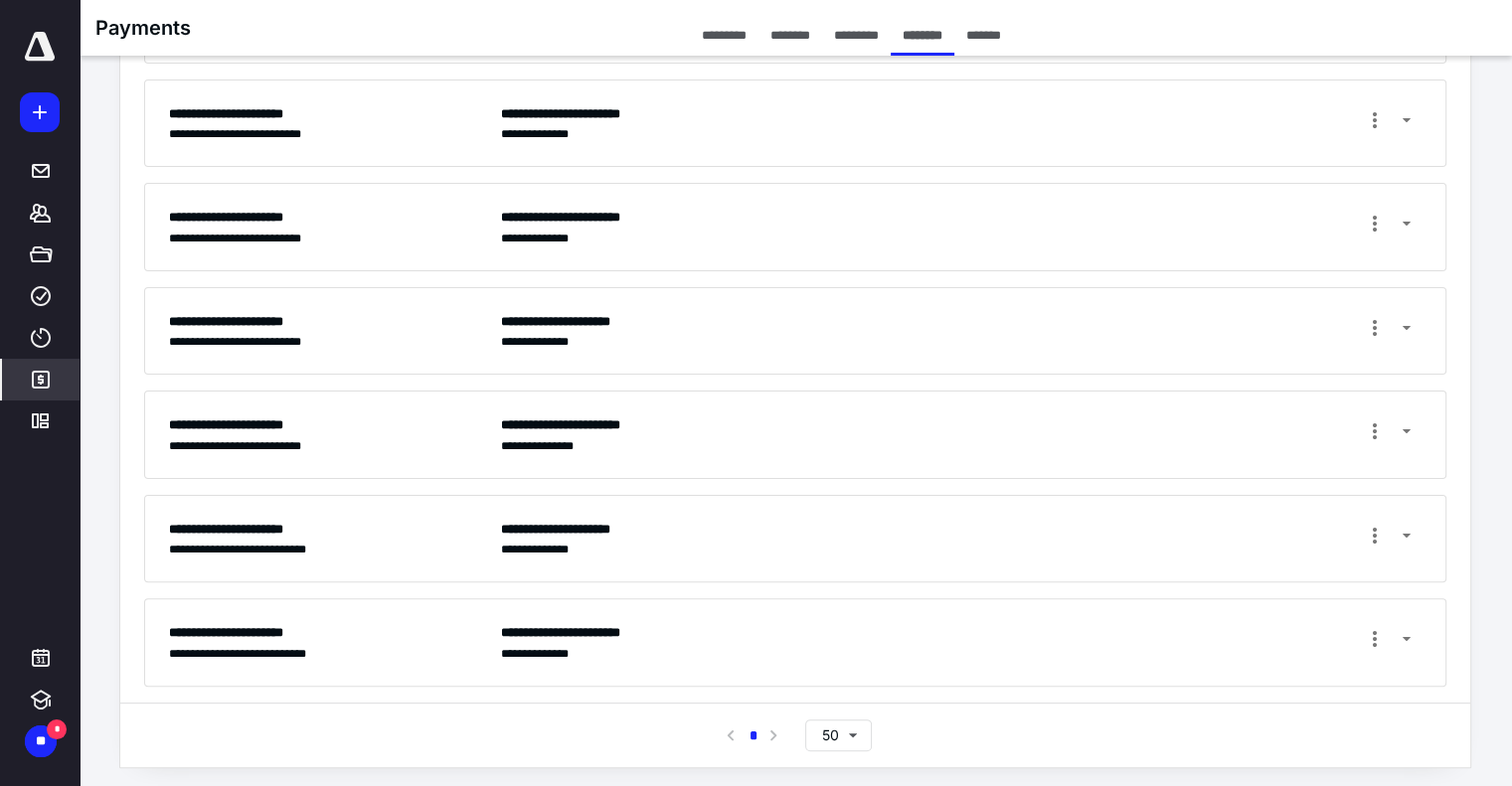 click on "**********" at bounding box center (961, 642) 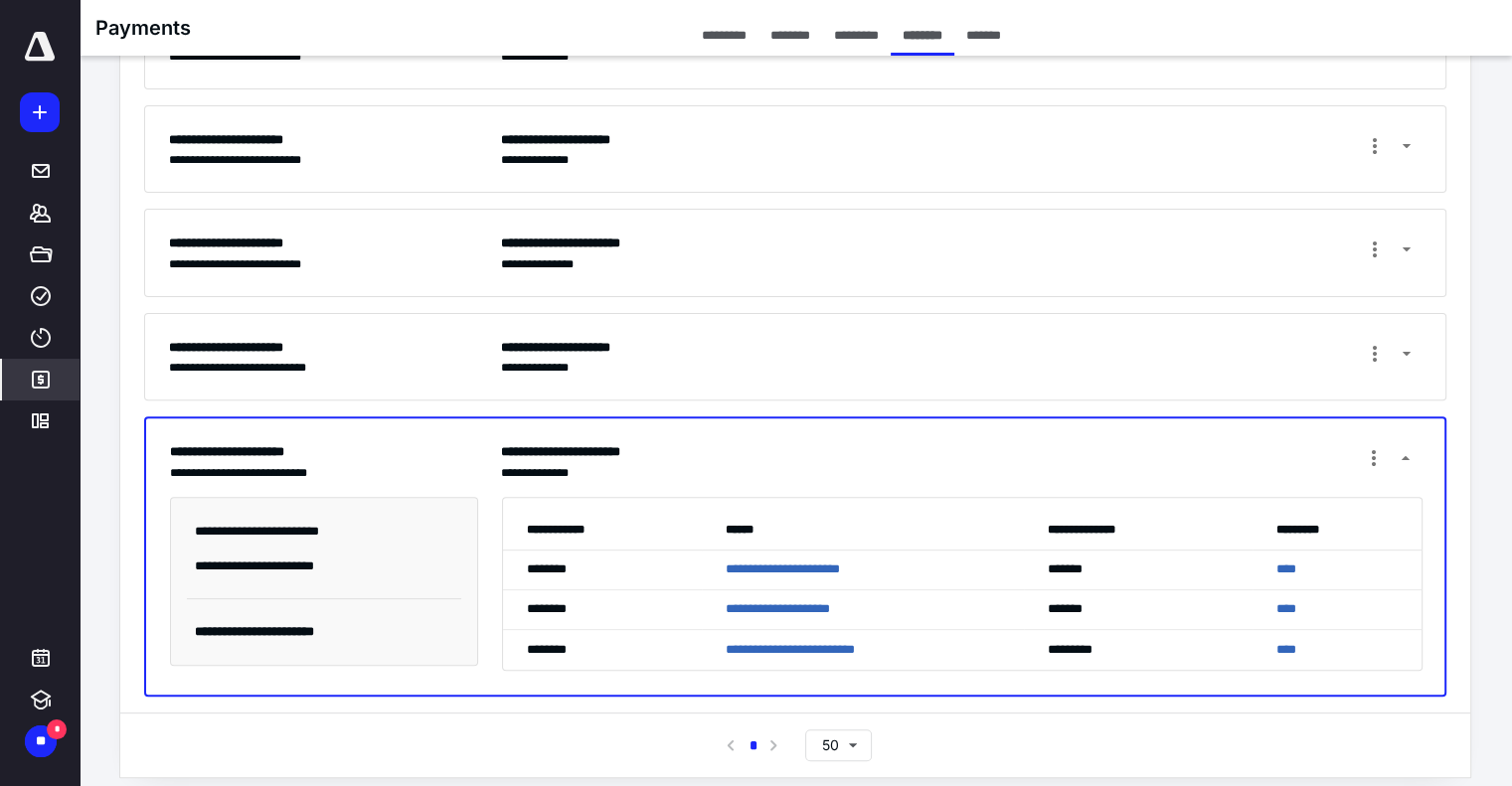 scroll, scrollTop: 624, scrollLeft: 0, axis: vertical 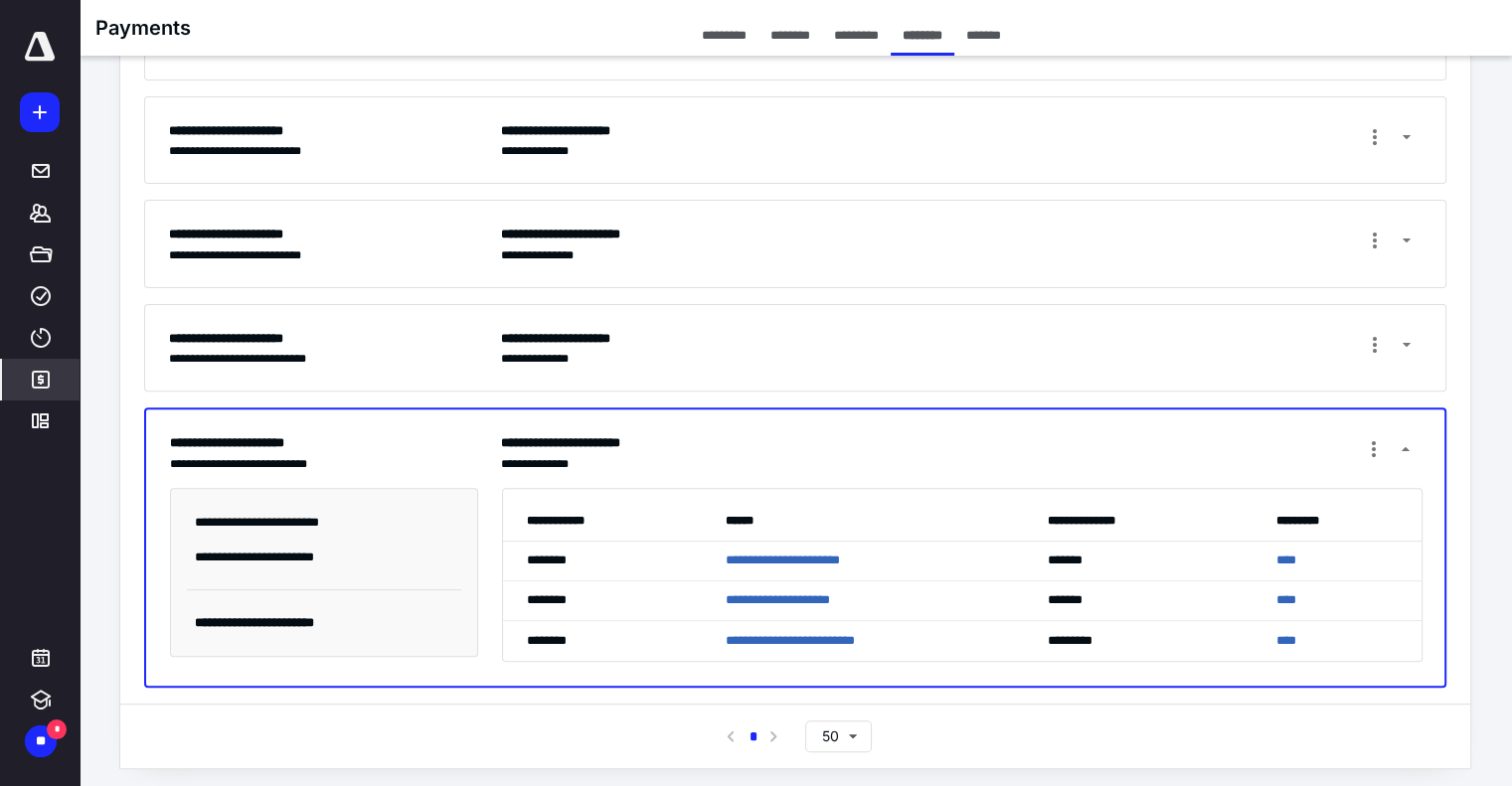 click on "*********" at bounding box center (724, 35) 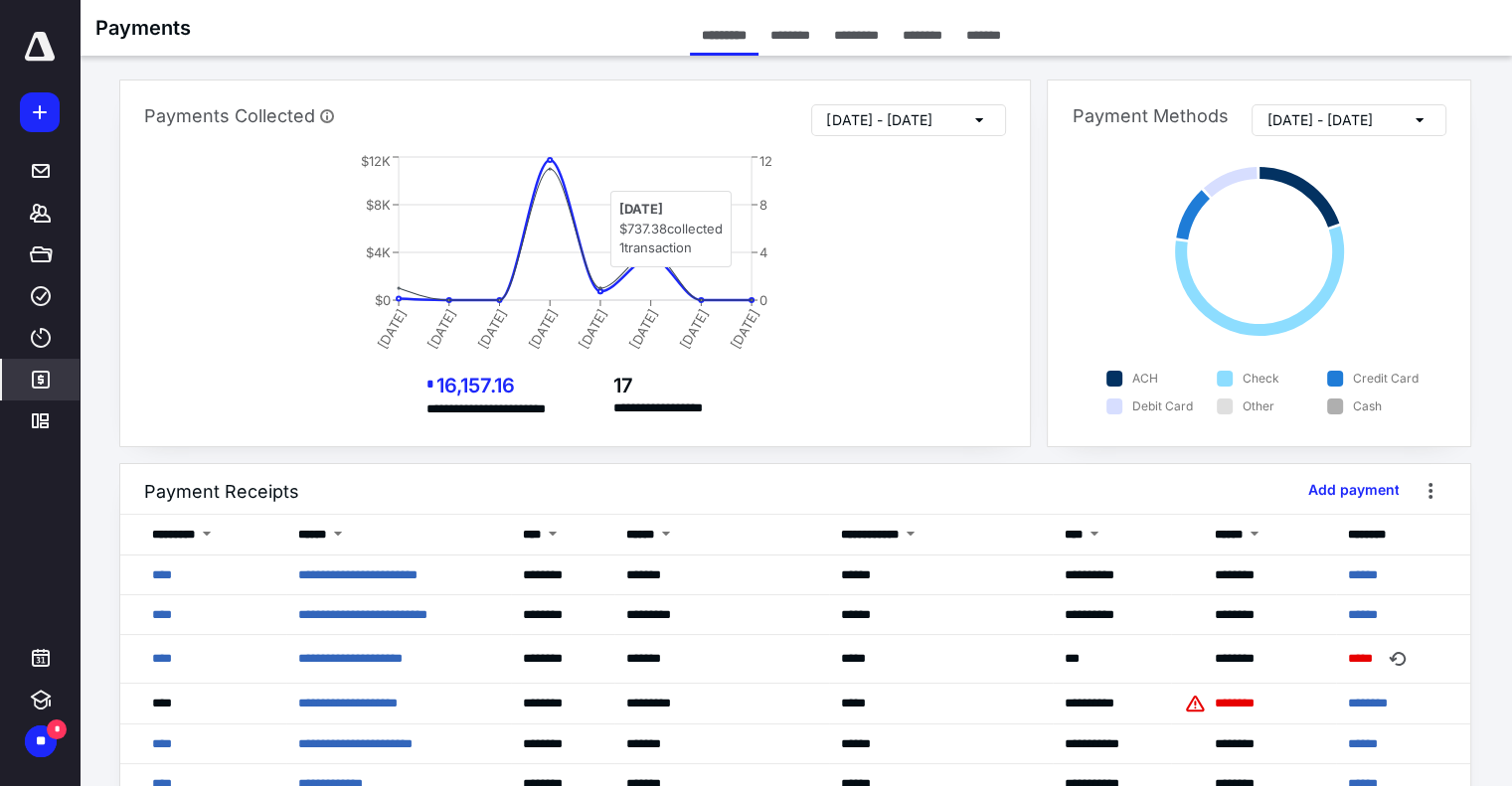 scroll, scrollTop: 199, scrollLeft: 0, axis: vertical 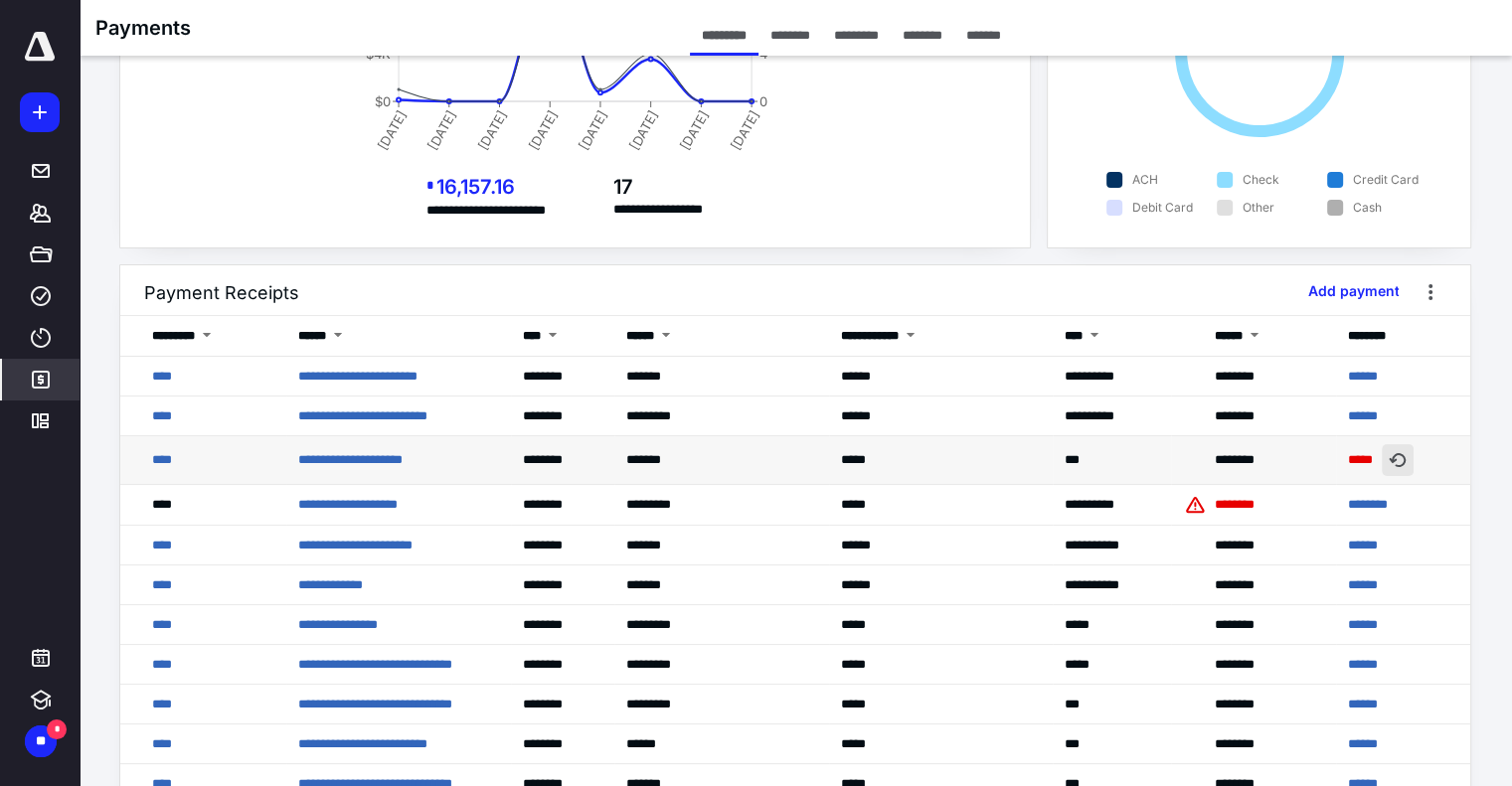 click at bounding box center (1398, 460) 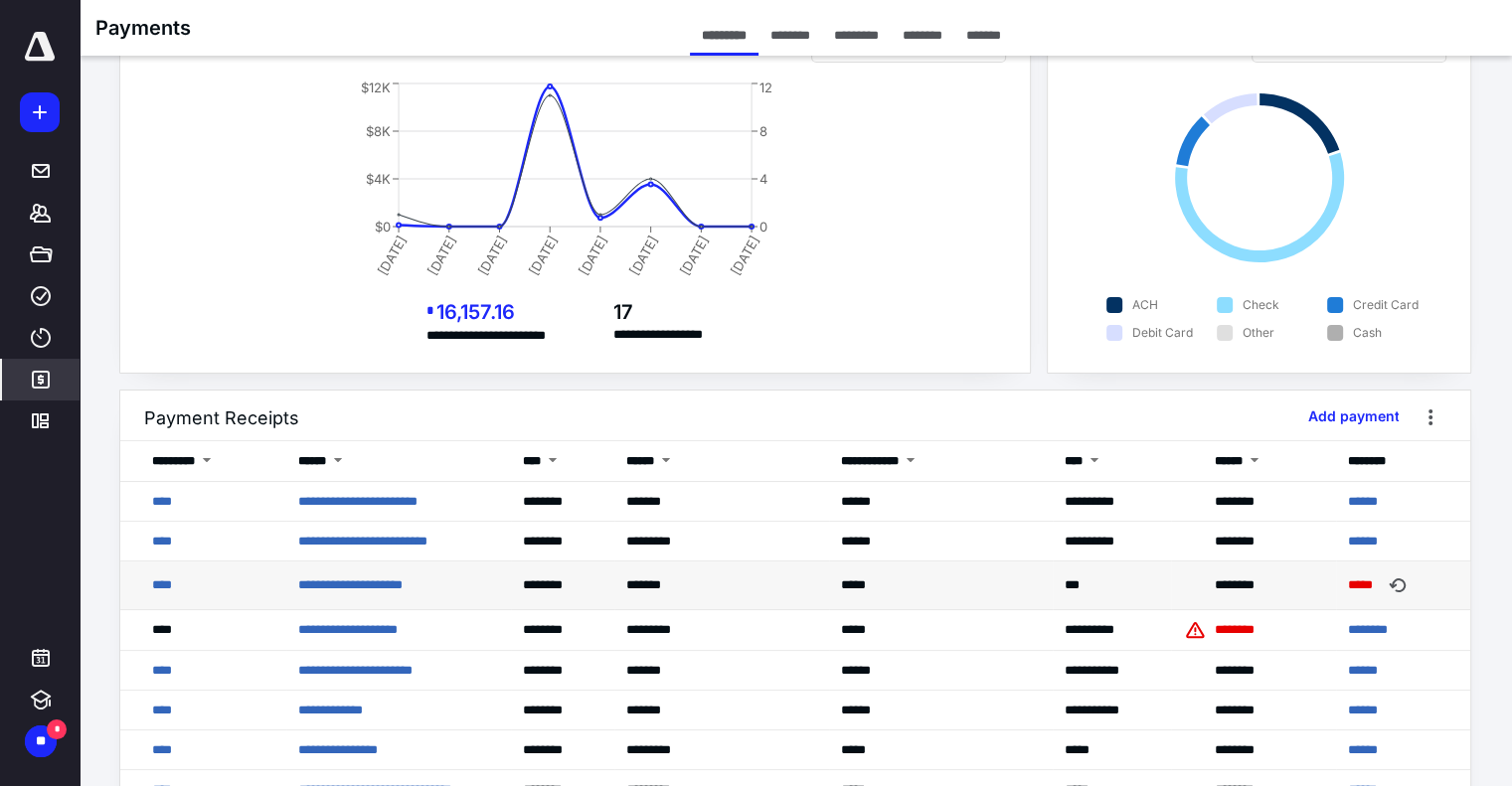 scroll, scrollTop: 0, scrollLeft: 0, axis: both 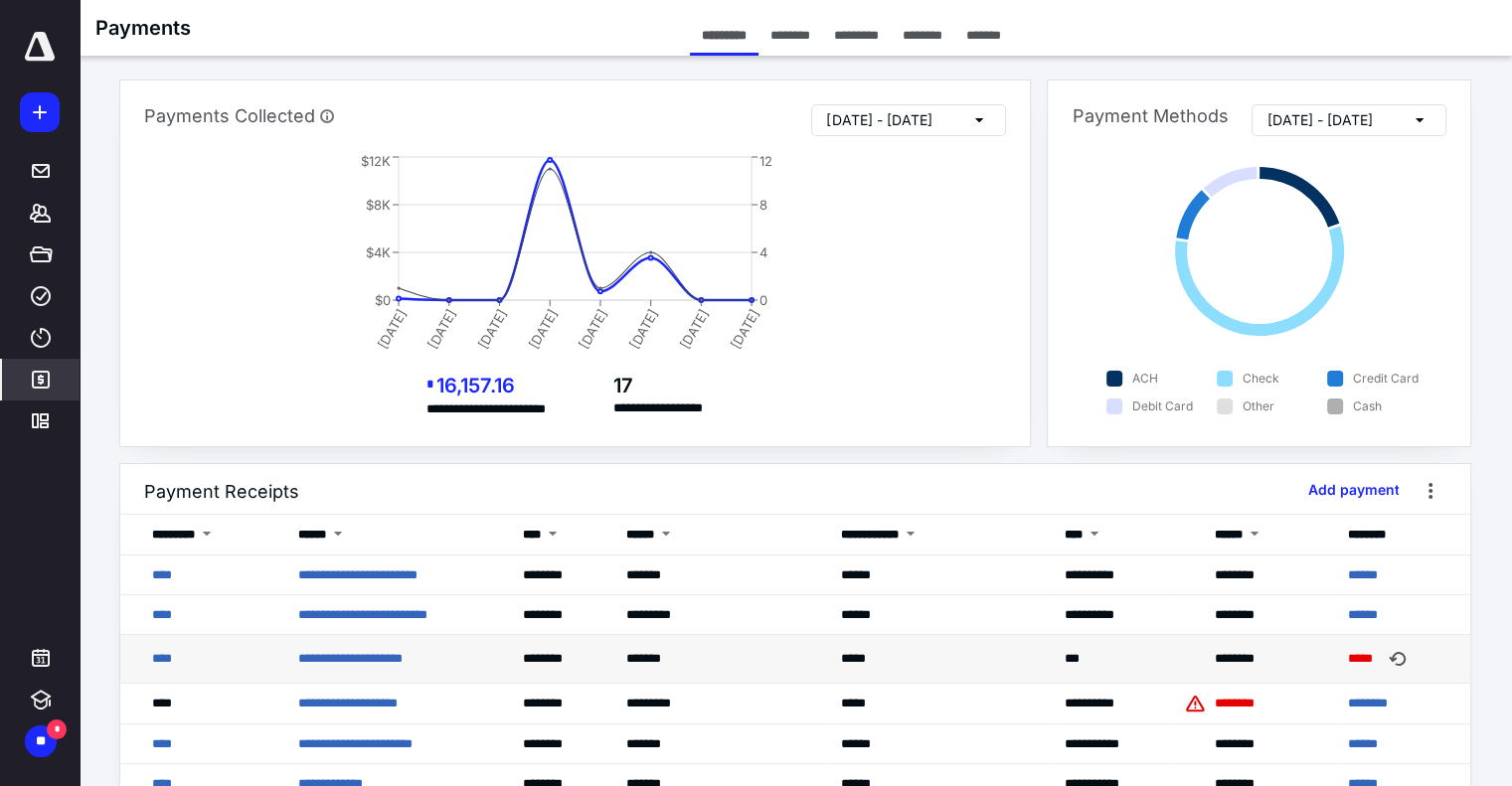 click at bounding box center (40, 47) 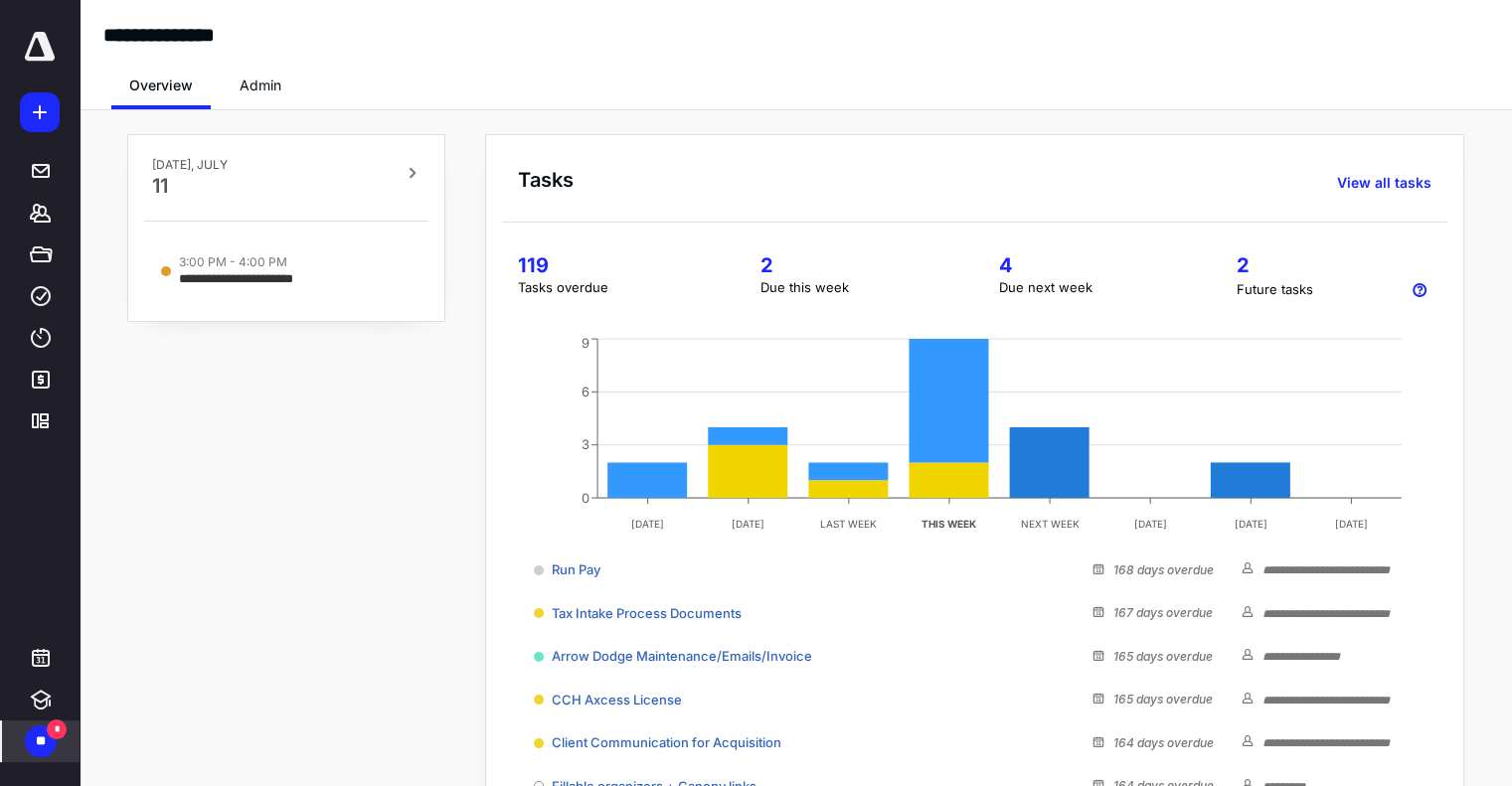 click on "*" at bounding box center [57, 729] 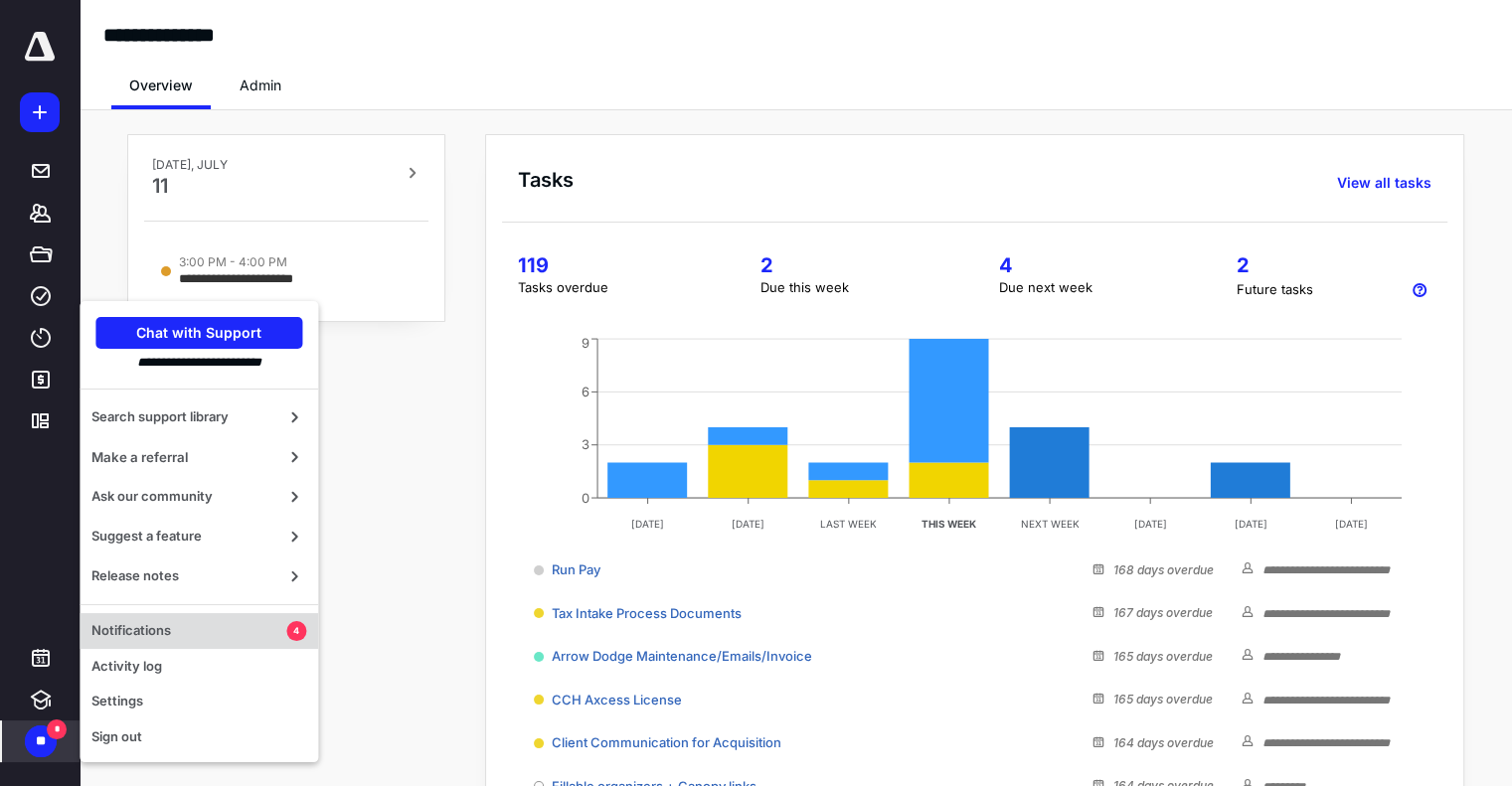click on "Notifications" at bounding box center [189, 631] 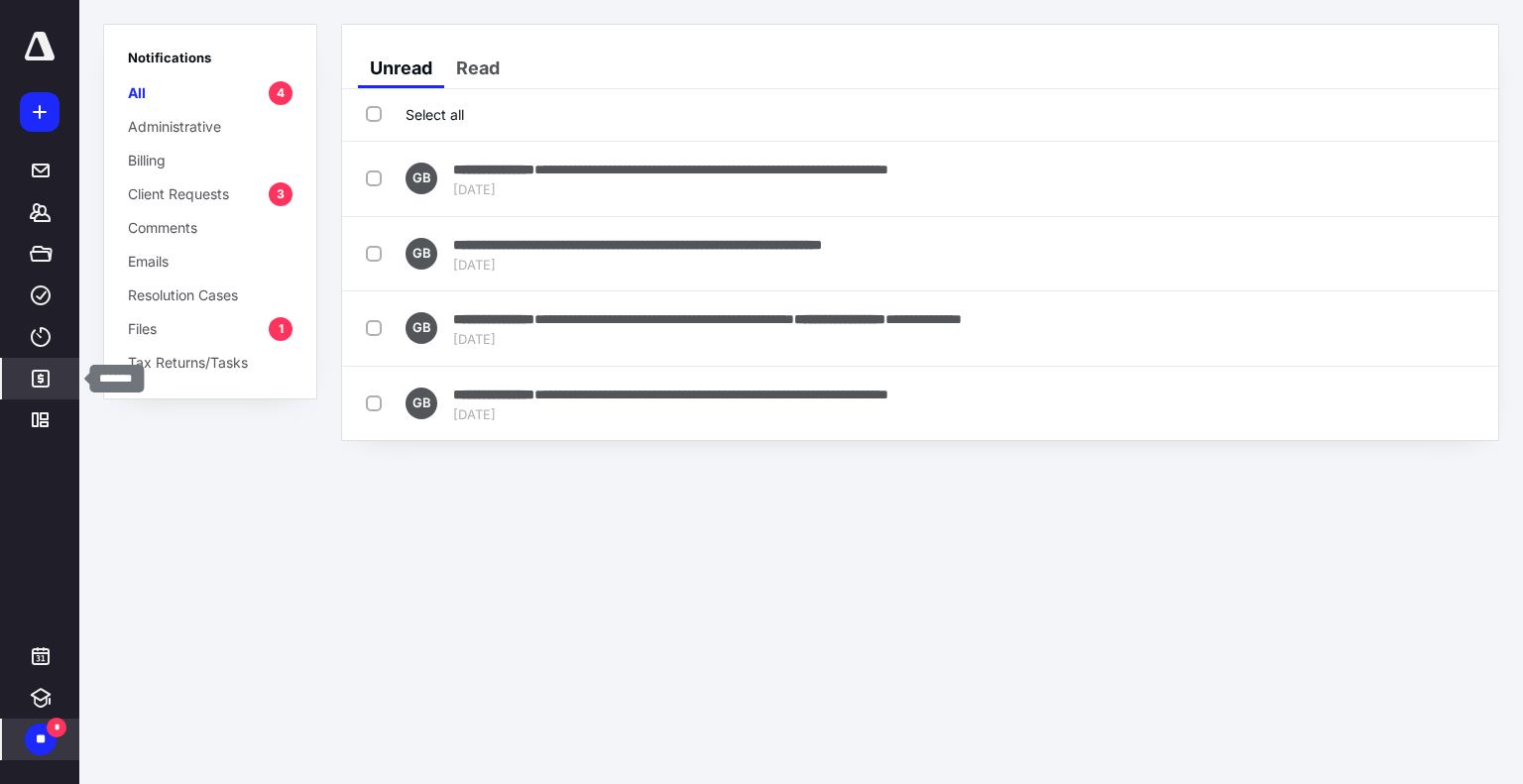 click 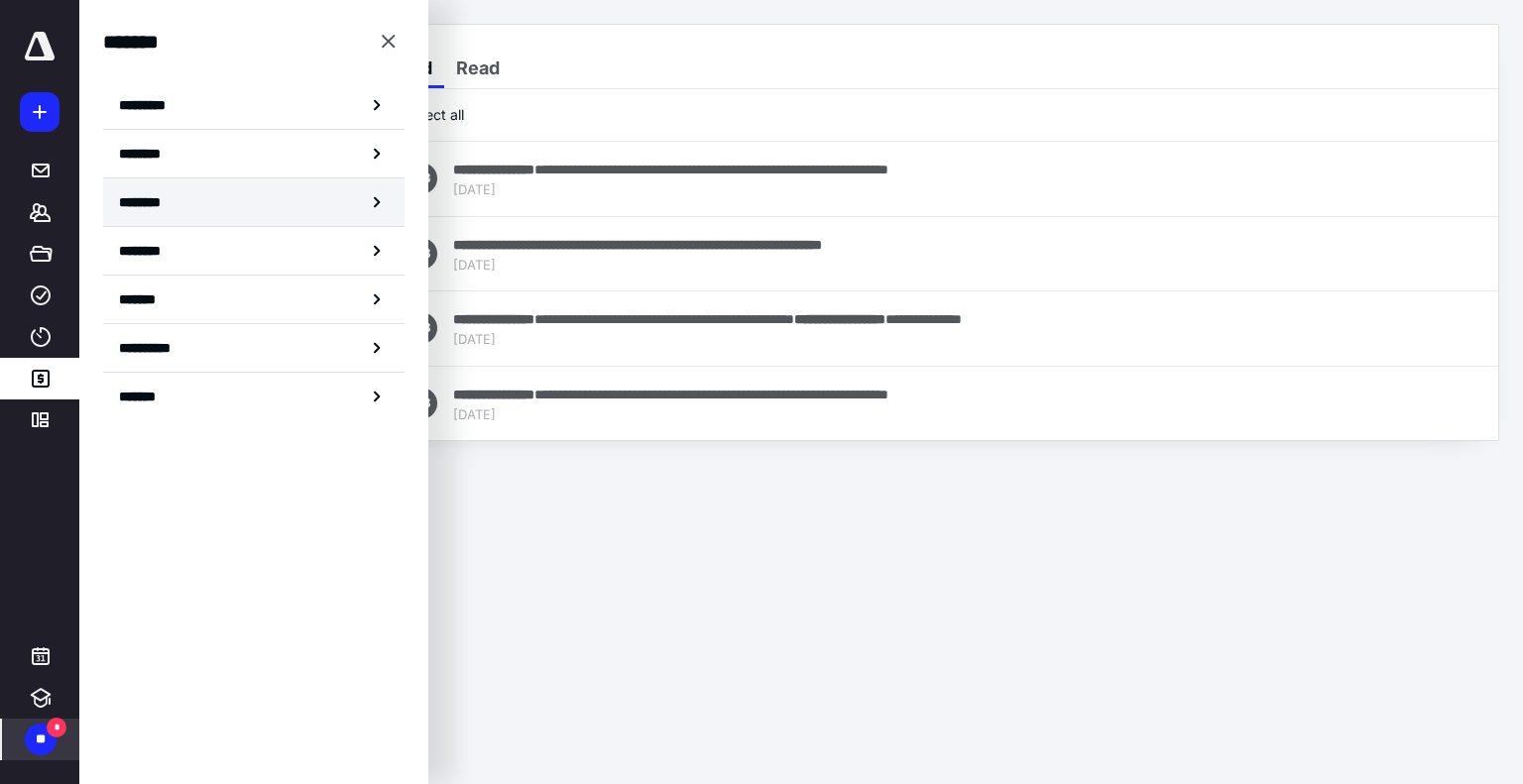 click on "********" at bounding box center [254, 202] 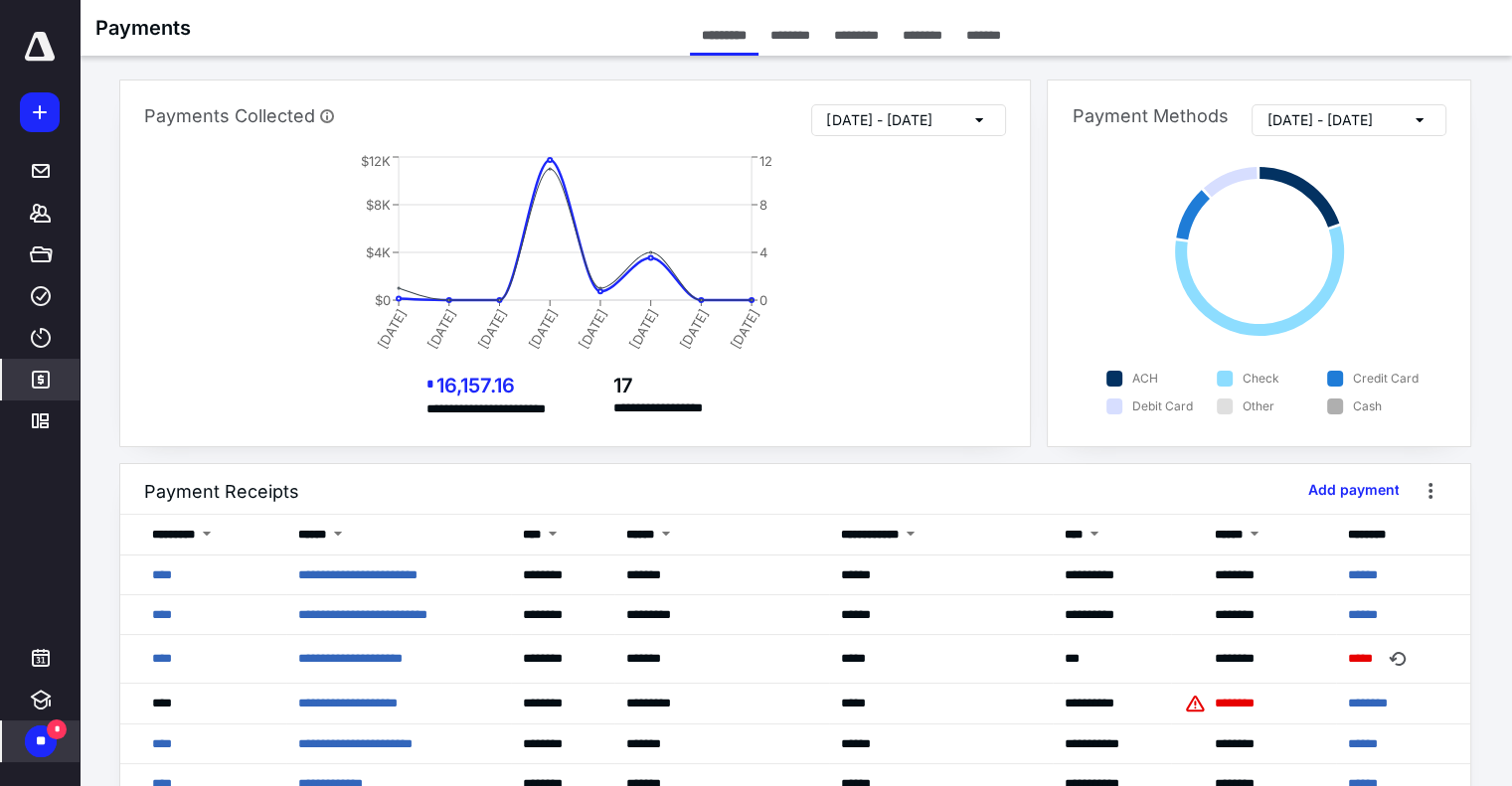 click on "********" at bounding box center (923, 41) 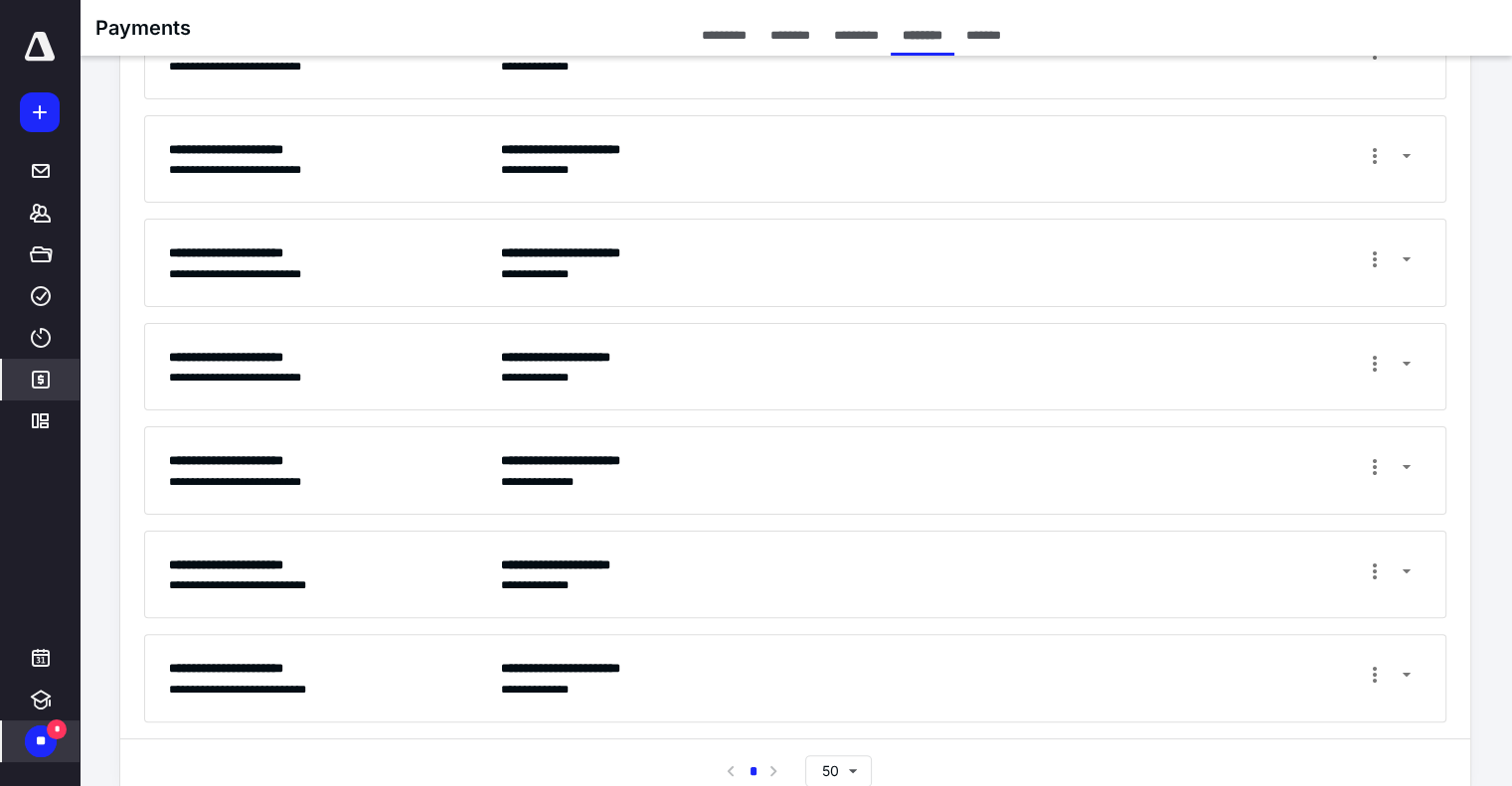 scroll, scrollTop: 433, scrollLeft: 0, axis: vertical 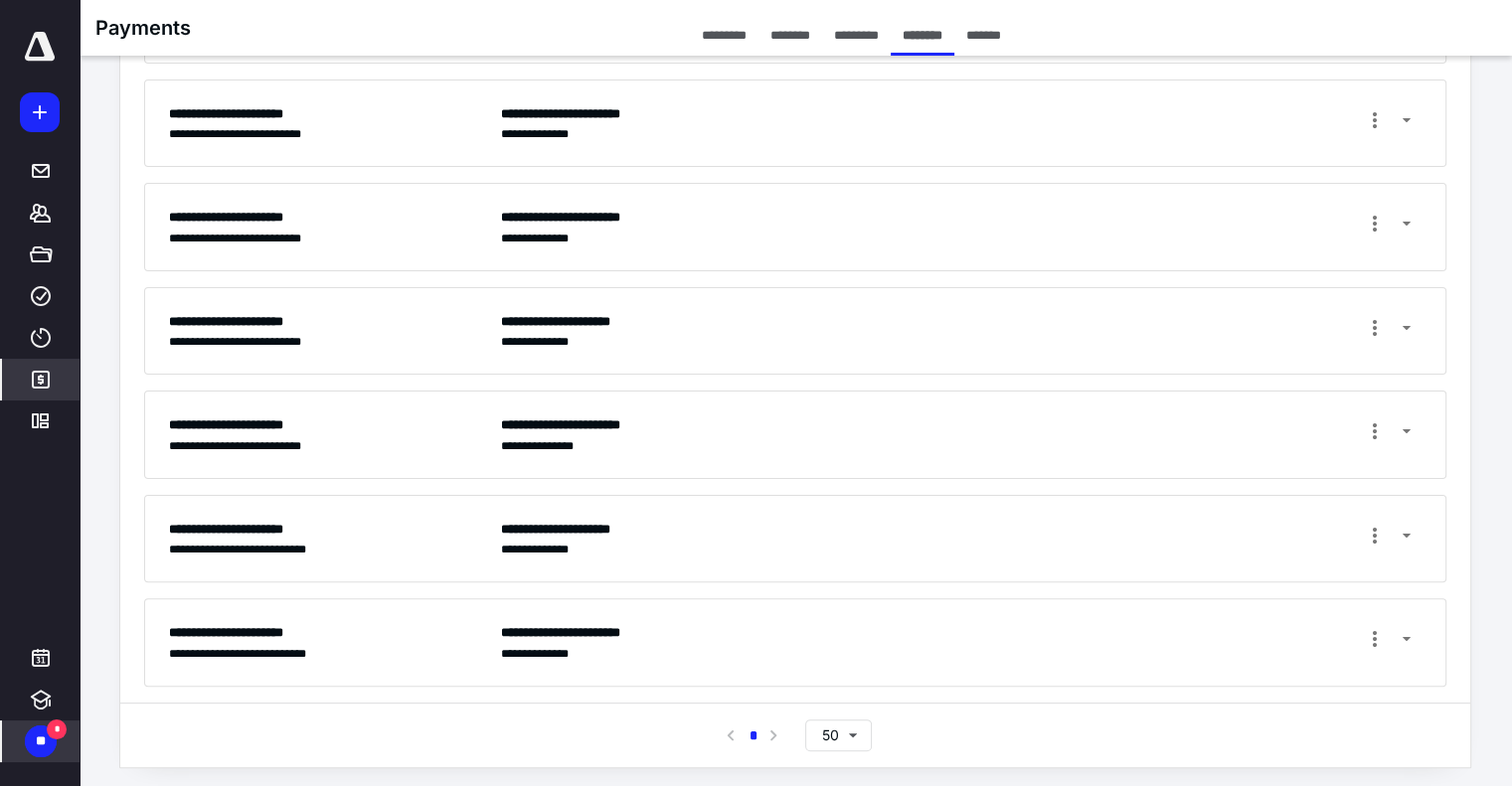 click on "**********" at bounding box center [795, 539] 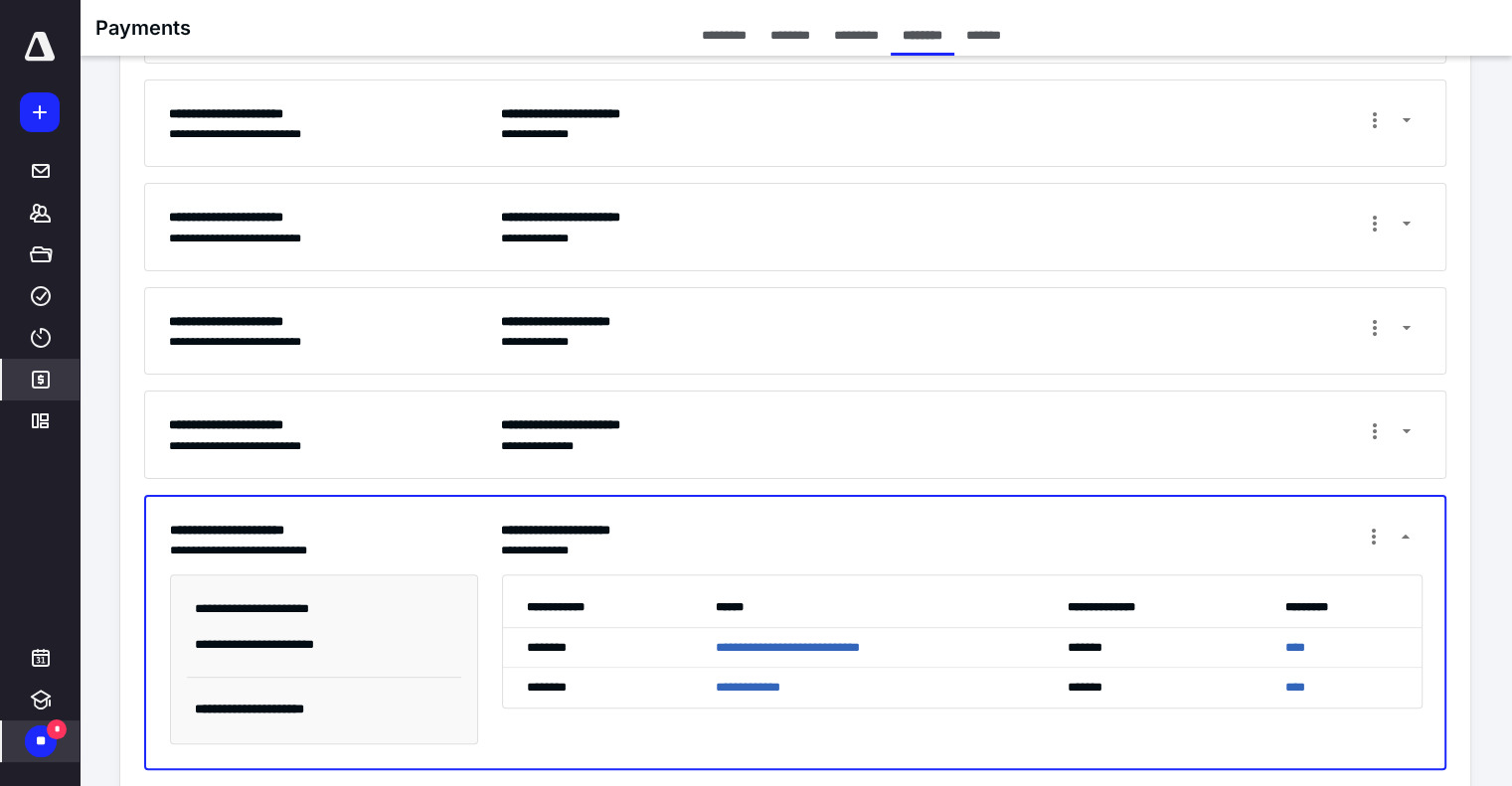 click on "**********" at bounding box center [795, 434] 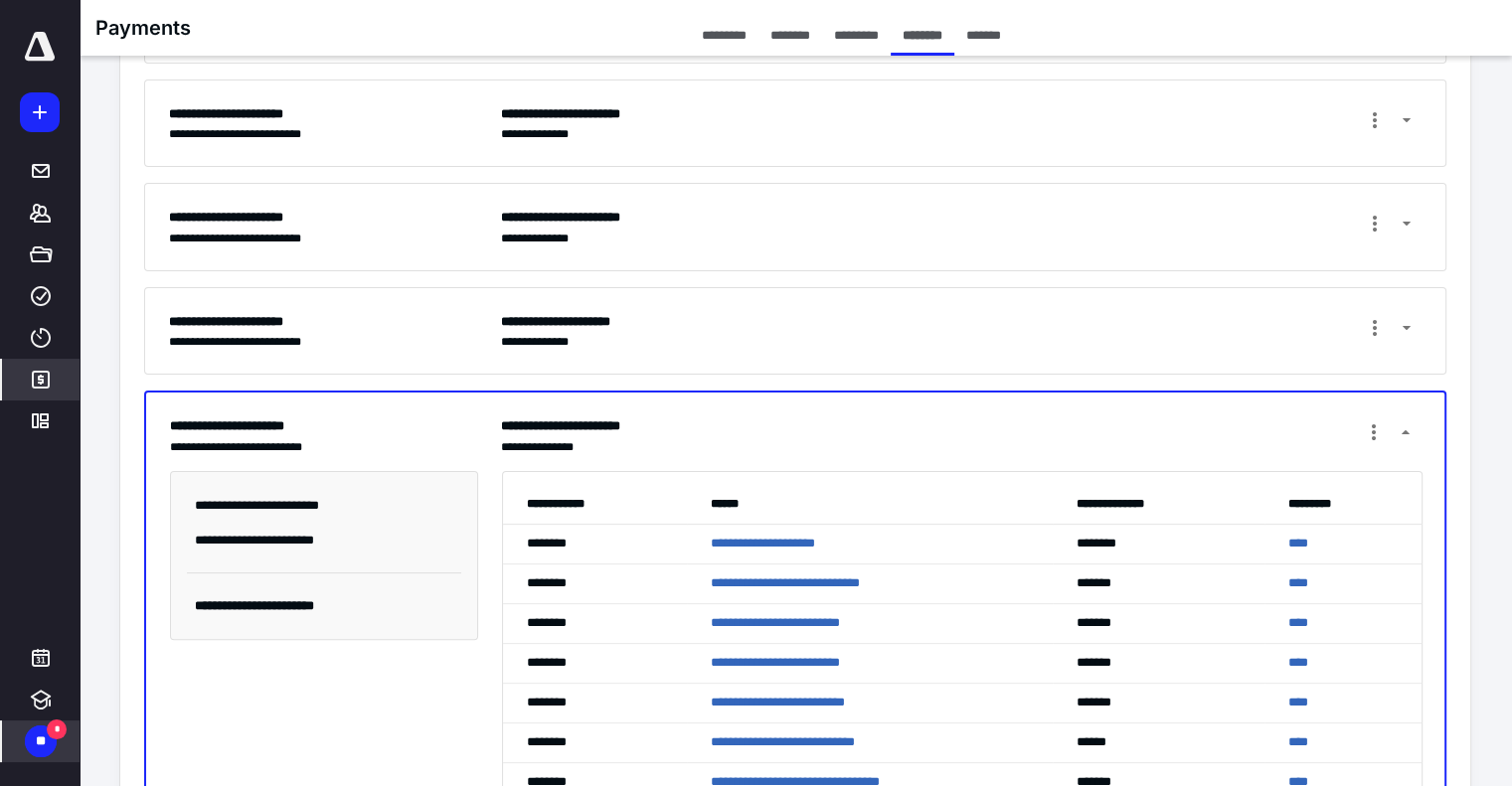 scroll, scrollTop: 533, scrollLeft: 0, axis: vertical 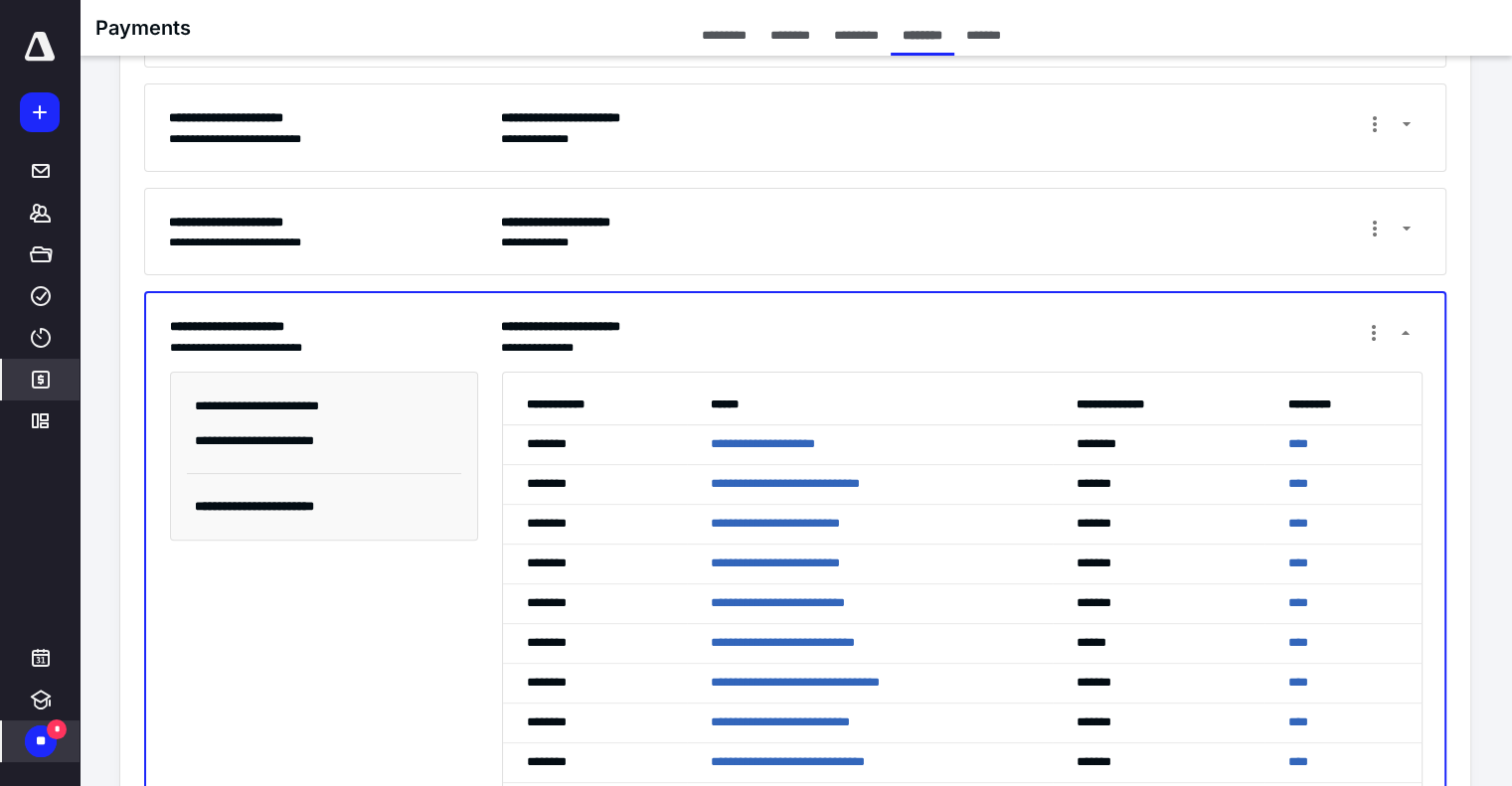 click 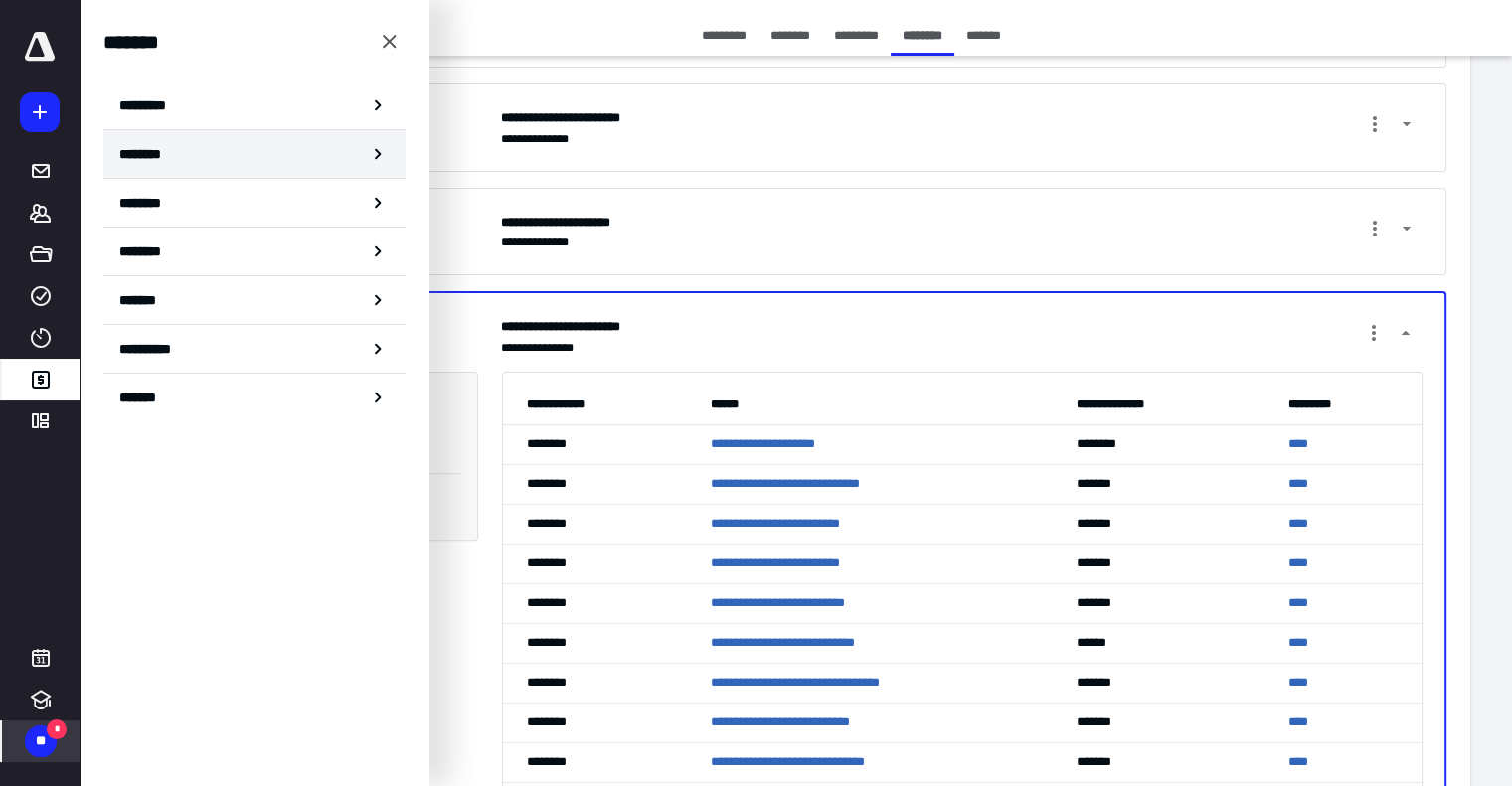 click on "********" at bounding box center [147, 154] 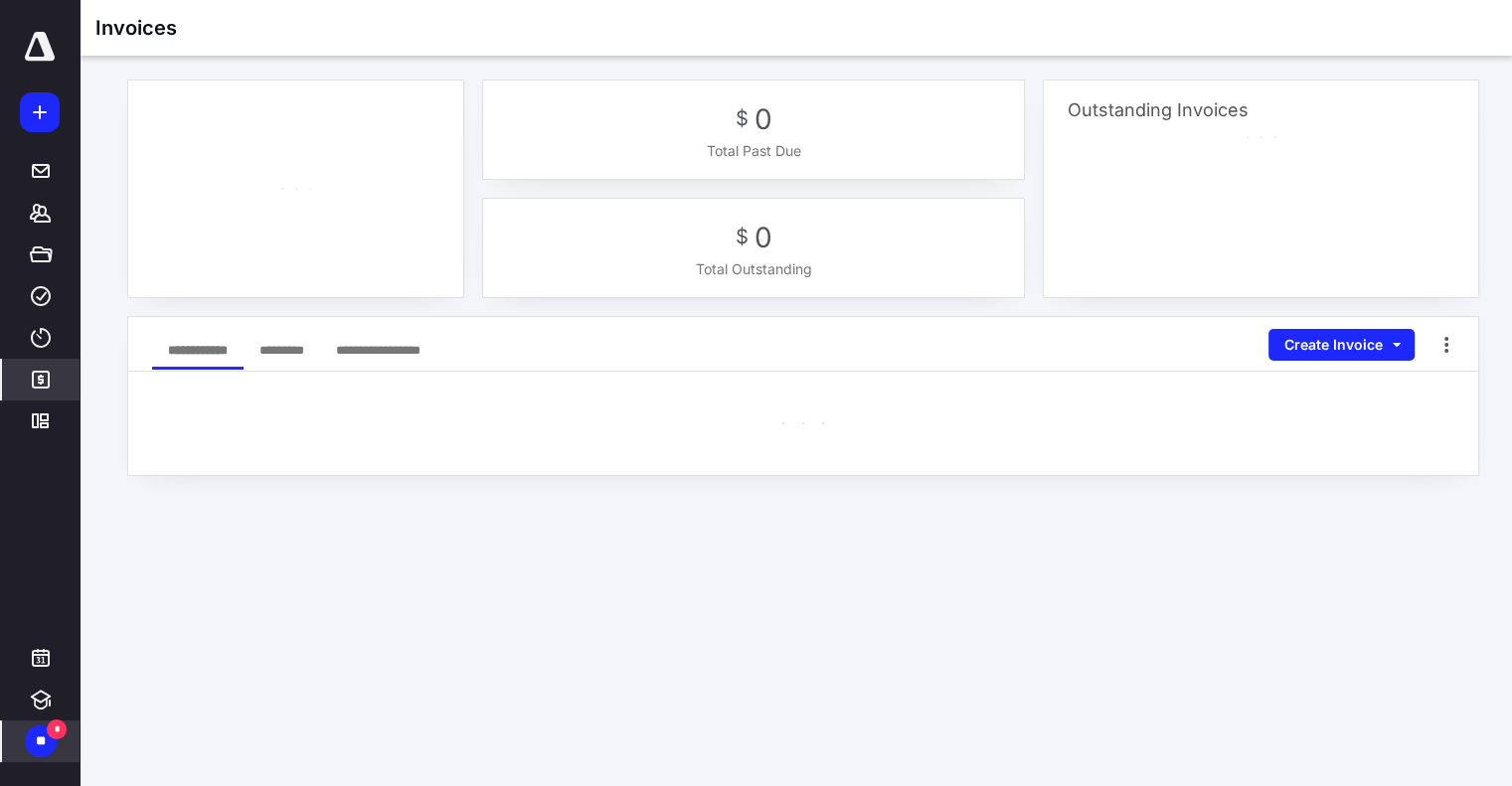 scroll, scrollTop: 0, scrollLeft: 0, axis: both 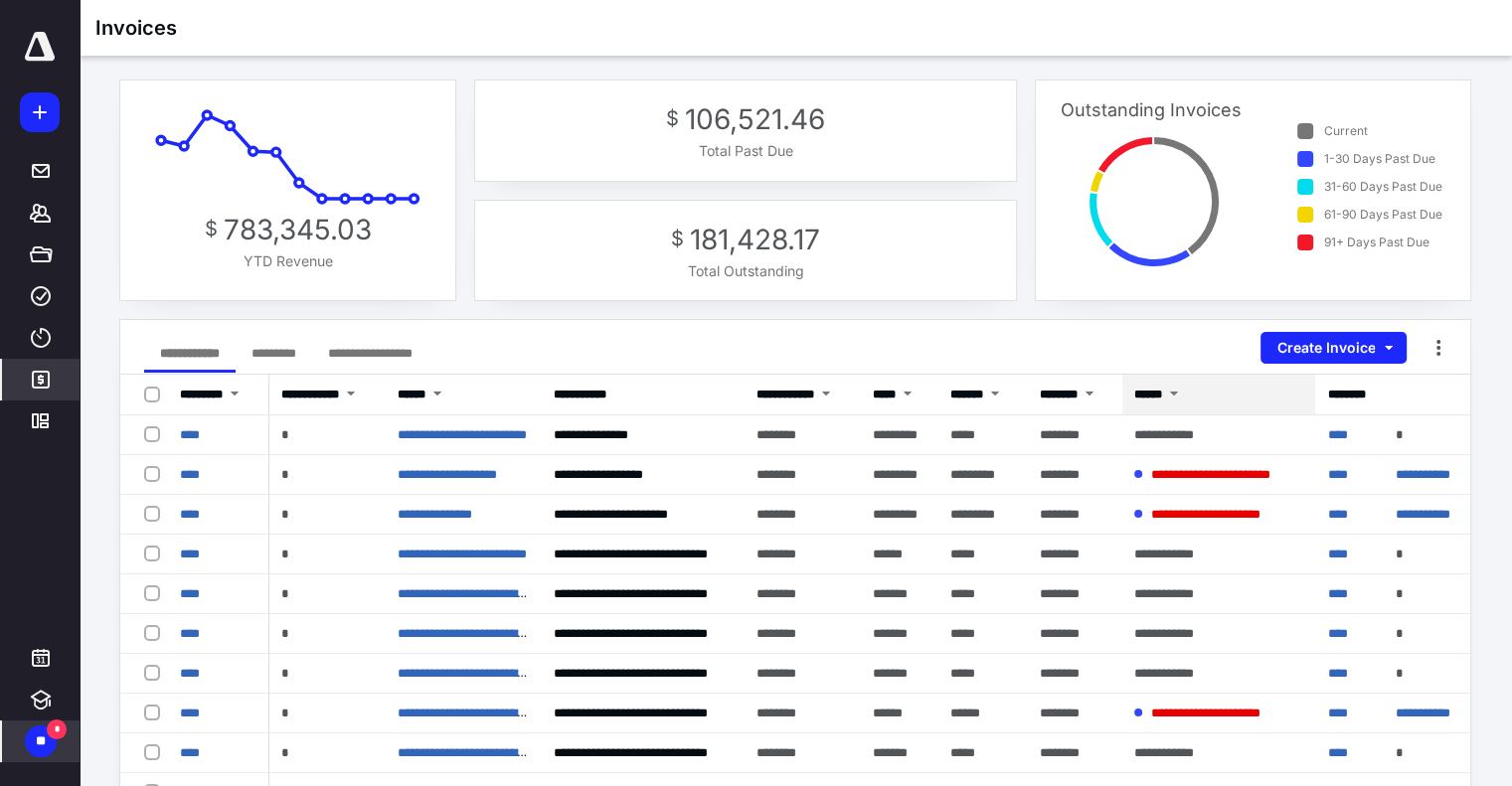 click at bounding box center (1174, 395) 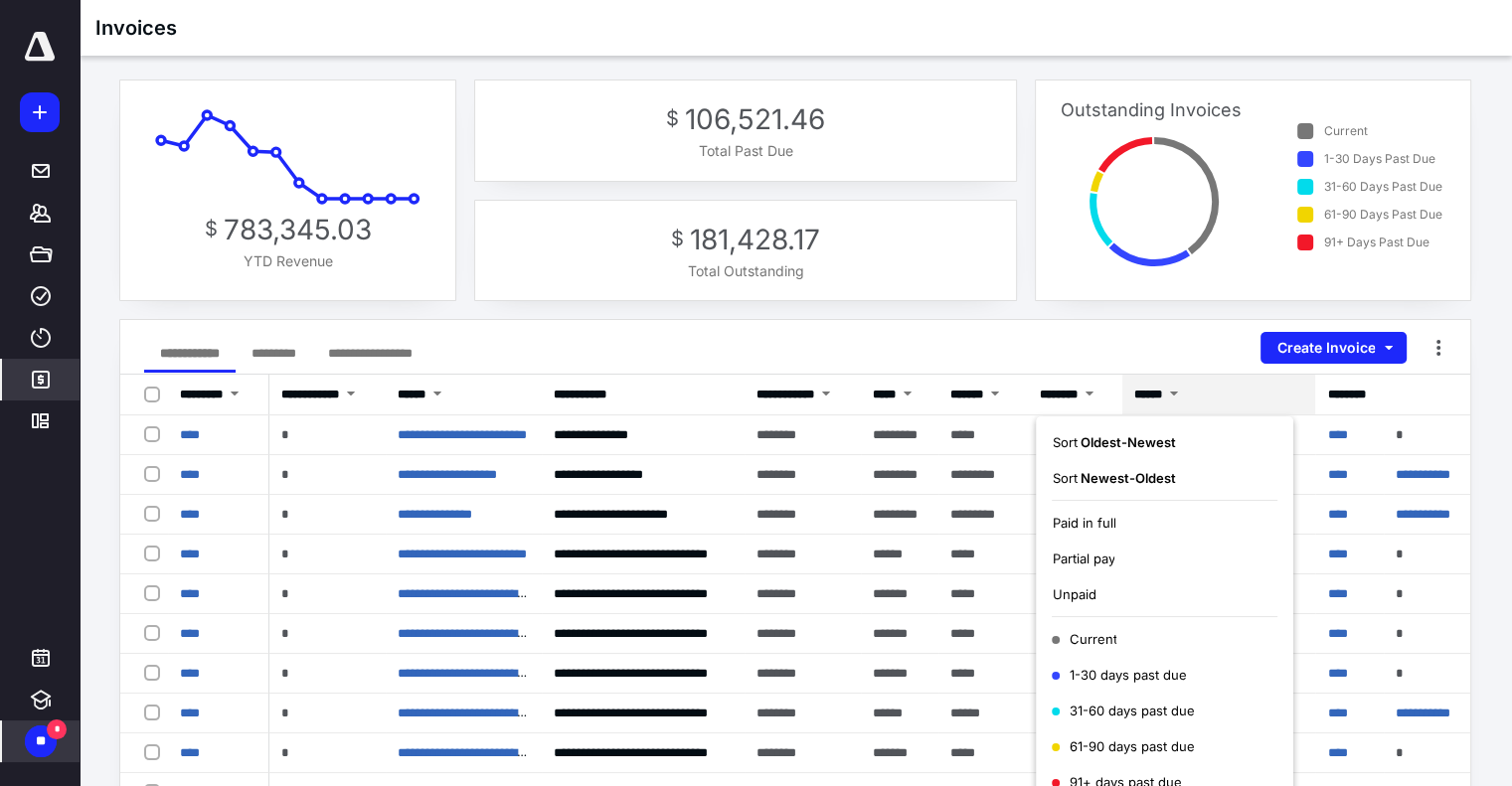 scroll, scrollTop: 99, scrollLeft: 0, axis: vertical 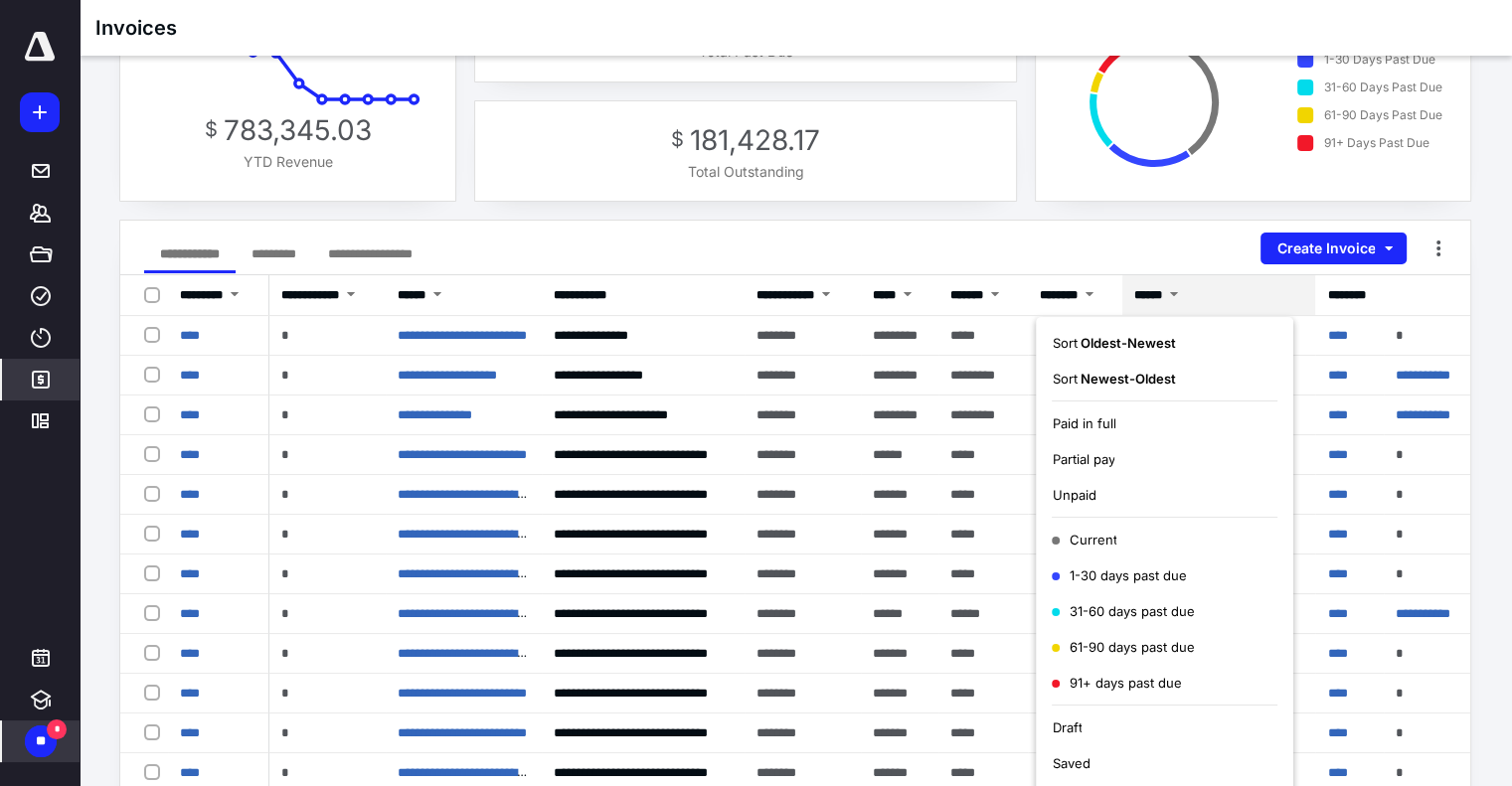 click on "91+ days past due" at bounding box center [1116, 683] 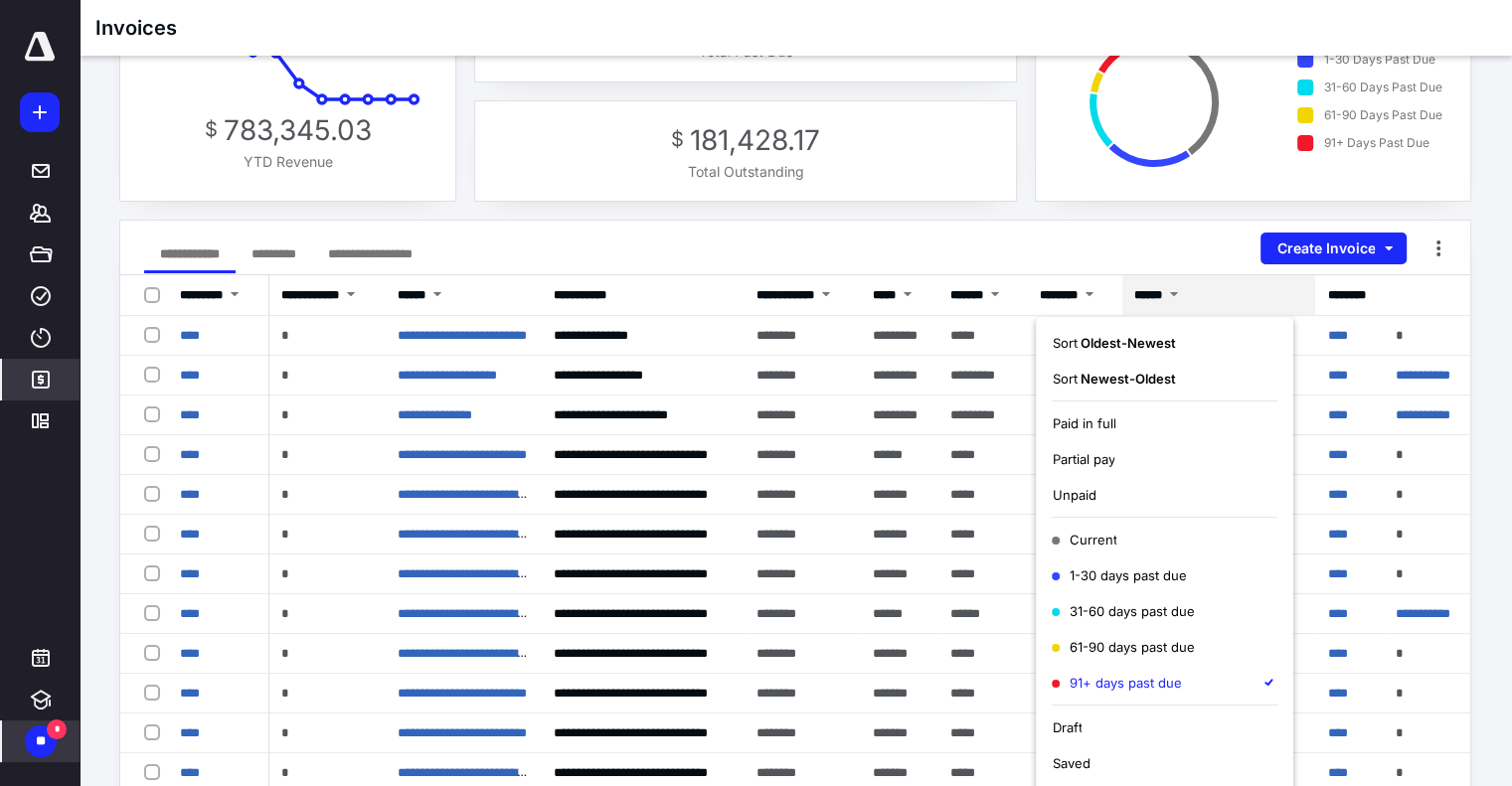 click on "61-90 days past due" at bounding box center (1122, 647) 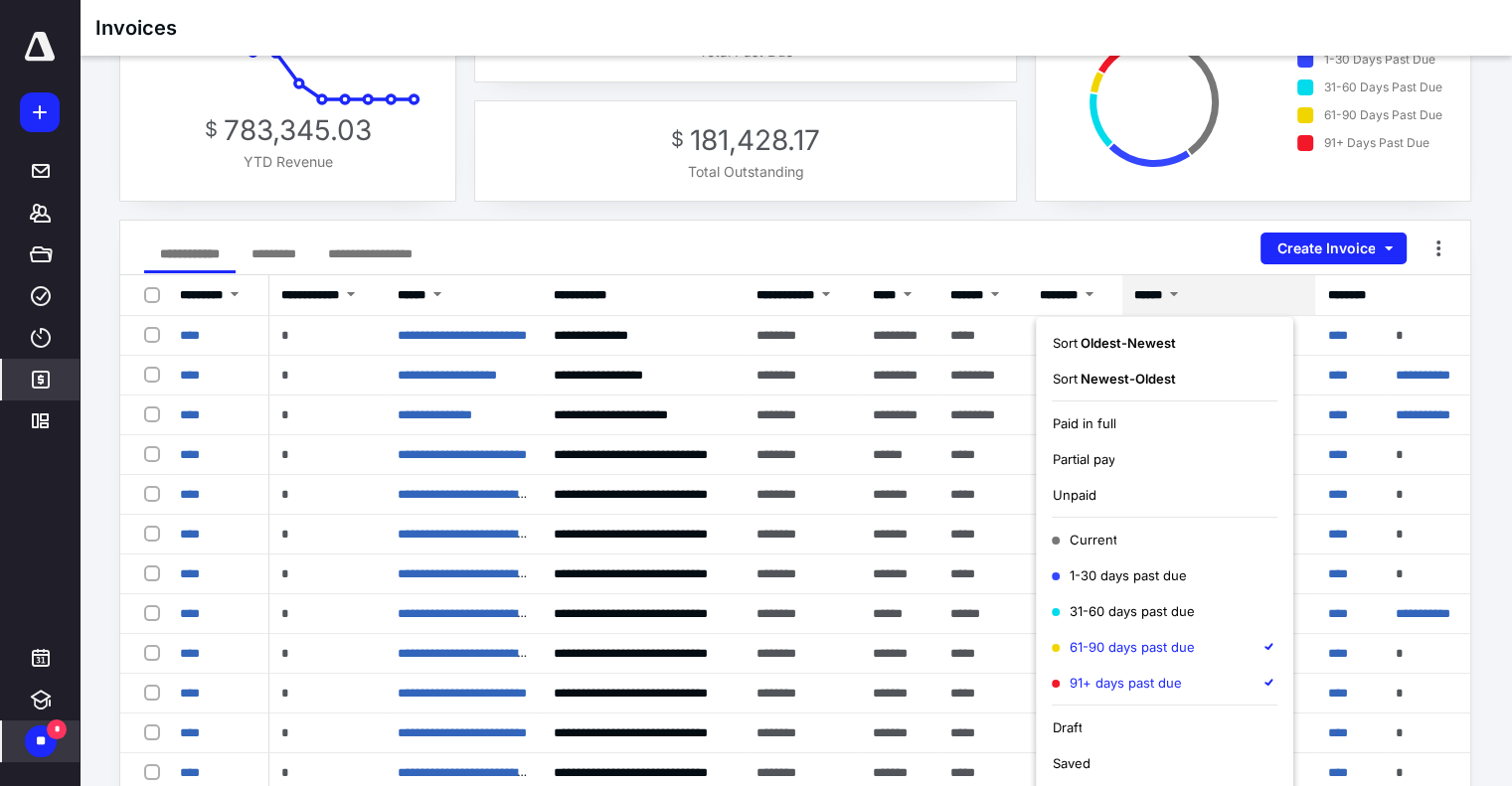 click on "31-60 days past due" at bounding box center [1122, 611] 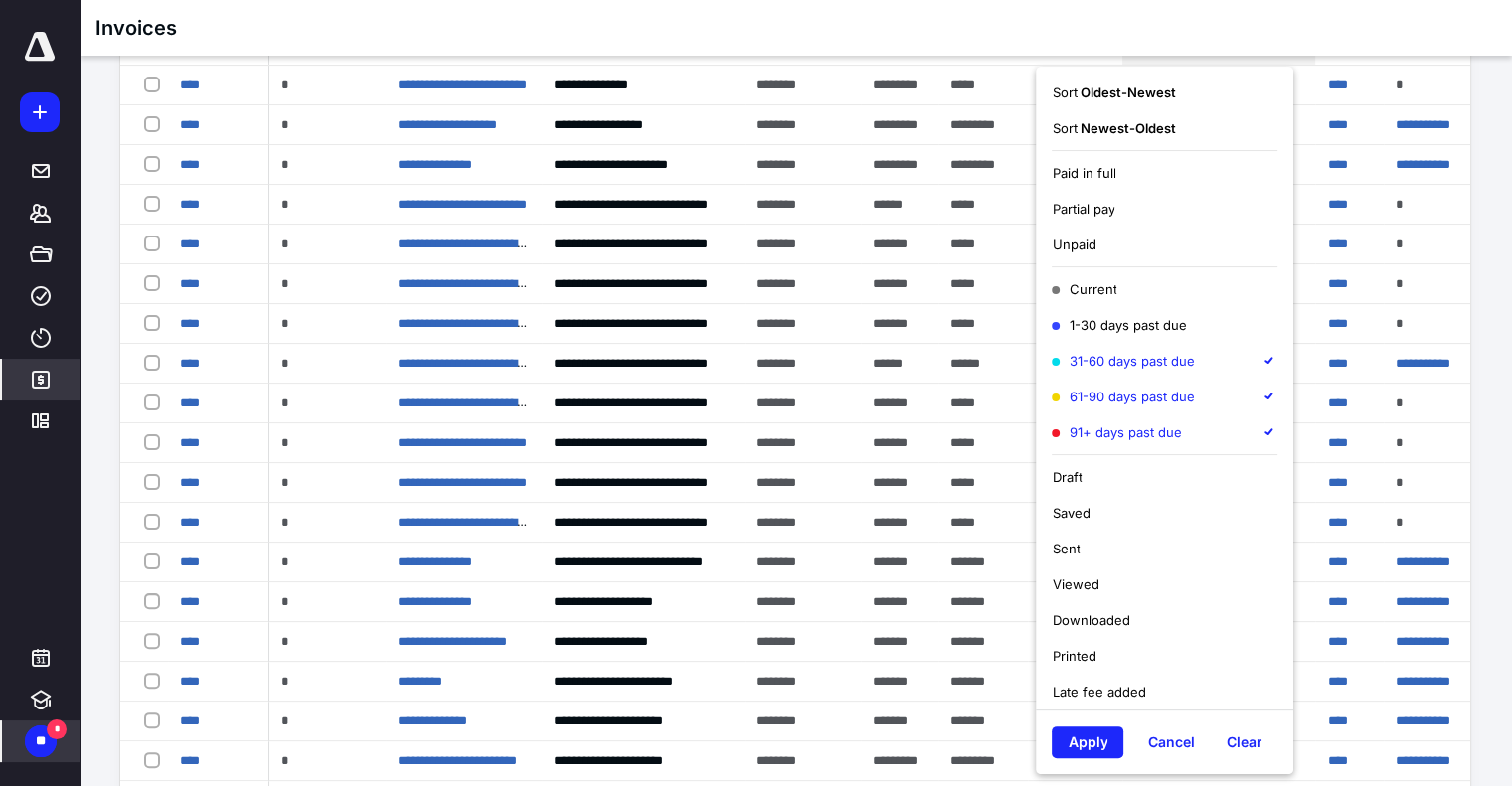 scroll, scrollTop: 397, scrollLeft: 0, axis: vertical 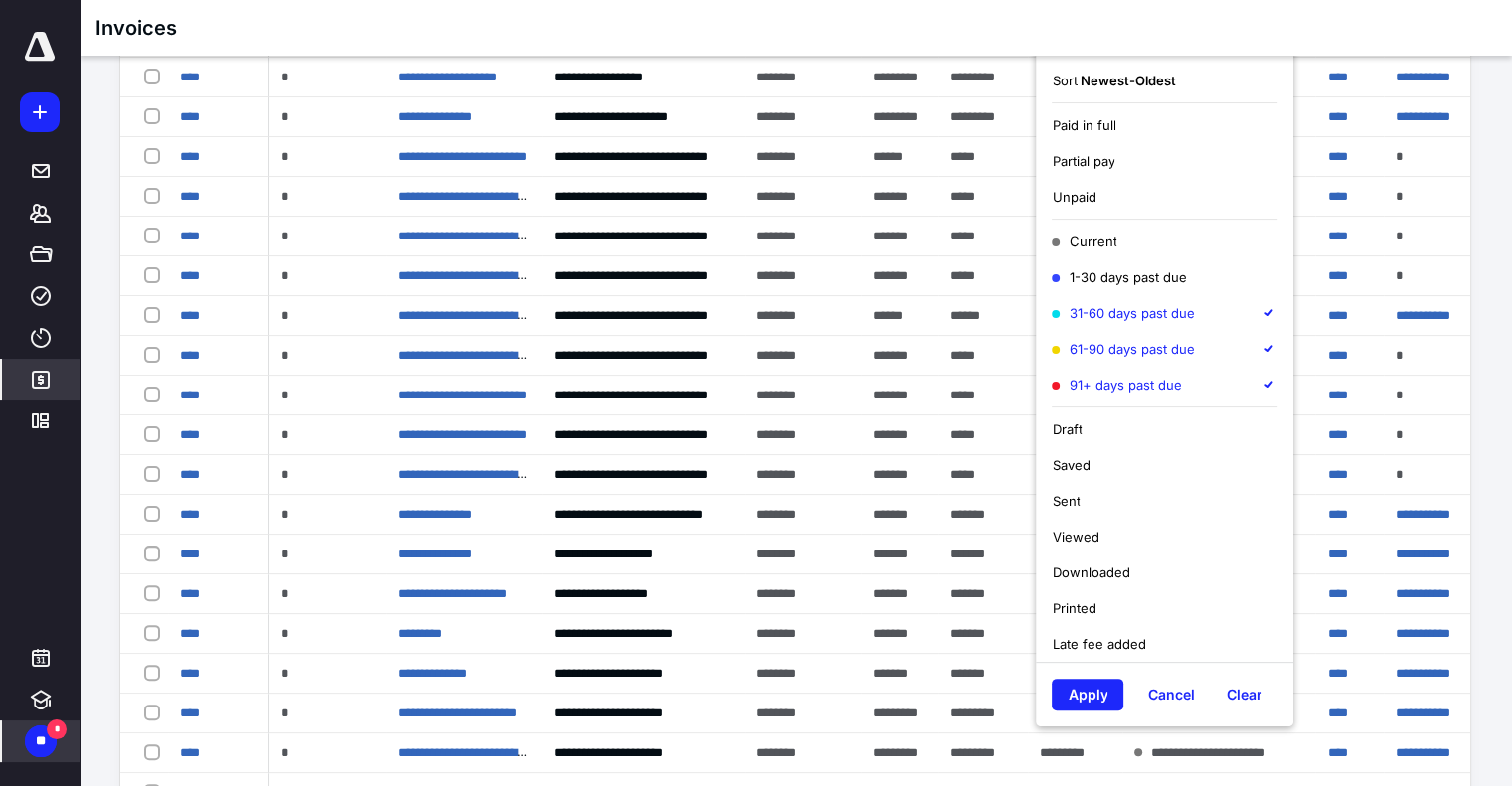 click on "Apply Cancel Clear" at bounding box center (1164, 694) 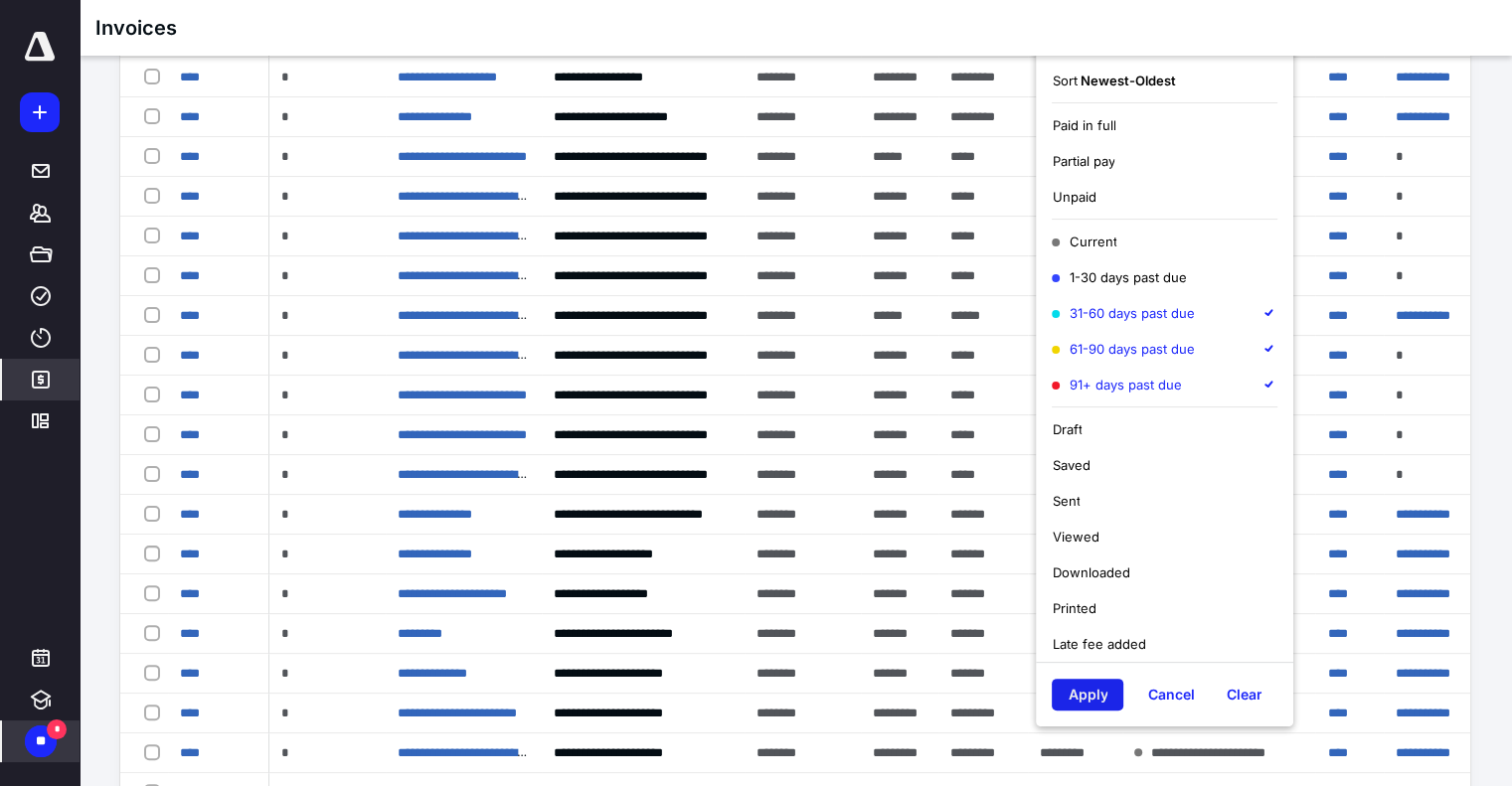 click on "Apply" at bounding box center [1088, 695] 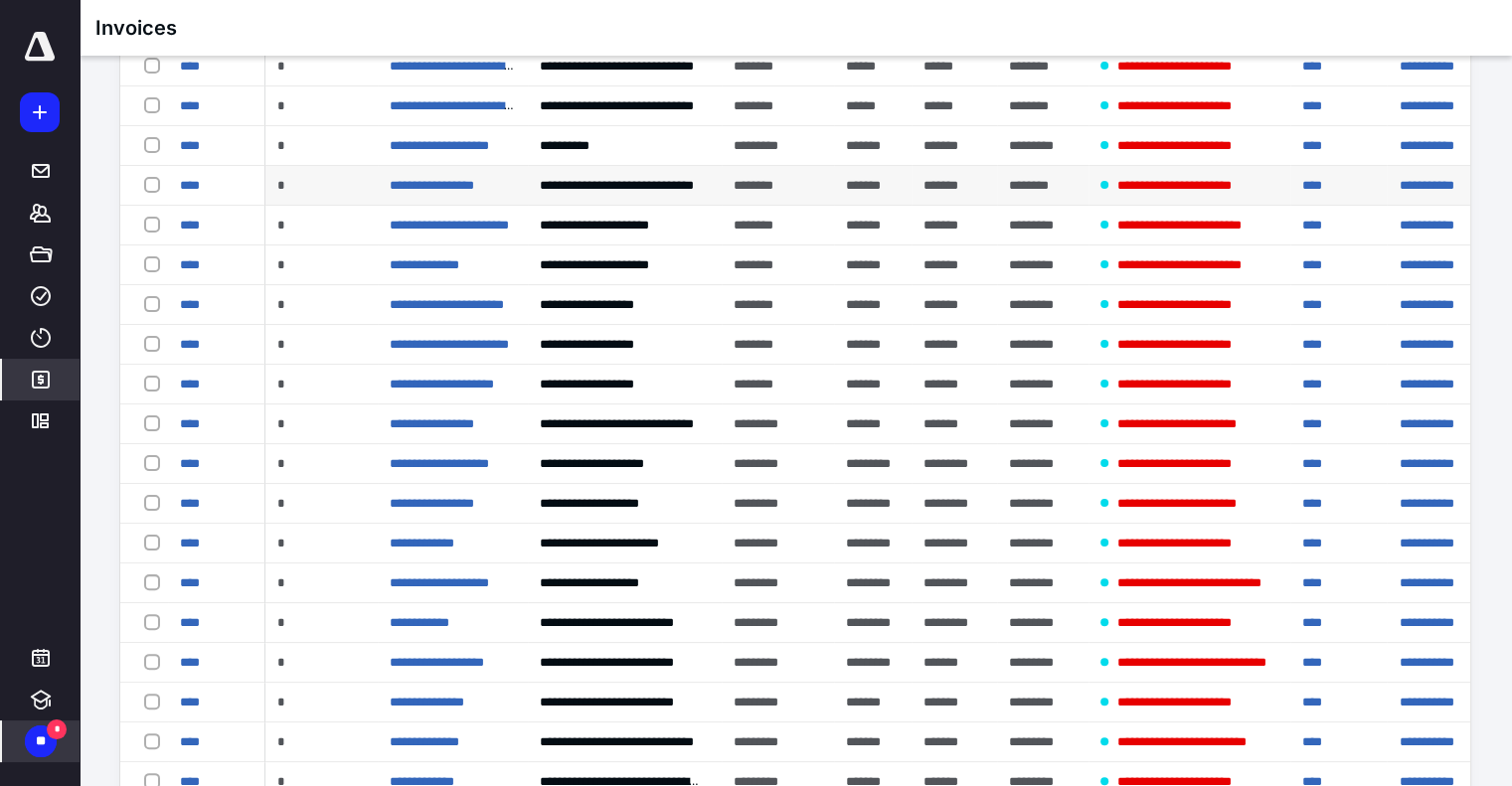 scroll, scrollTop: 397, scrollLeft: 0, axis: vertical 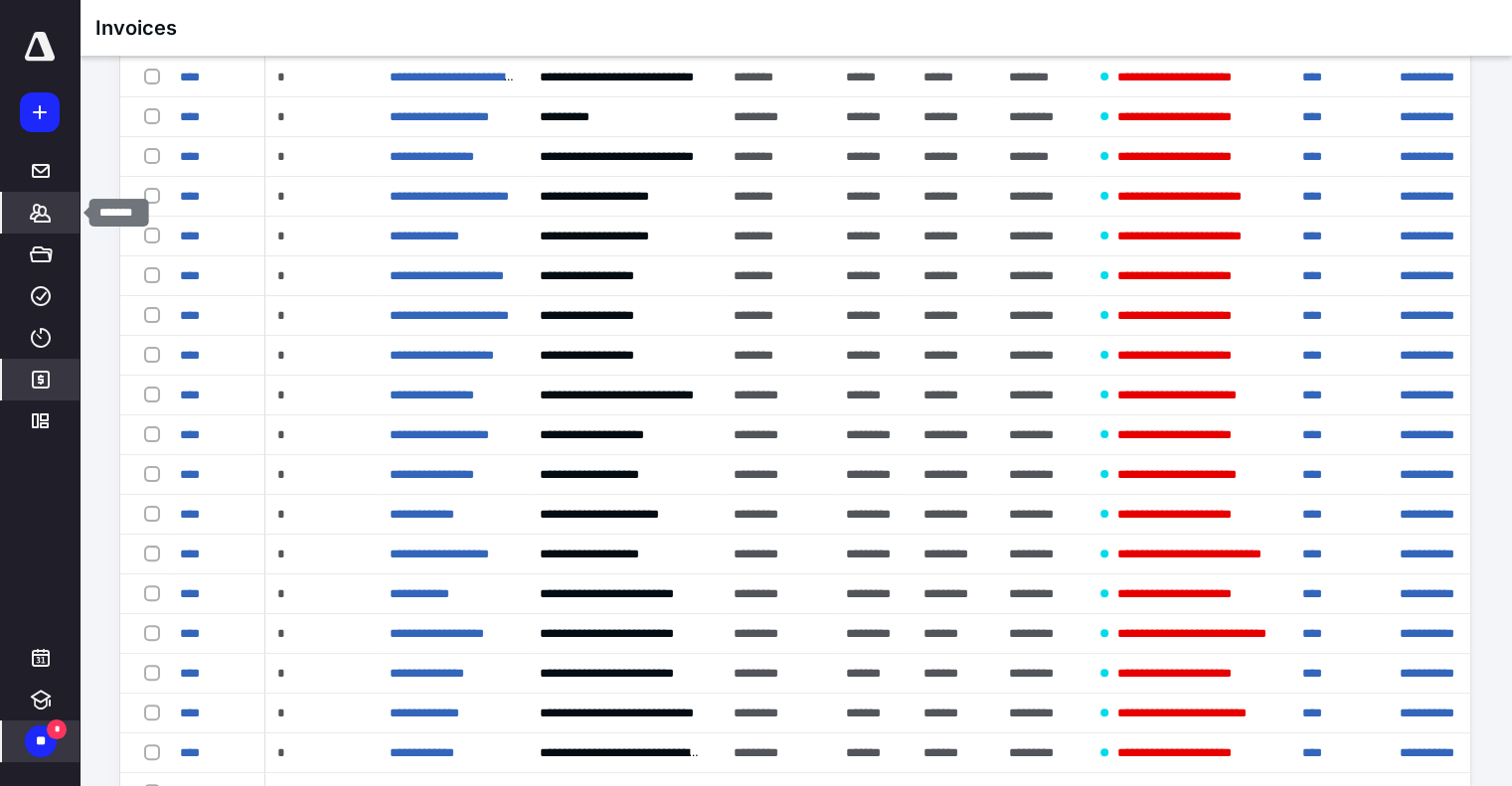 click on "*******" at bounding box center [41, 213] 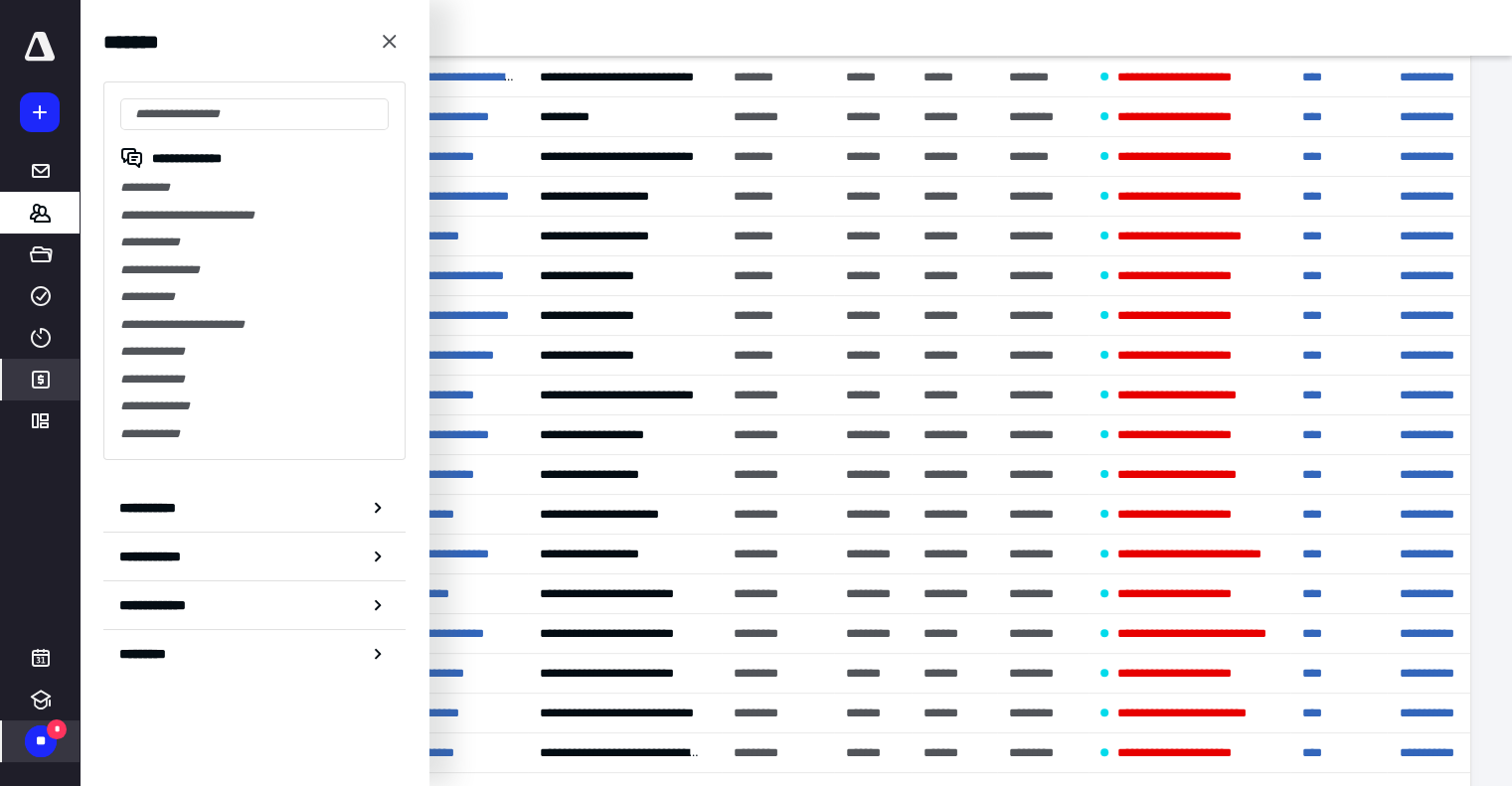 click on "Invoices" at bounding box center [795, 28] 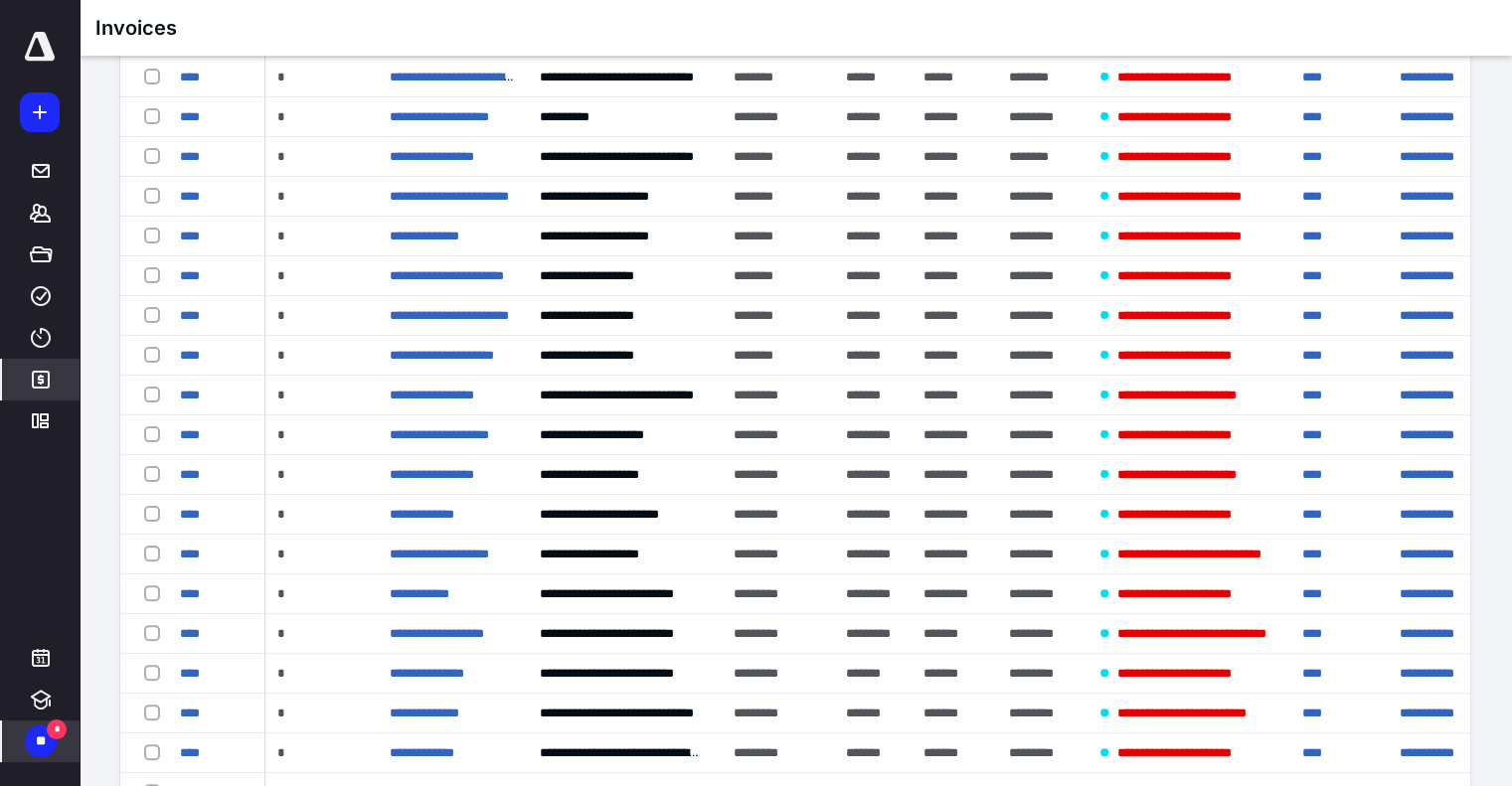 click on "**" at bounding box center [41, 741] 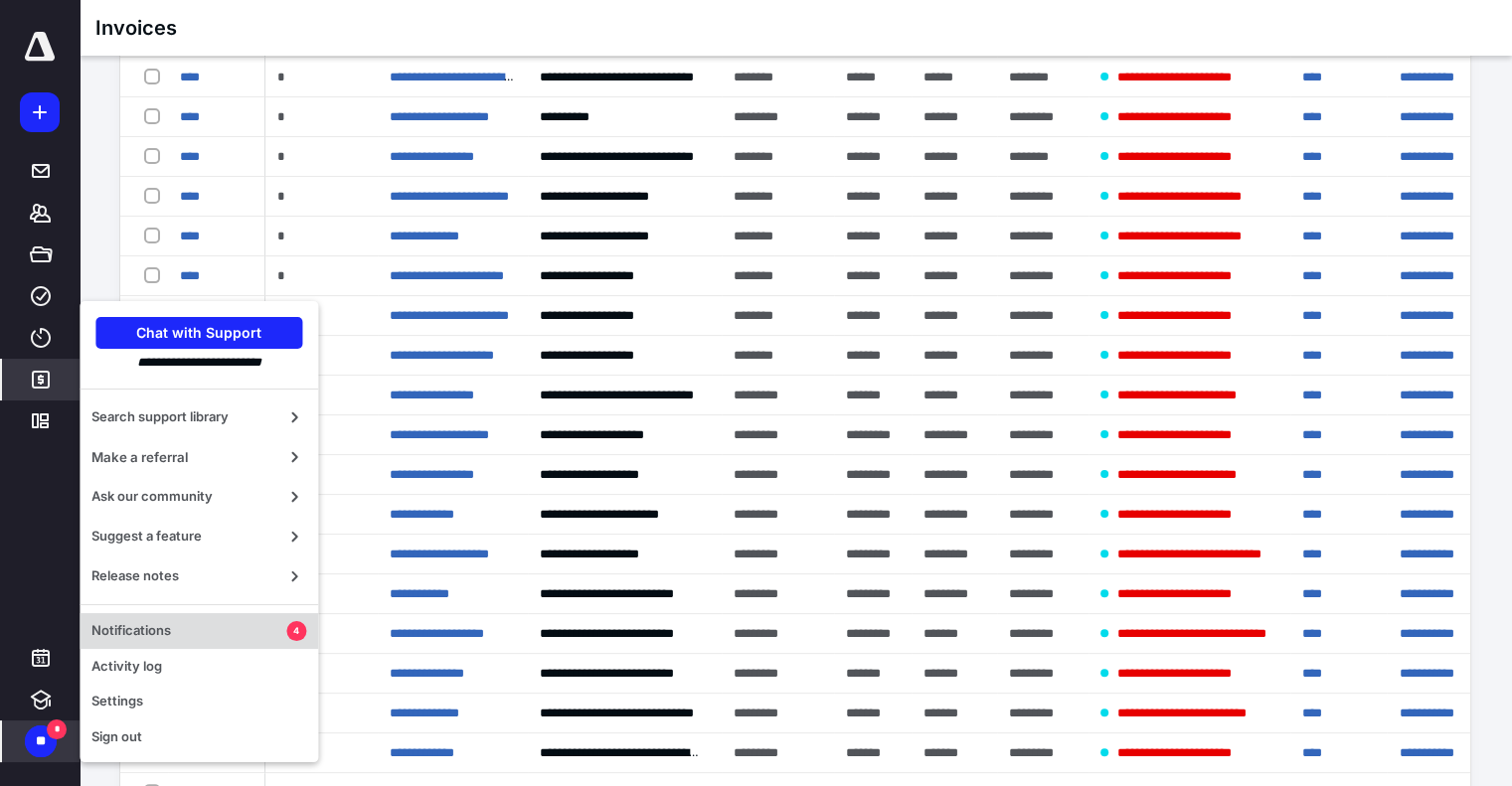 click on "Notifications" at bounding box center (189, 631) 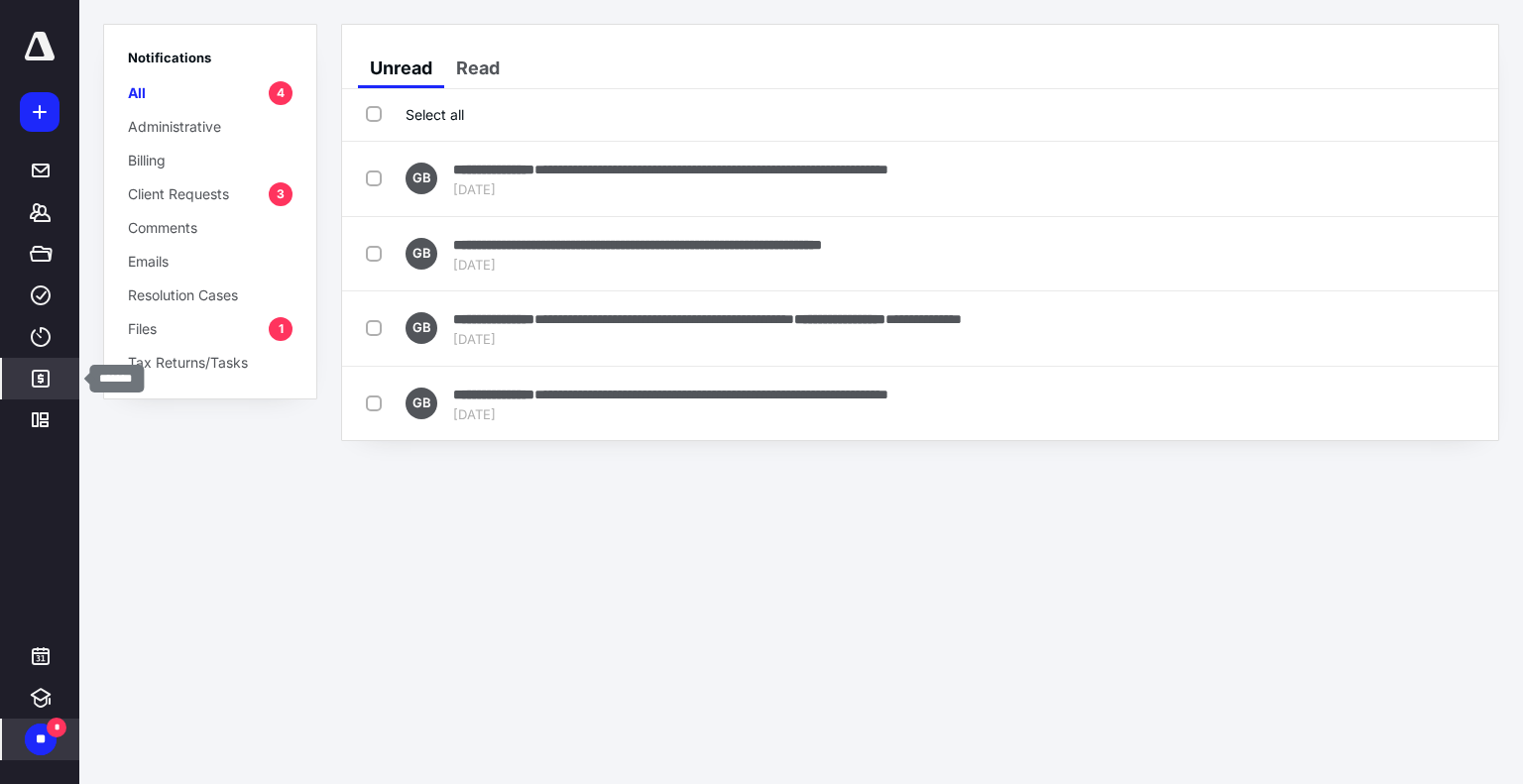 click 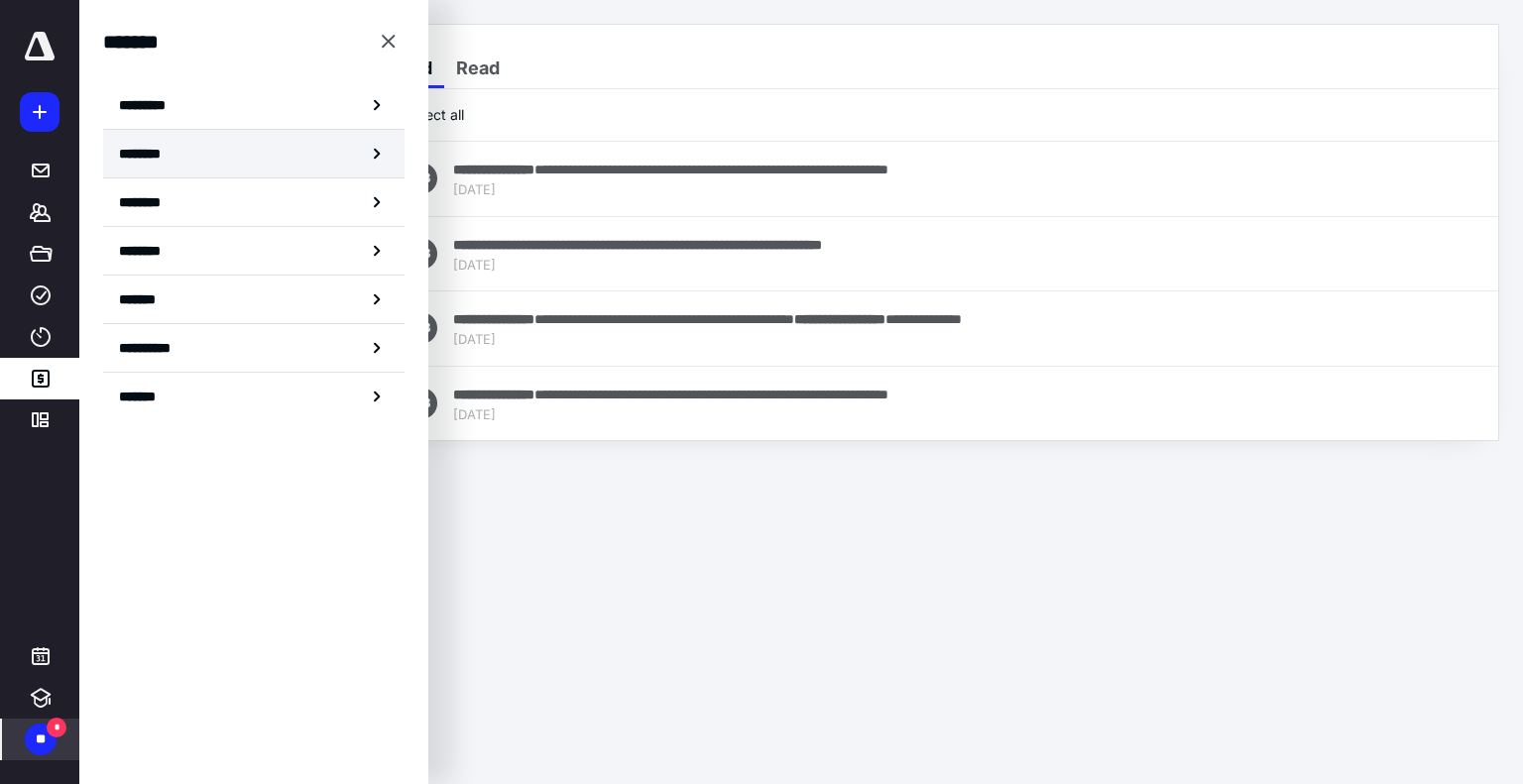 click on "********" at bounding box center (254, 154) 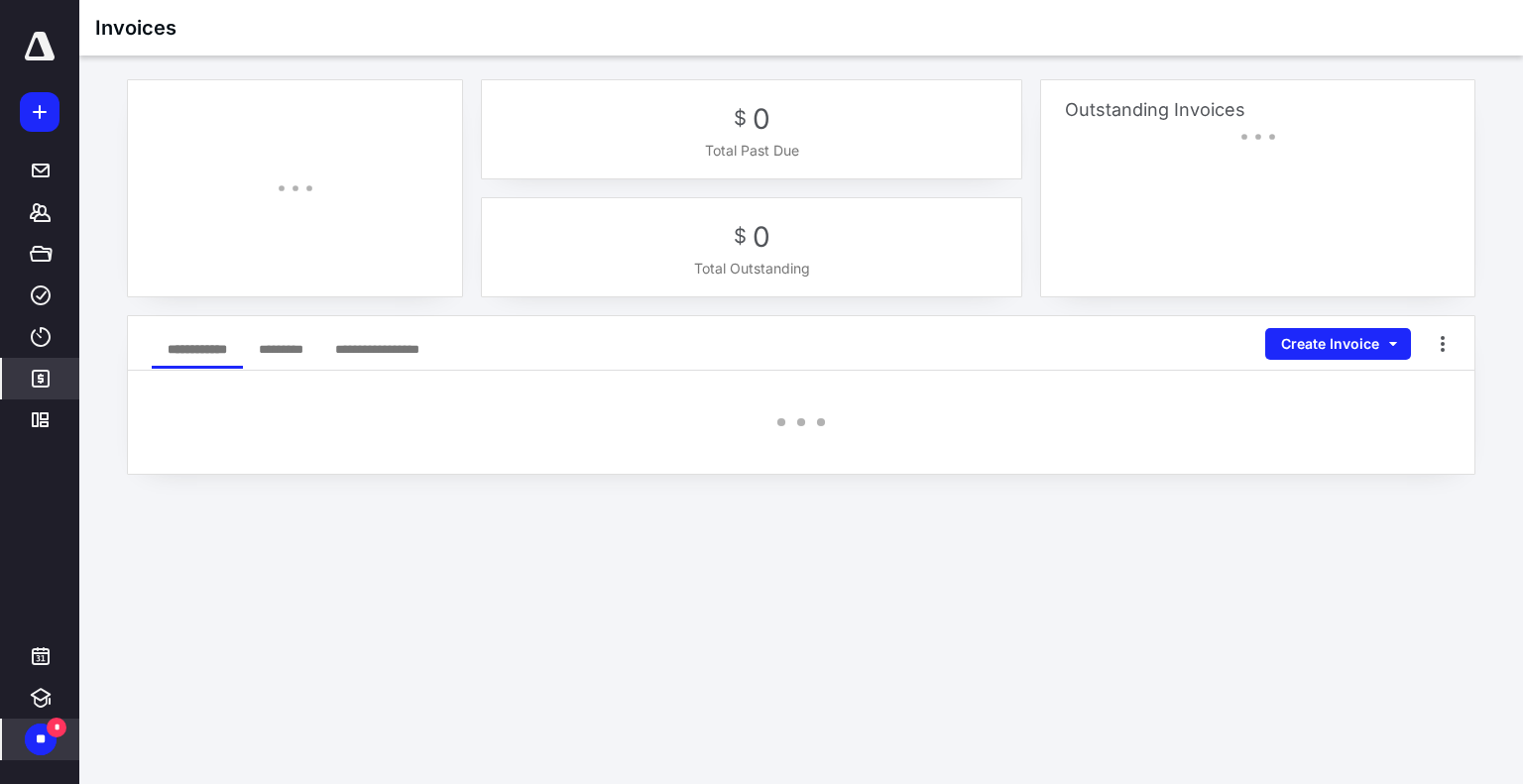 click on "*******" at bounding box center (41, 379) 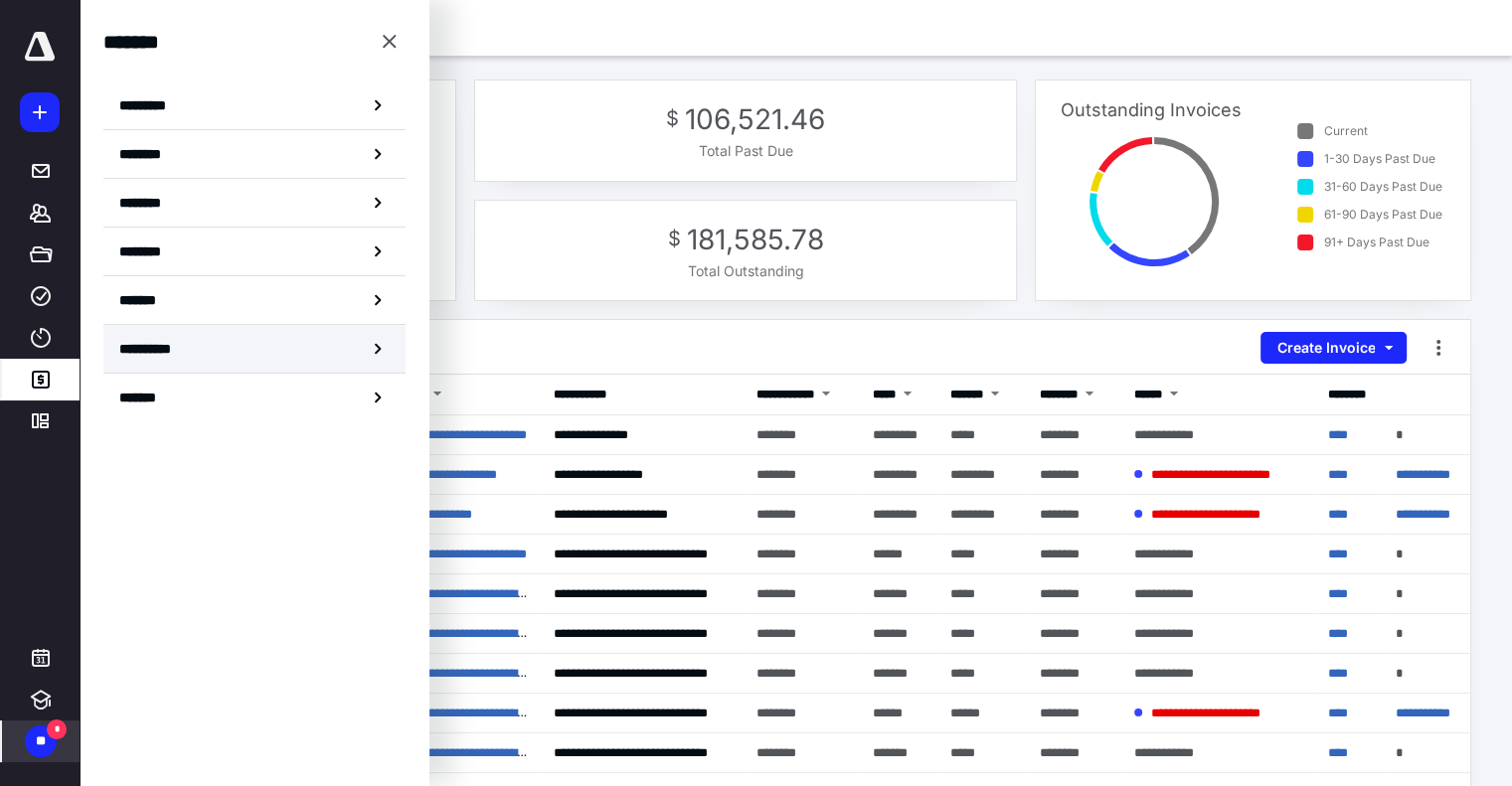 click on "**********" at bounding box center (254, 349) 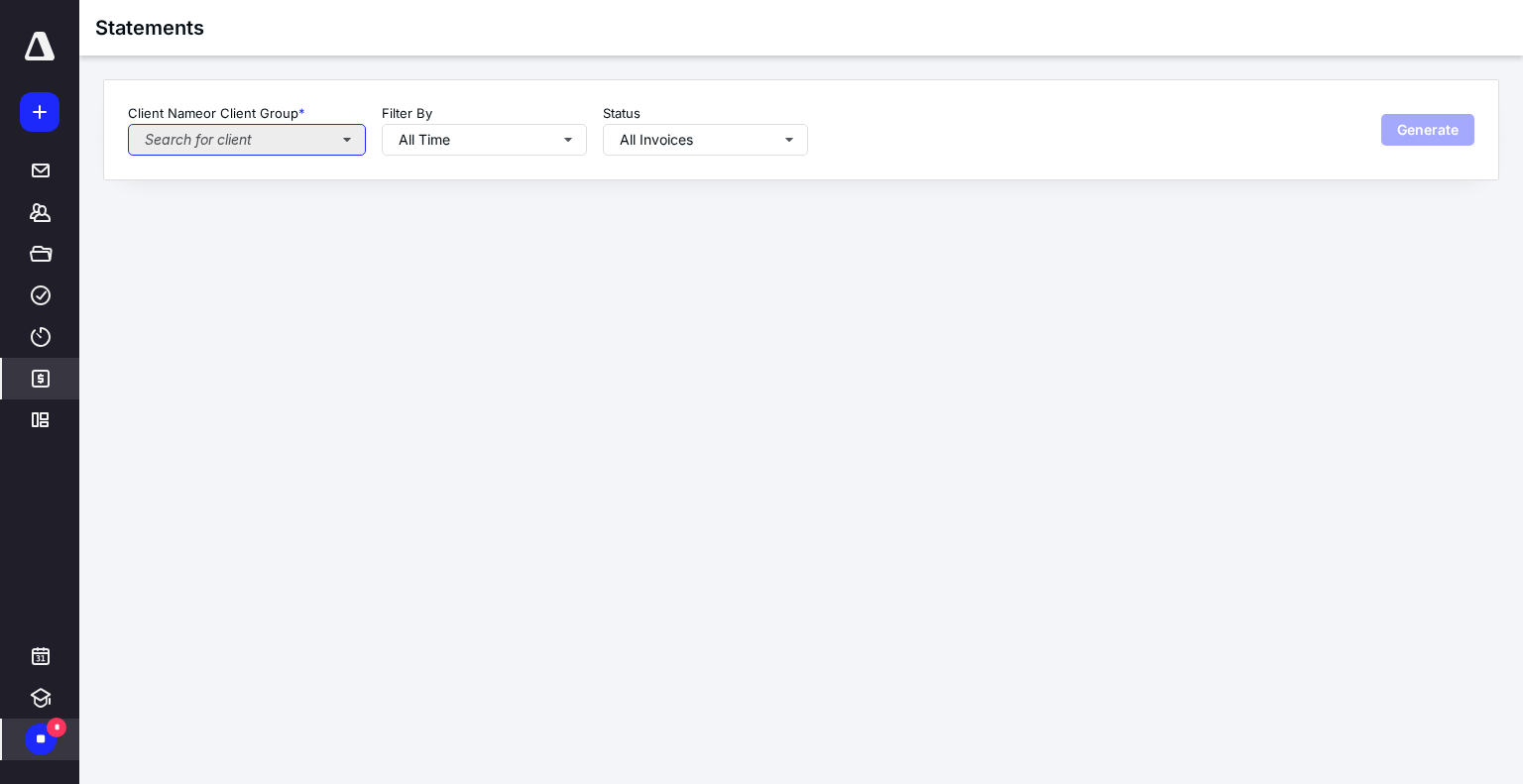 click on "Search for client" at bounding box center [247, 140] 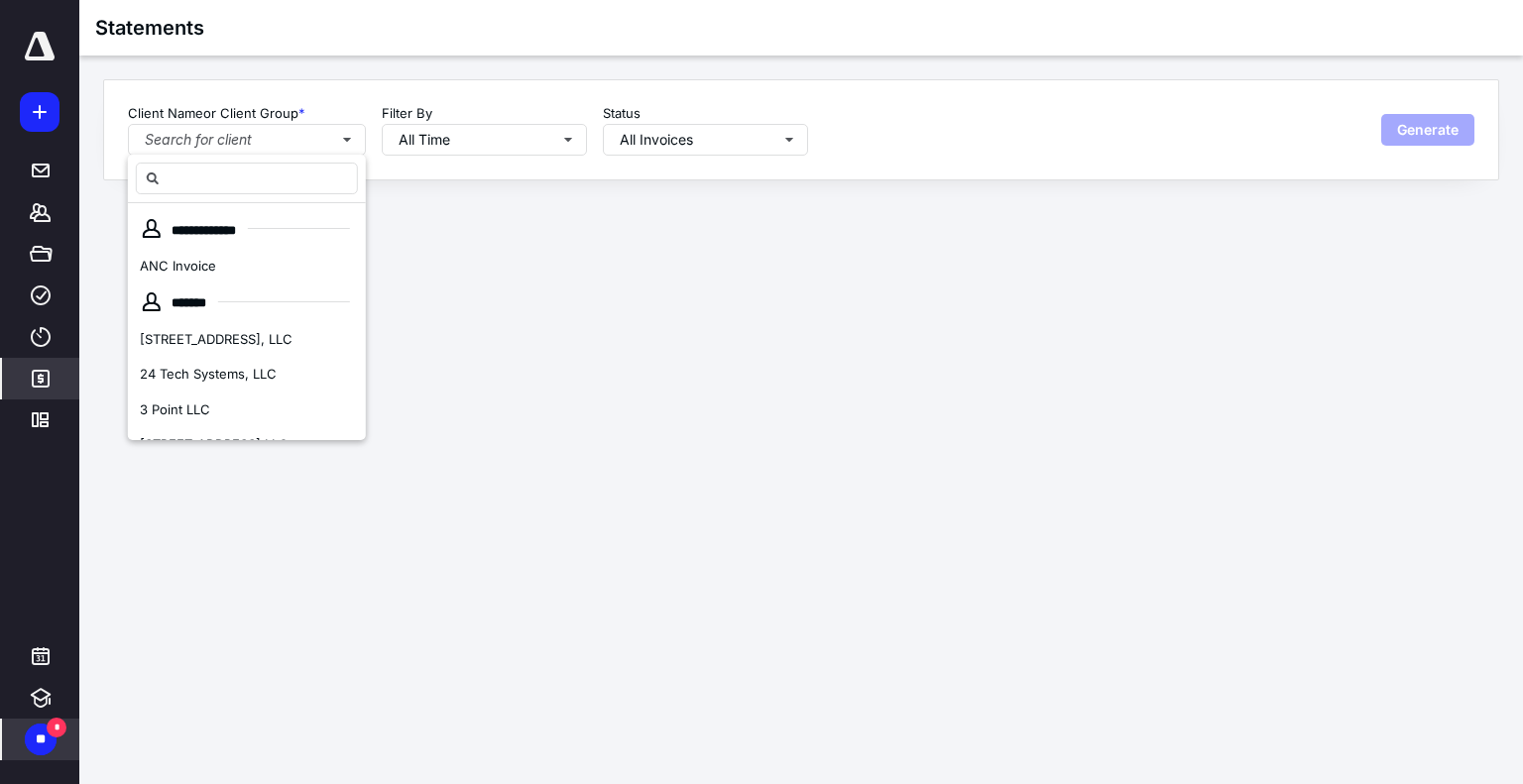 click on "**********" at bounding box center [762, 392] 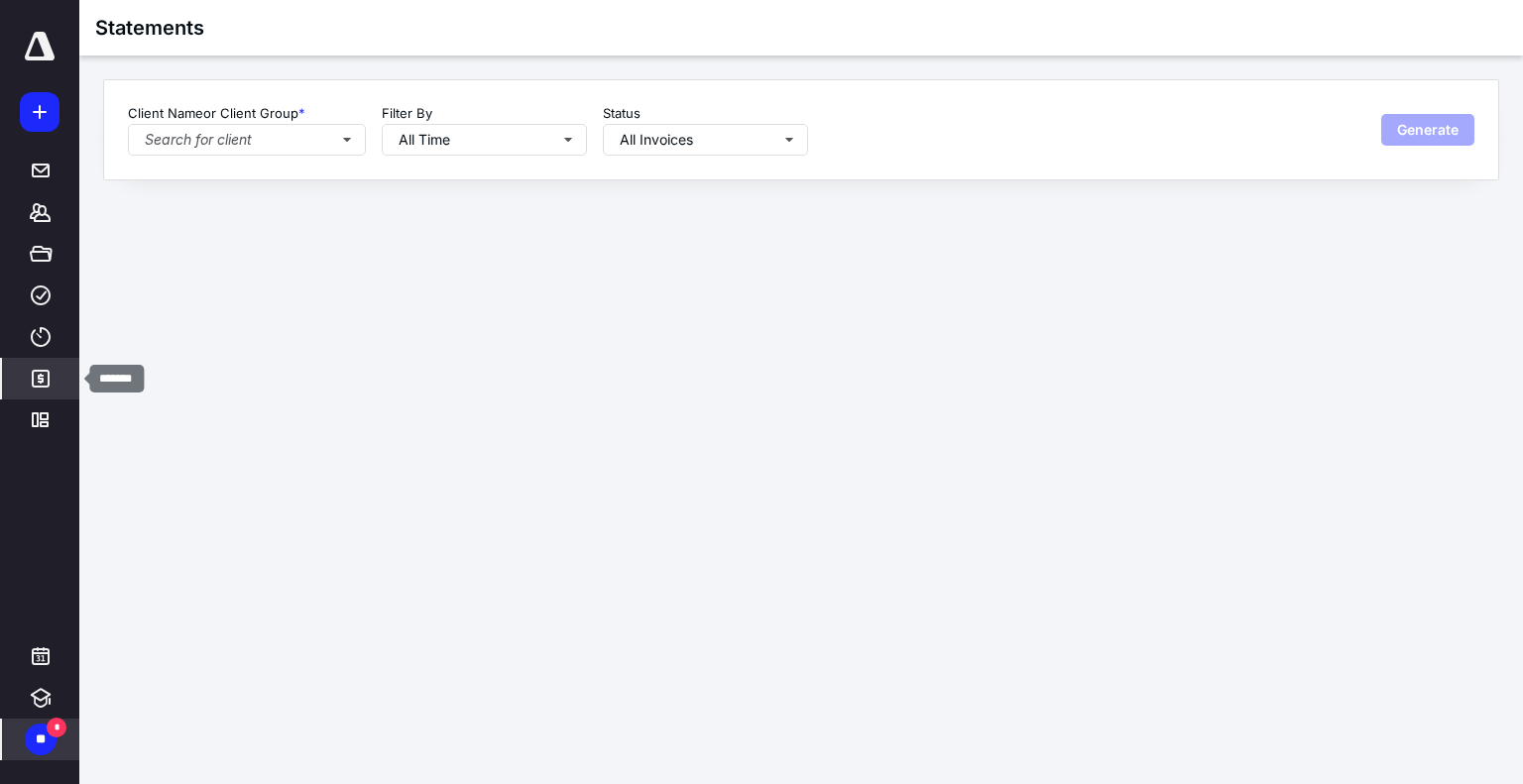 click on "*******" at bounding box center [41, 379] 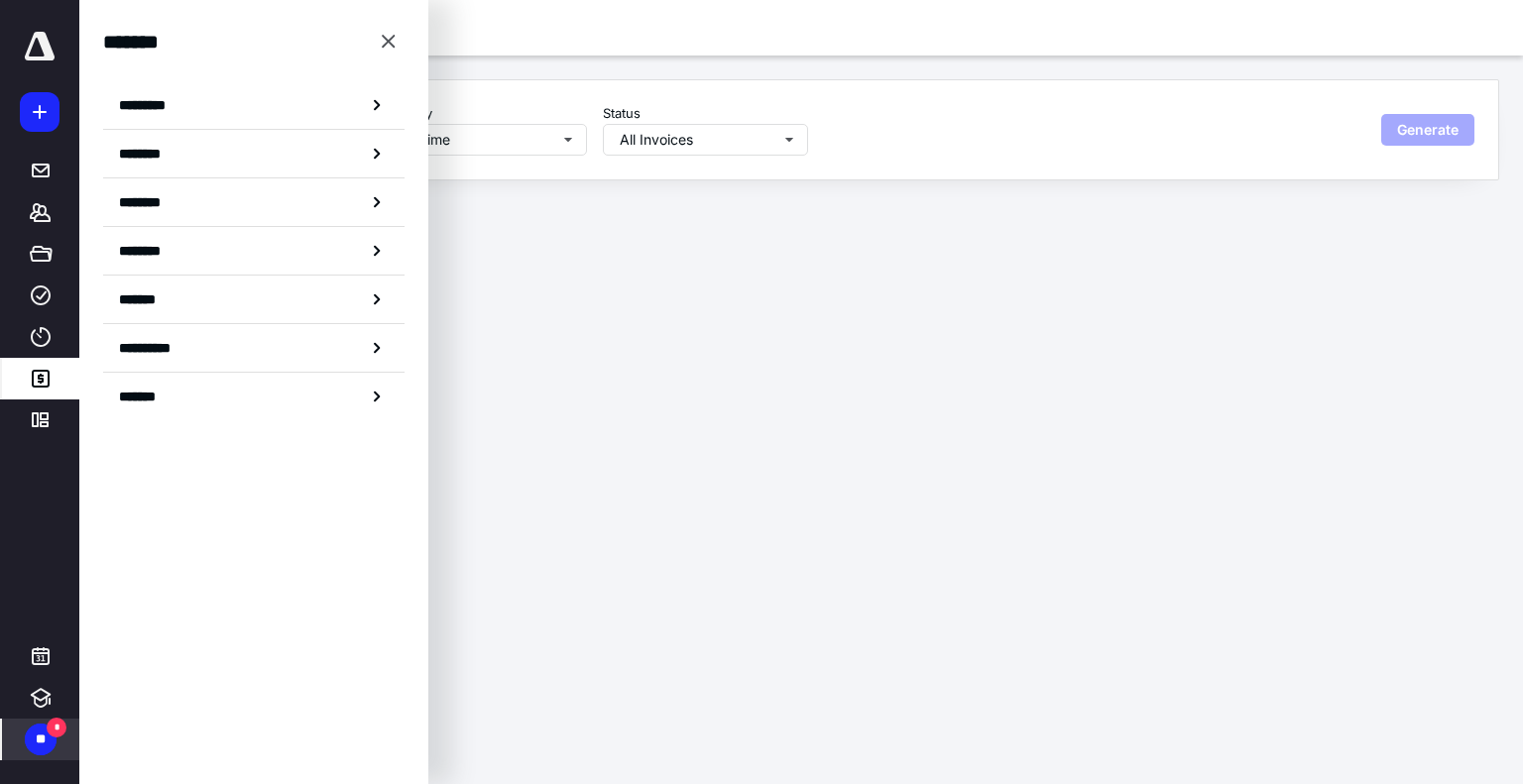 click on "**********" at bounding box center [762, 392] 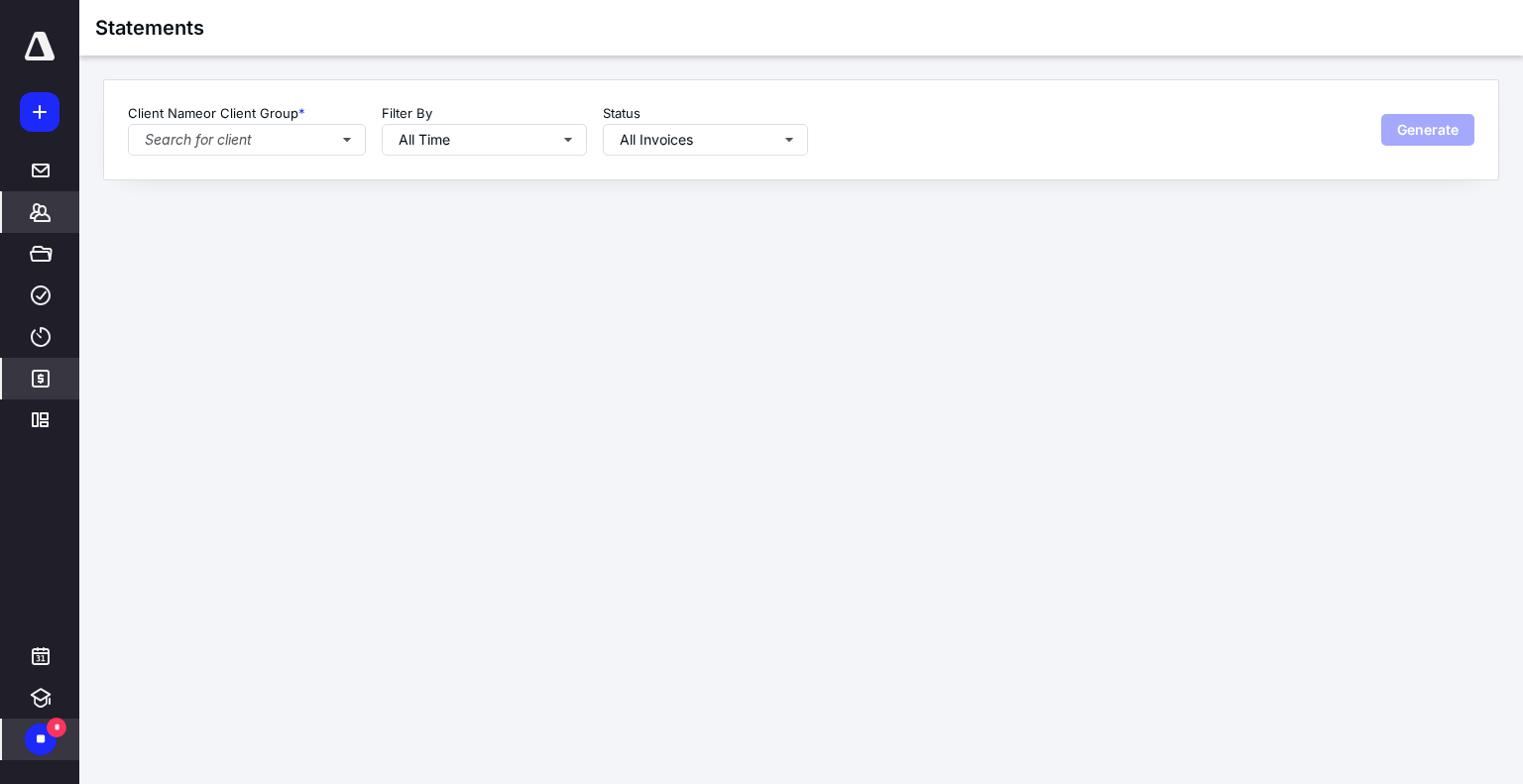 click on "*******" at bounding box center [41, 212] 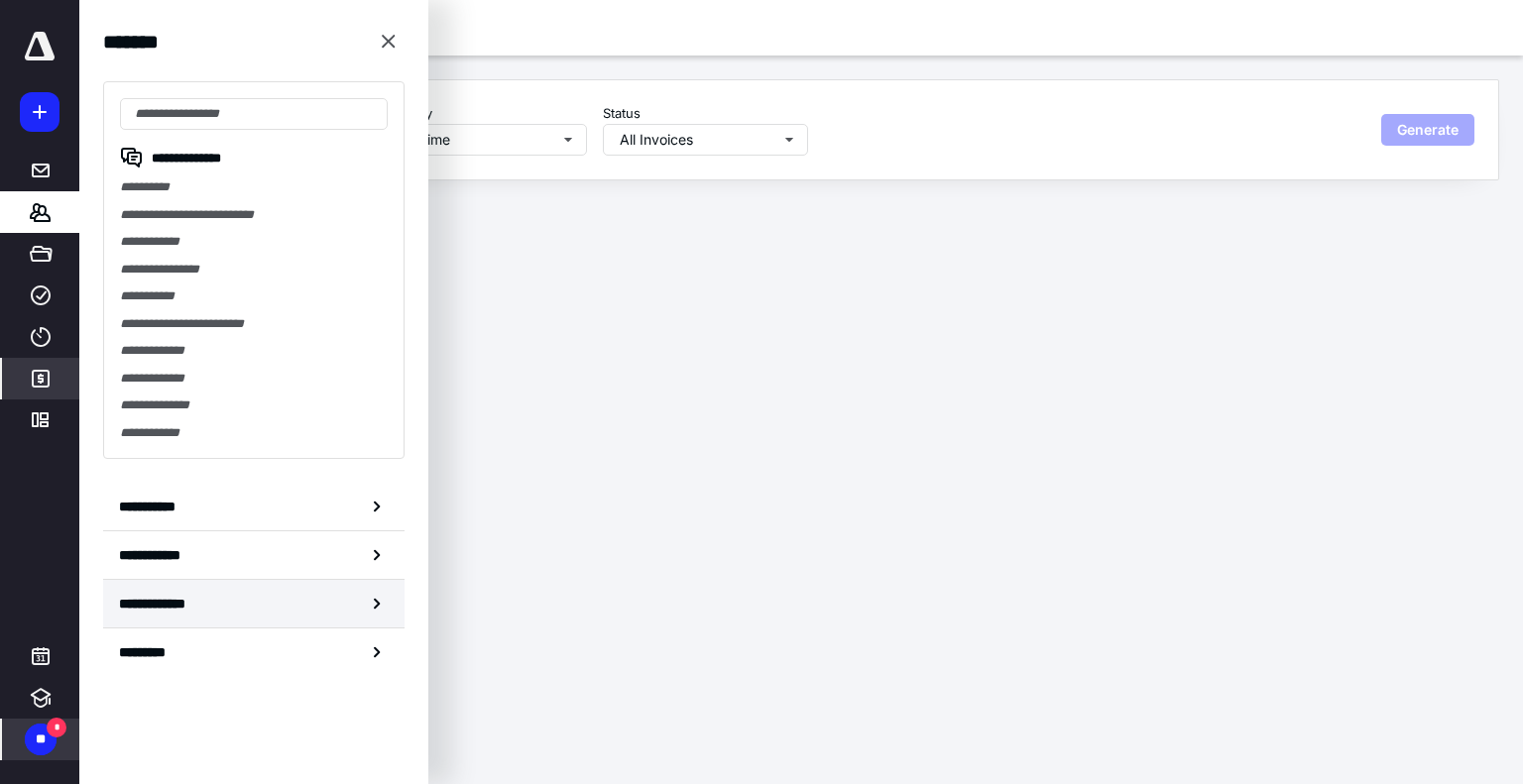 click on "**********" at bounding box center [165, 604] 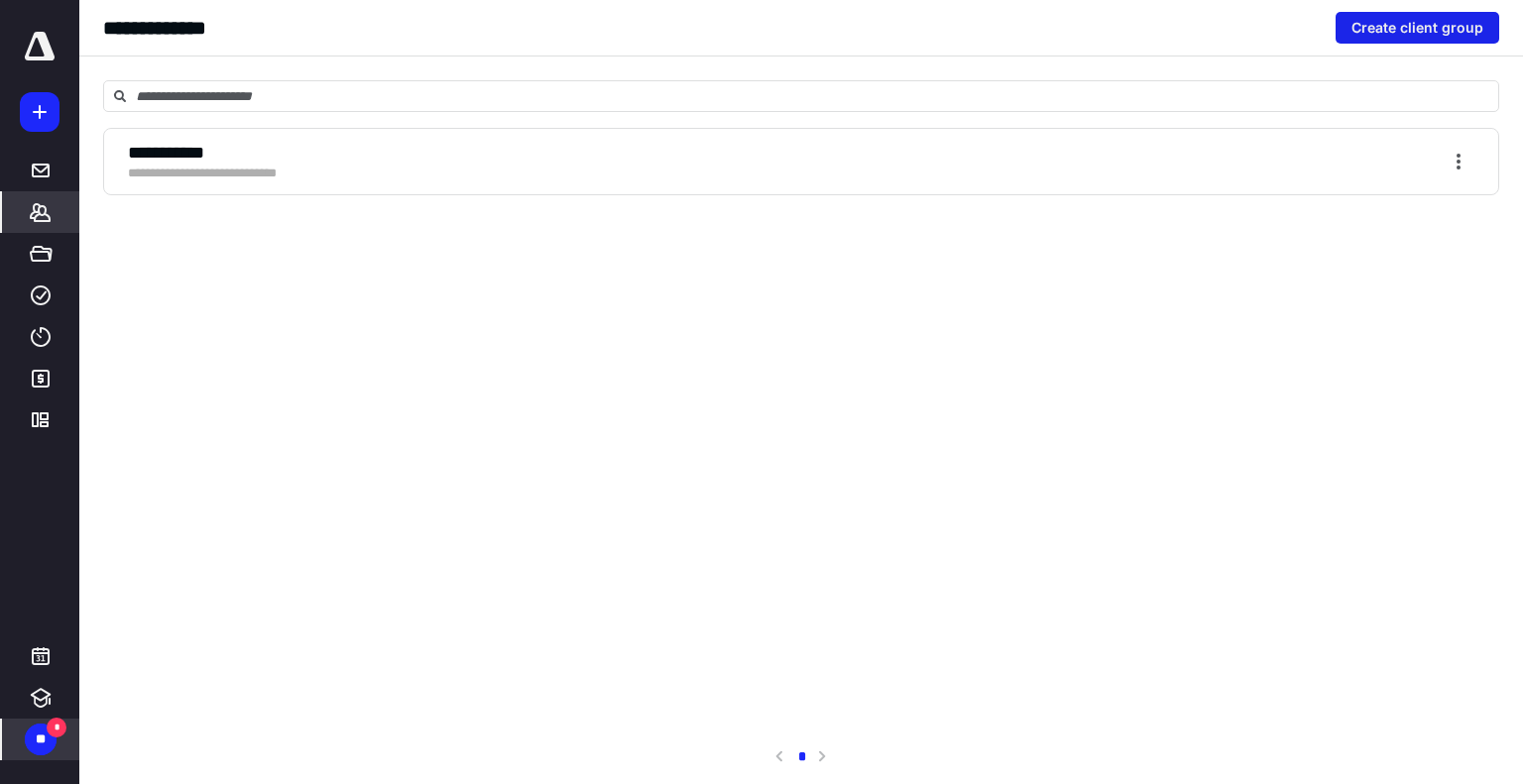 click on "Create client group" at bounding box center (1417, 28) 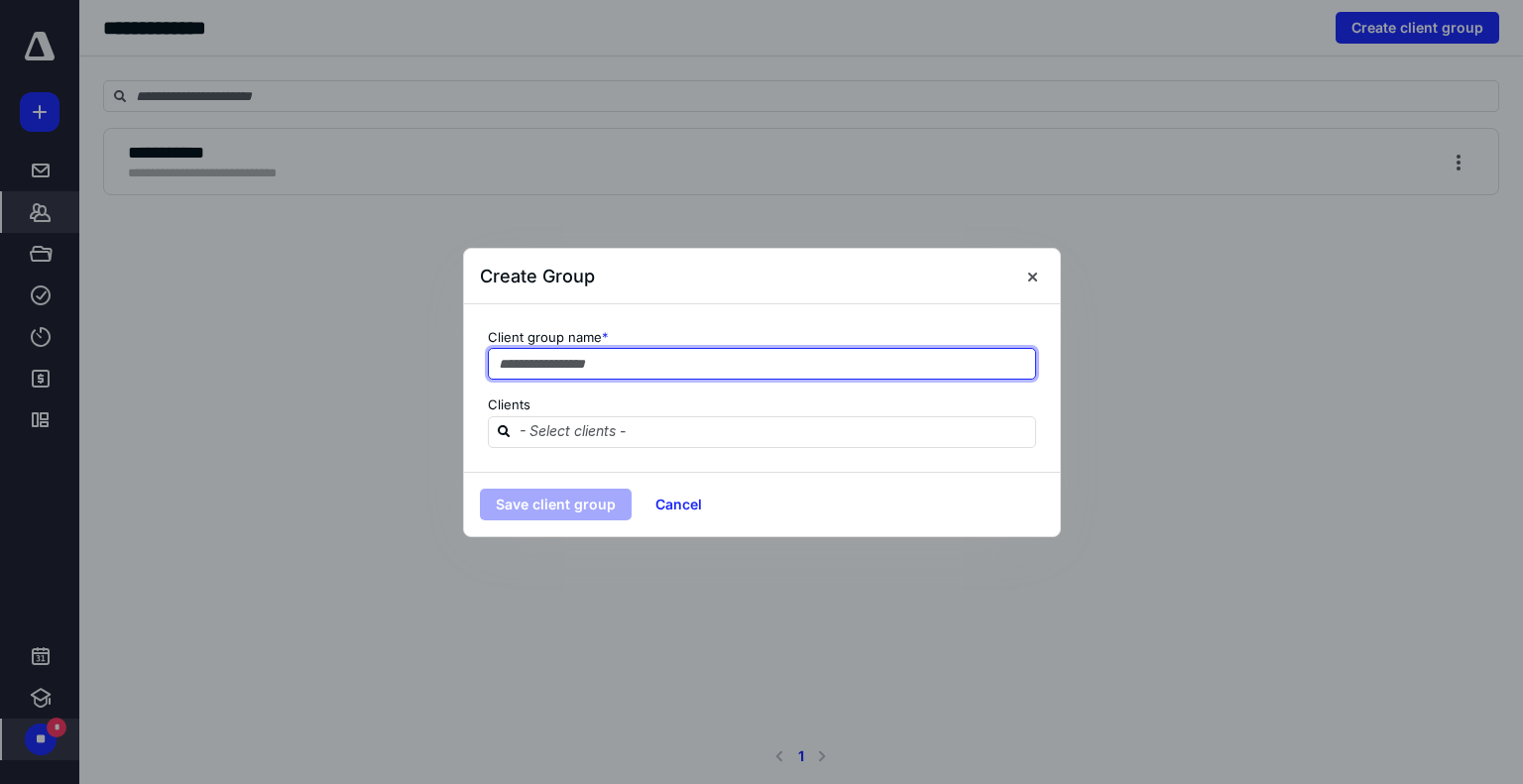 click at bounding box center [762, 364] 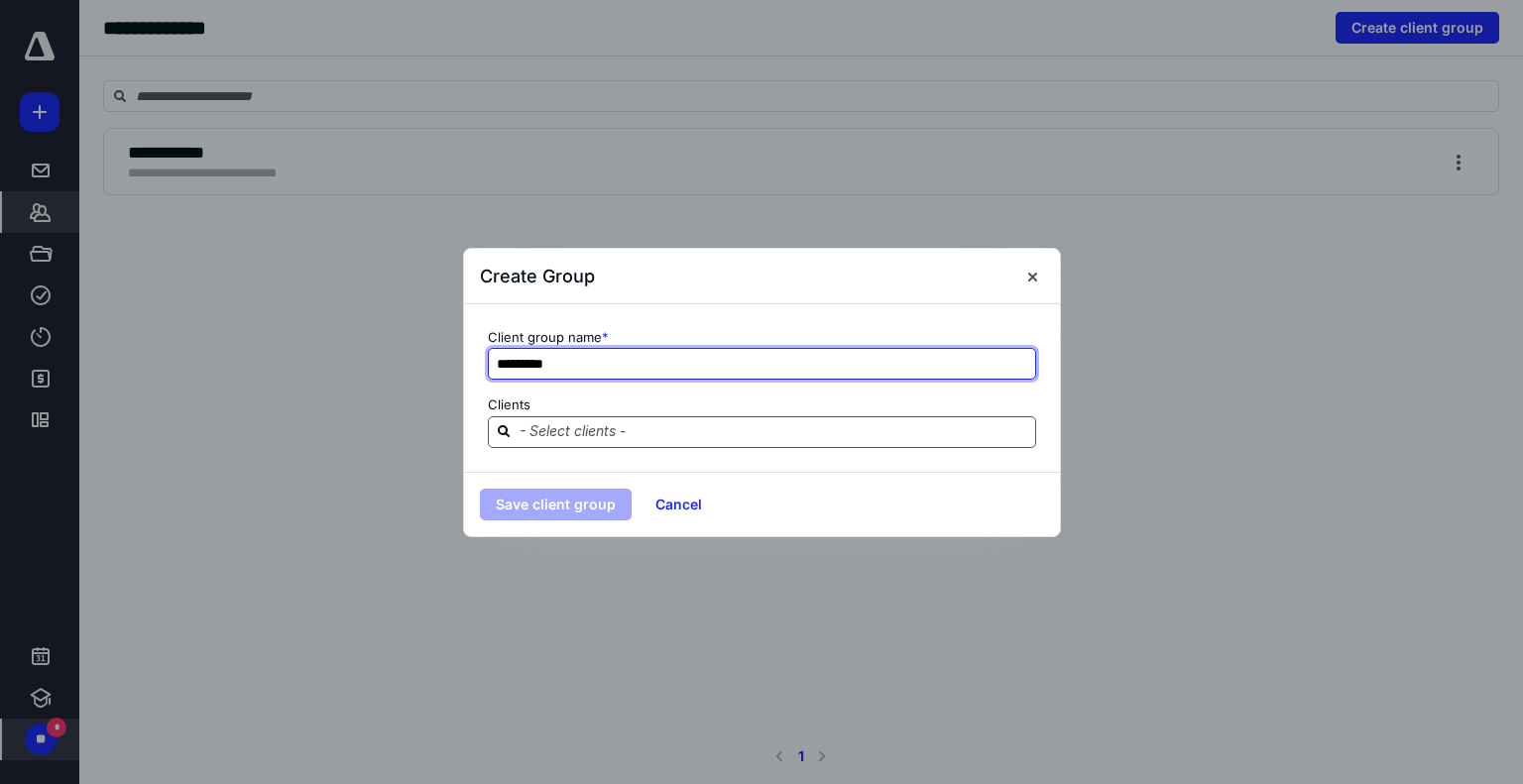 type on "*********" 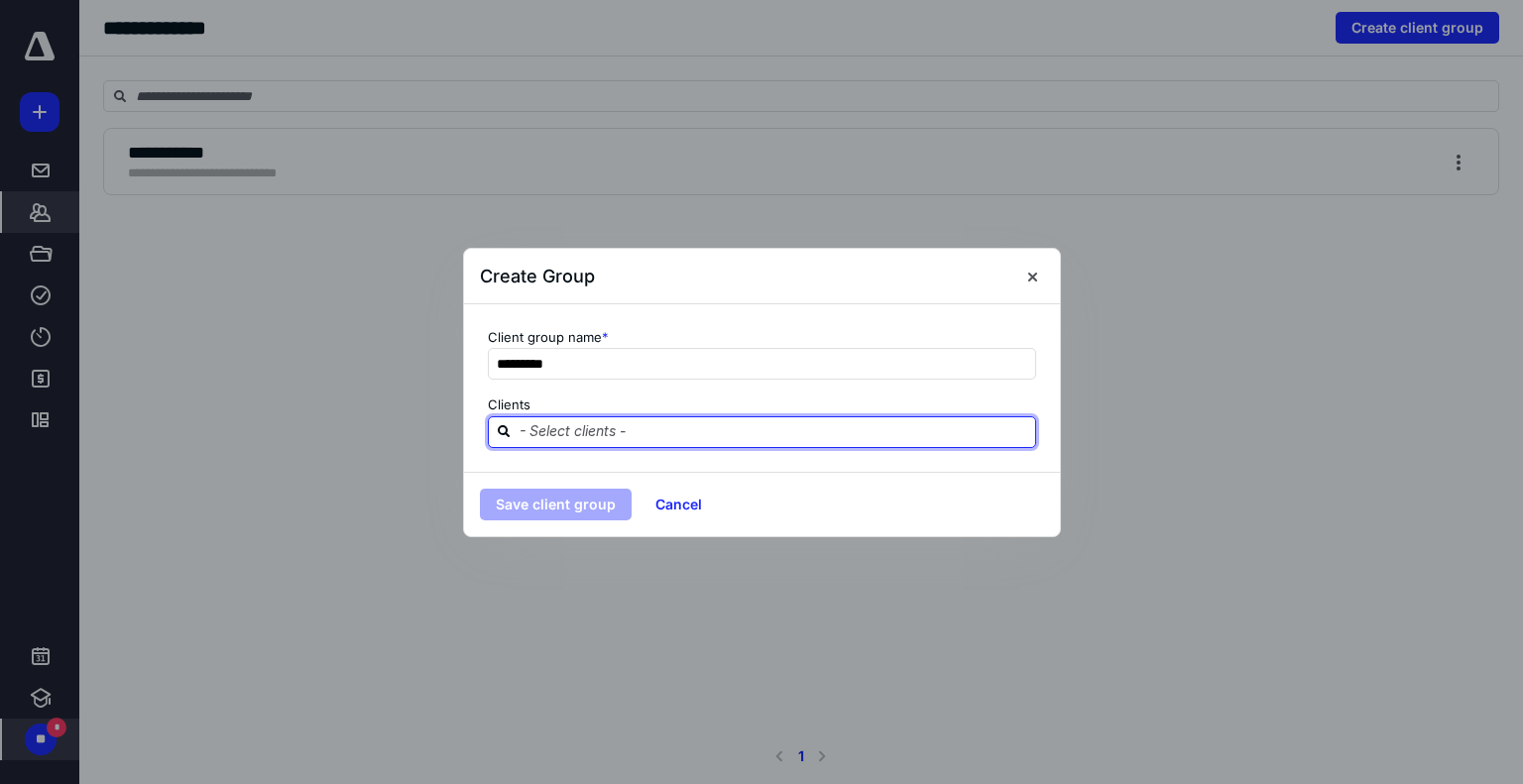 click at bounding box center (773, 431) 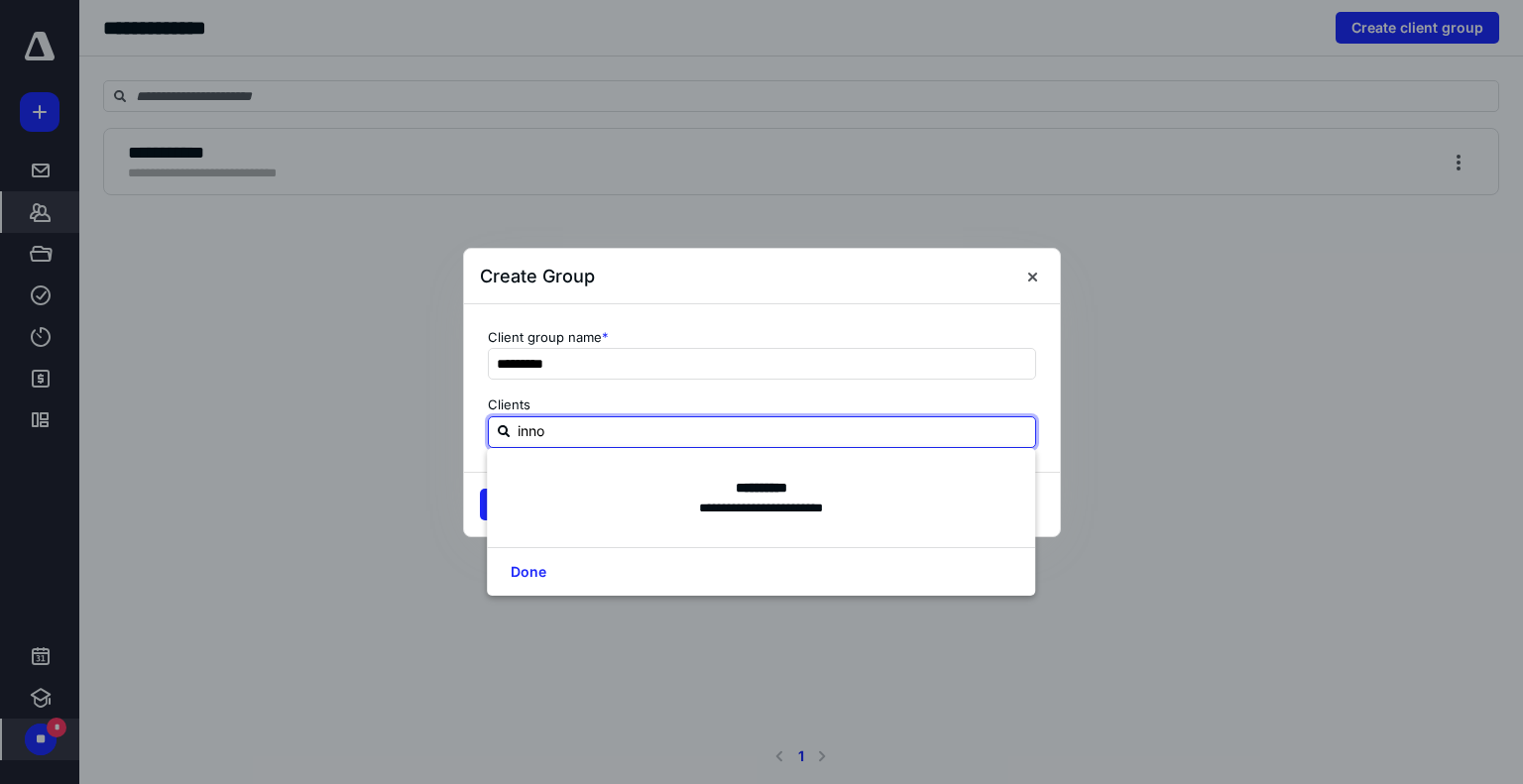 type on "innov" 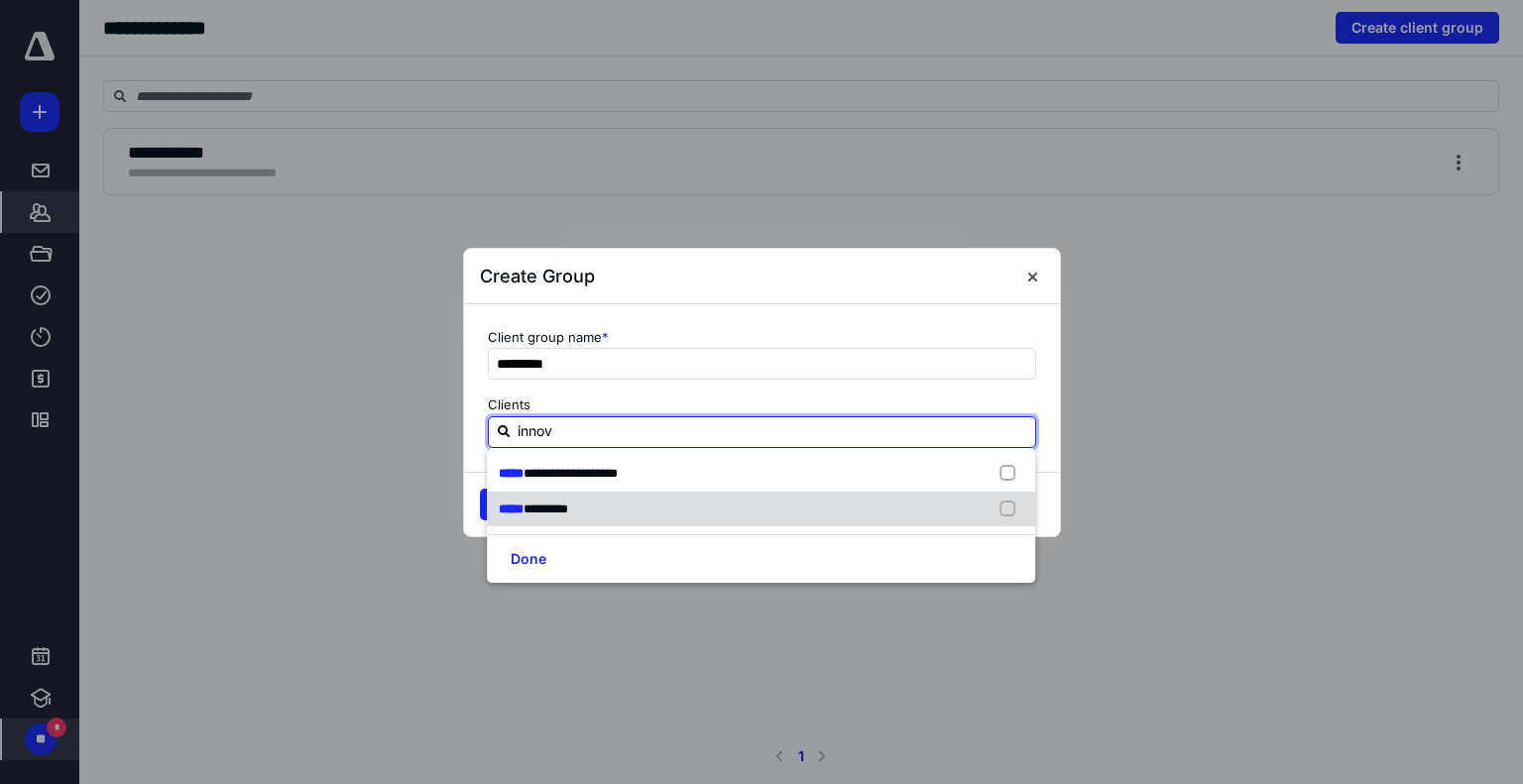 click on "***** *********" at bounding box center [761, 509] 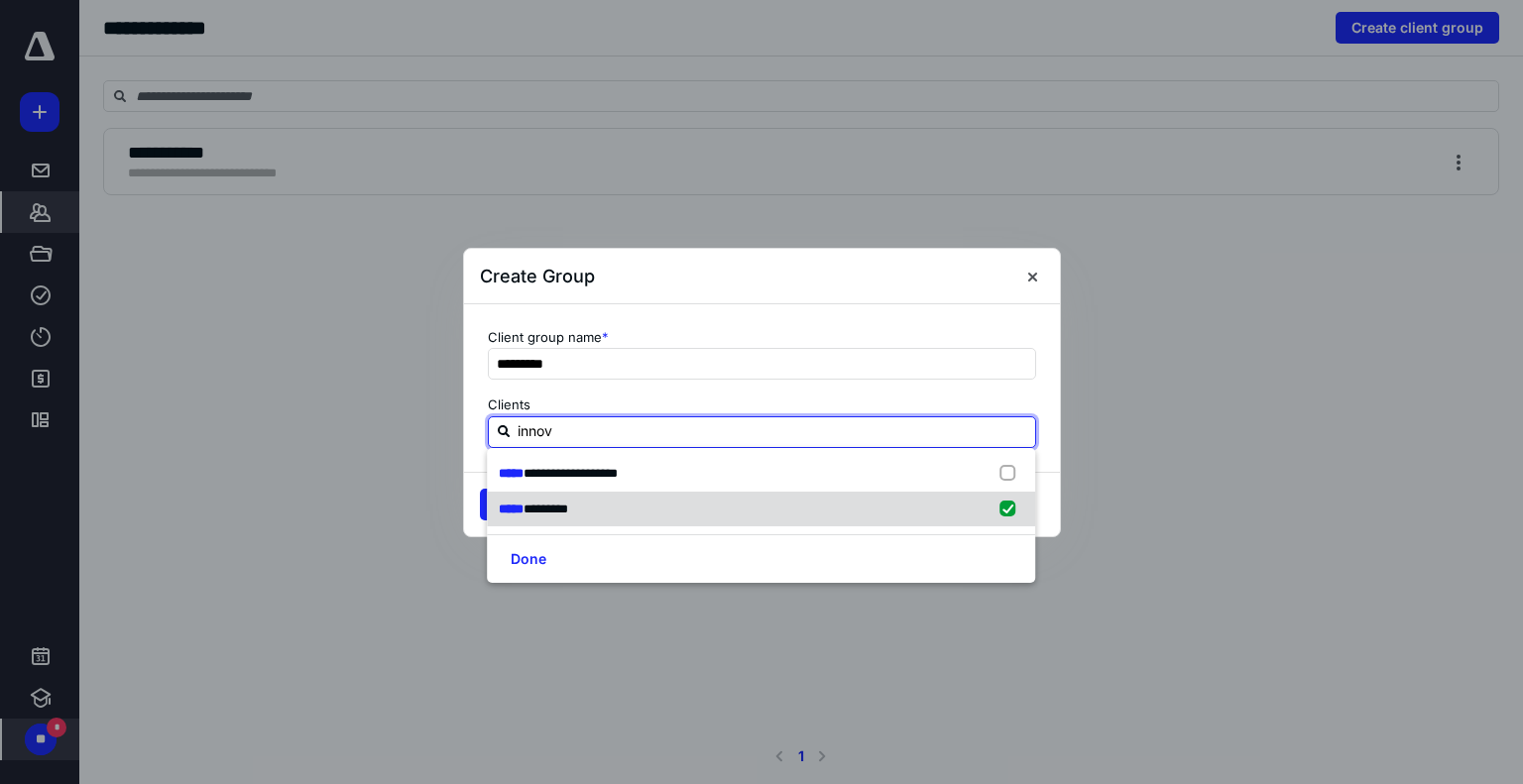 type 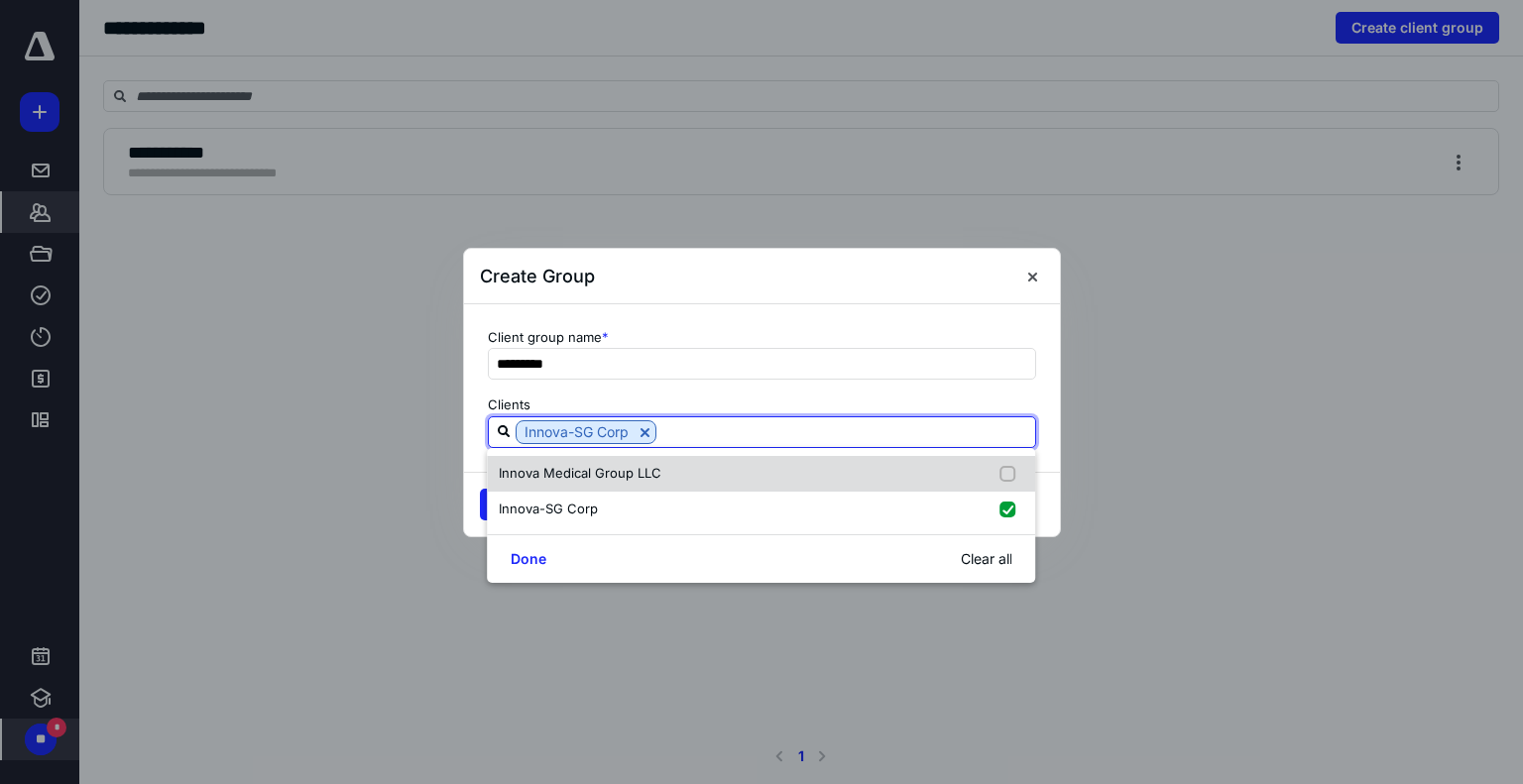 click on "Innova Medical Group LLC" at bounding box center (761, 474) 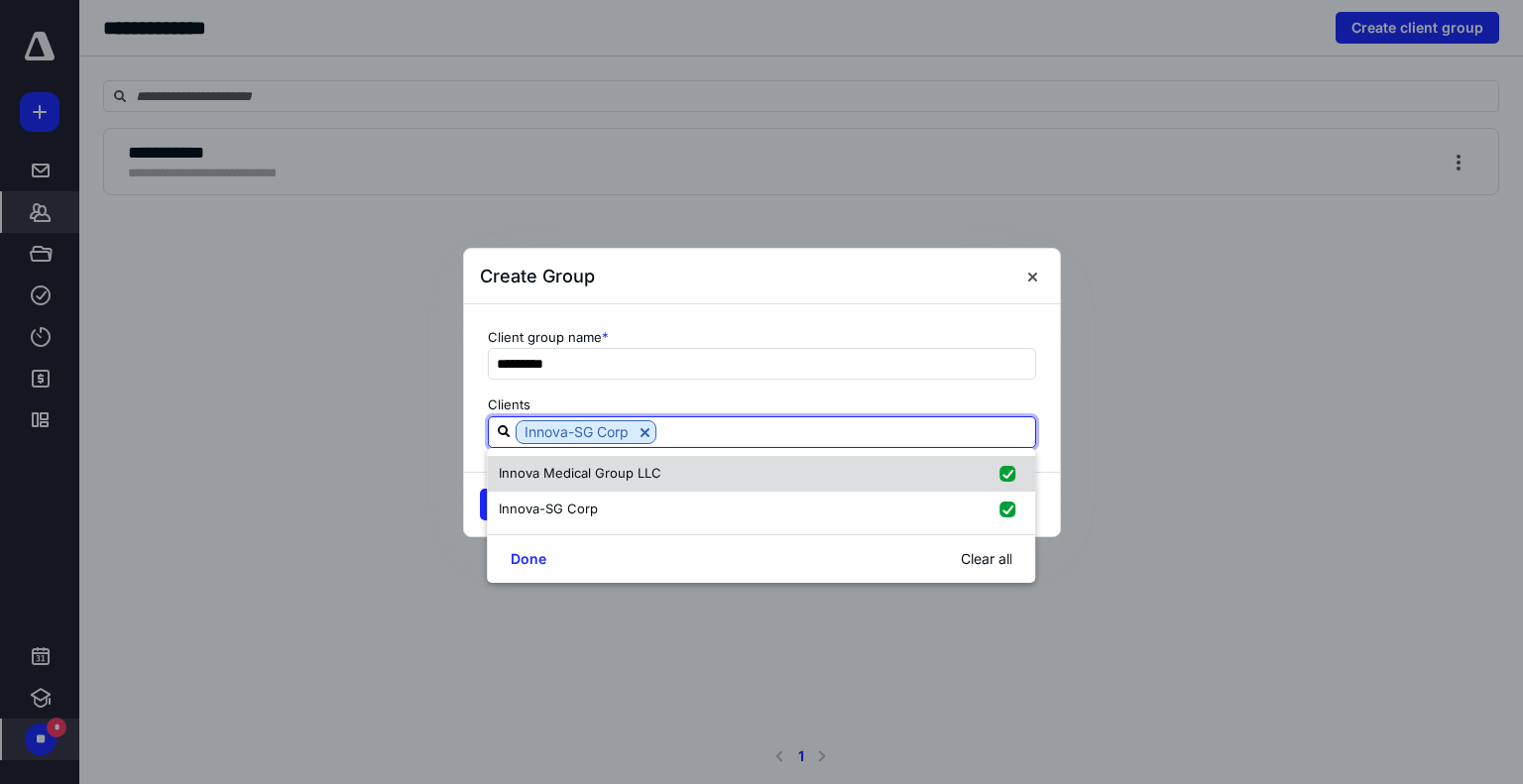 checkbox on "true" 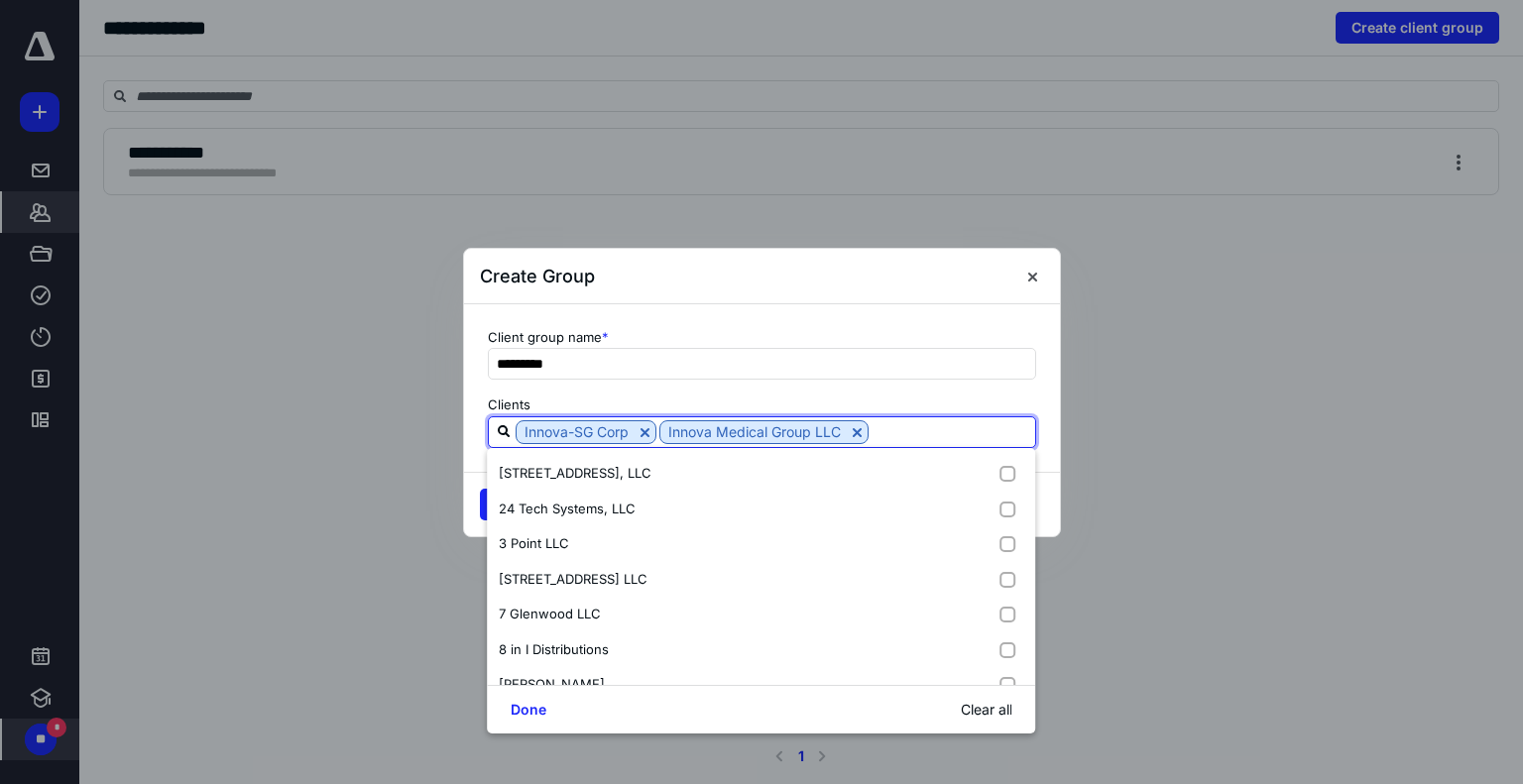 click on "3 Point LLC" at bounding box center (761, 544) 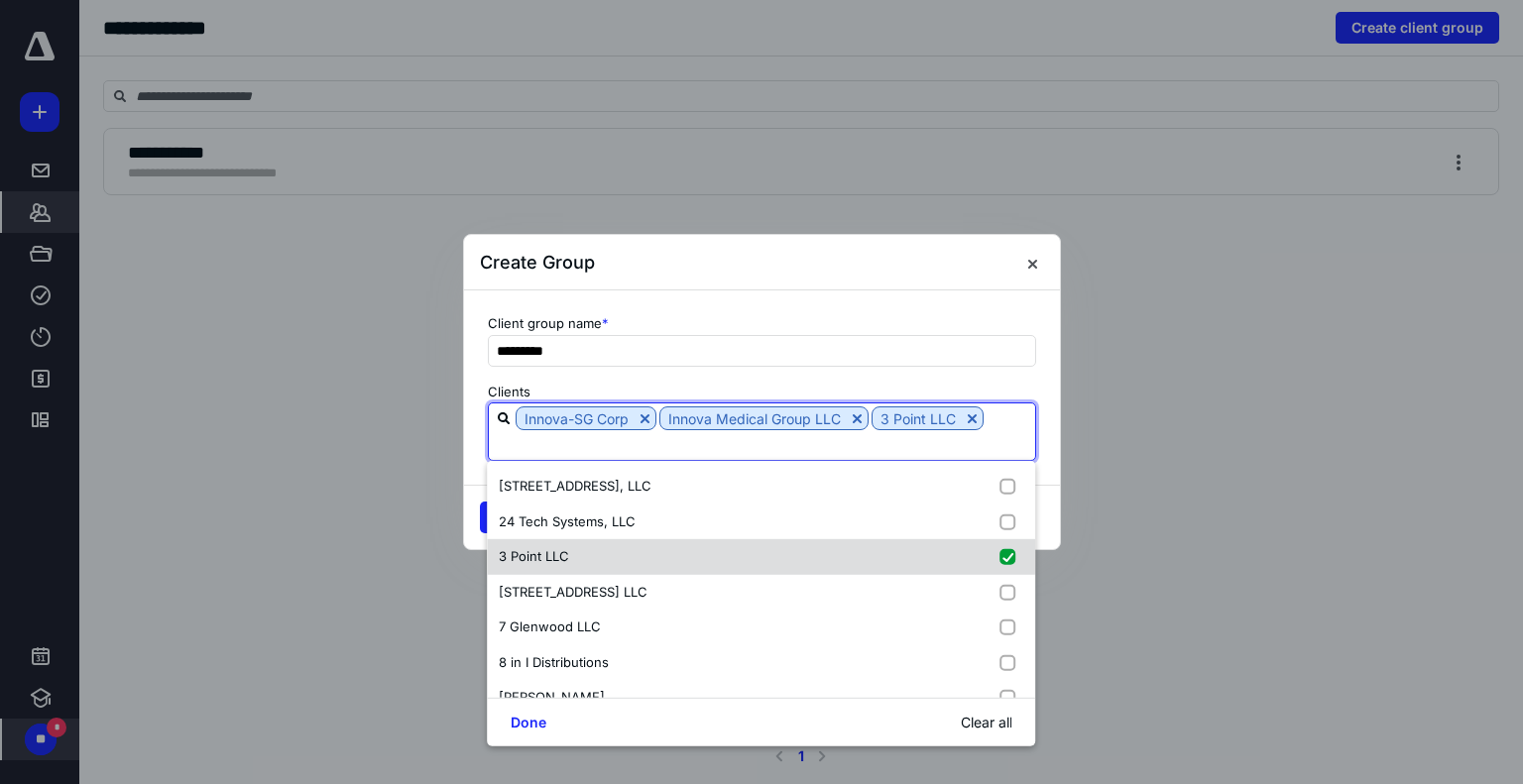 click on "3 Point LLC" at bounding box center [761, 557] 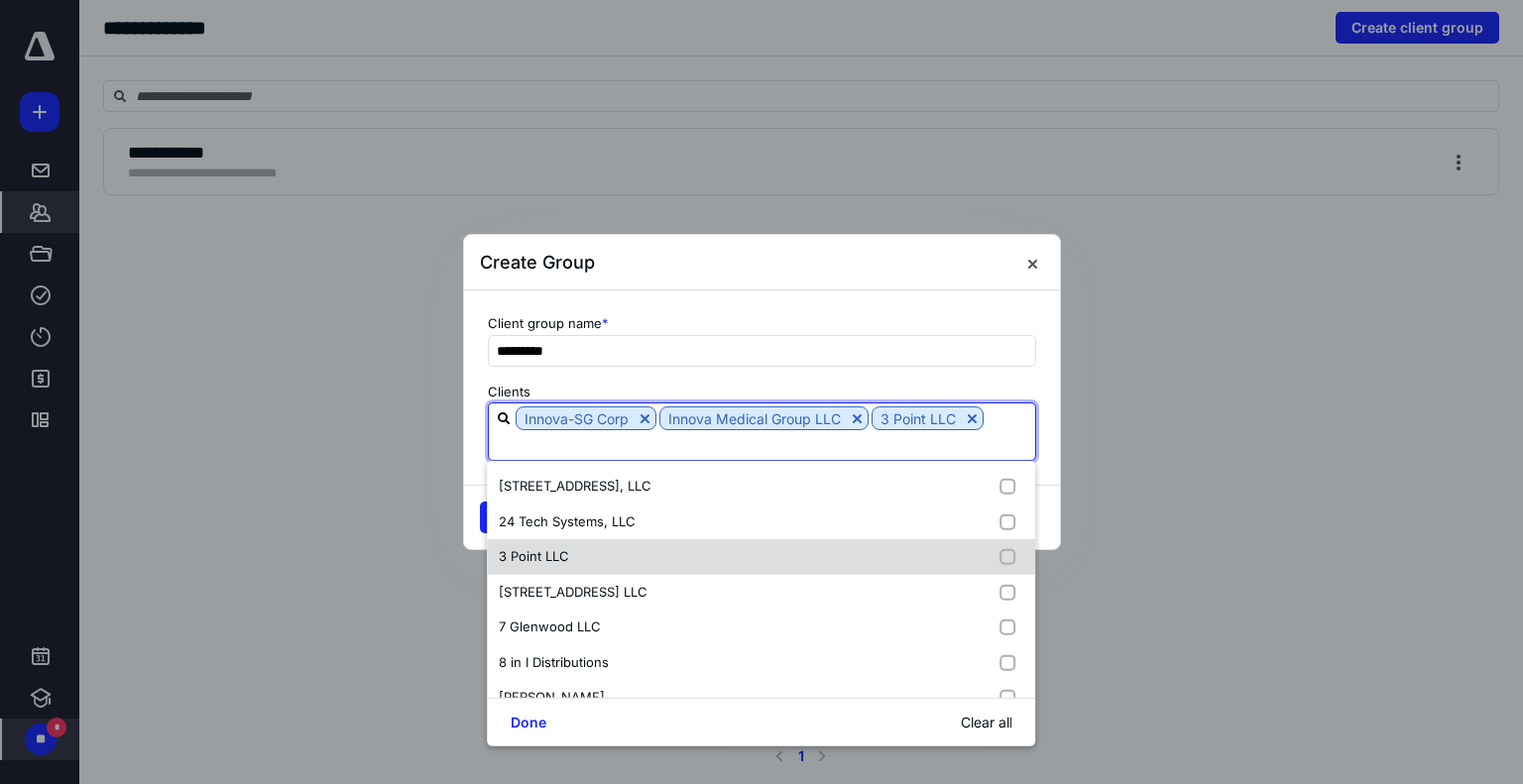 checkbox on "false" 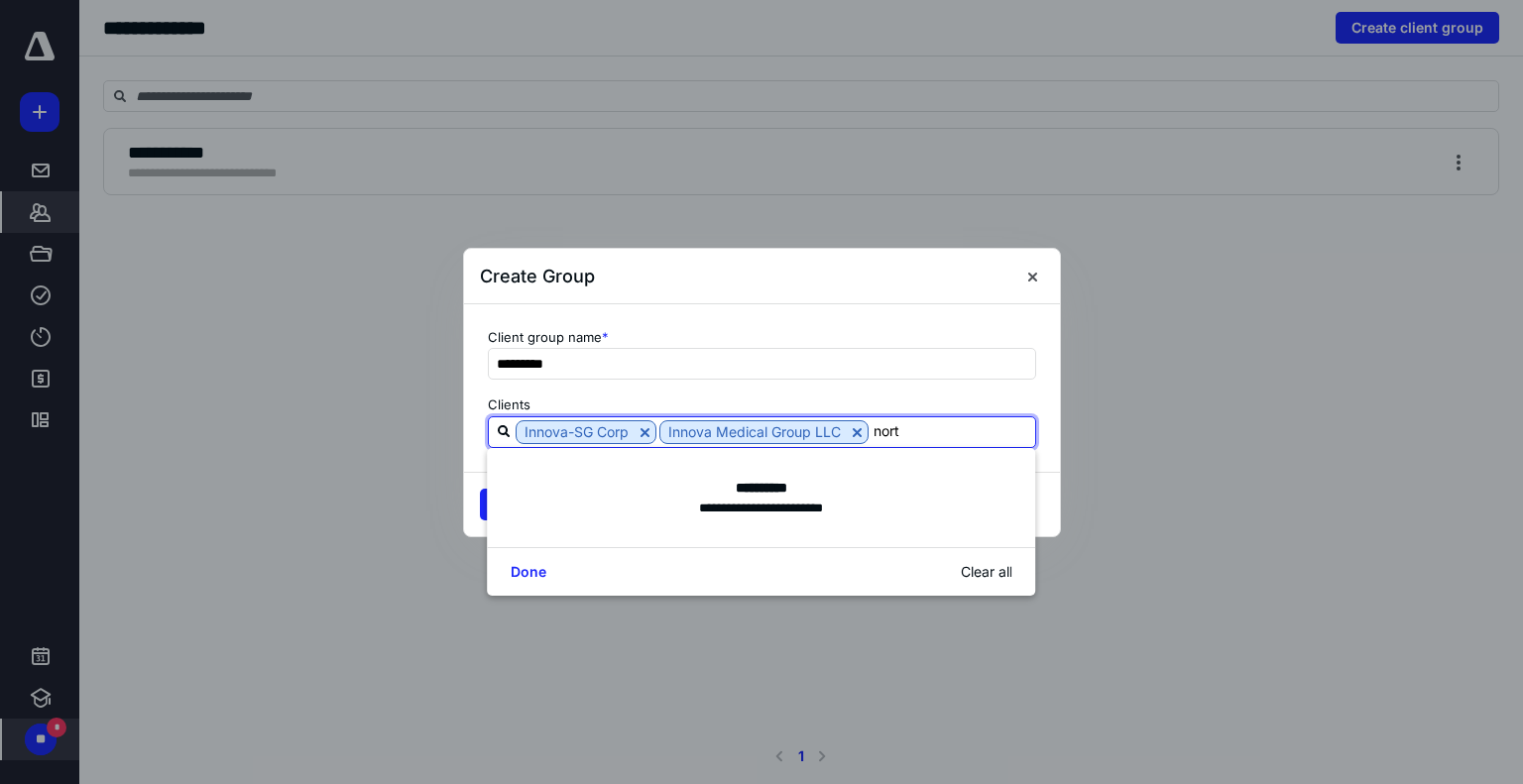 type on "north" 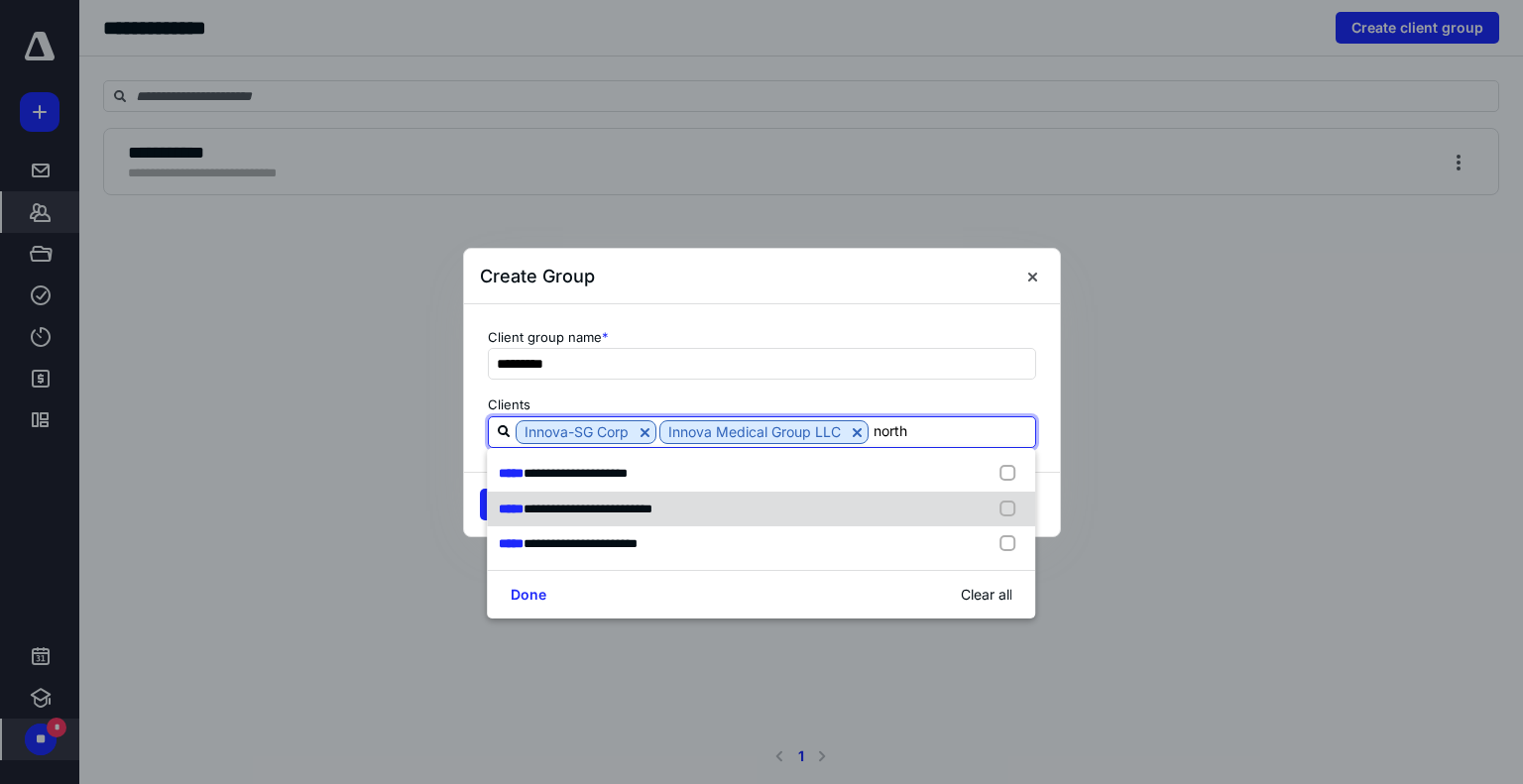 click on "**********" at bounding box center (761, 509) 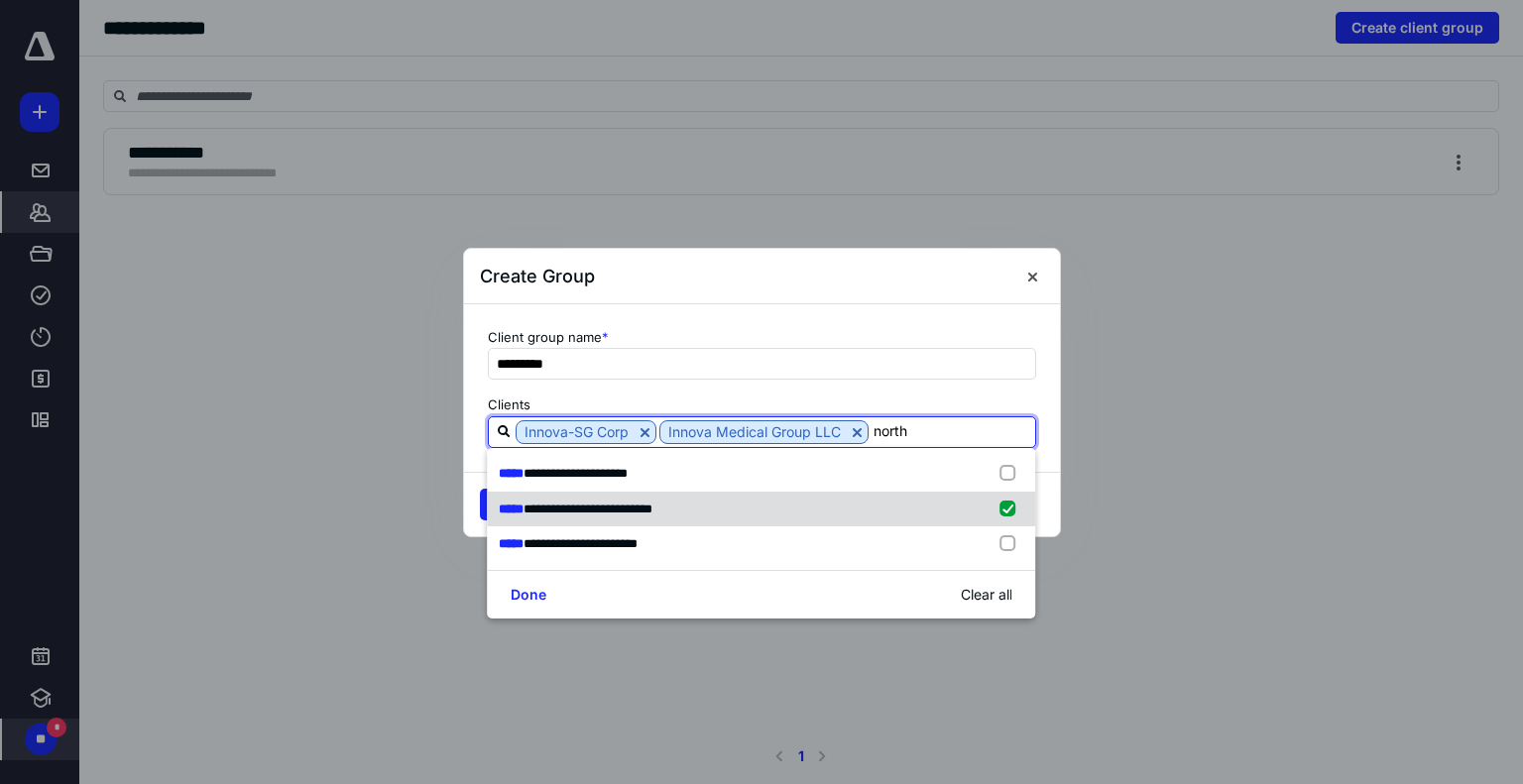 type 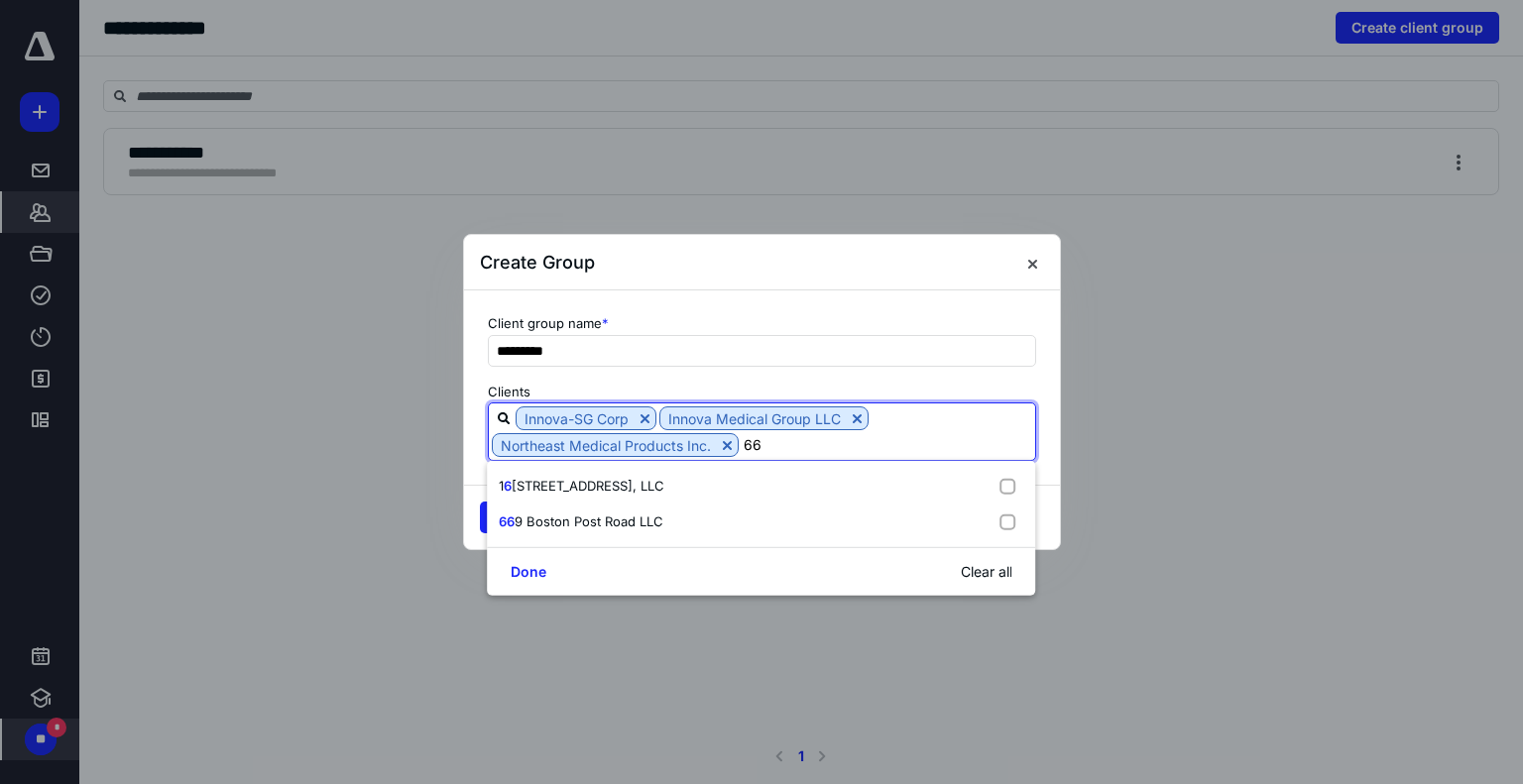 type on "669" 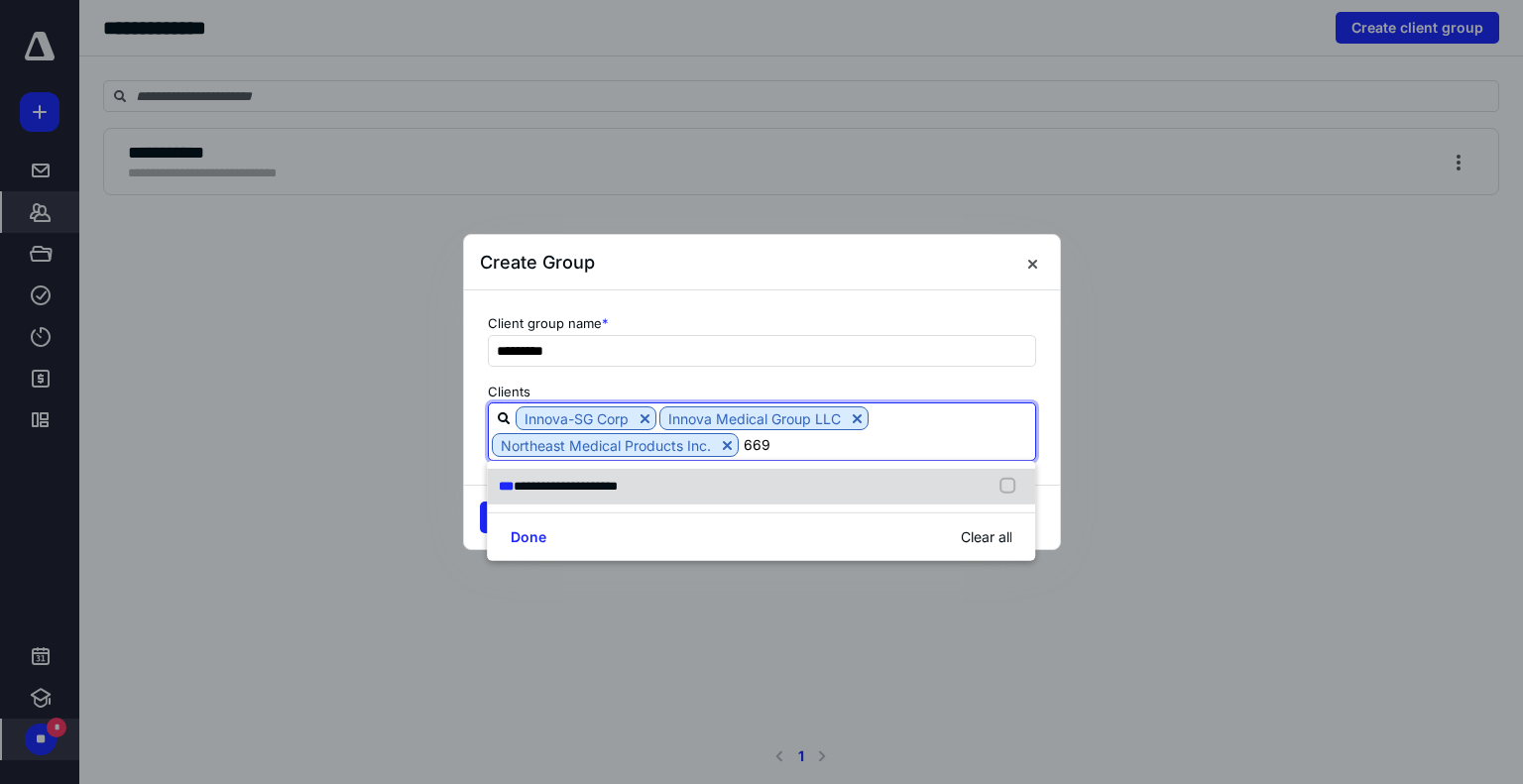 click on "**********" at bounding box center (761, 487) 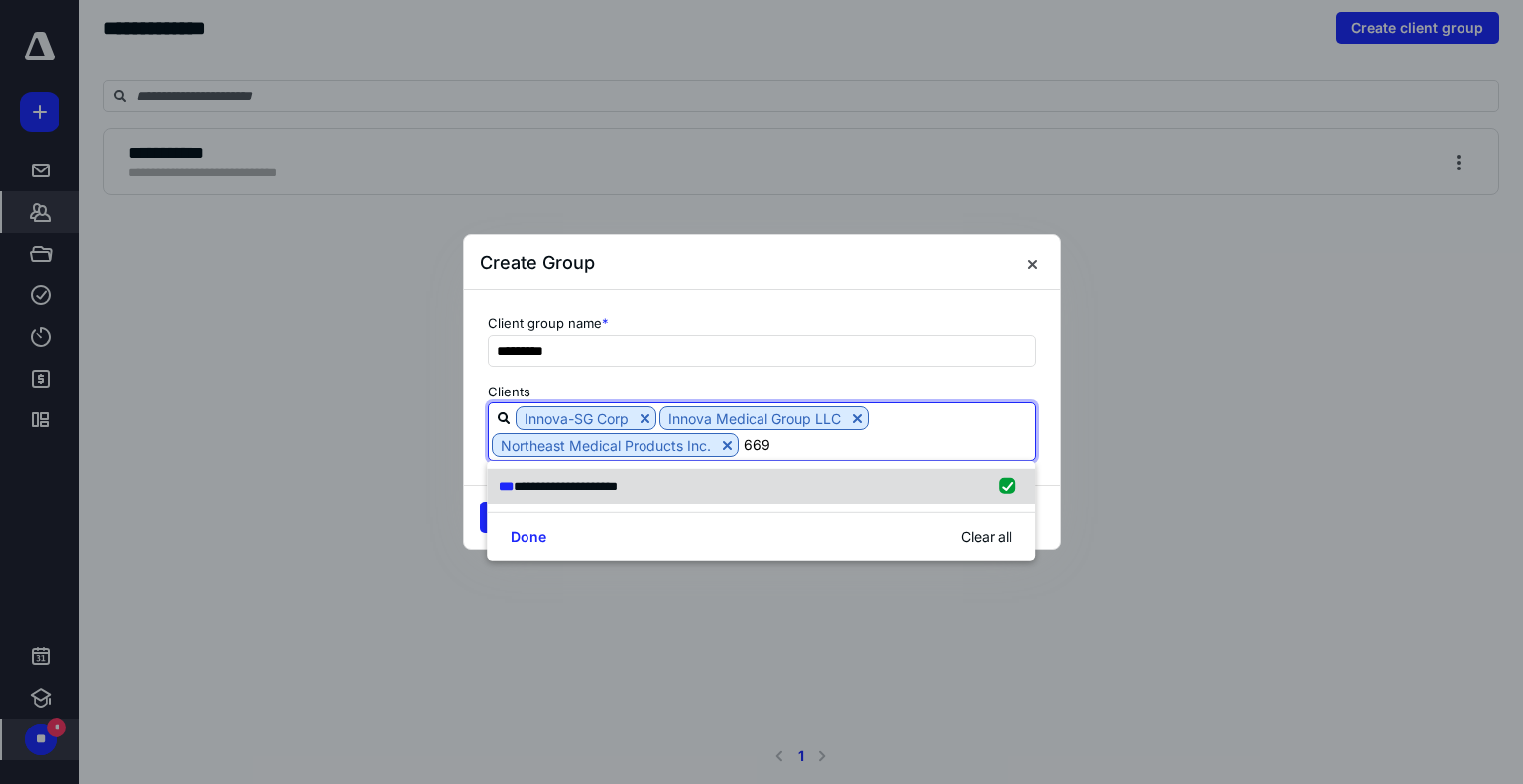 type 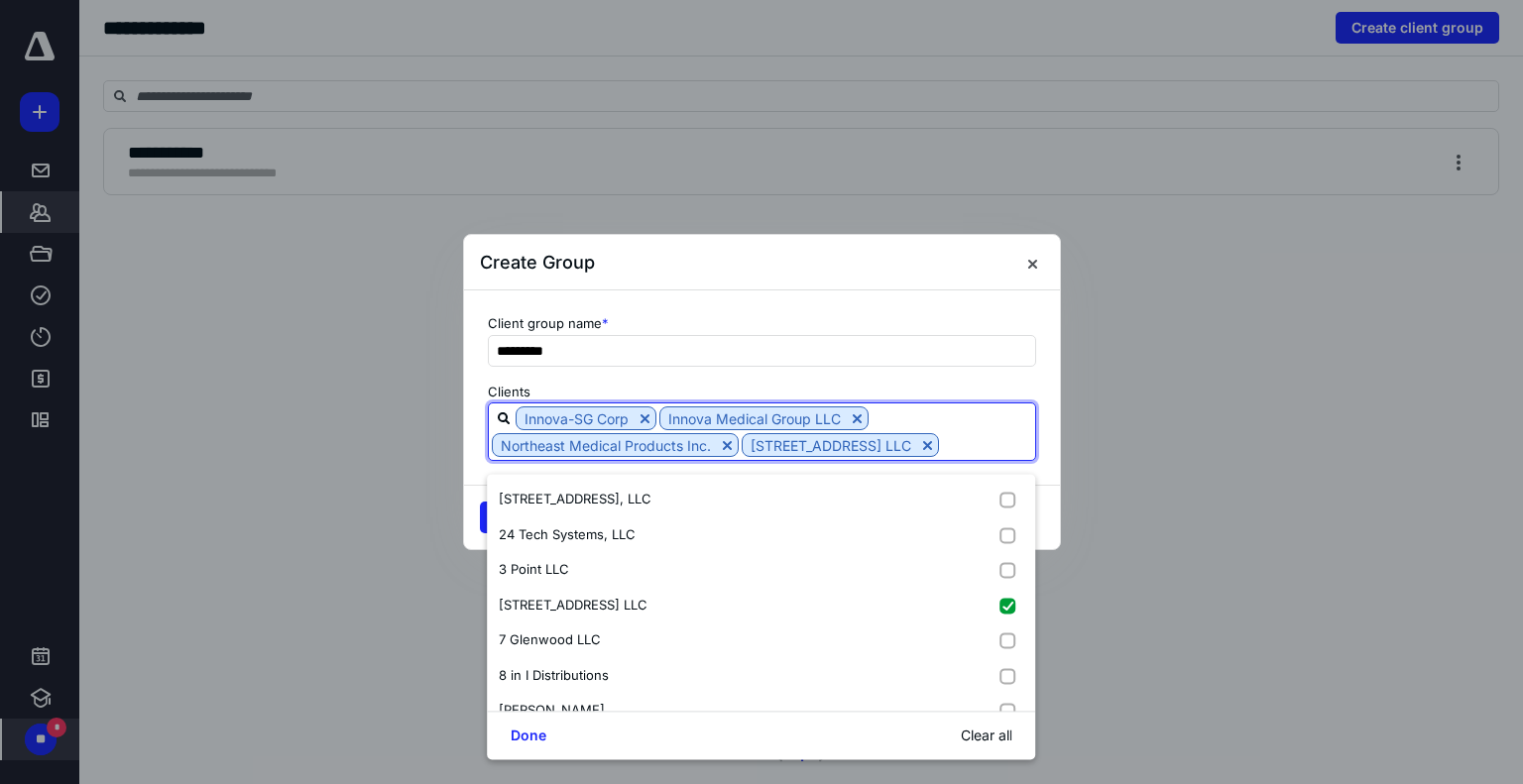 click on "Client group name  * ********* Clients Innova-SG Corp Innova Medical Group LLC Northeast Medical Products Inc. [STREET_ADDRESS] LLC" at bounding box center (762, 388) 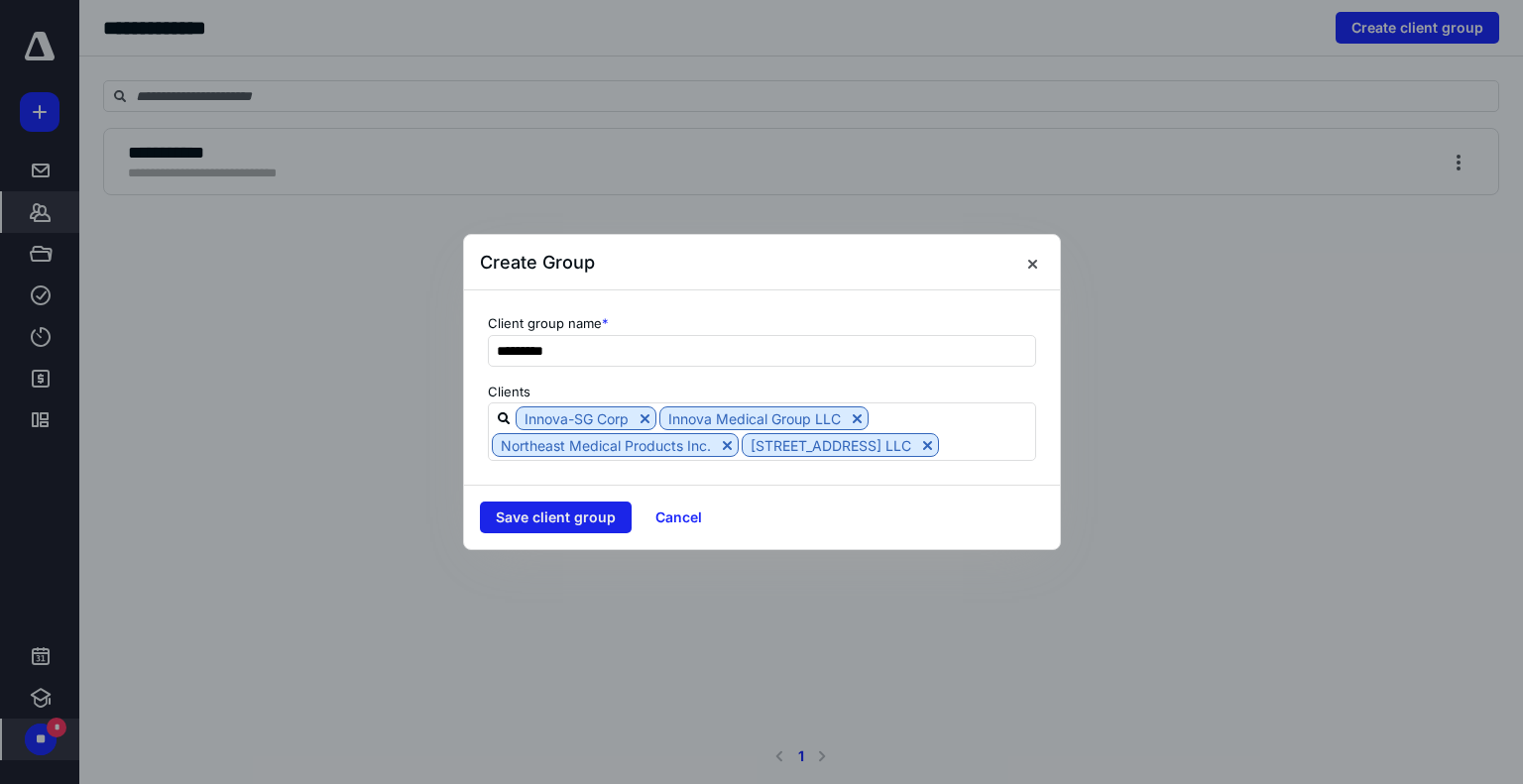 click on "Save client group" at bounding box center (555, 517) 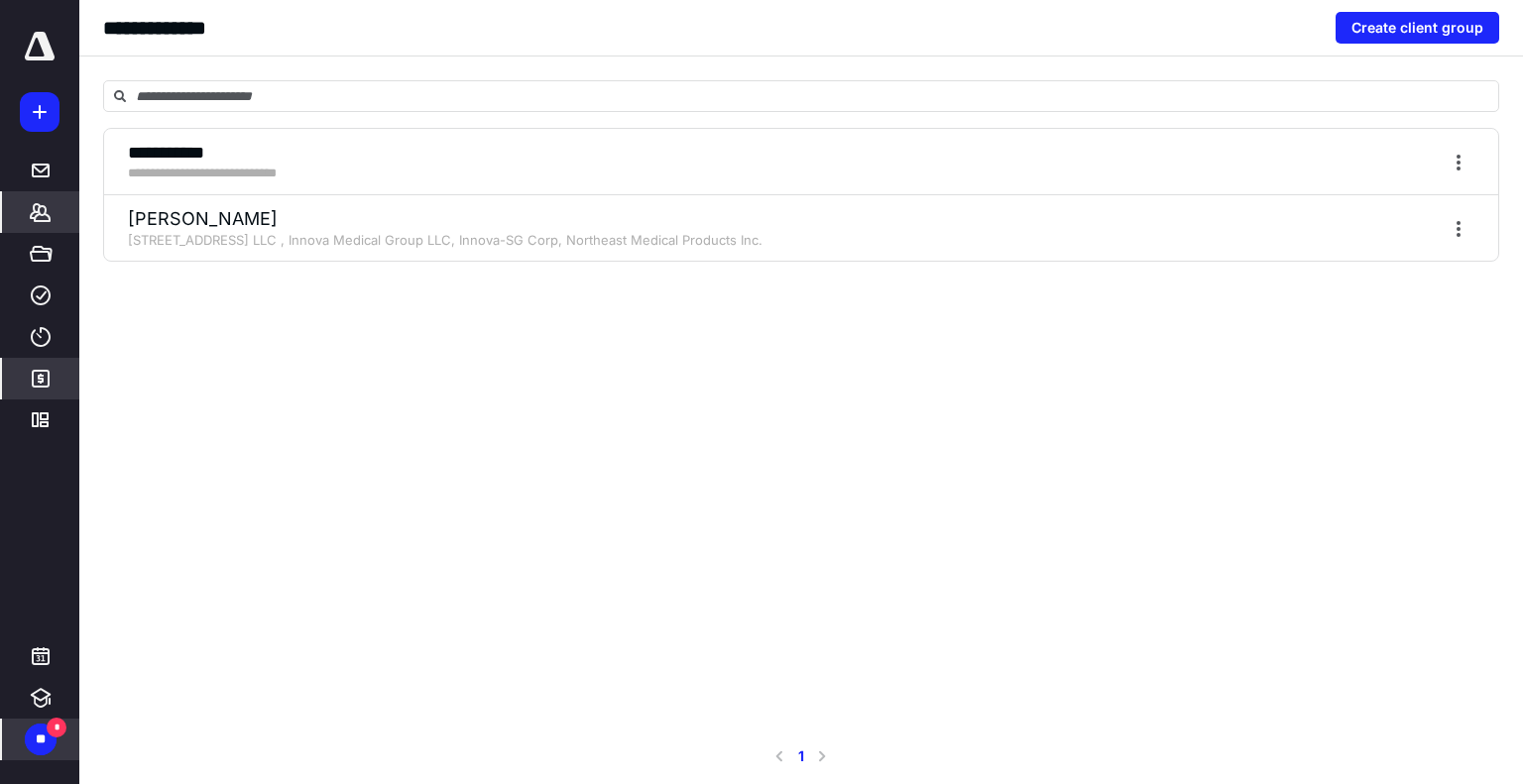 click on "*******" at bounding box center (41, 379) 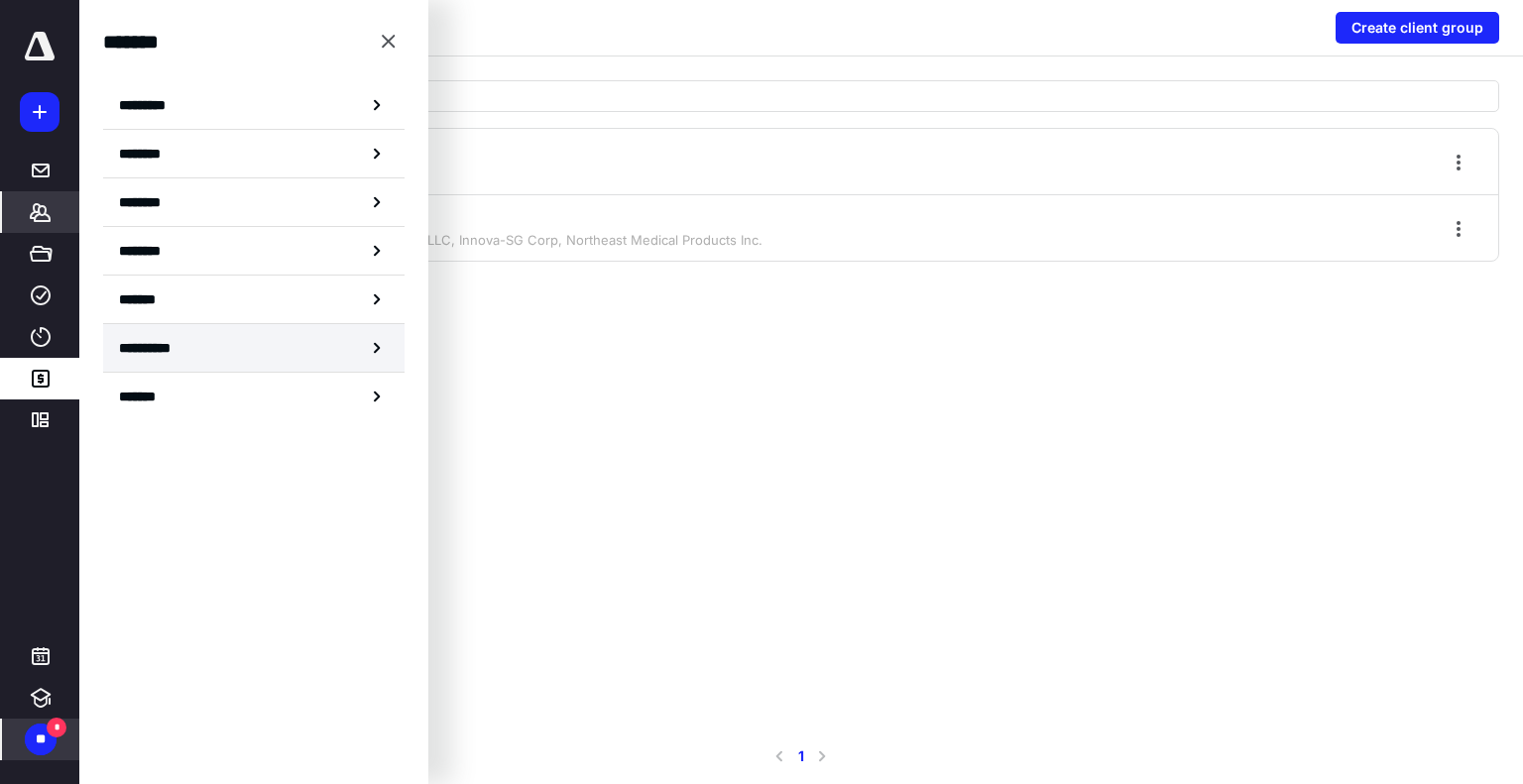 click on "**********" at bounding box center [157, 348] 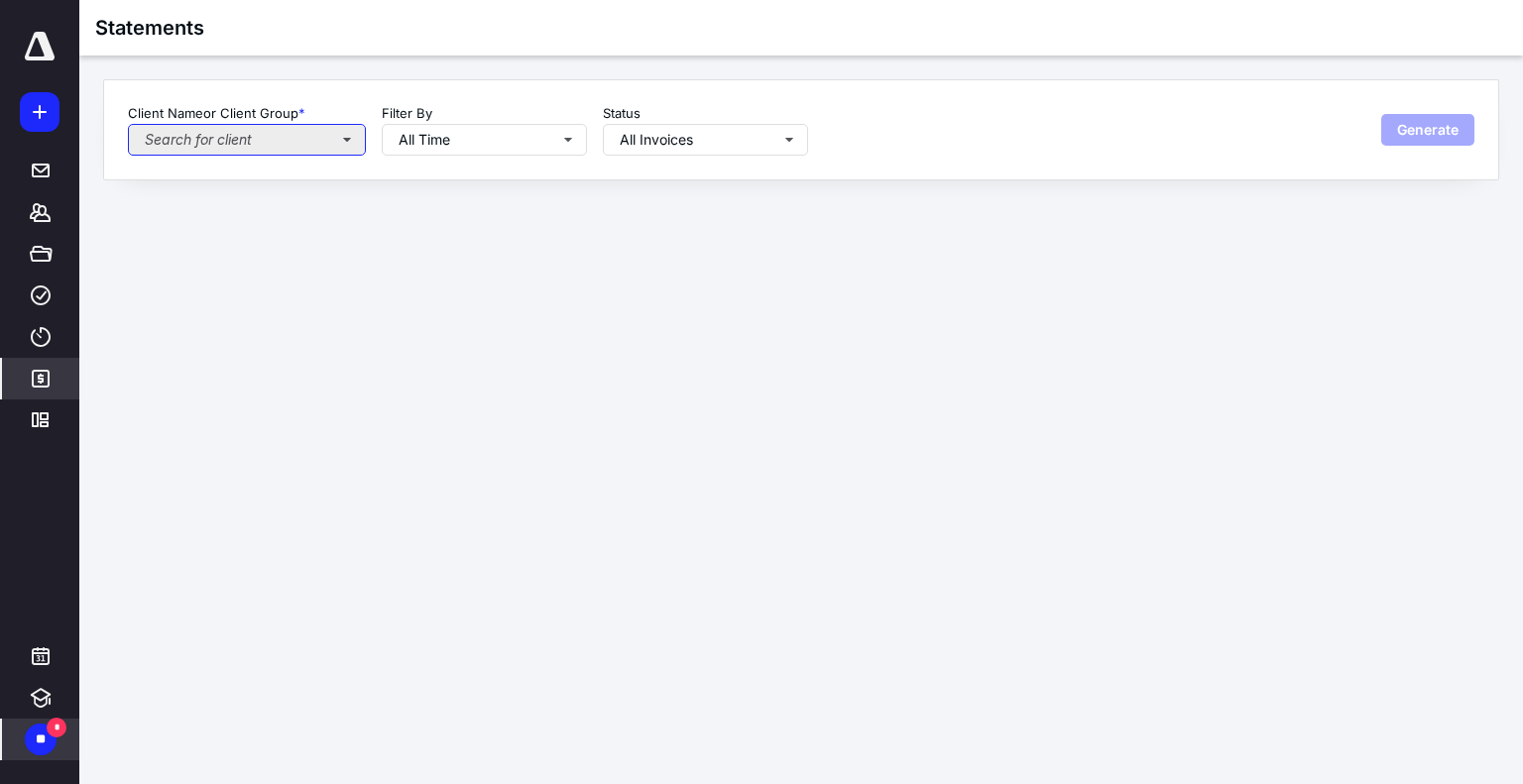 click on "Search for client" at bounding box center (247, 140) 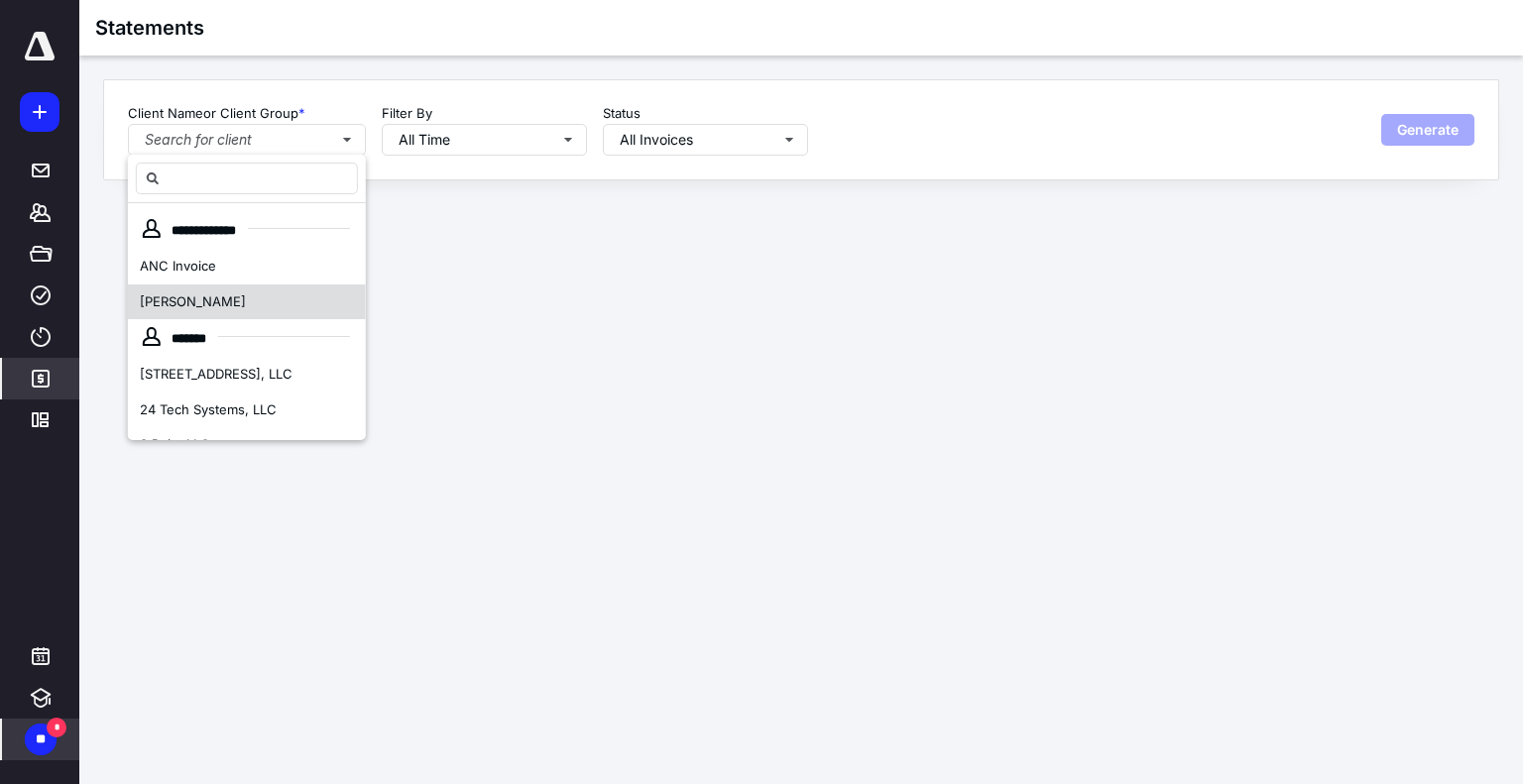 click on "[PERSON_NAME]" at bounding box center (247, 302) 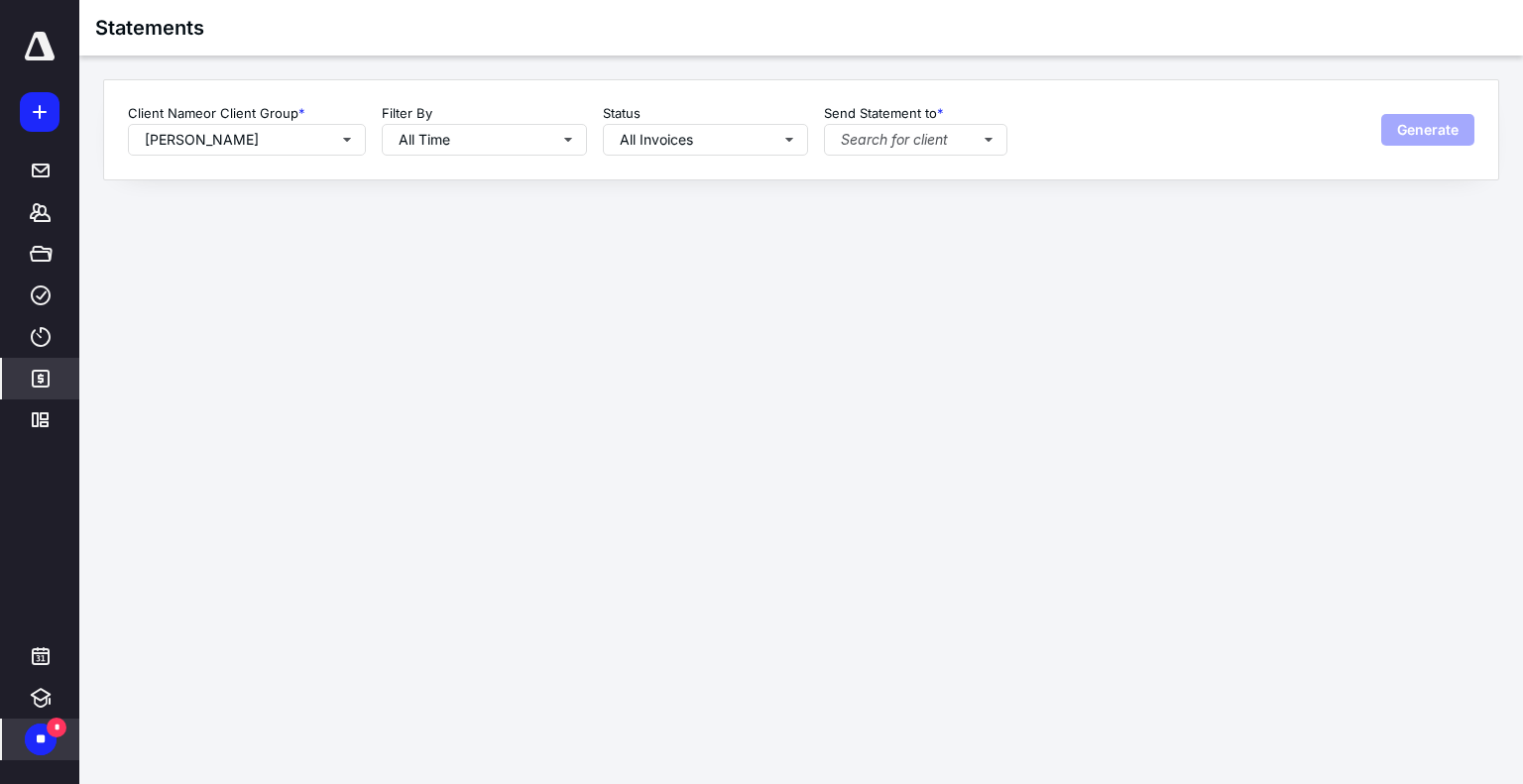 click on "**********" at bounding box center (762, 392) 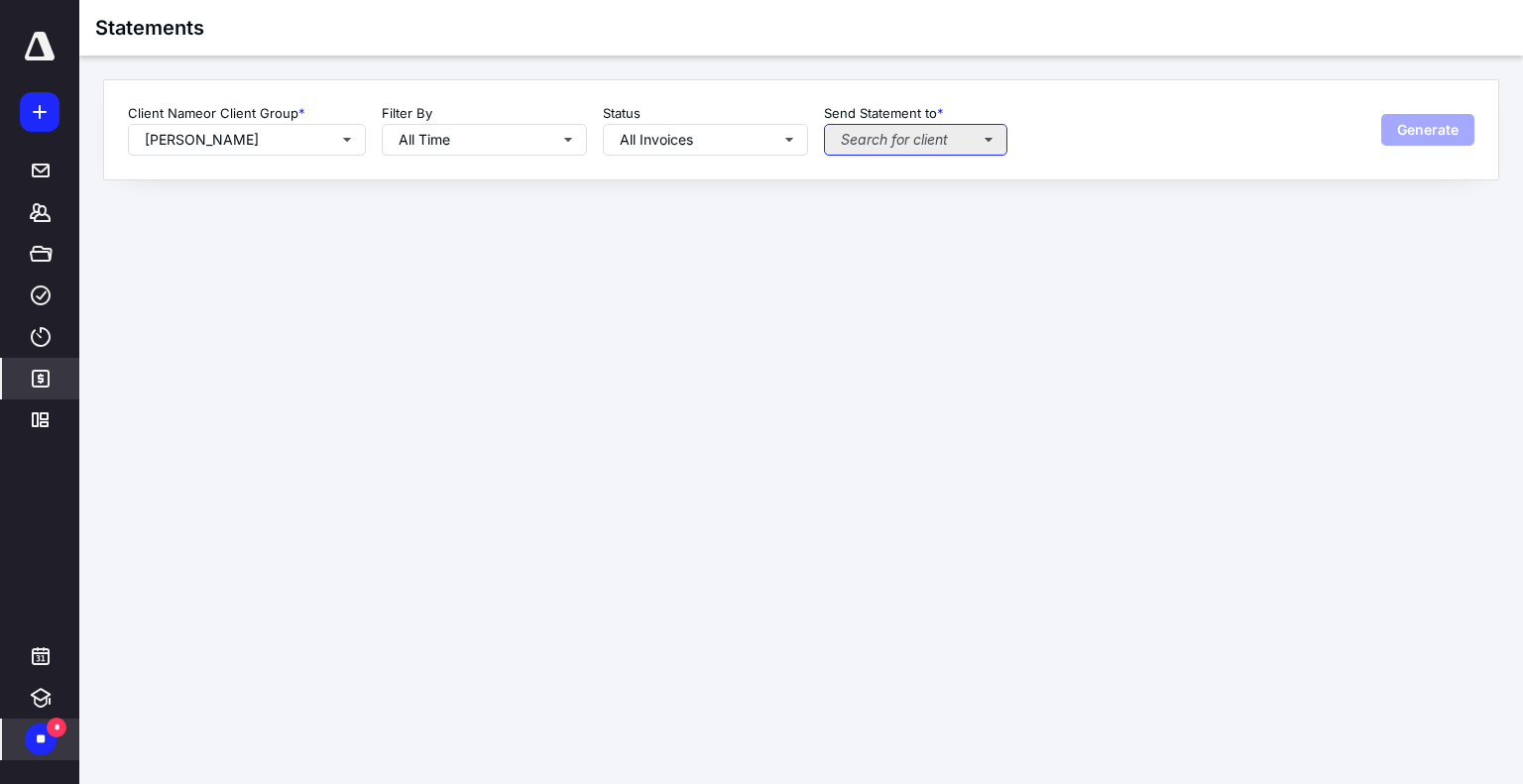 click on "Search for client" at bounding box center [915, 140] 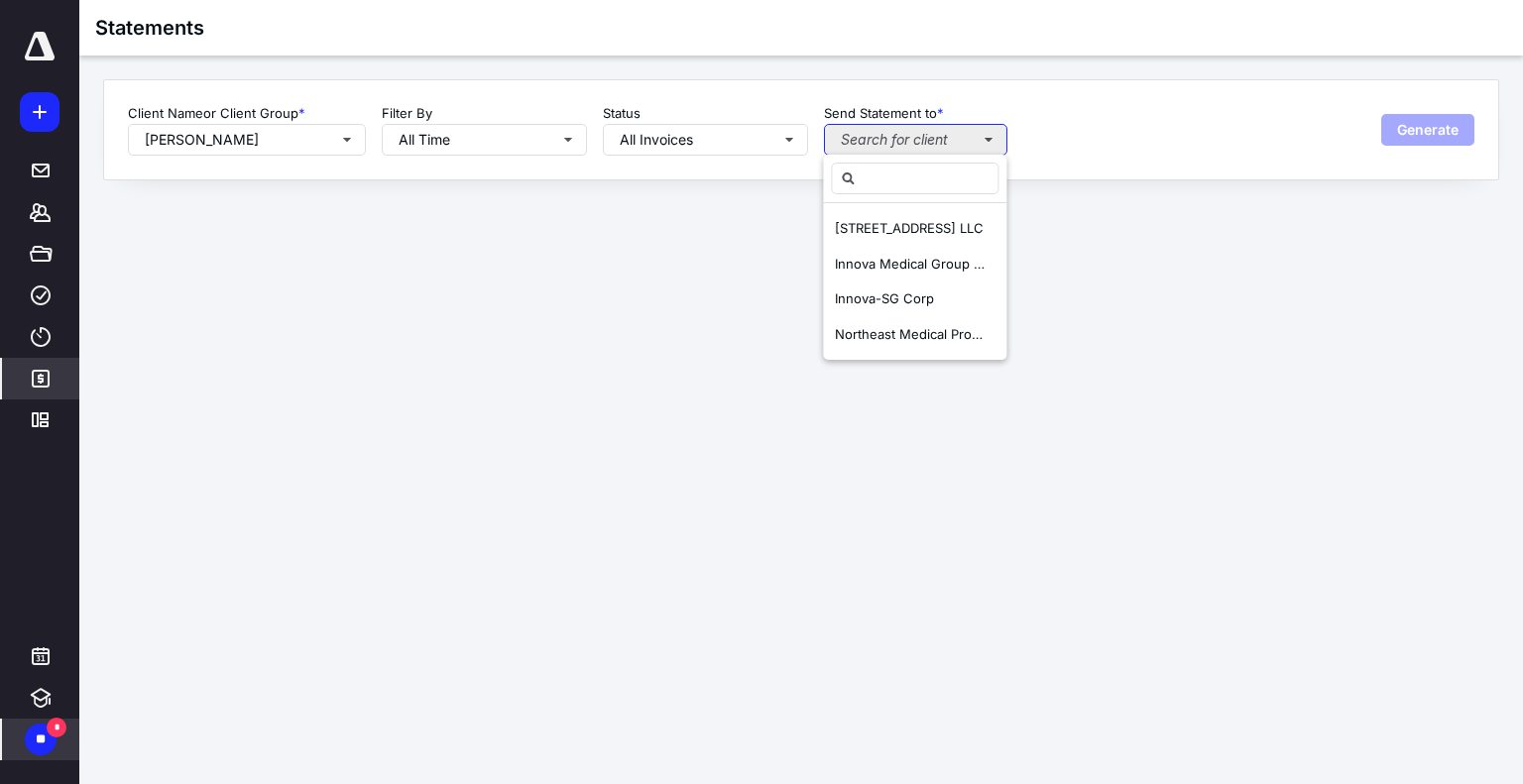 click on "Search for client" at bounding box center [915, 140] 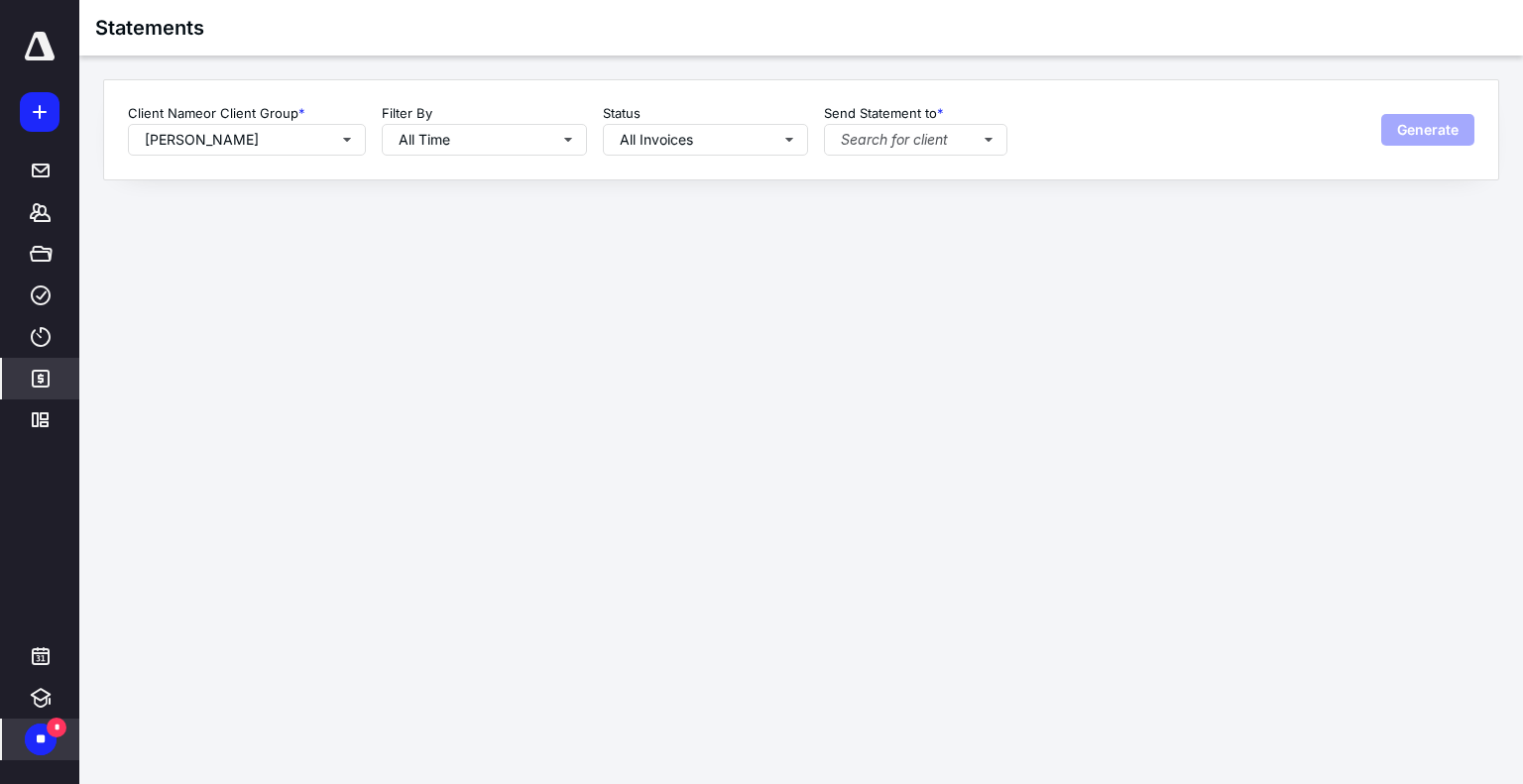 click on "Generate" at bounding box center [1428, 130] 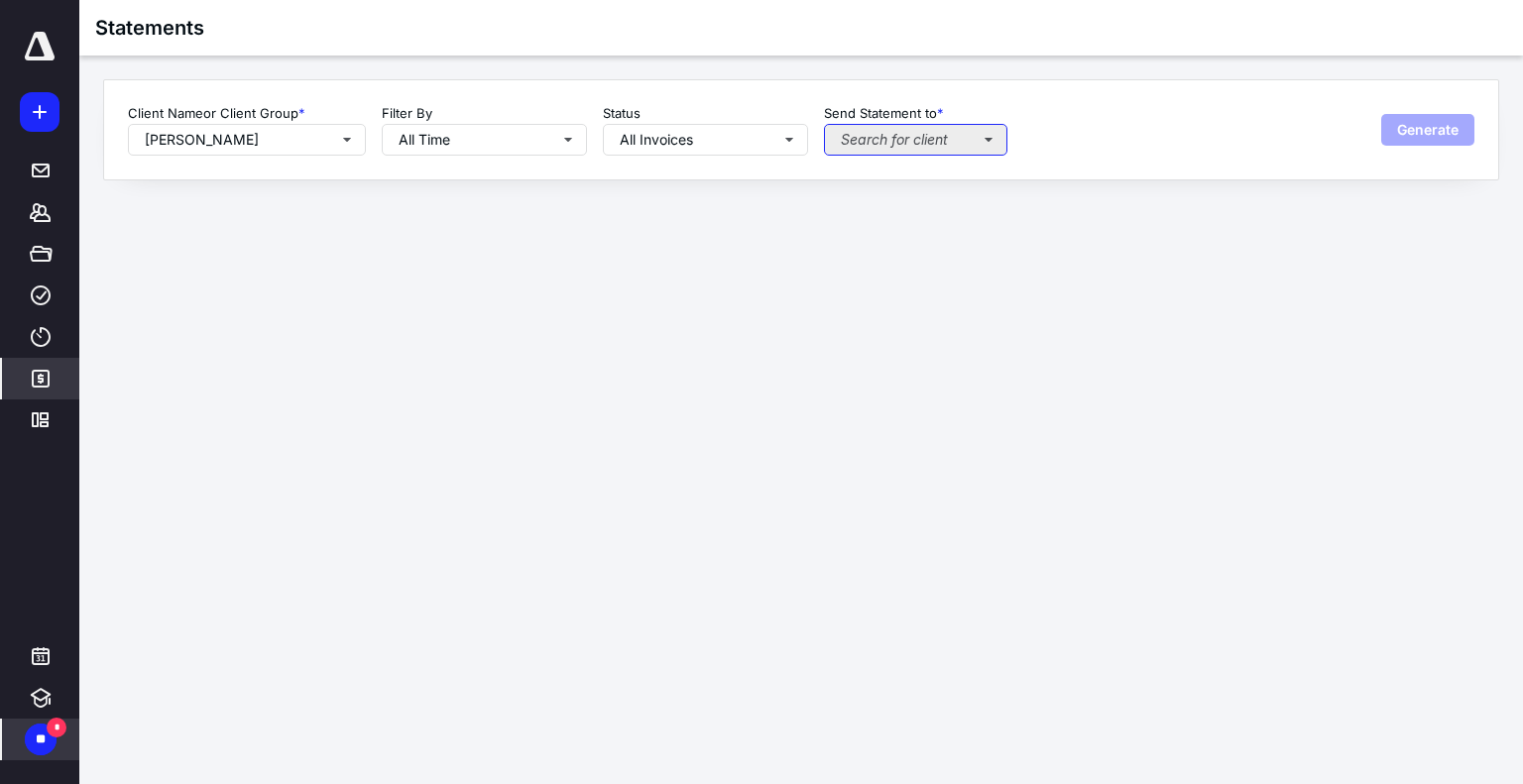 click on "Search for client" at bounding box center [915, 140] 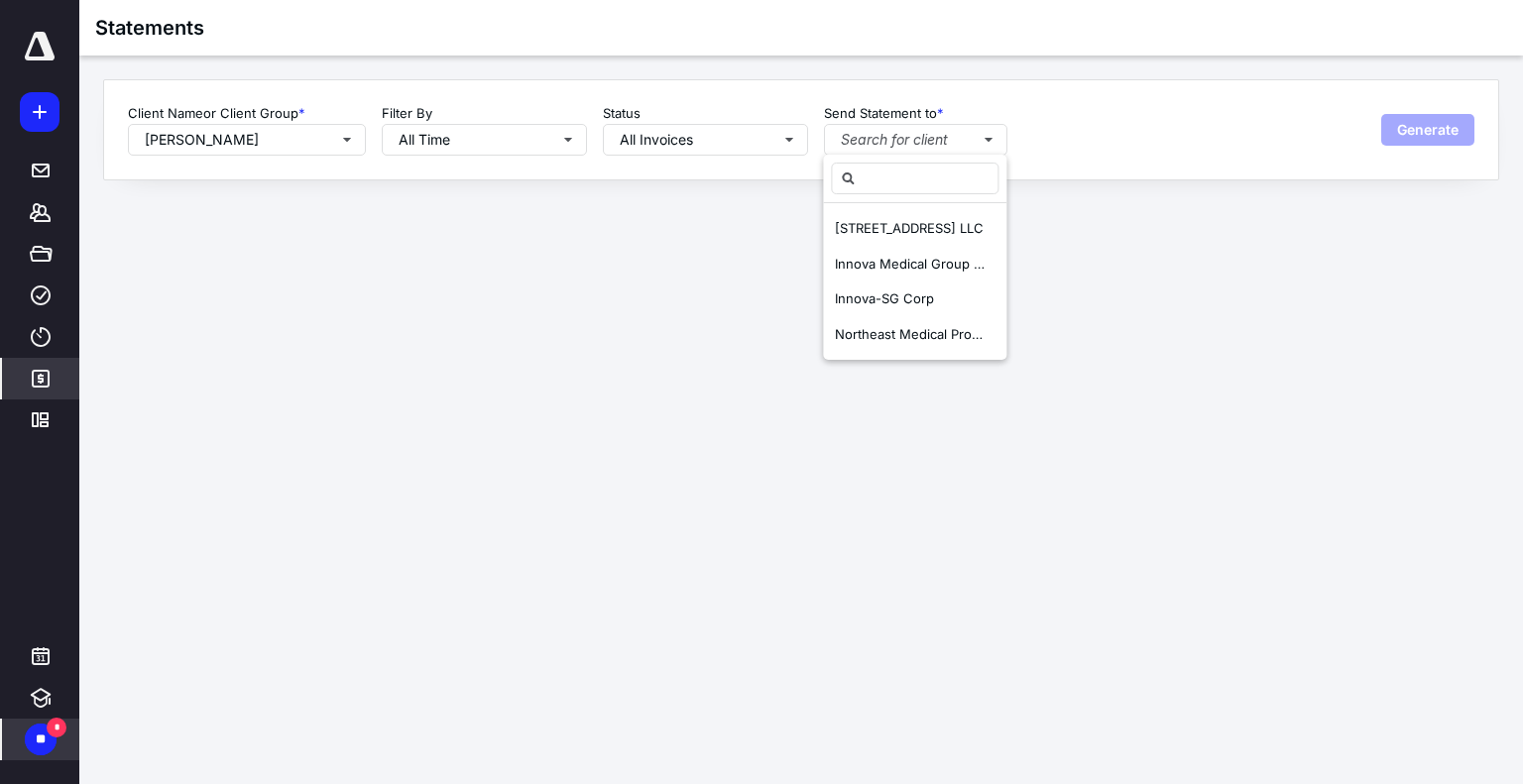 click on "Client Name  or Client Group * [PERSON_NAME] Filter By All Time Status All Invoices   Send Statement to * Search for client Generate" at bounding box center [801, 142] 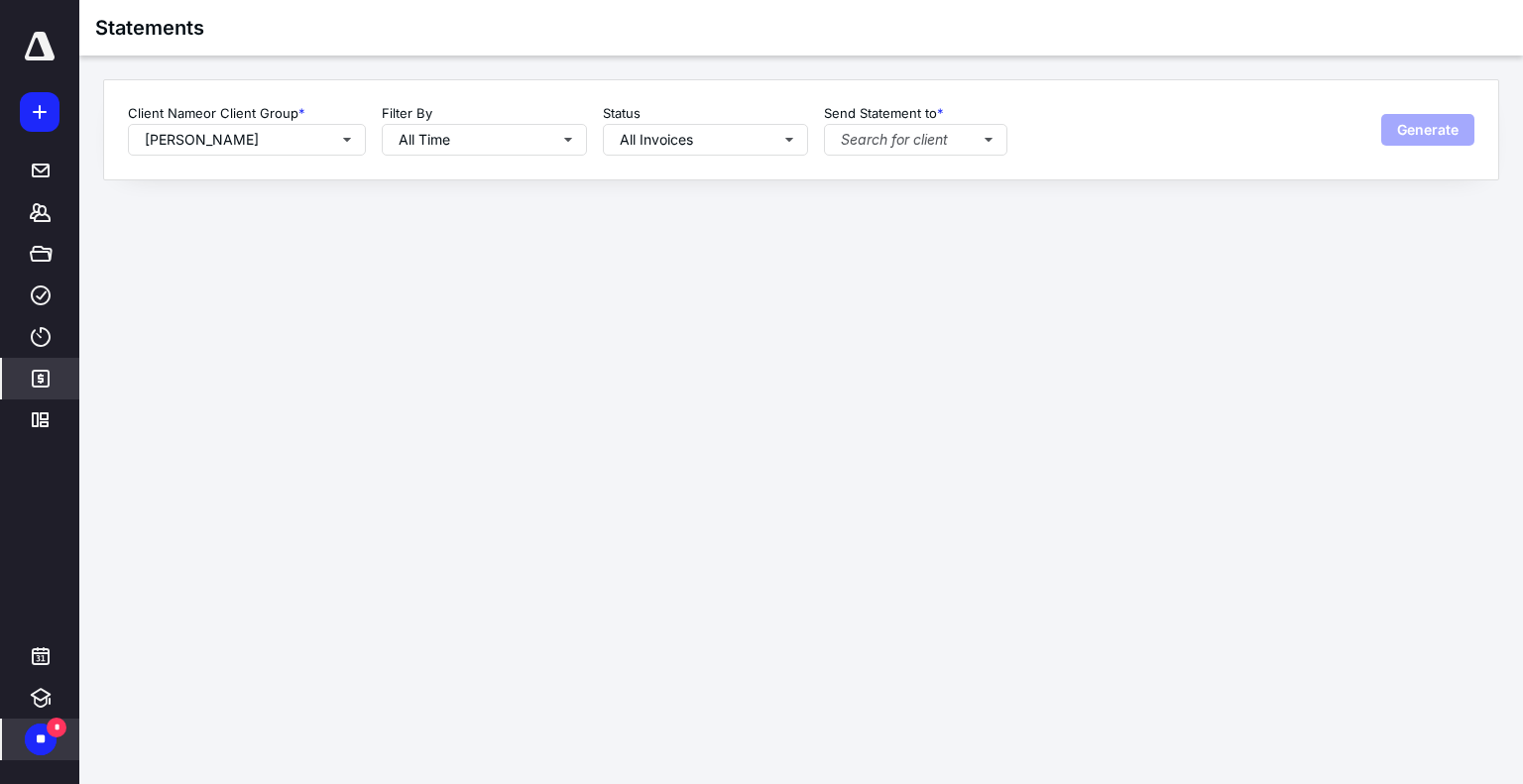 click on "Status" at bounding box center [705, 114] 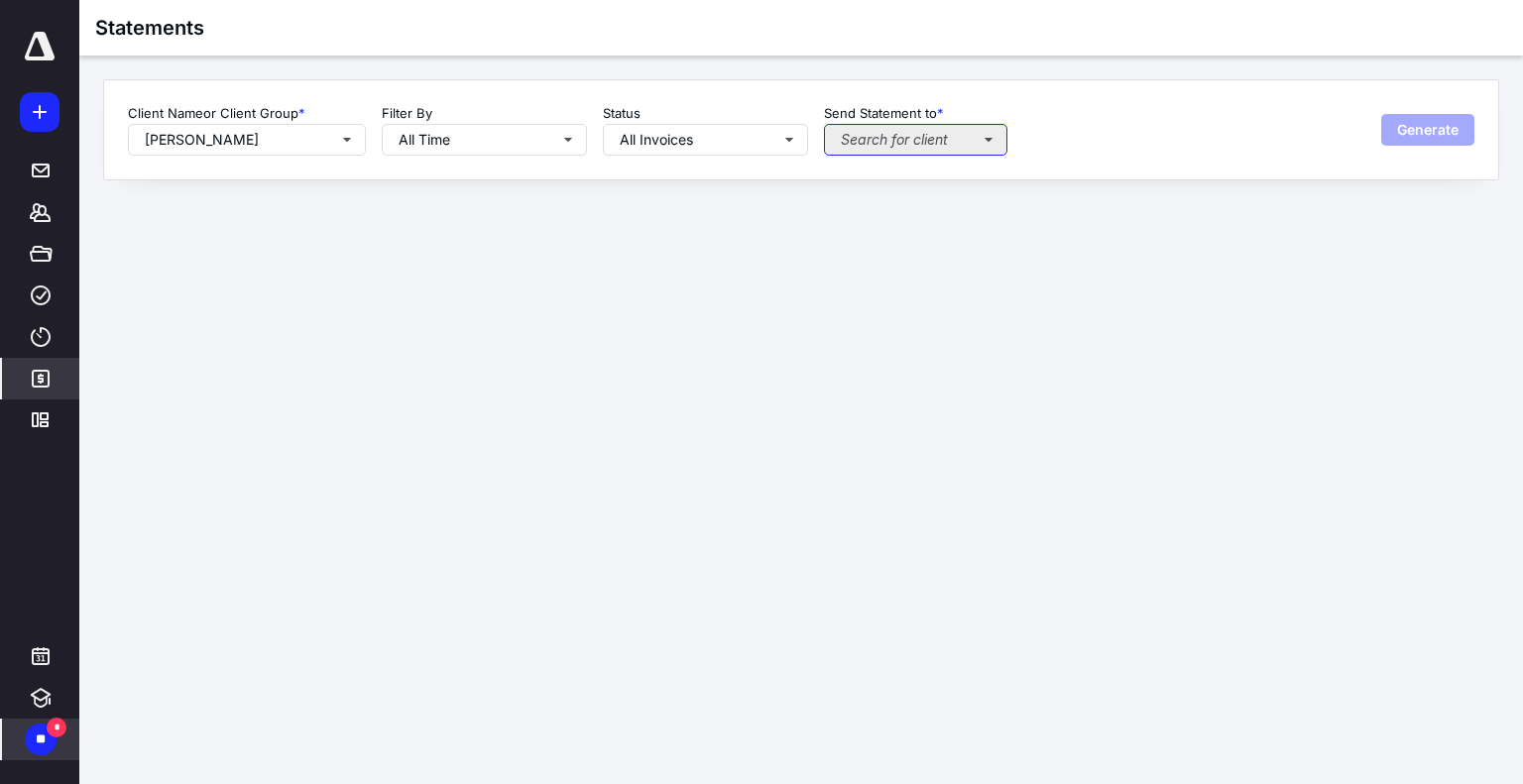click on "Search for client" at bounding box center [915, 140] 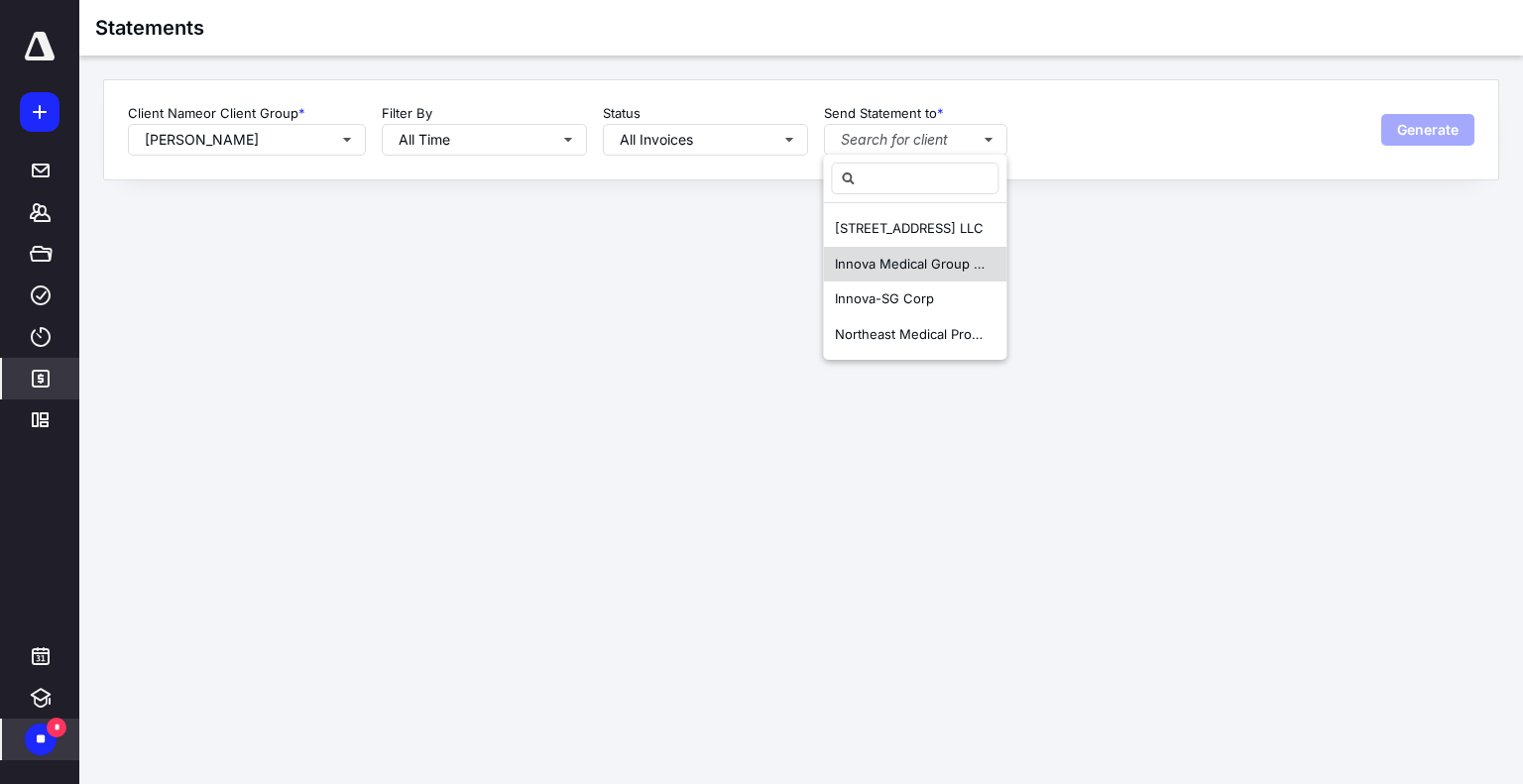 click on "Innova Medical Group LLC" at bounding box center (916, 264) 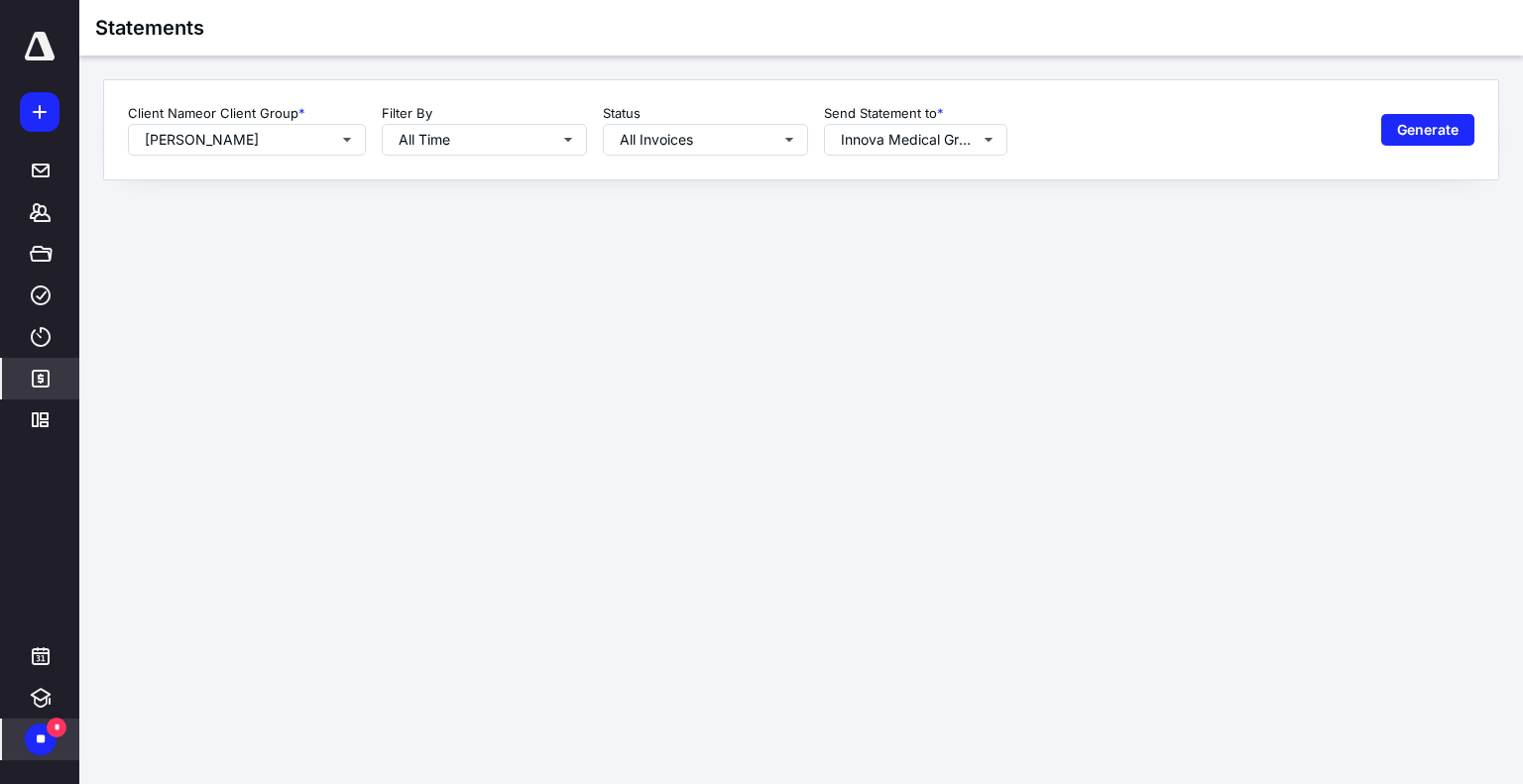 click on "Client Name  or Client Group * [PERSON_NAME] Filter By All Time Status All Invoices   Send Statement to * Innova Medical Group LLC Generate" at bounding box center [801, 142] 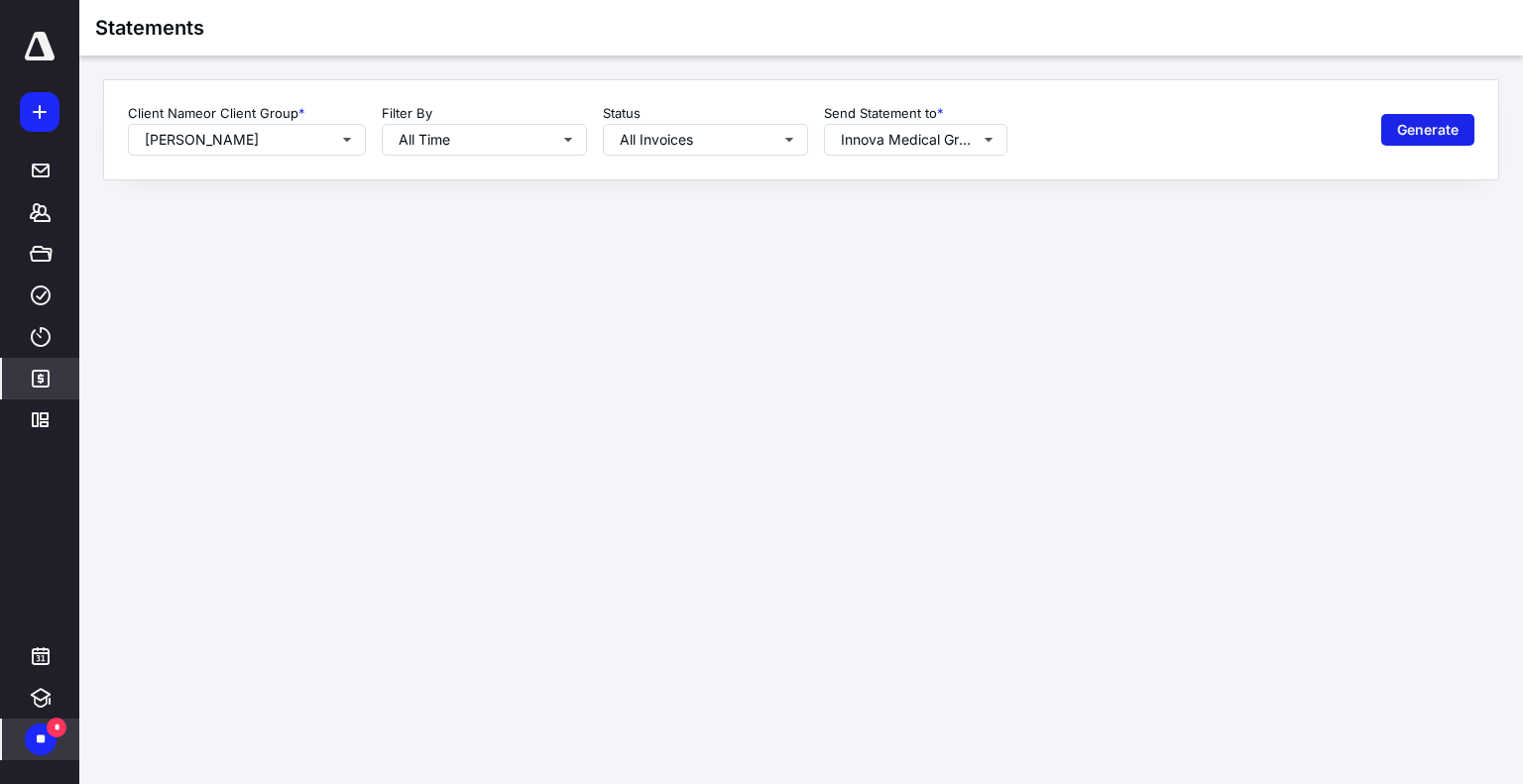 click on "Generate" at bounding box center [1428, 130] 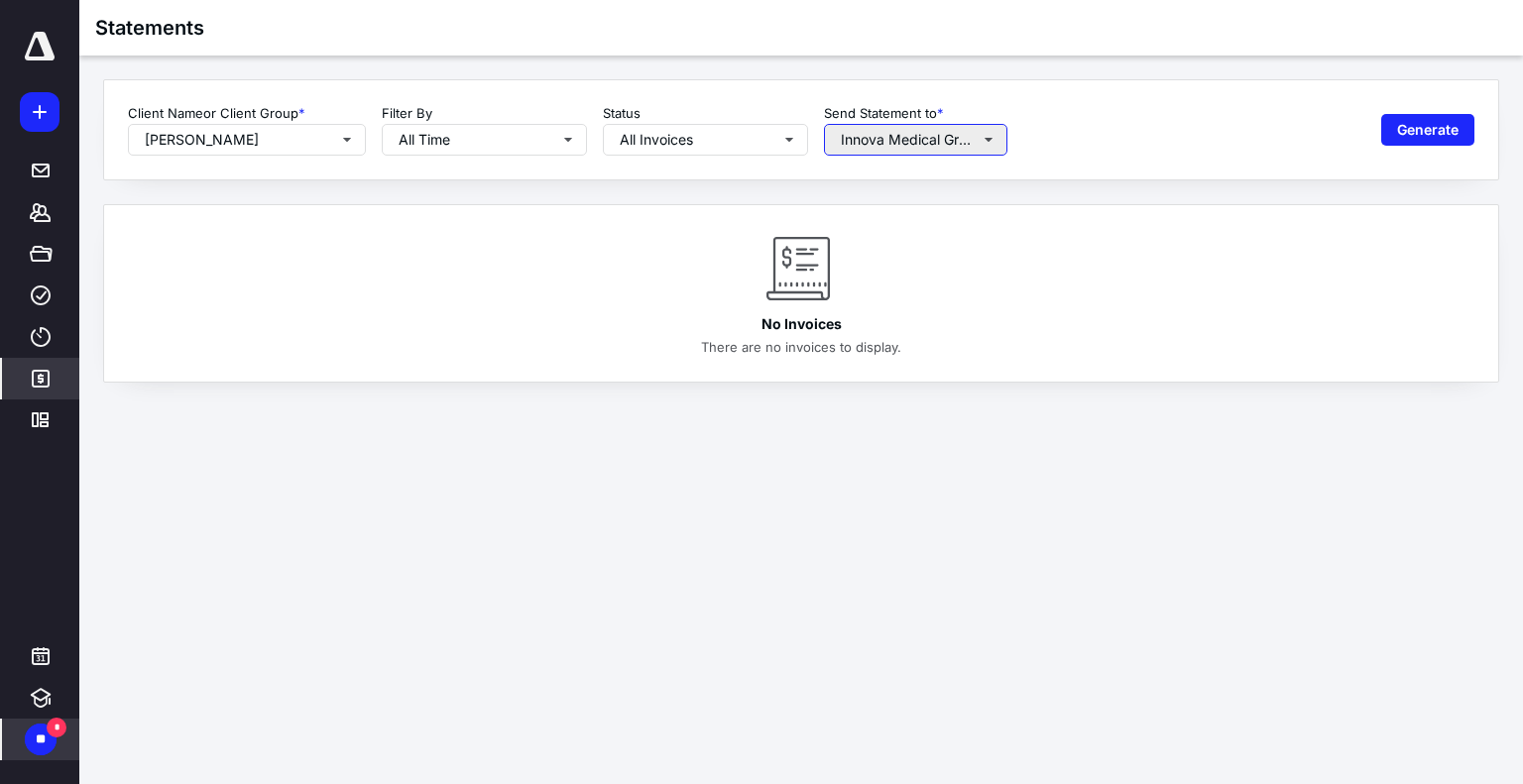 click on "Innova Medical Group LLC" at bounding box center (915, 140) 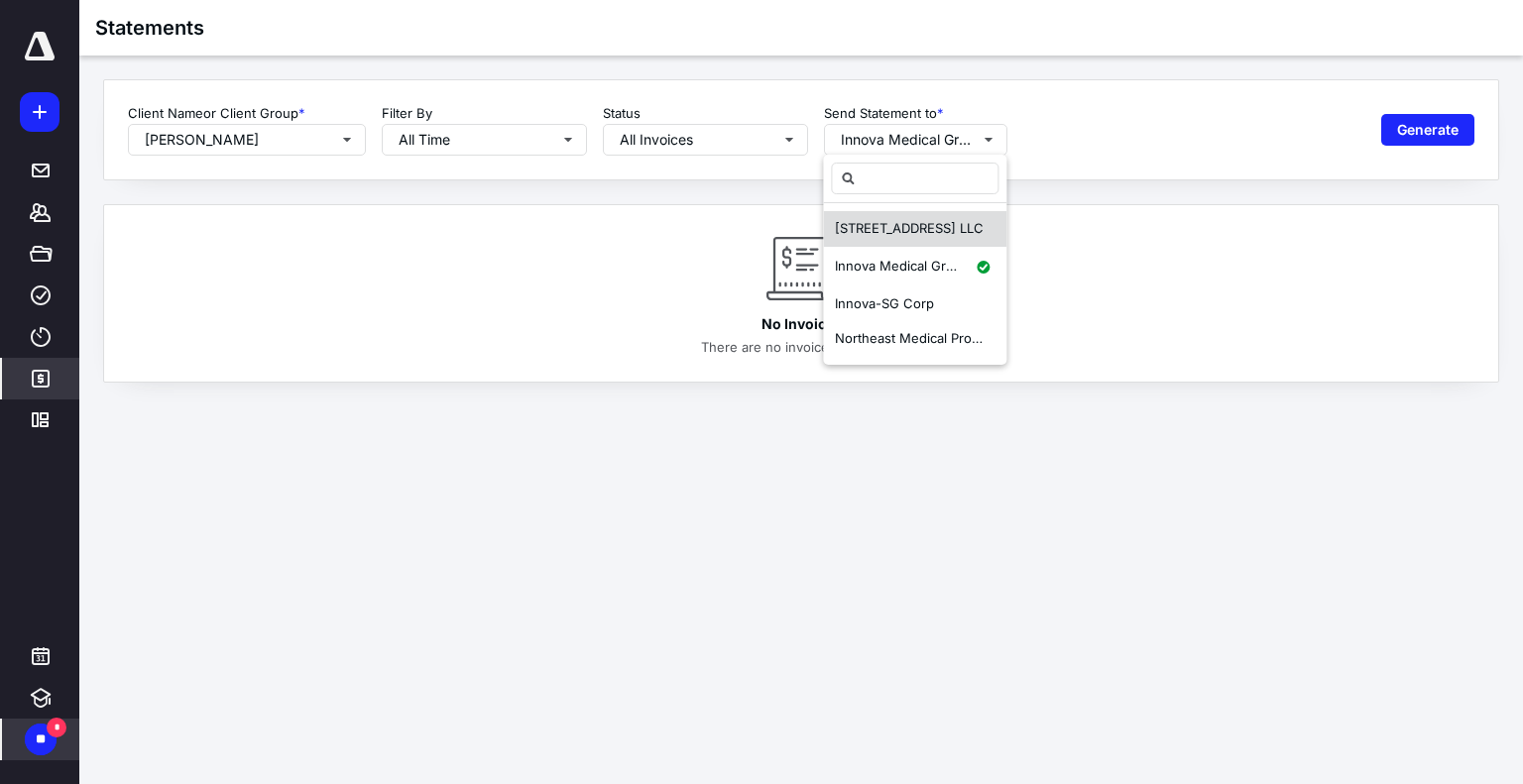 click on "[STREET_ADDRESS] LLC" at bounding box center (914, 229) 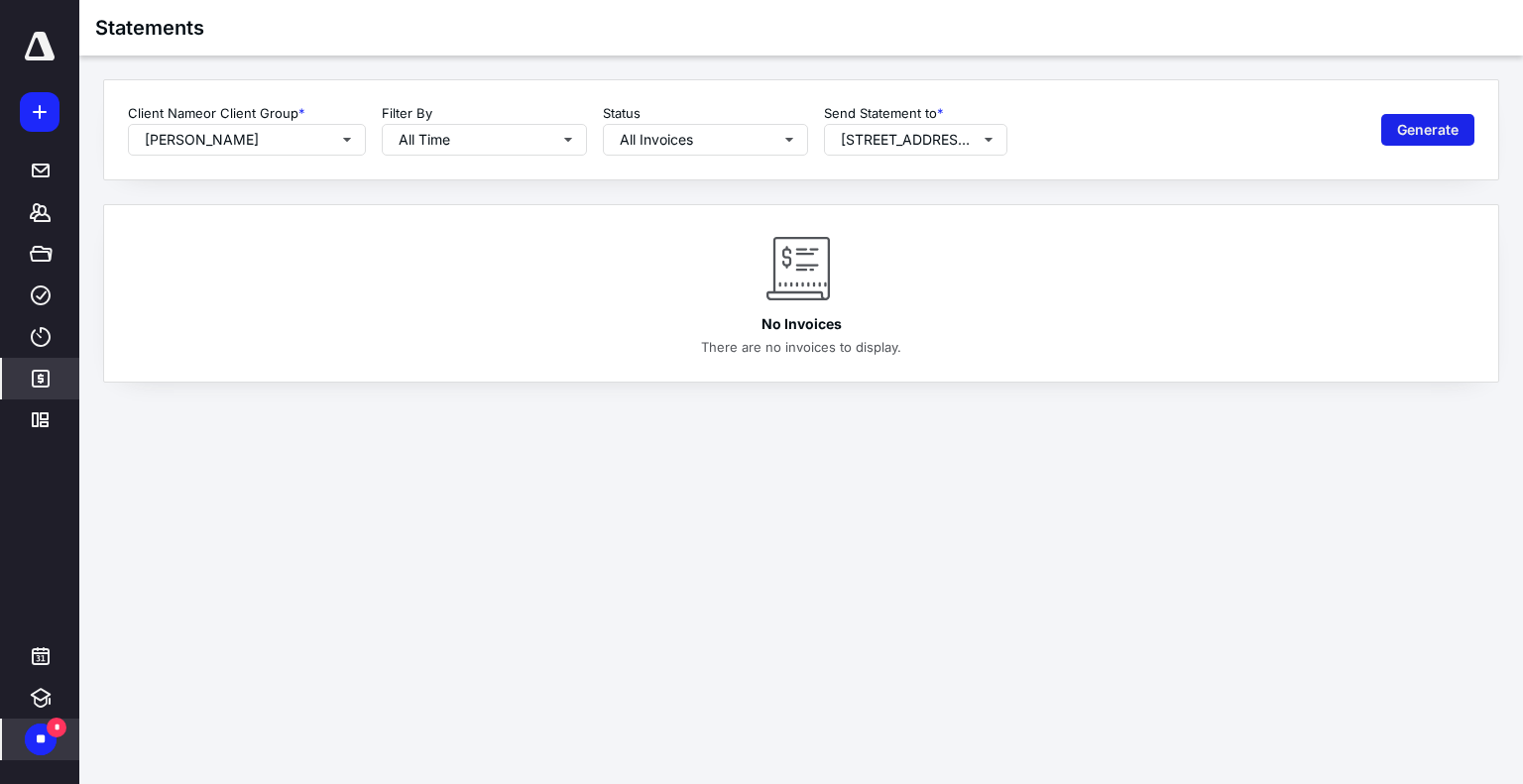 click on "Generate" at bounding box center [1428, 130] 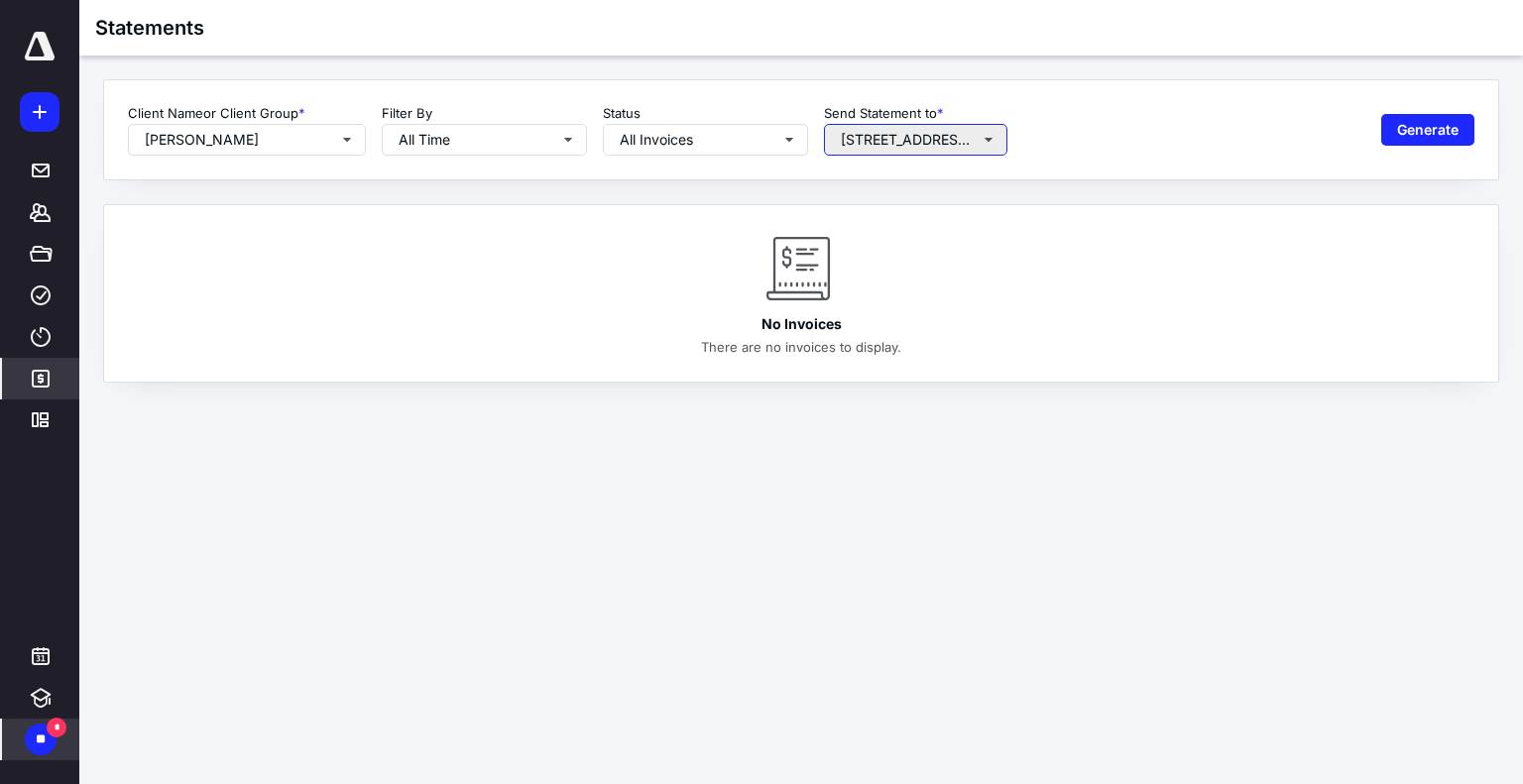 click on "[STREET_ADDRESS] LLC" at bounding box center [915, 140] 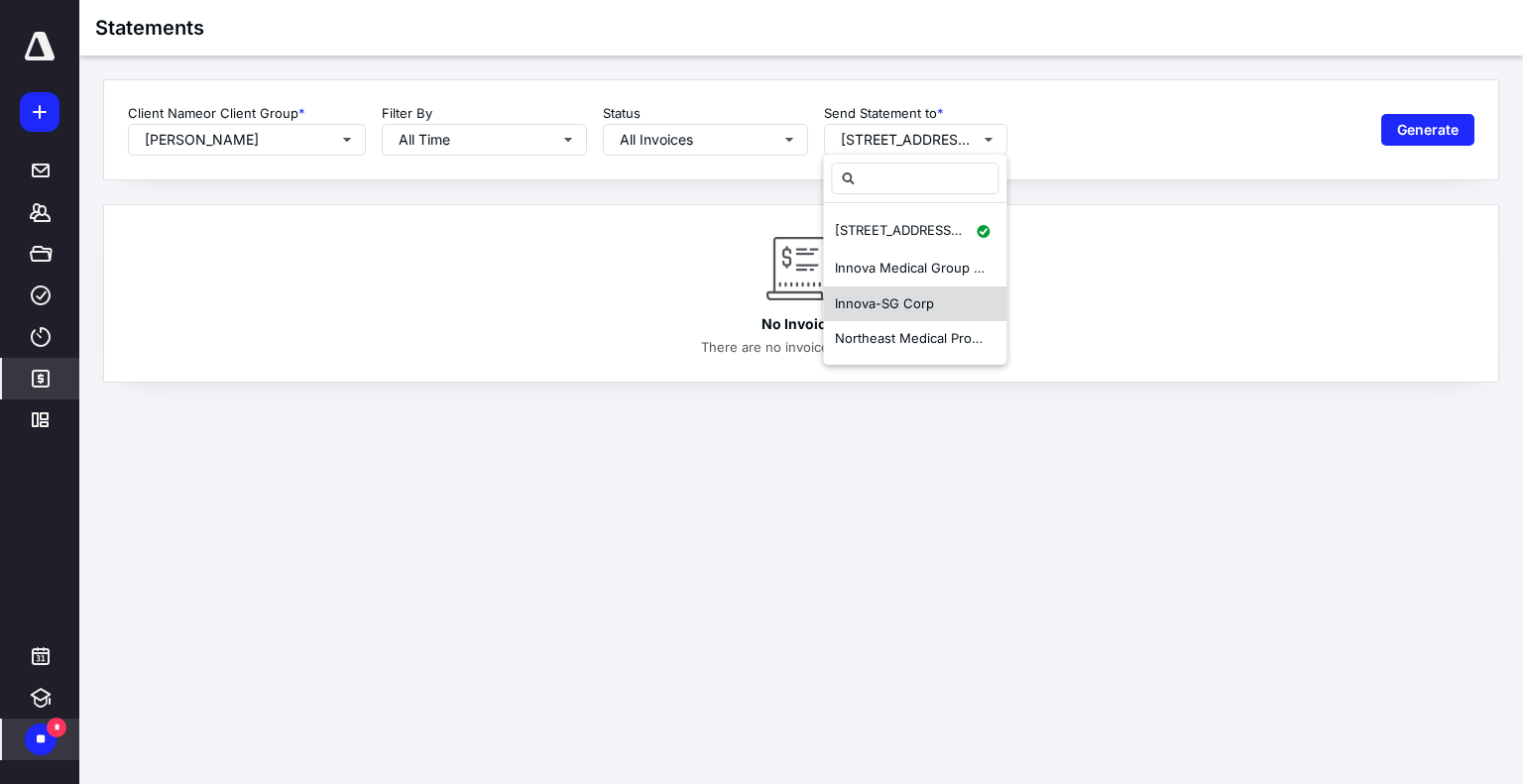 click on "Innova-SG Corp" at bounding box center [914, 304] 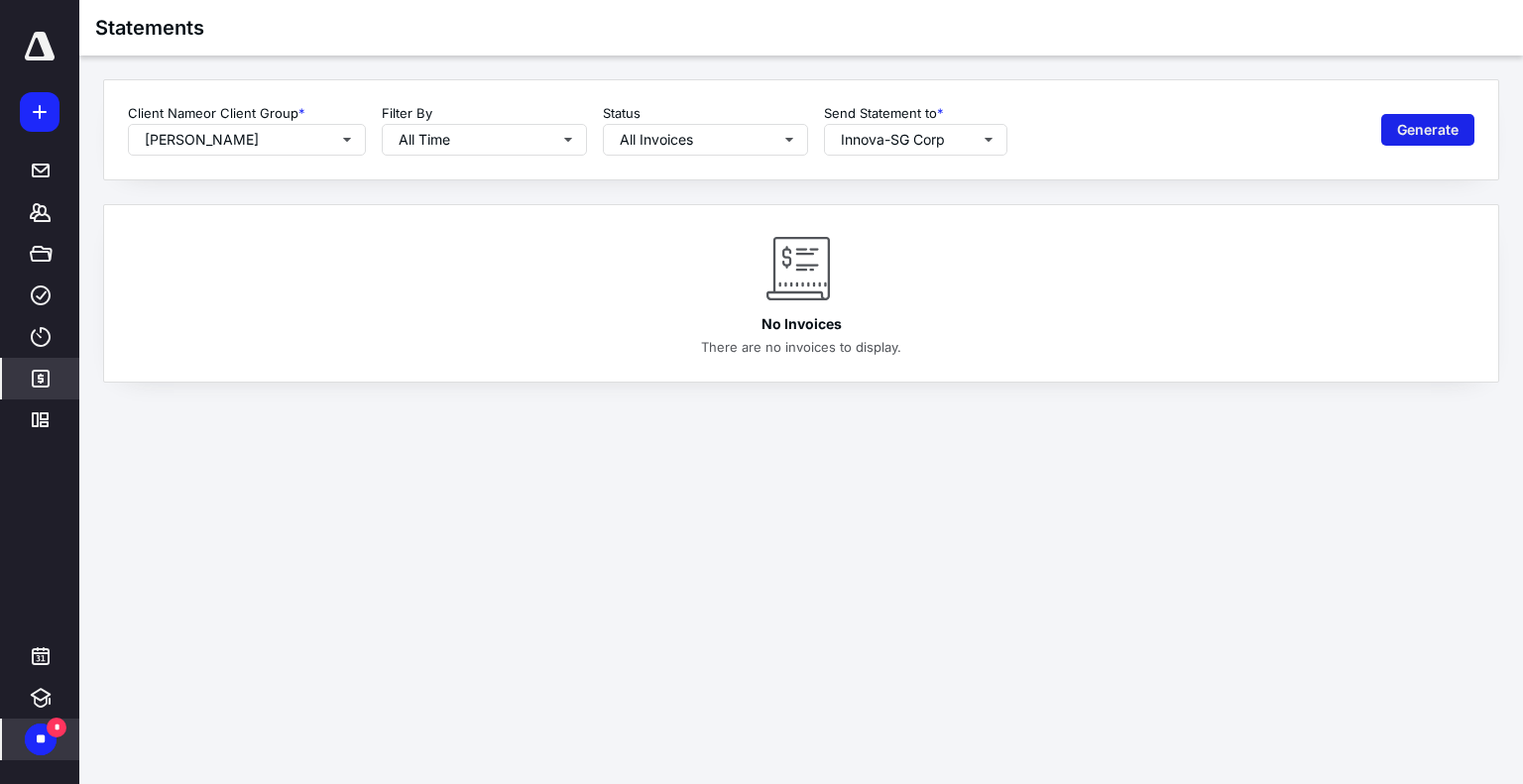click on "Generate" at bounding box center (1428, 130) 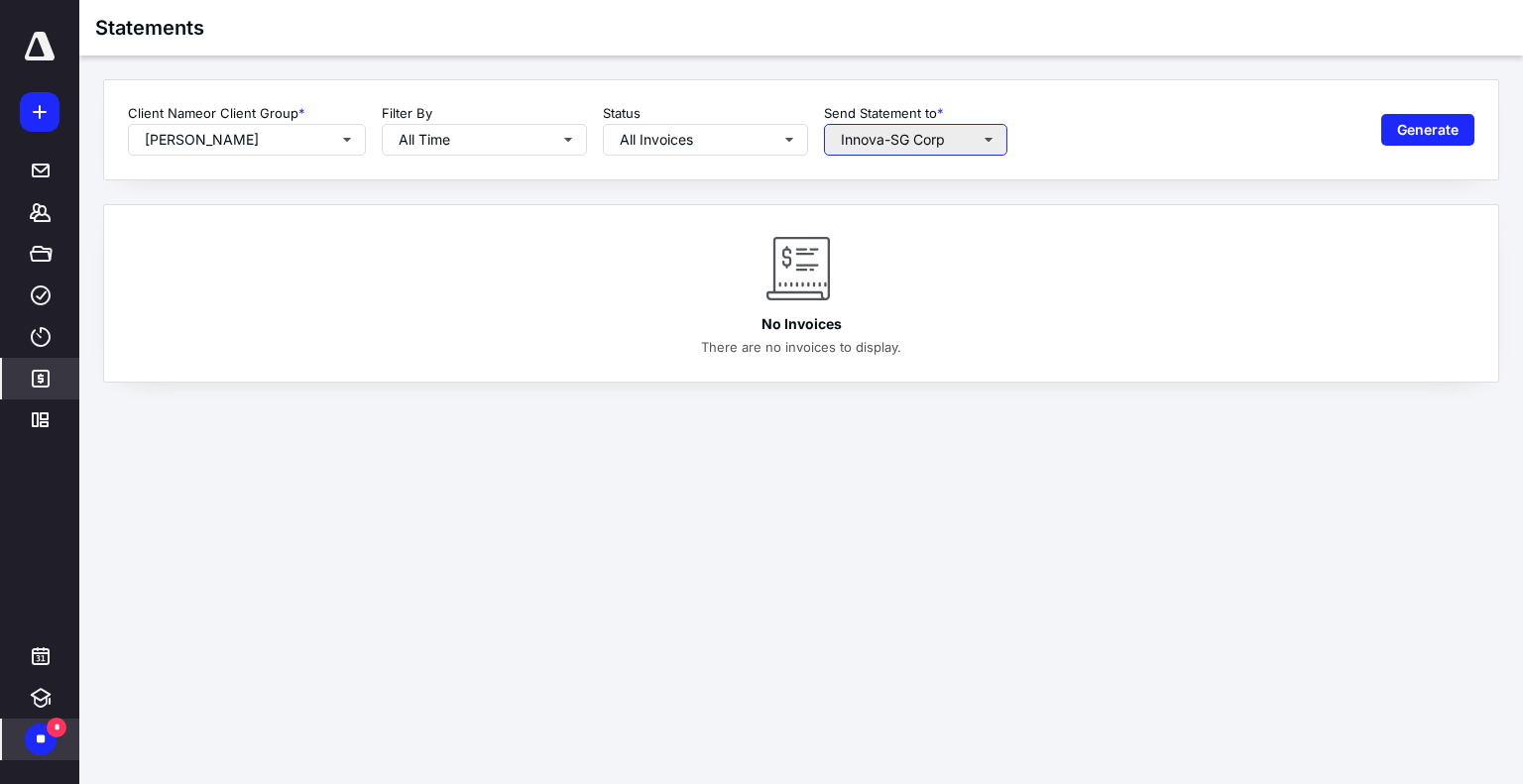 click on "Innova-SG Corp" at bounding box center [915, 140] 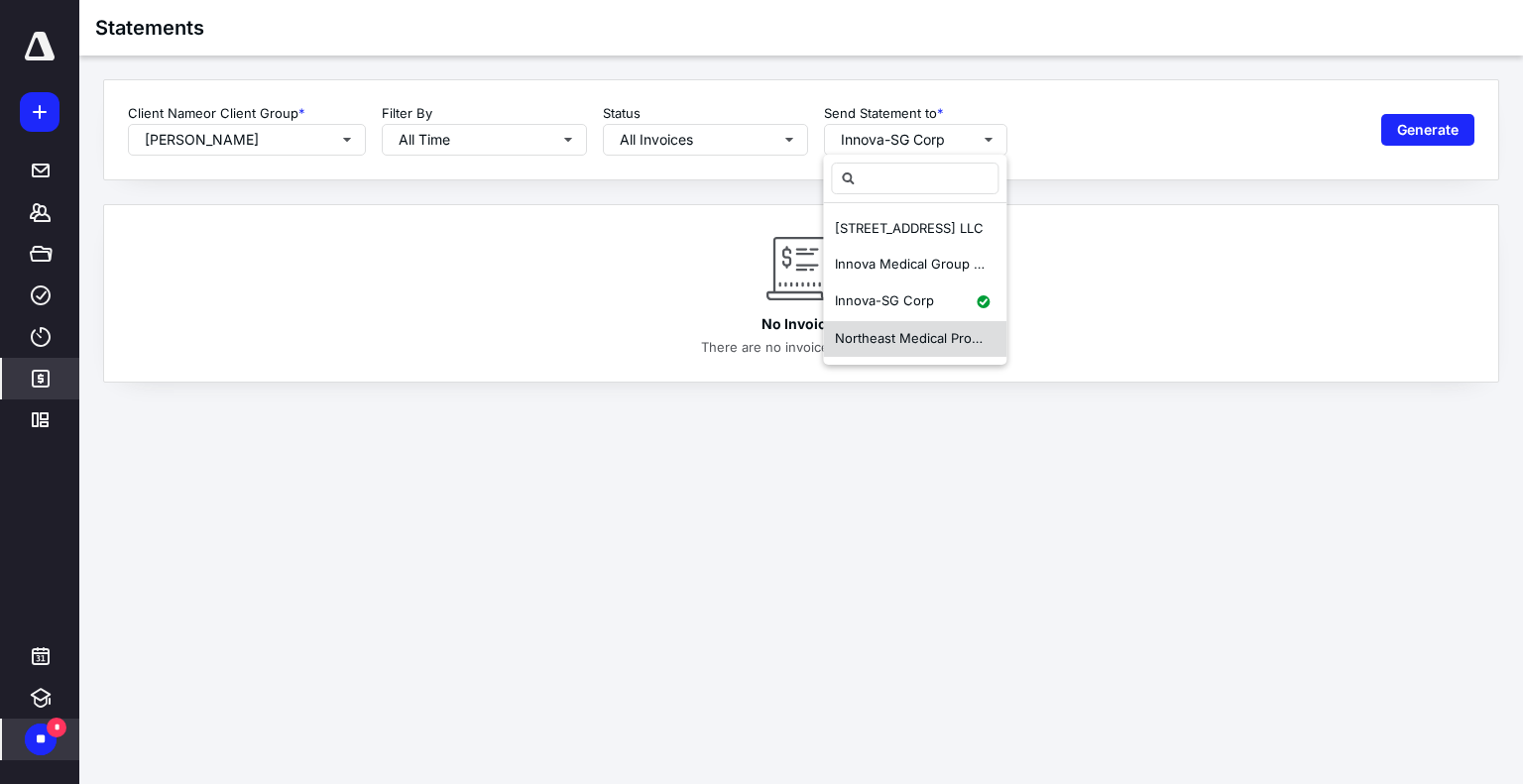 click on "Northeast Medical Products Inc." at bounding box center [914, 339] 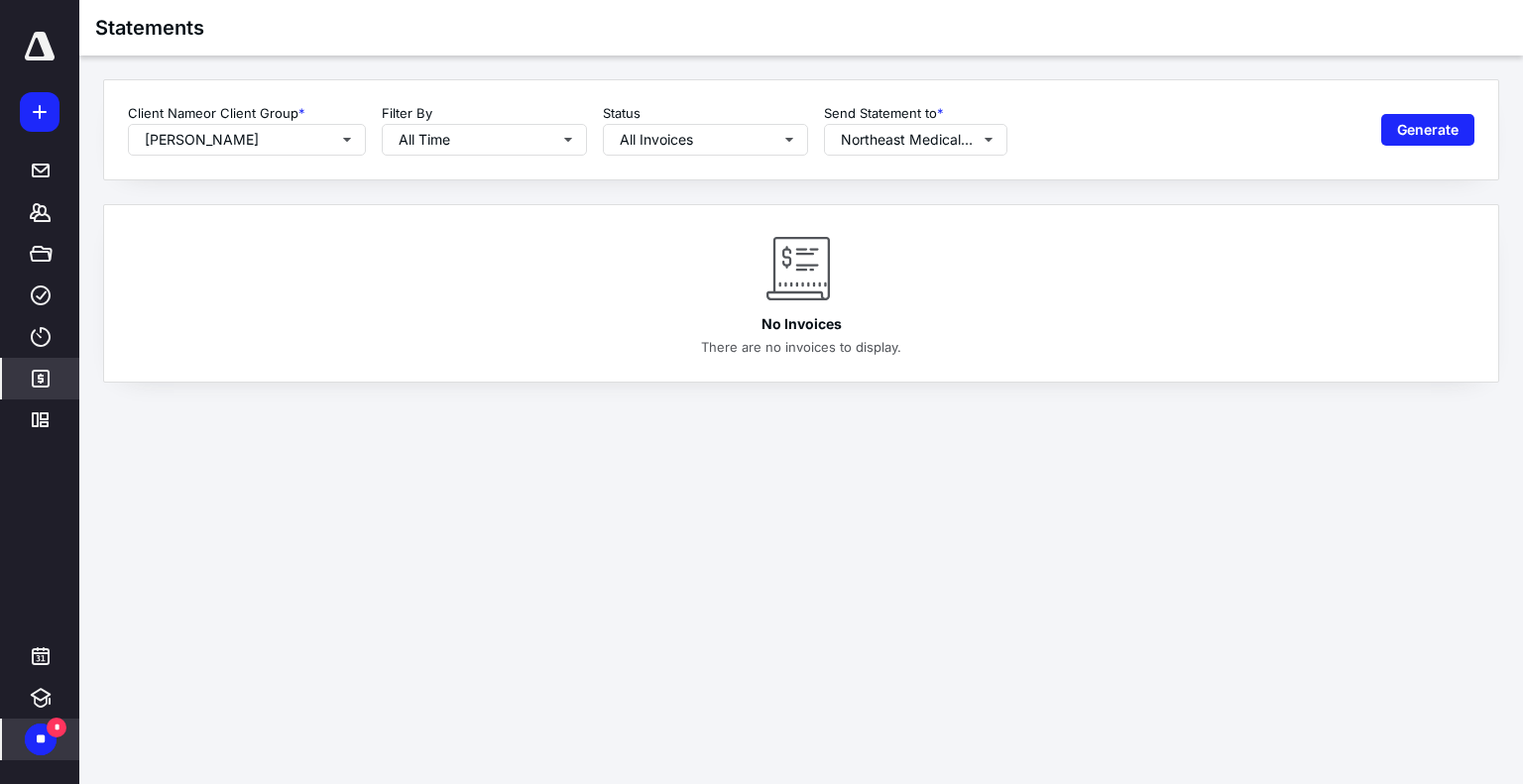 click on "No Invoices There are no invoices to display." at bounding box center [801, 293] 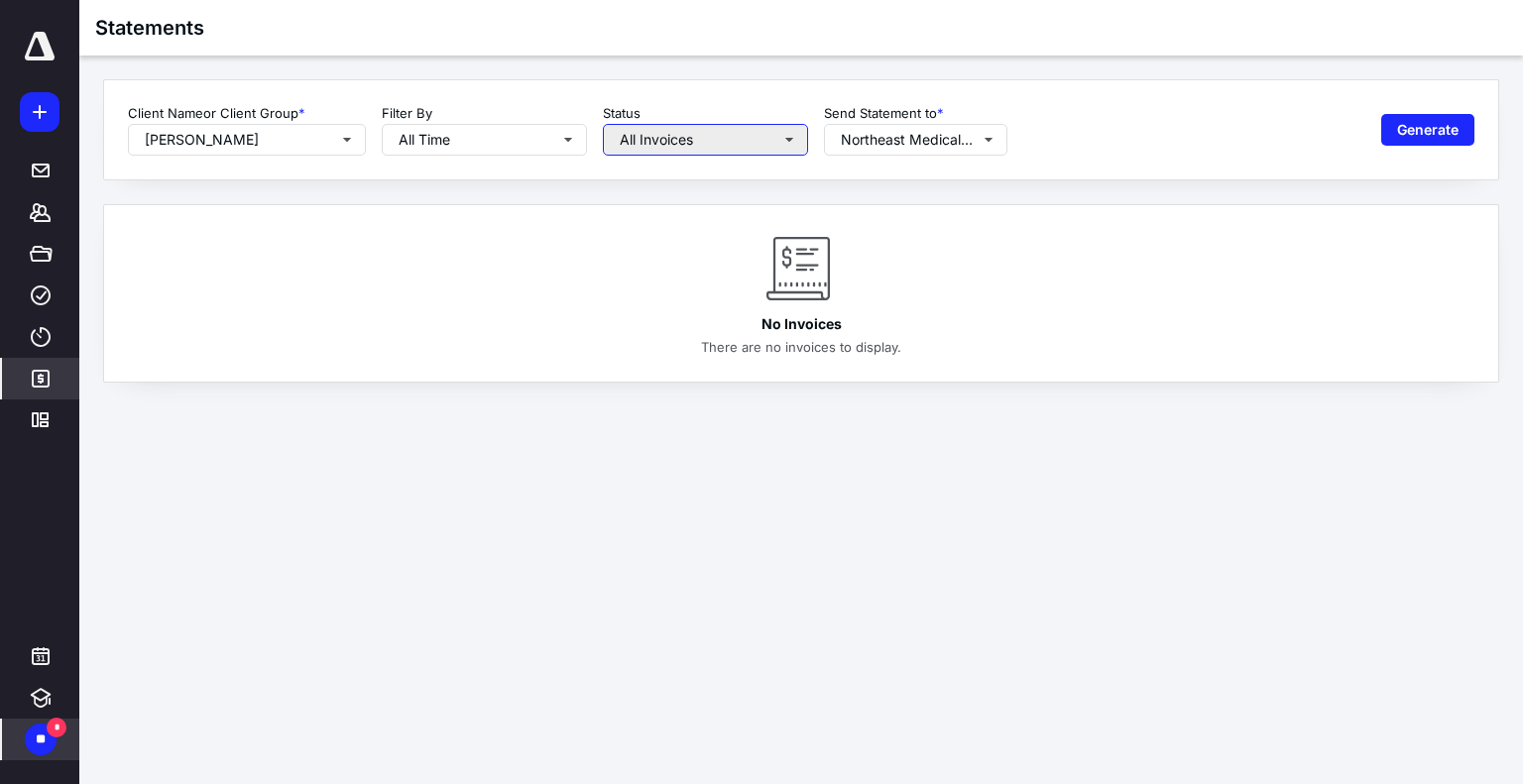click on "All Invoices" at bounding box center [705, 140] 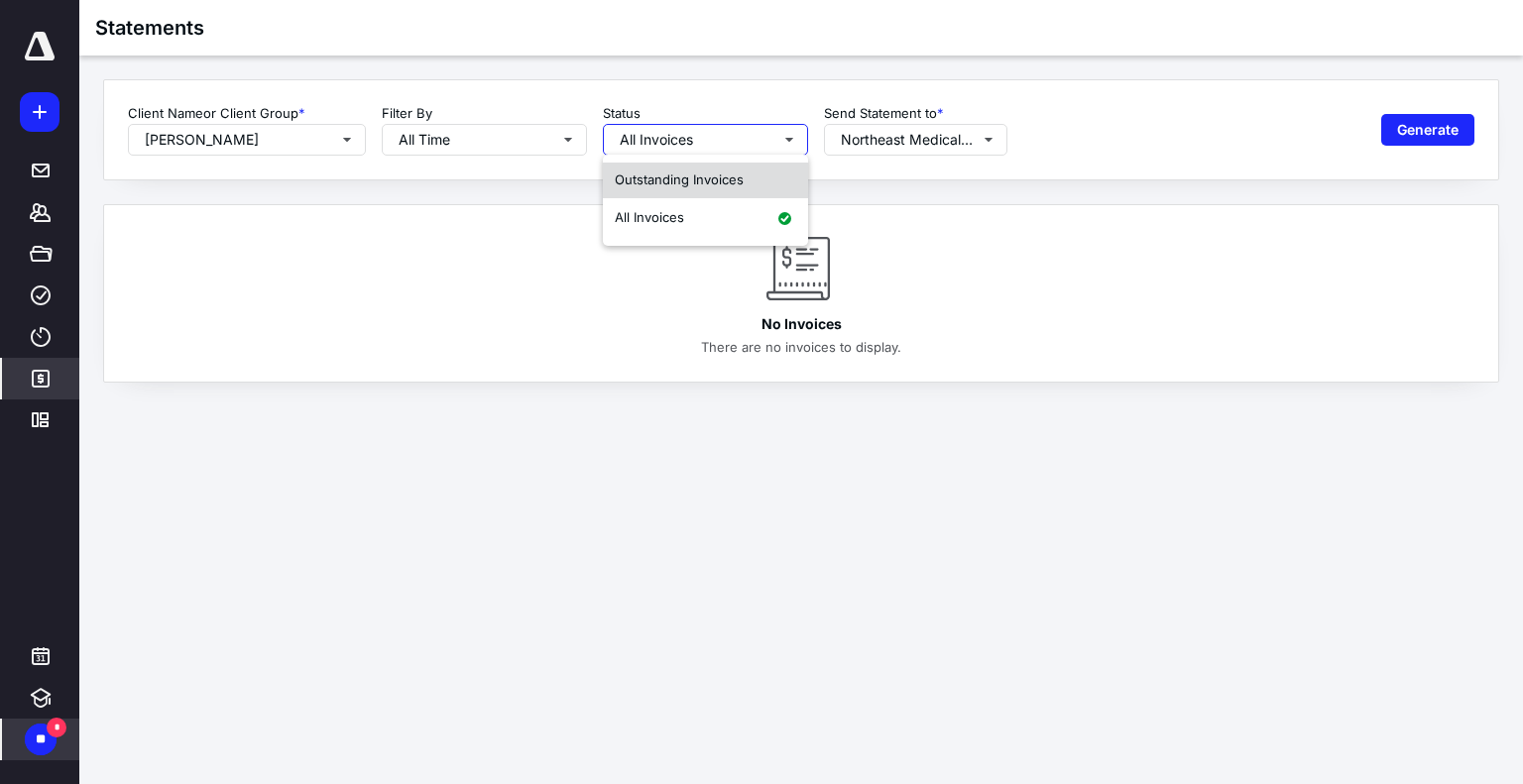 click on "Outstanding Invoices" at bounding box center (679, 179) 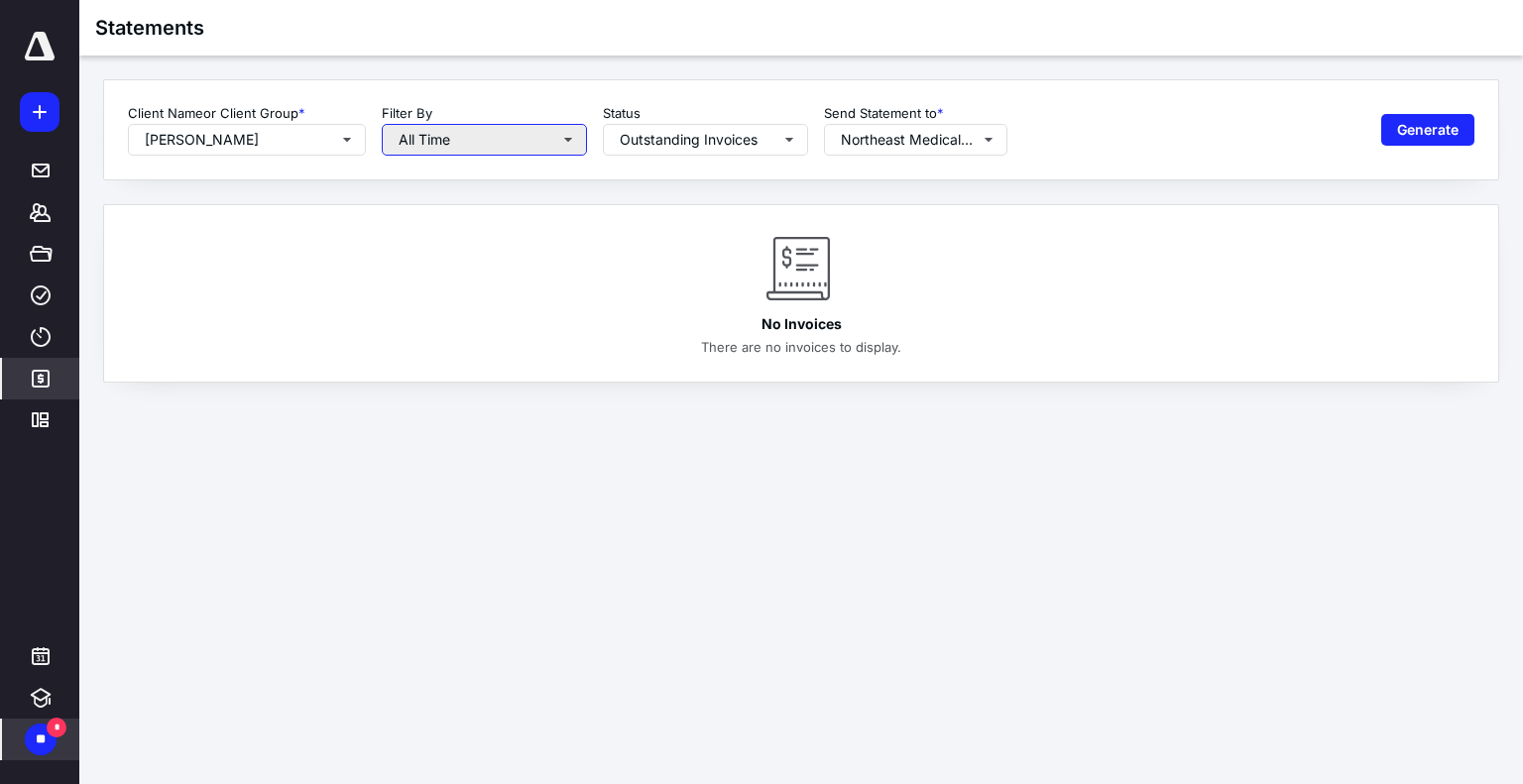 click on "All Time" at bounding box center [484, 140] 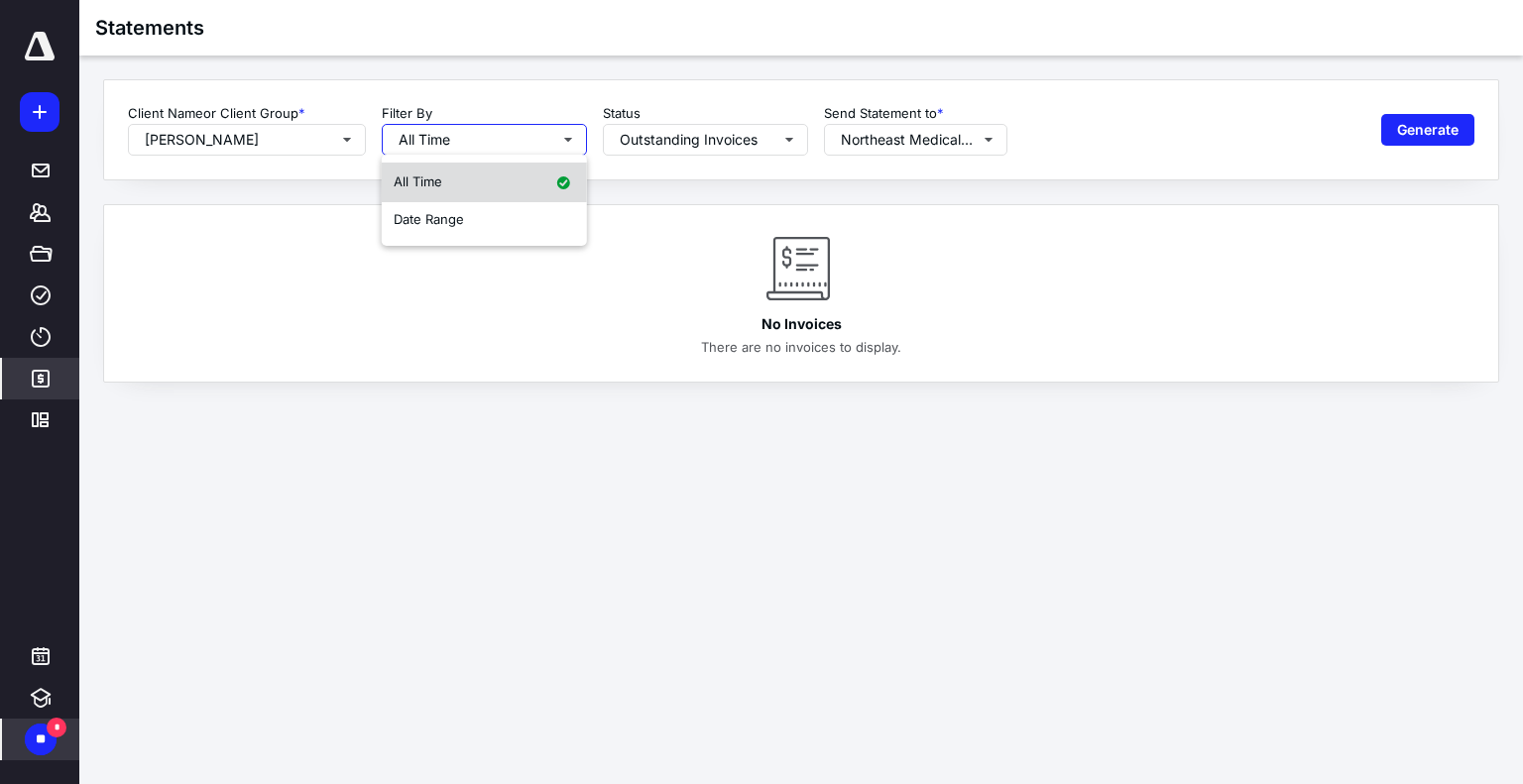 click on "All Time" at bounding box center [484, 182] 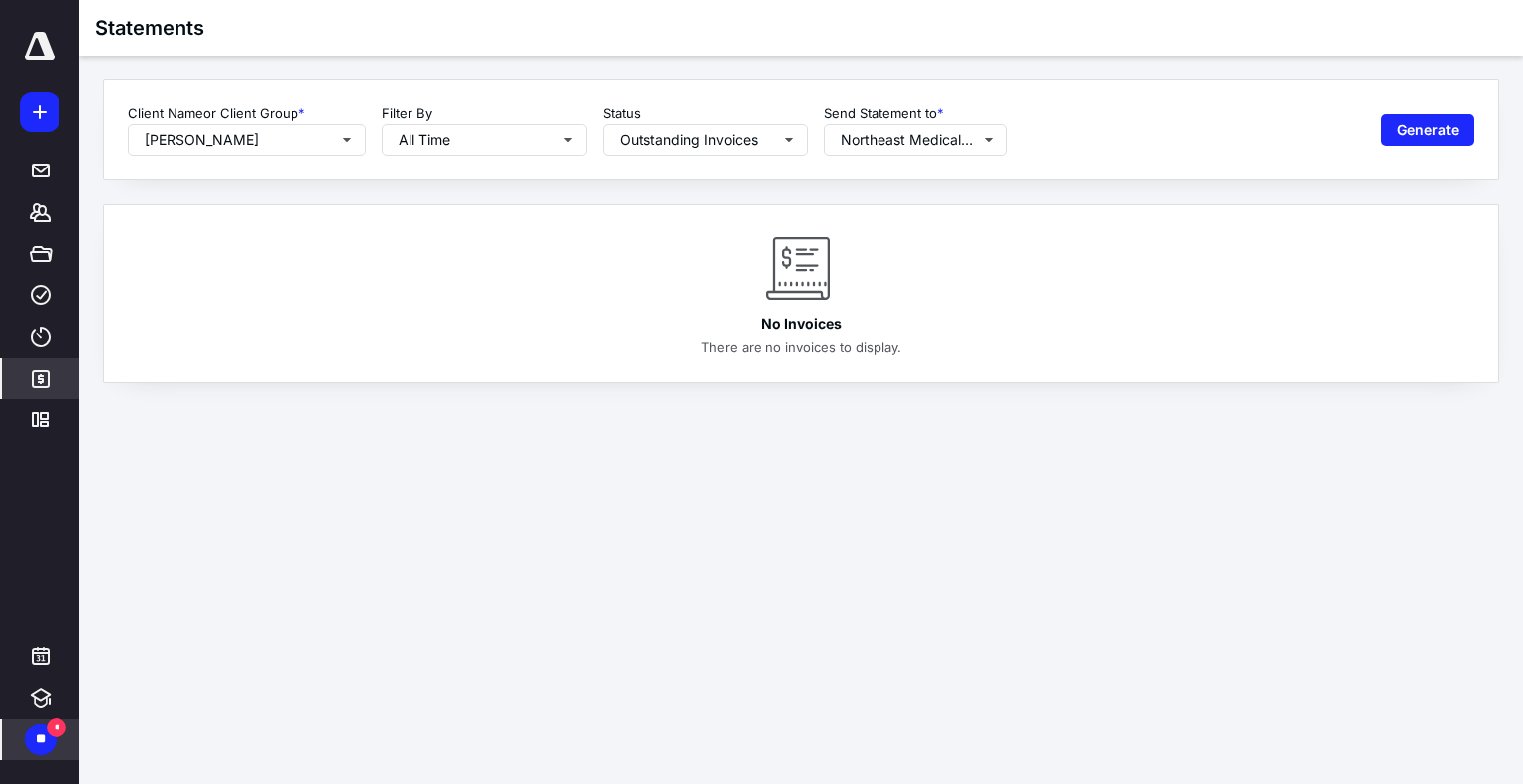 click on "Client Name  or Client Group * [PERSON_NAME] Filter By All Time Status Outstanding Invoices   Send Statement to * Northeast Medical Products Inc. Generate No Invoices There are no invoices to display." at bounding box center [801, 231] 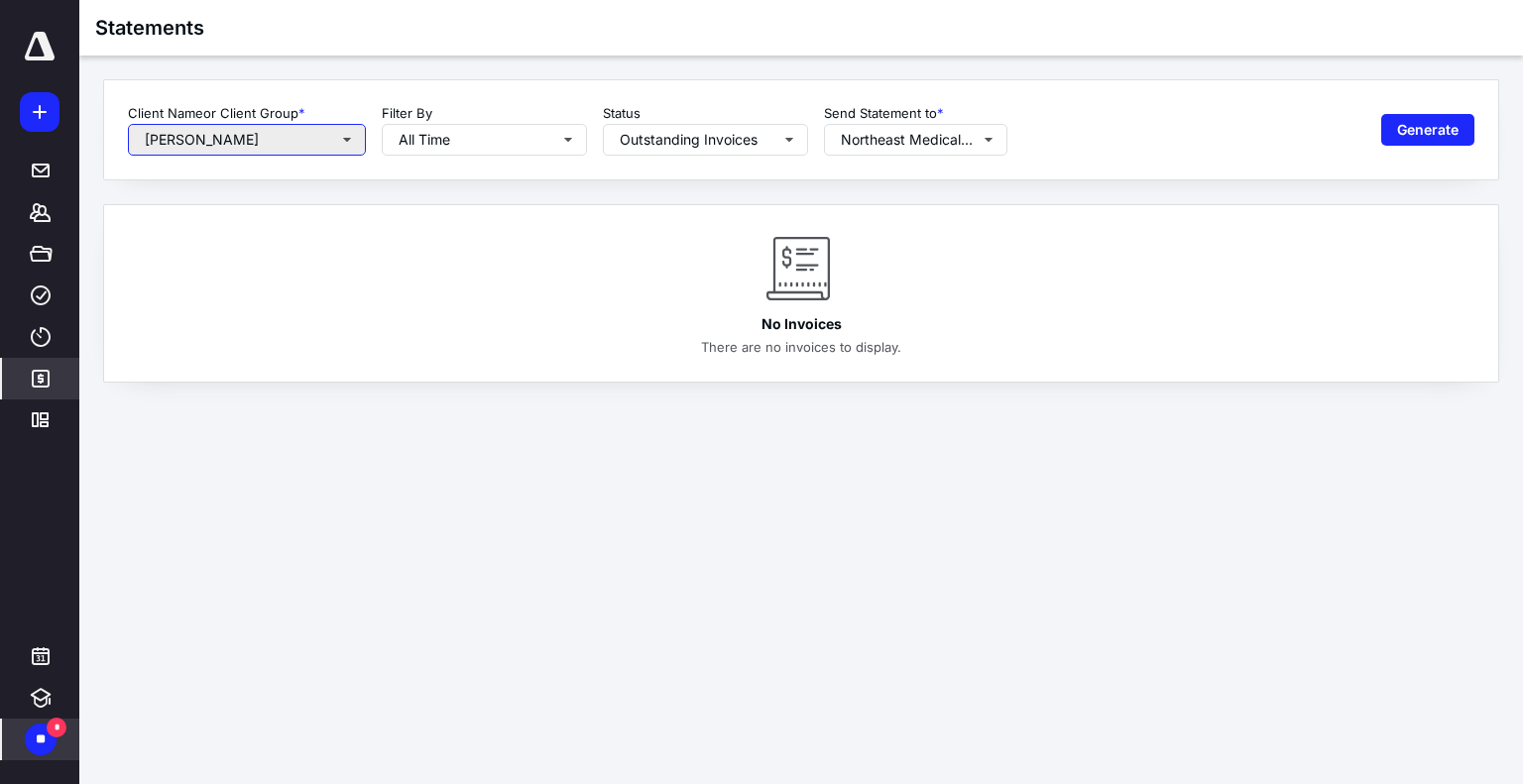 click on "[PERSON_NAME]" at bounding box center (247, 140) 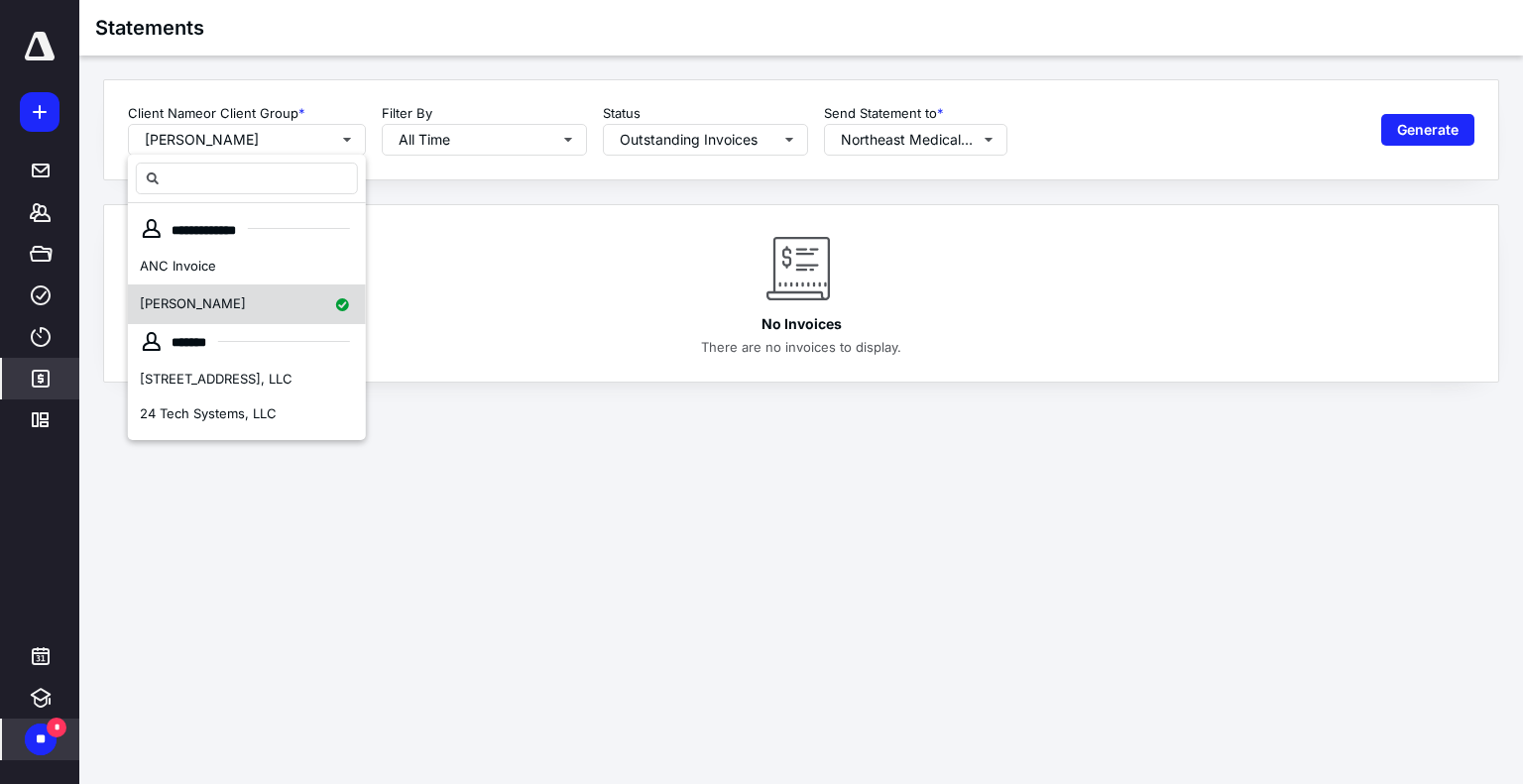 click on "[PERSON_NAME]" at bounding box center (247, 304) 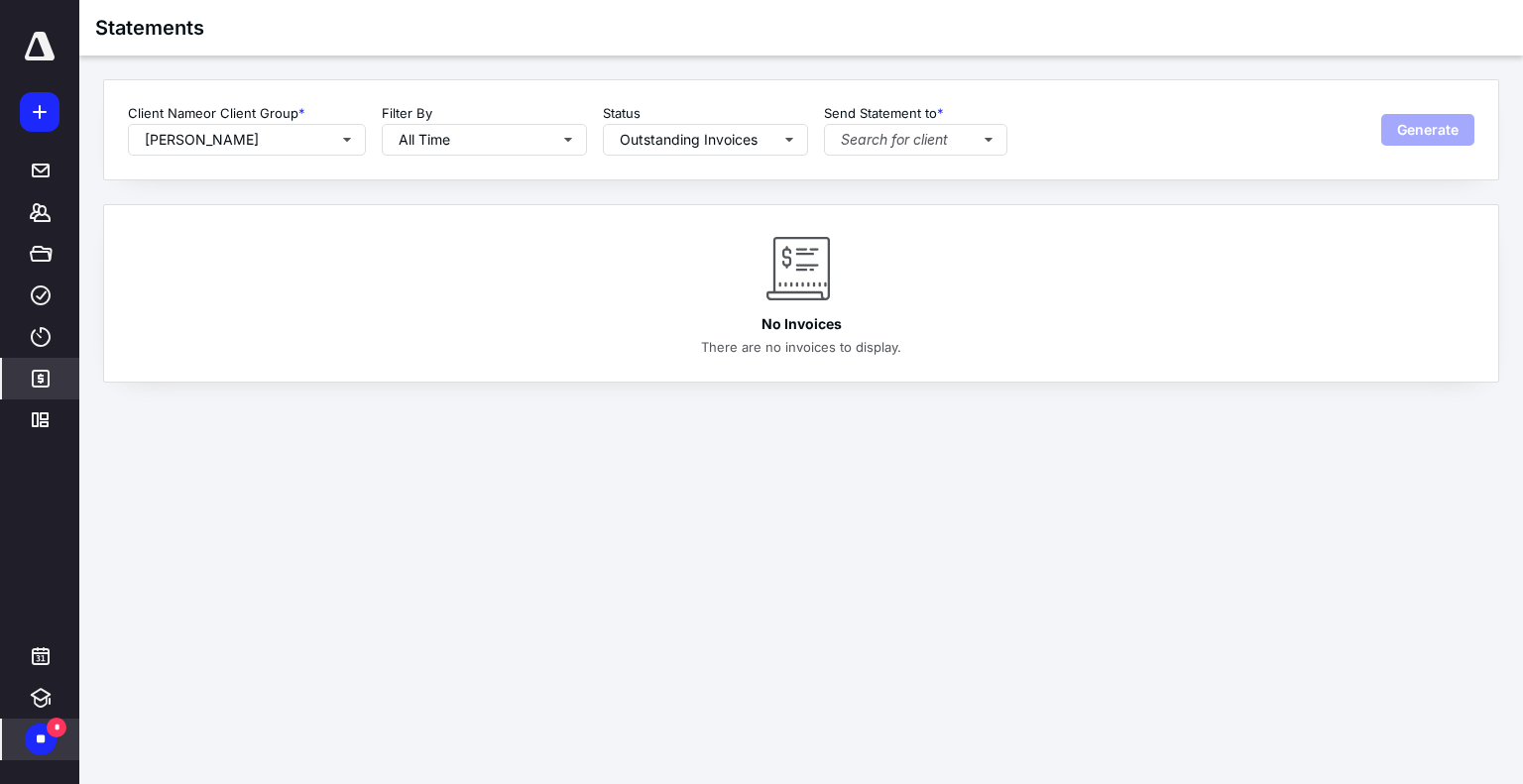 click on "No Invoices There are no invoices to display." at bounding box center [801, 293] 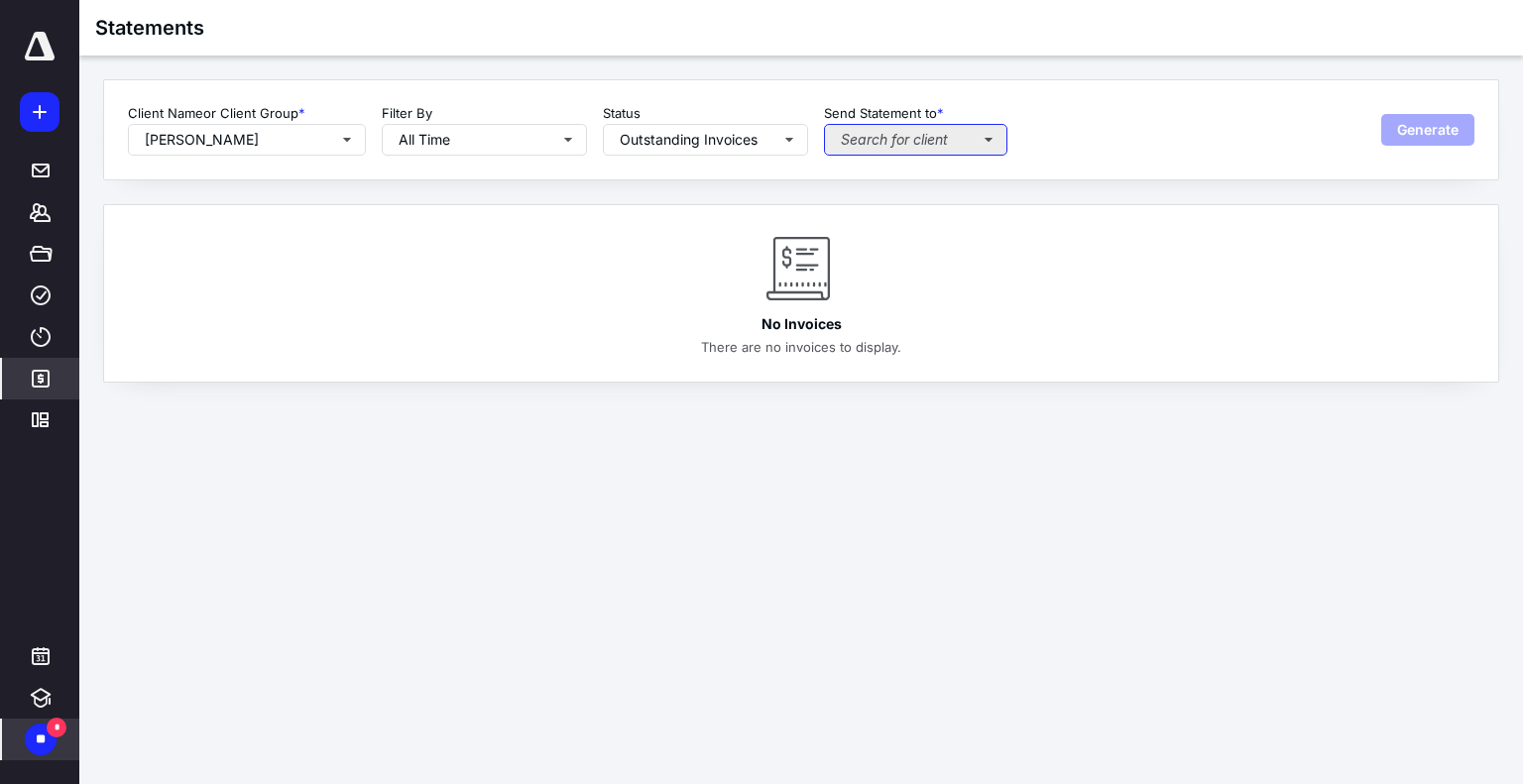 click on "Search for client" at bounding box center [915, 140] 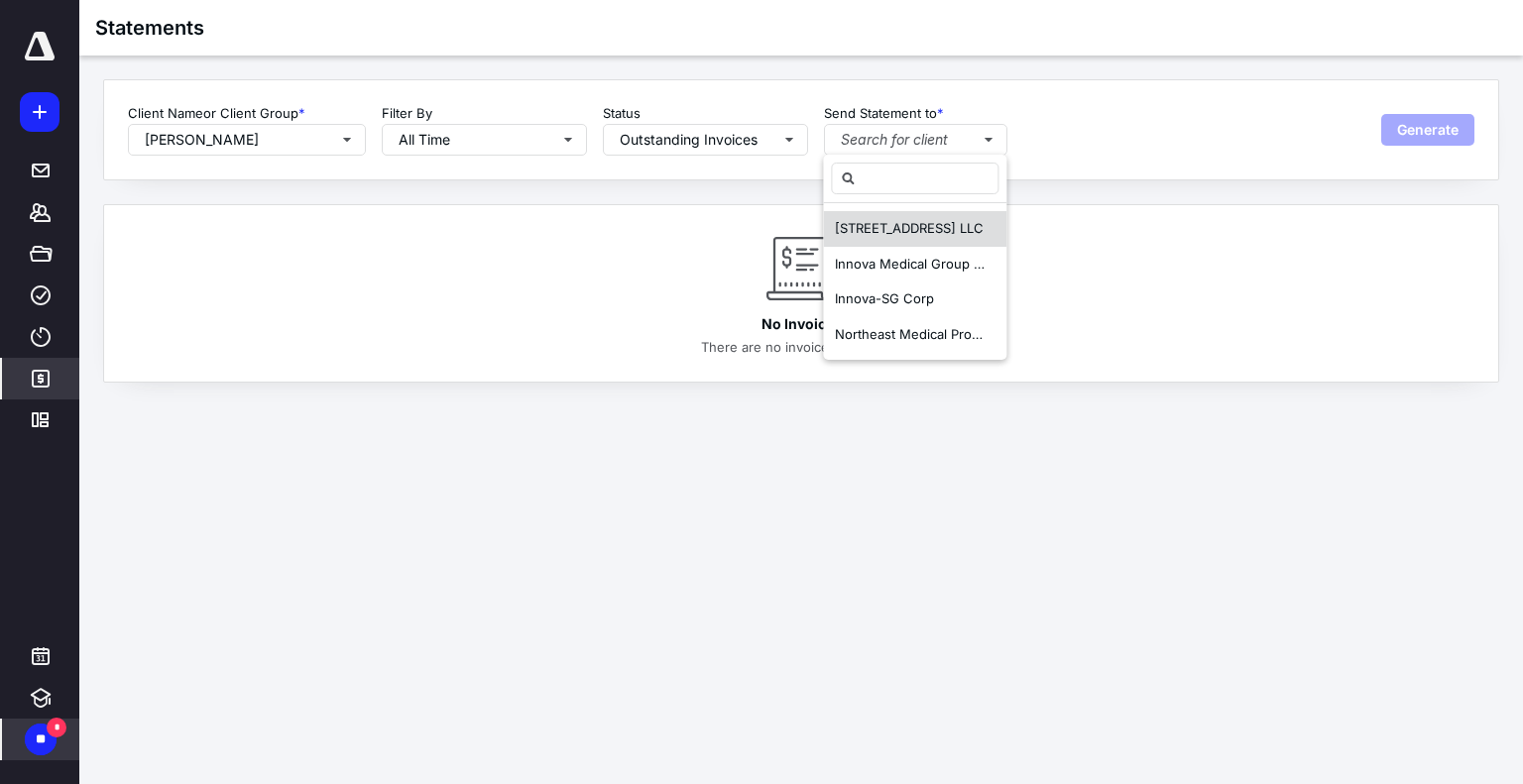 click on "[STREET_ADDRESS] LLC" at bounding box center (909, 228) 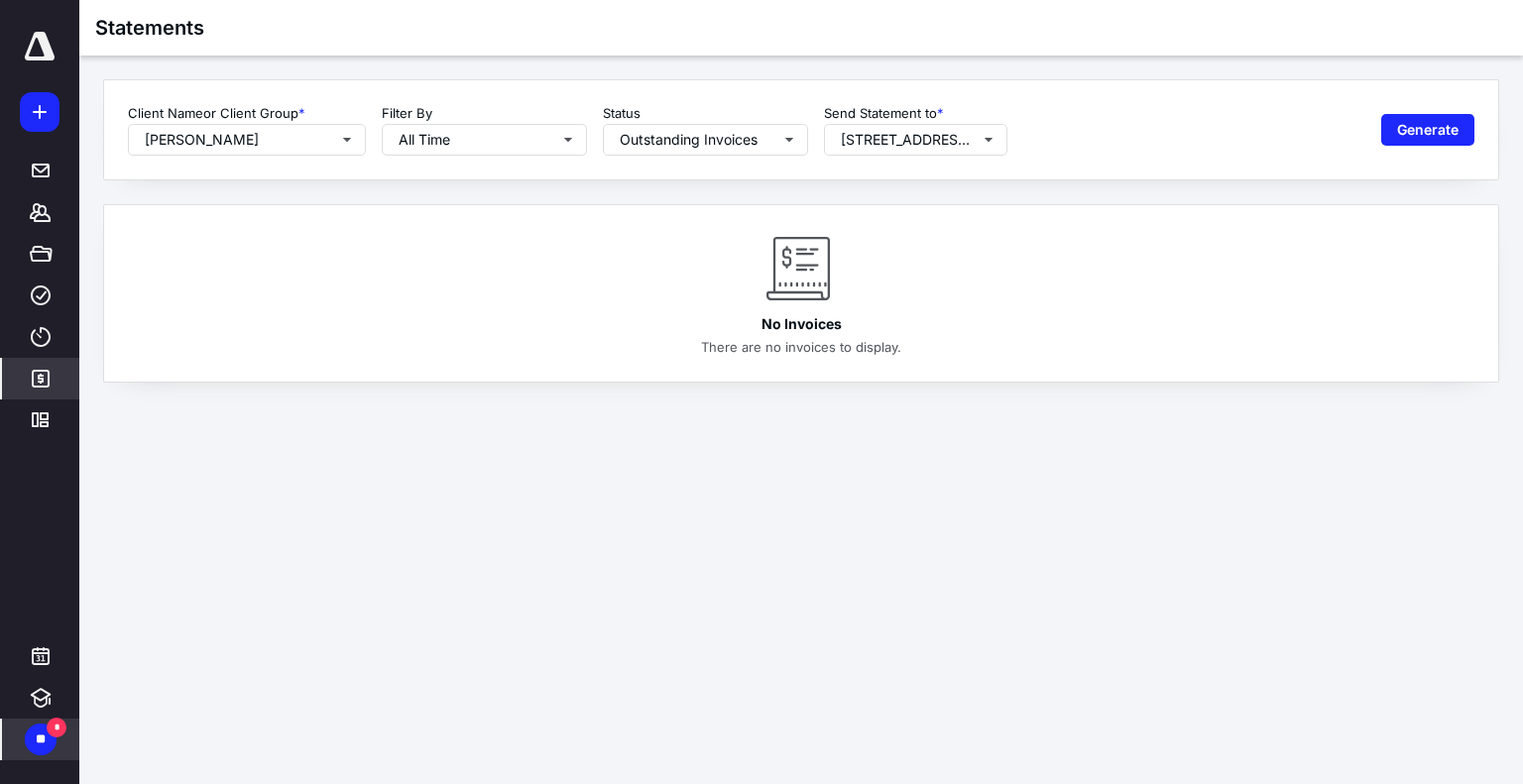 drag, startPoint x: 1149, startPoint y: 175, endPoint x: 1173, endPoint y: 175, distance: 24 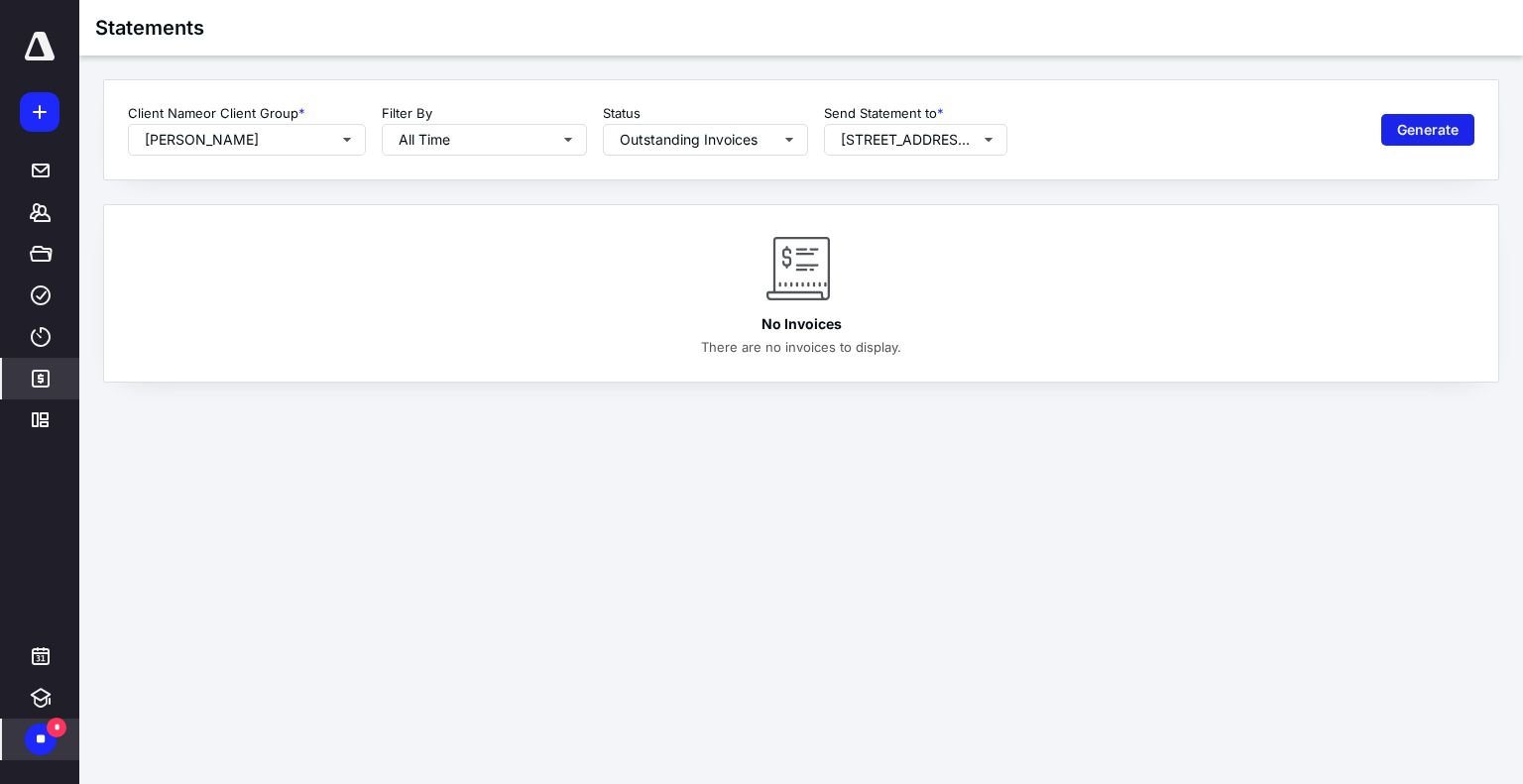 click on "Generate" at bounding box center [1428, 130] 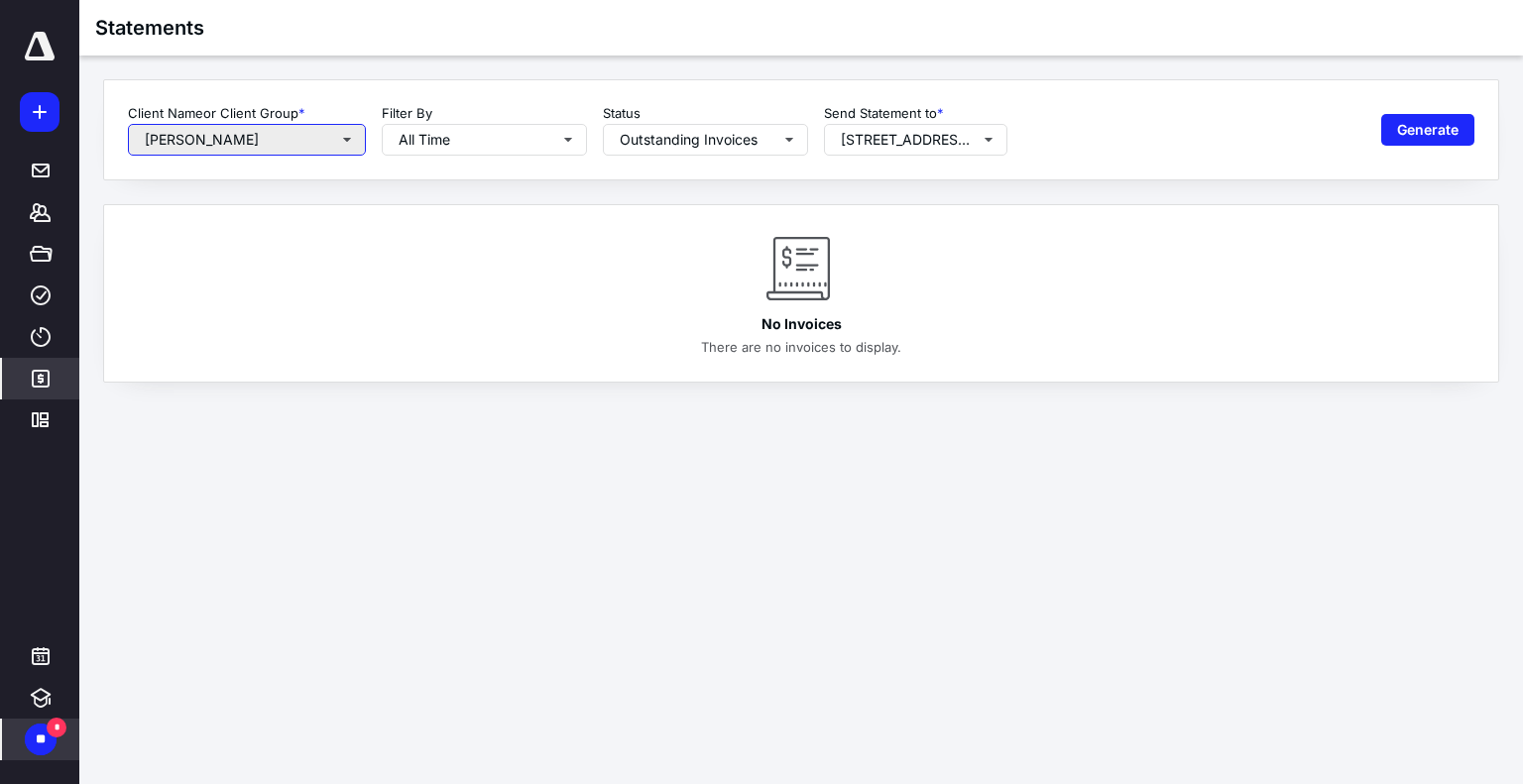 click on "[PERSON_NAME]" at bounding box center (247, 140) 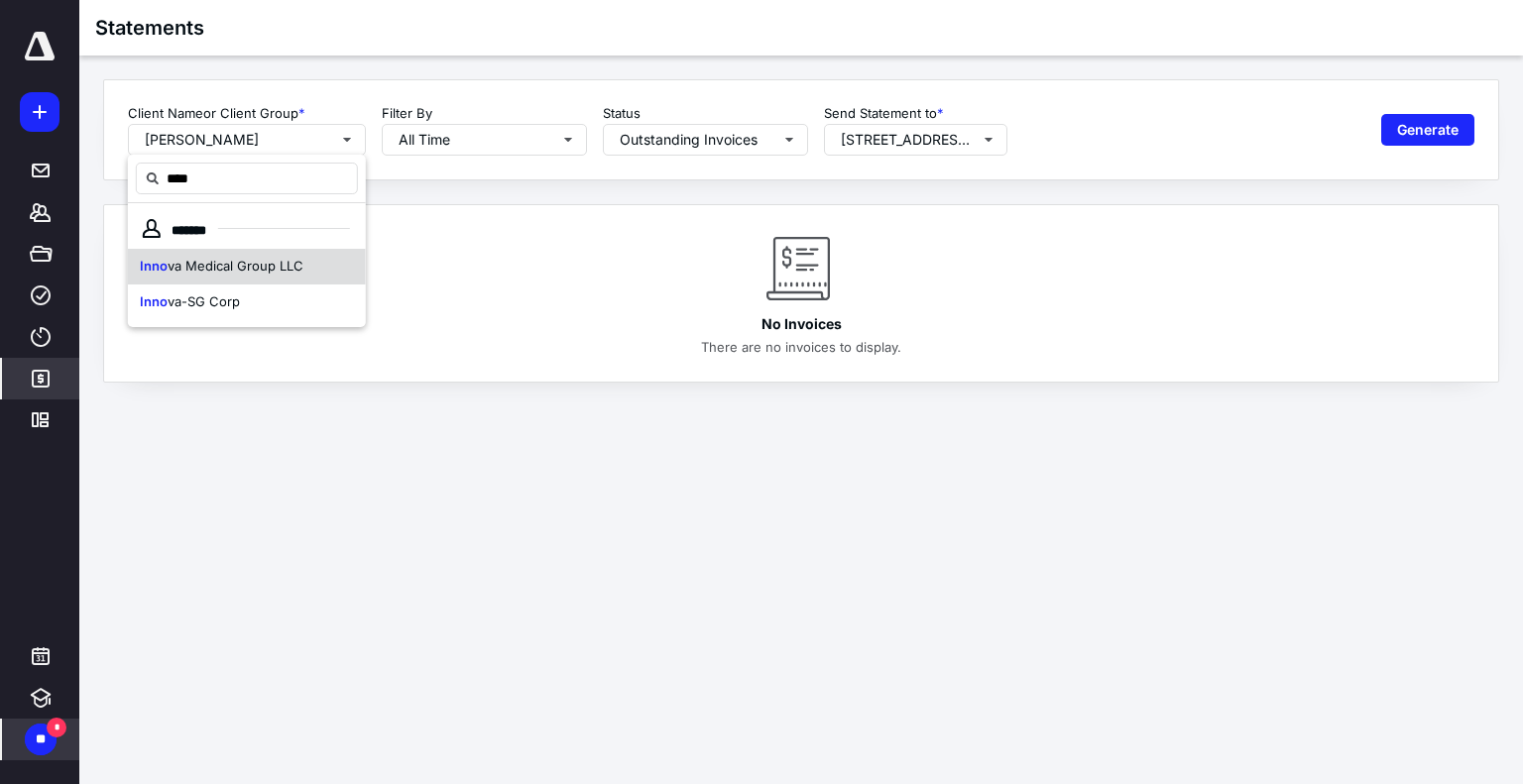 click on "va Medical Group LLC" at bounding box center [235, 266] 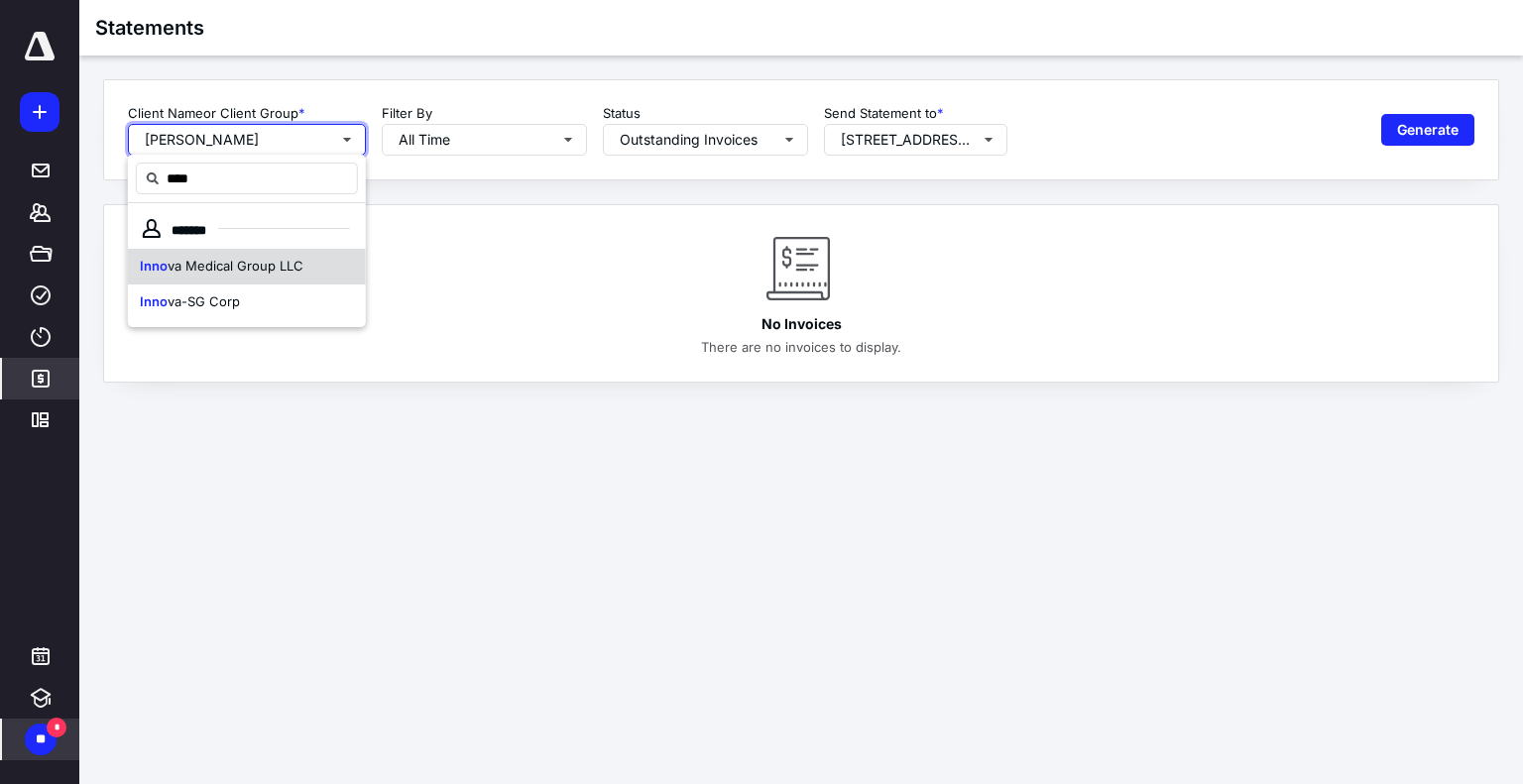 type 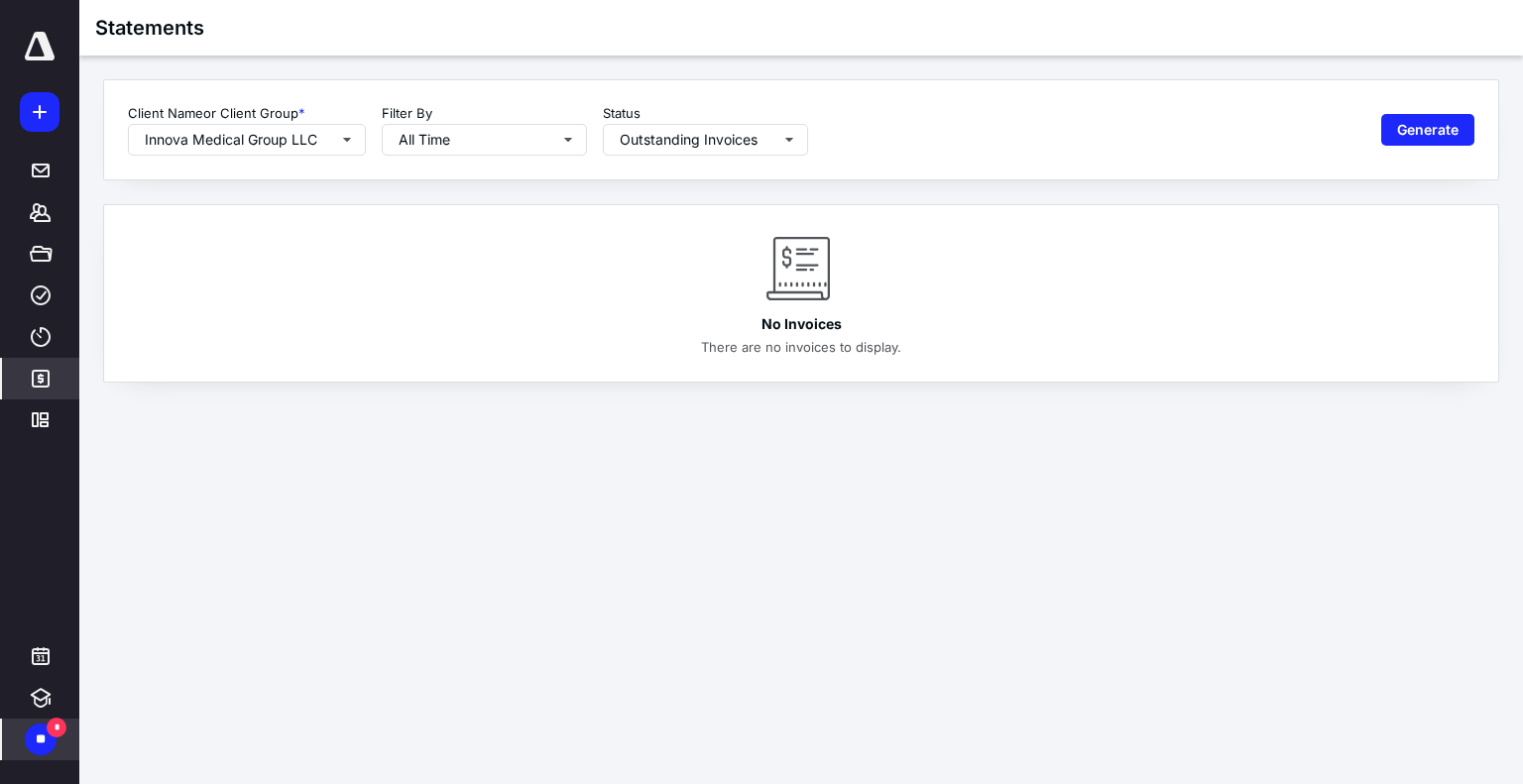 click on "No Invoices There are no invoices to display." at bounding box center [801, 293] 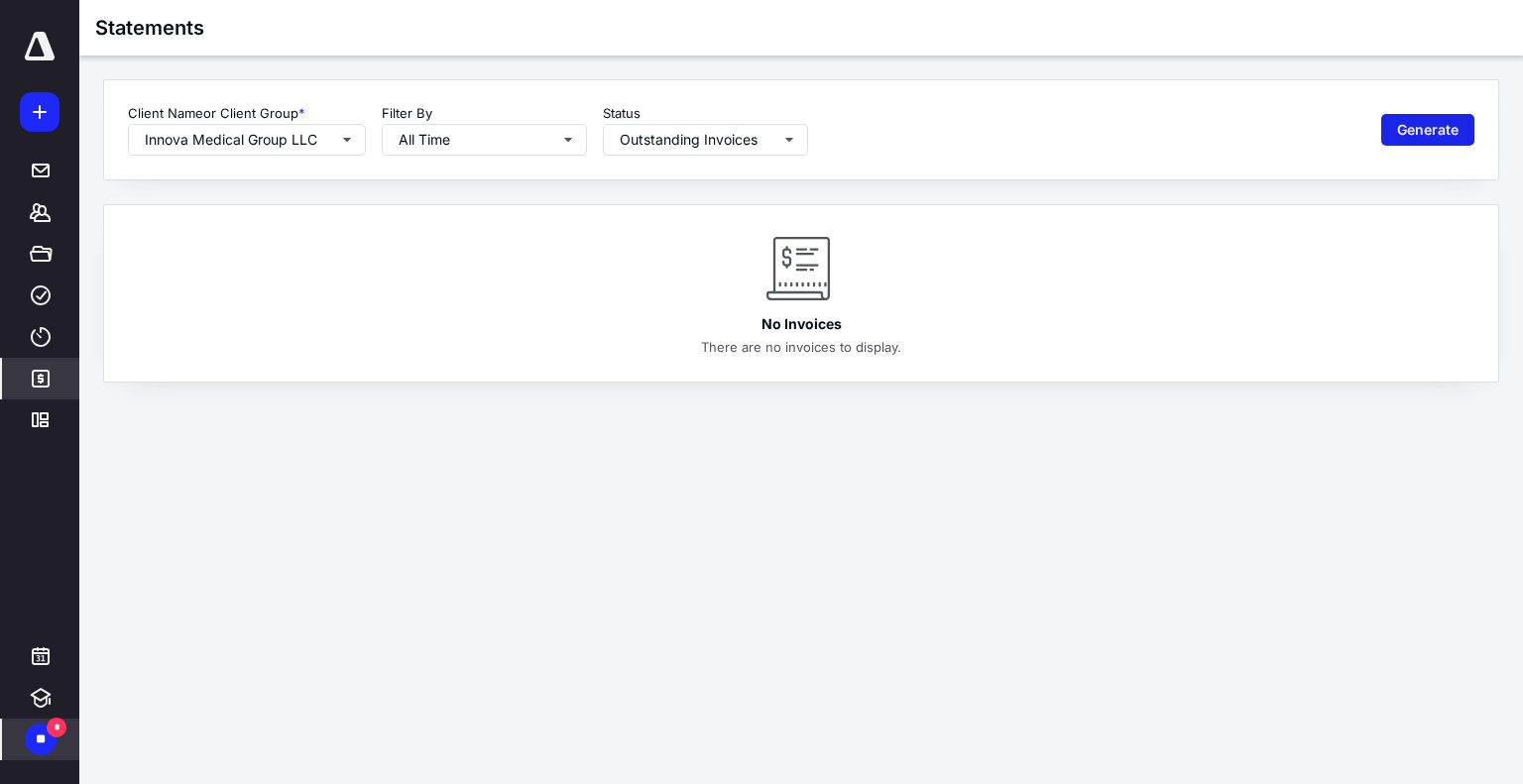 click on "Generate" at bounding box center (1428, 130) 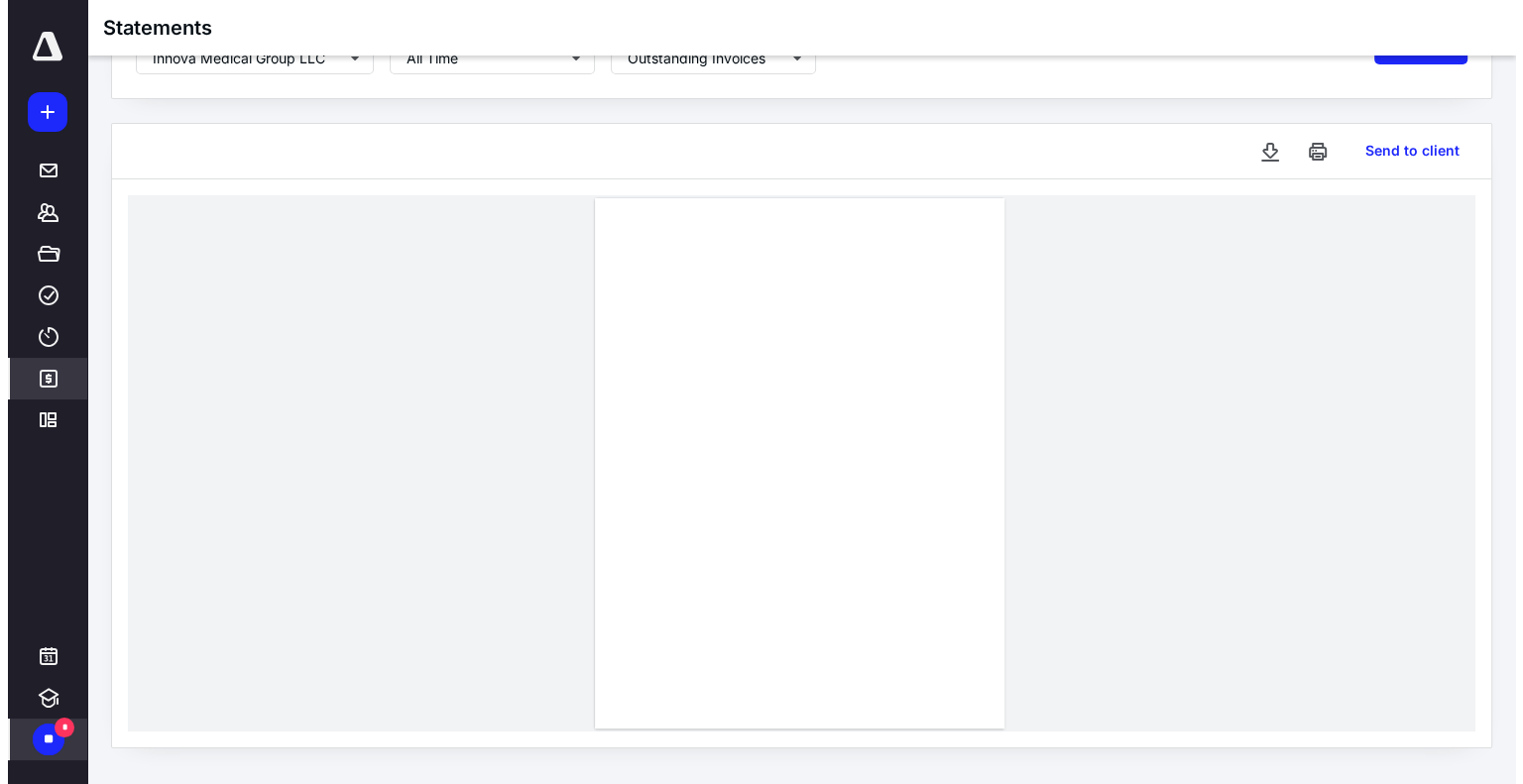 scroll, scrollTop: 0, scrollLeft: 0, axis: both 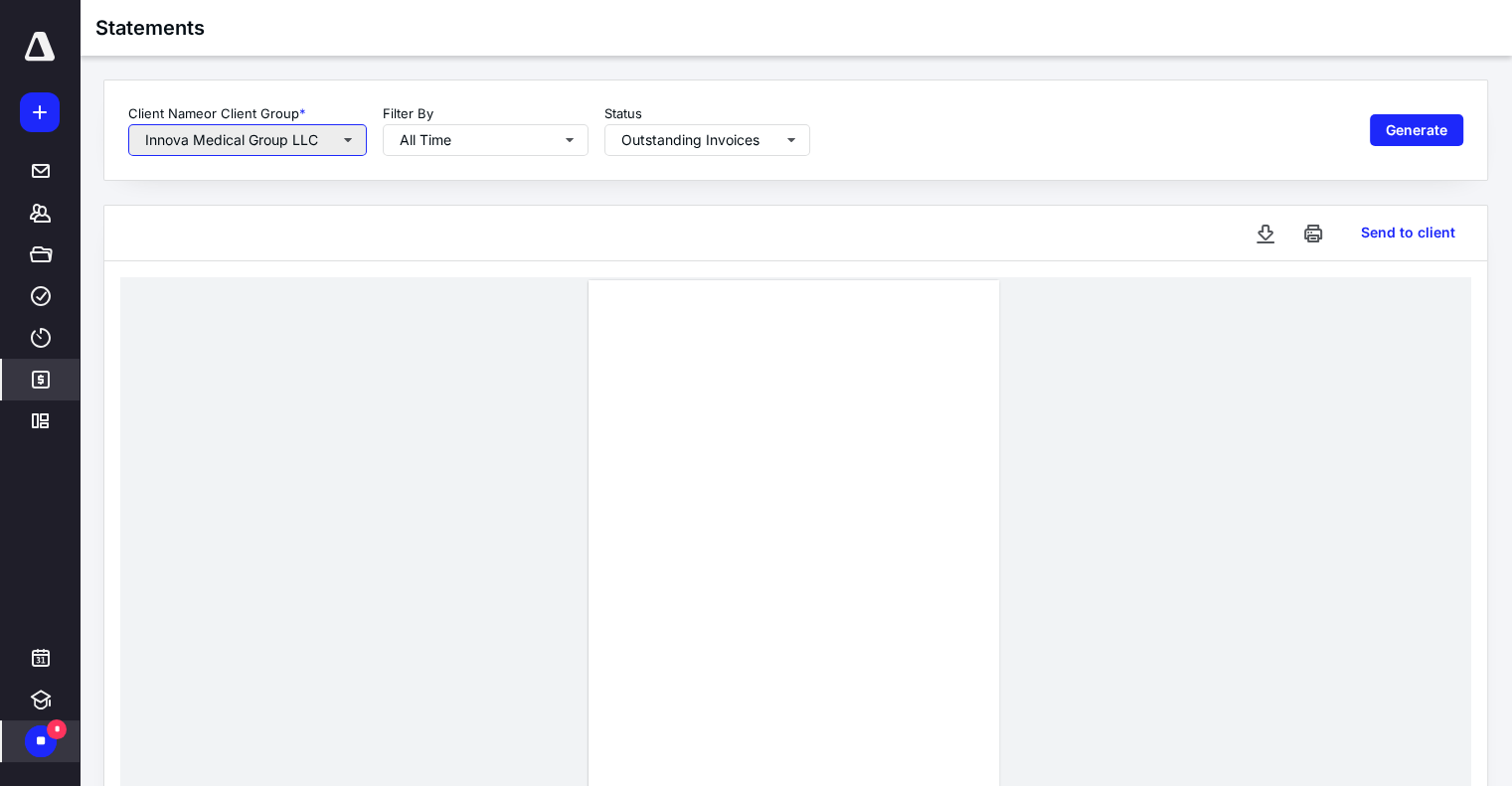 click on "Innova Medical Group LLC" at bounding box center [248, 140] 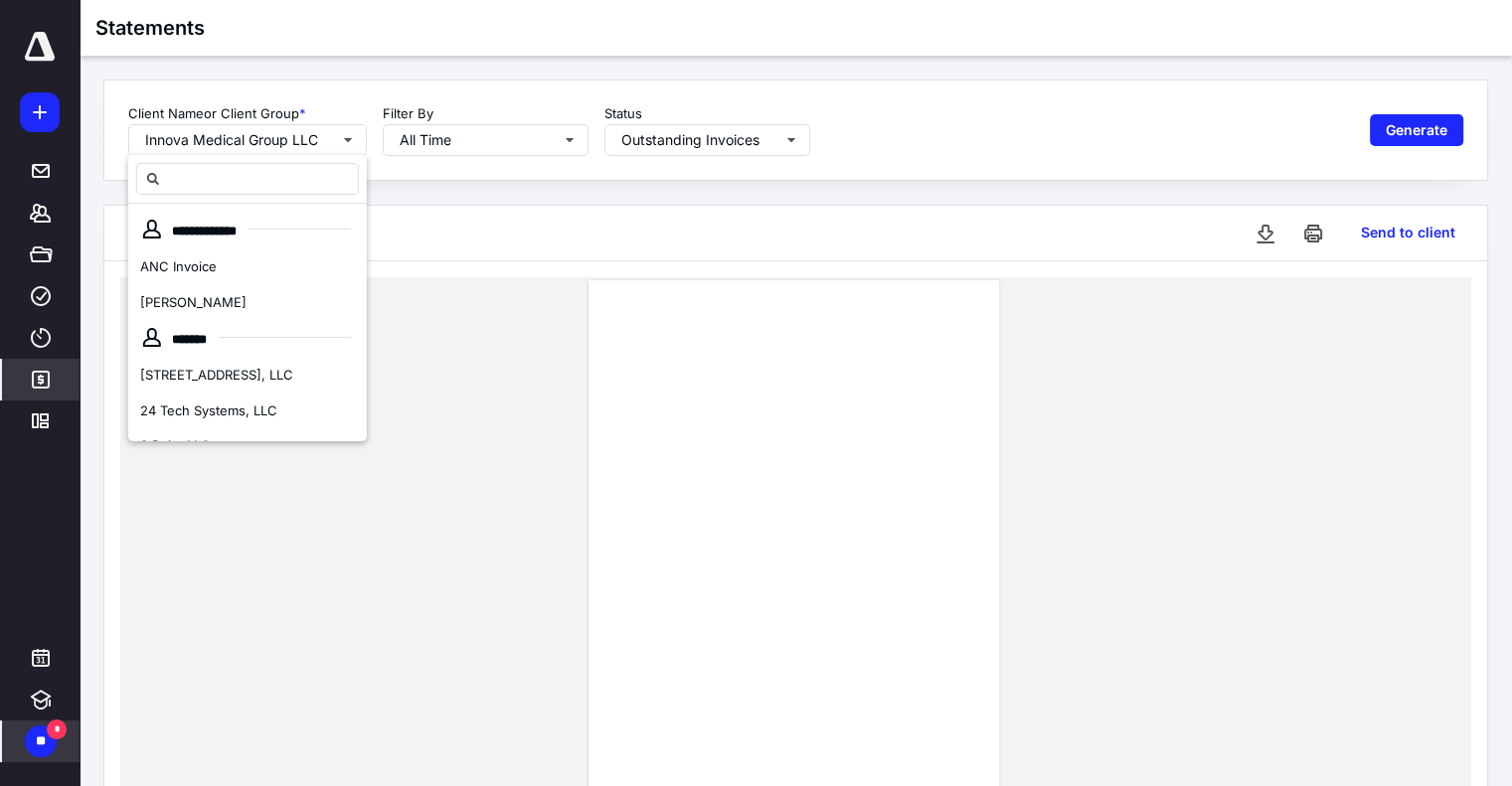 click on "Client Name  or Client Group * Innova Medical Group LLC Filter By All Time Status Outstanding Invoices   Generate" at bounding box center (795, 130) 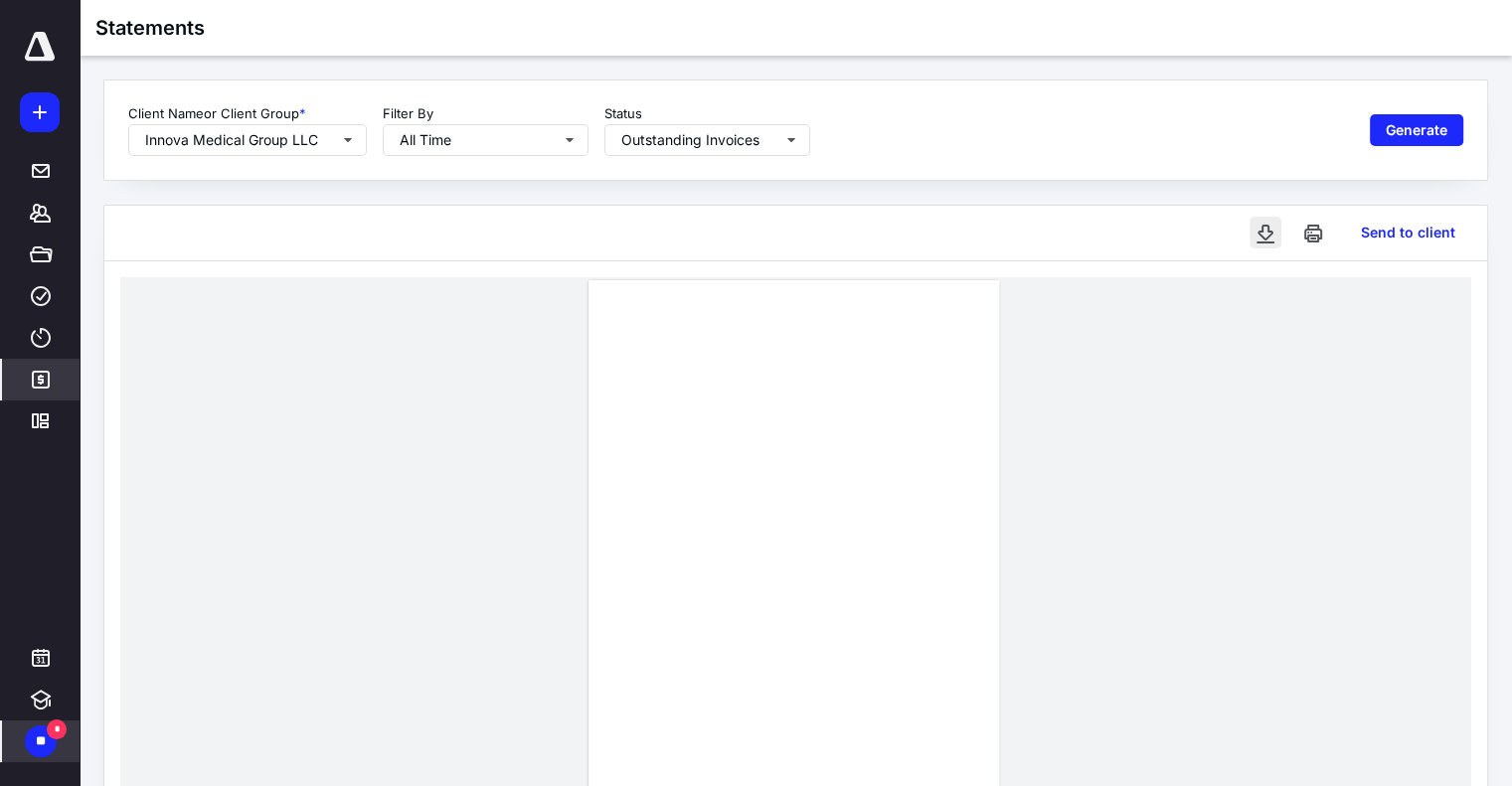 click at bounding box center [1265, 233] 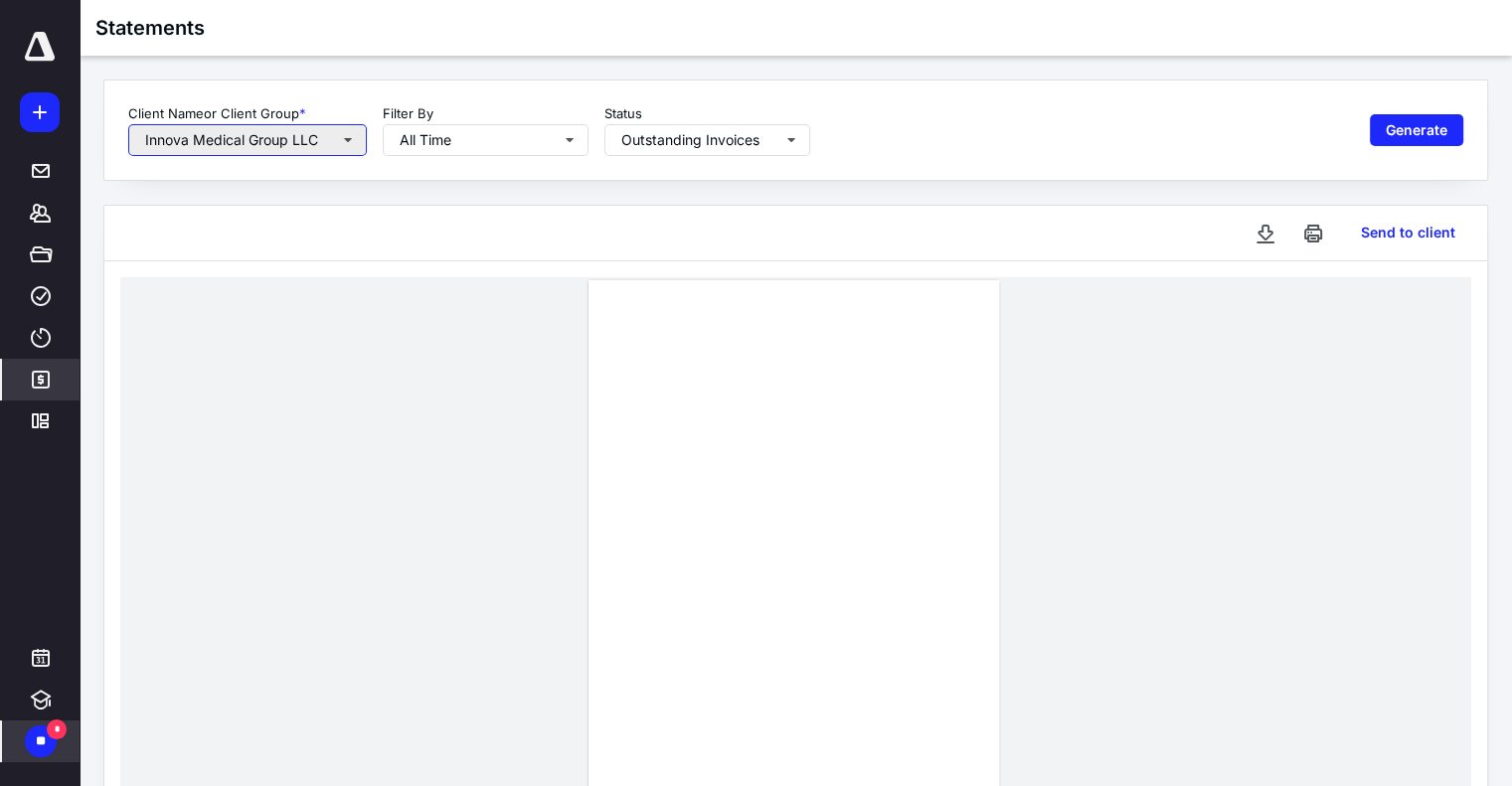 click on "Innova Medical Group LLC" at bounding box center (248, 140) 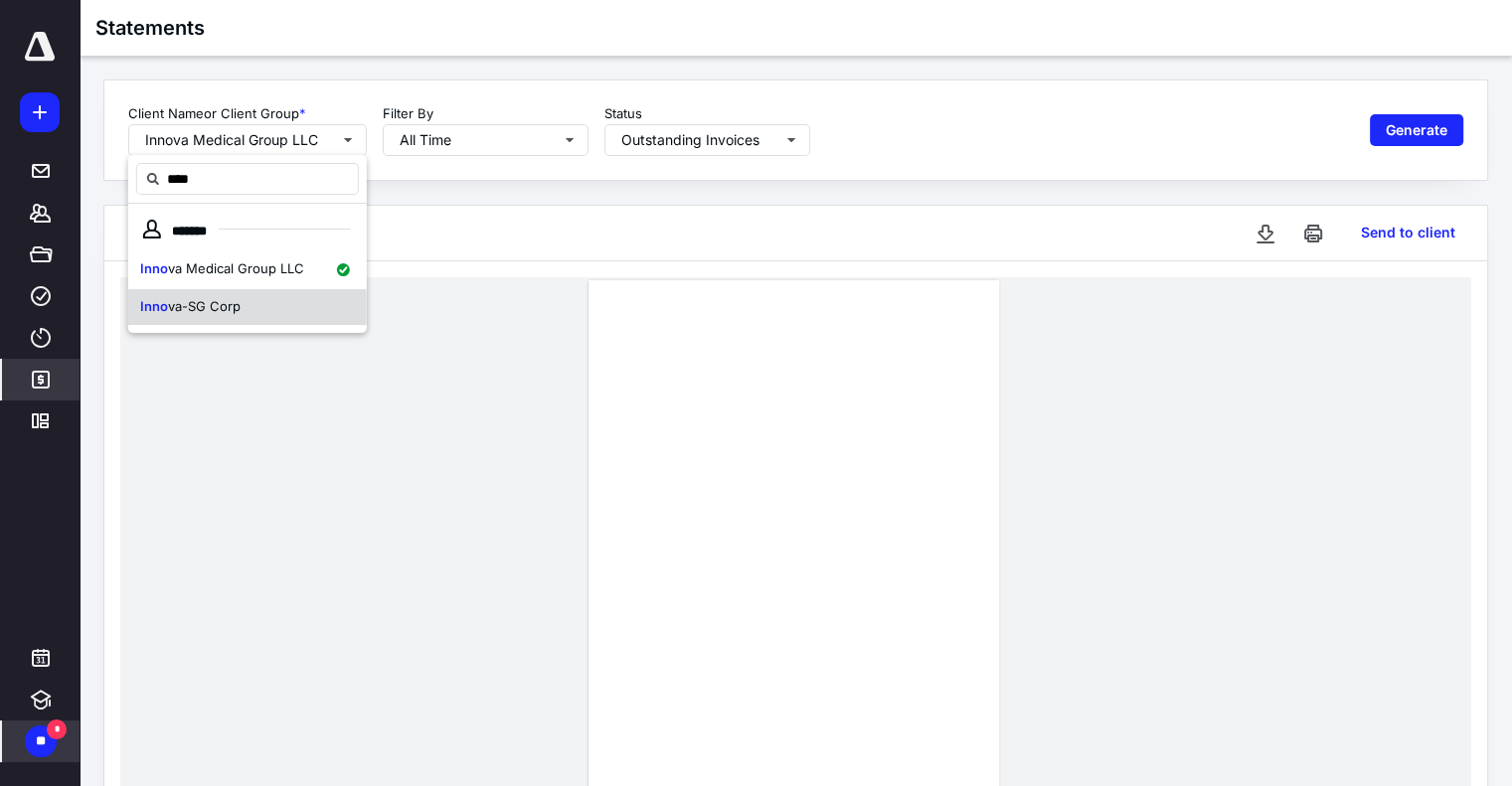 click on "Inno va-SG Corp" at bounding box center (248, 307) 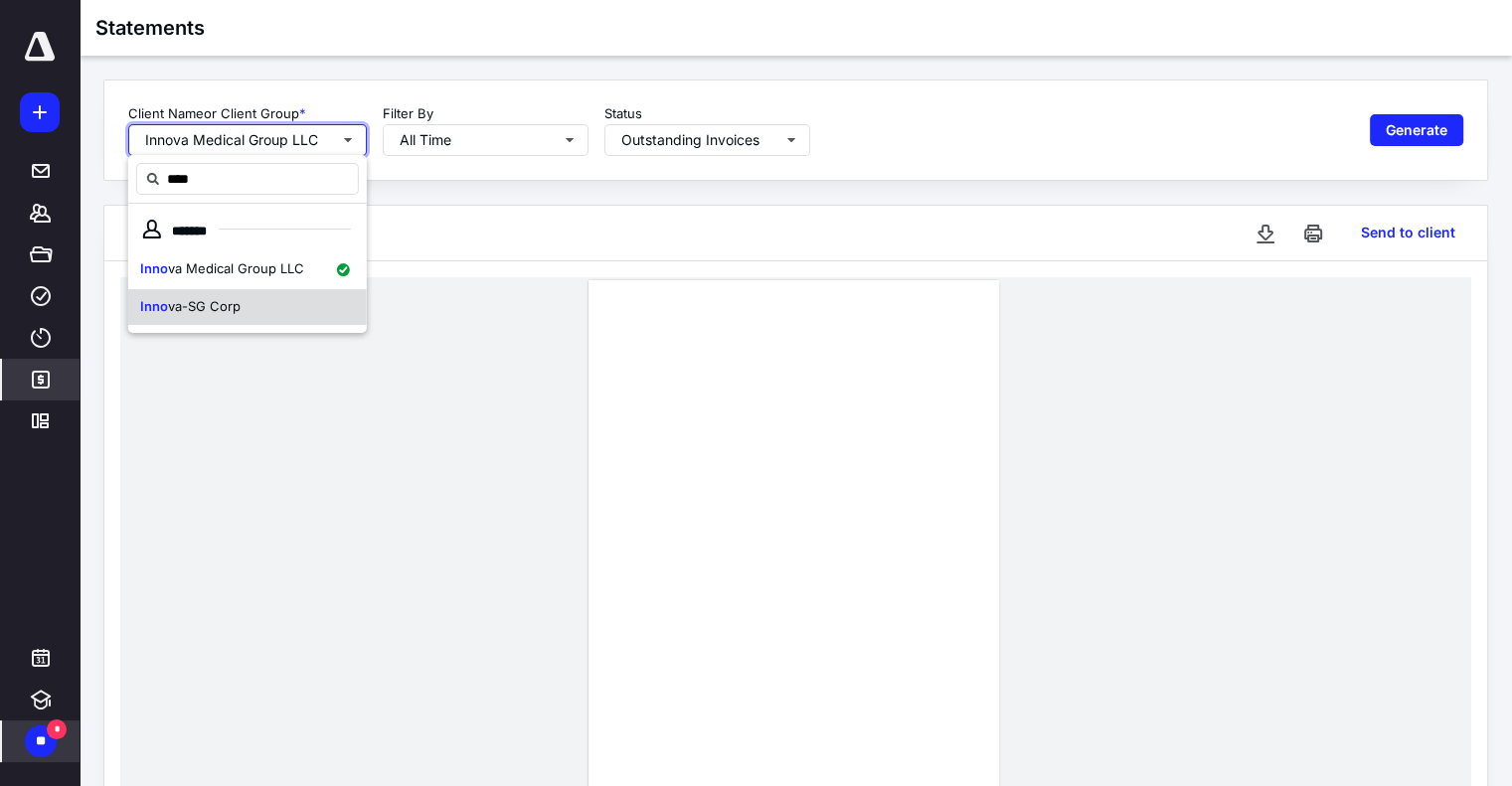 type 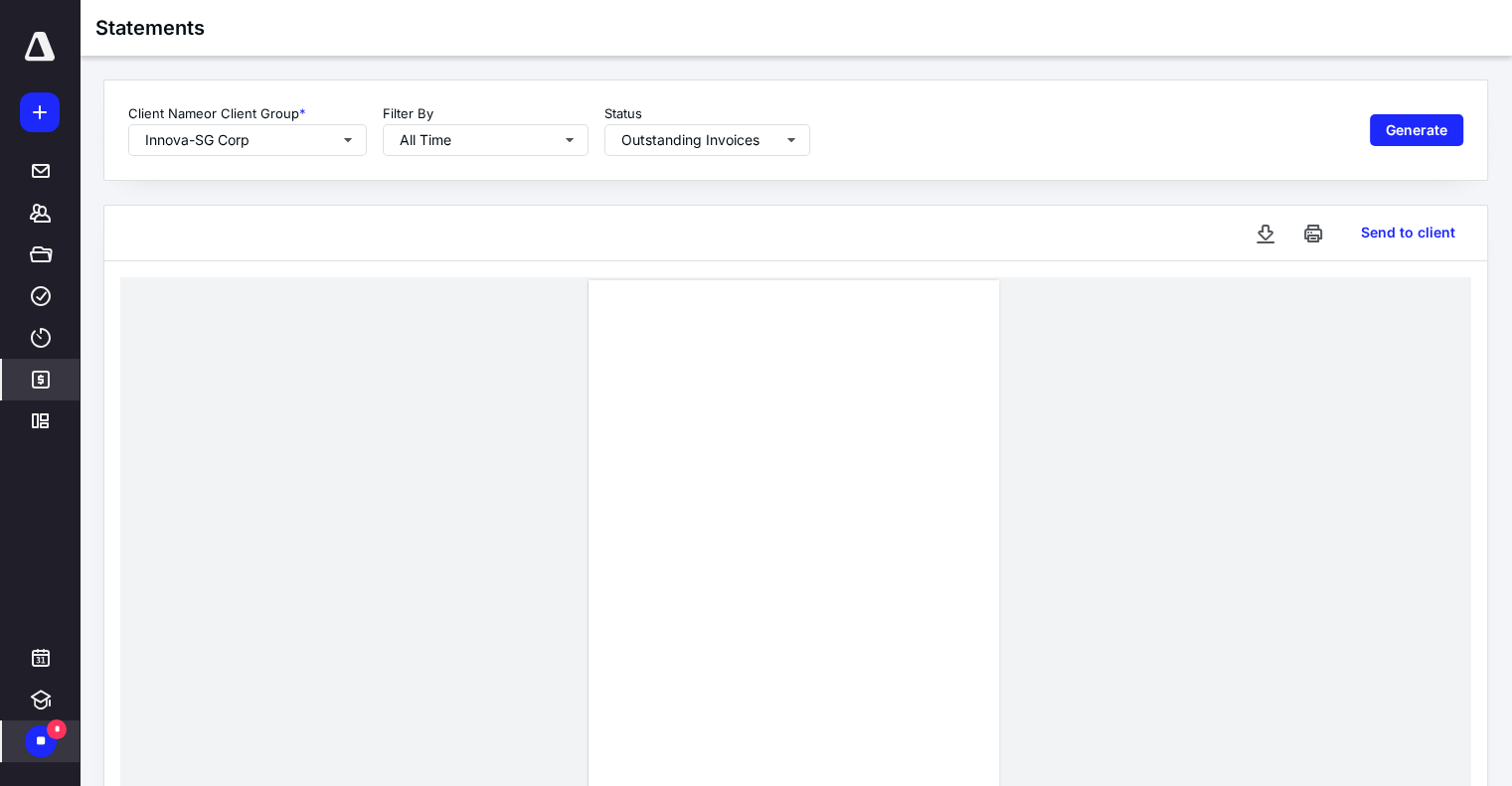 click at bounding box center (795, 546) 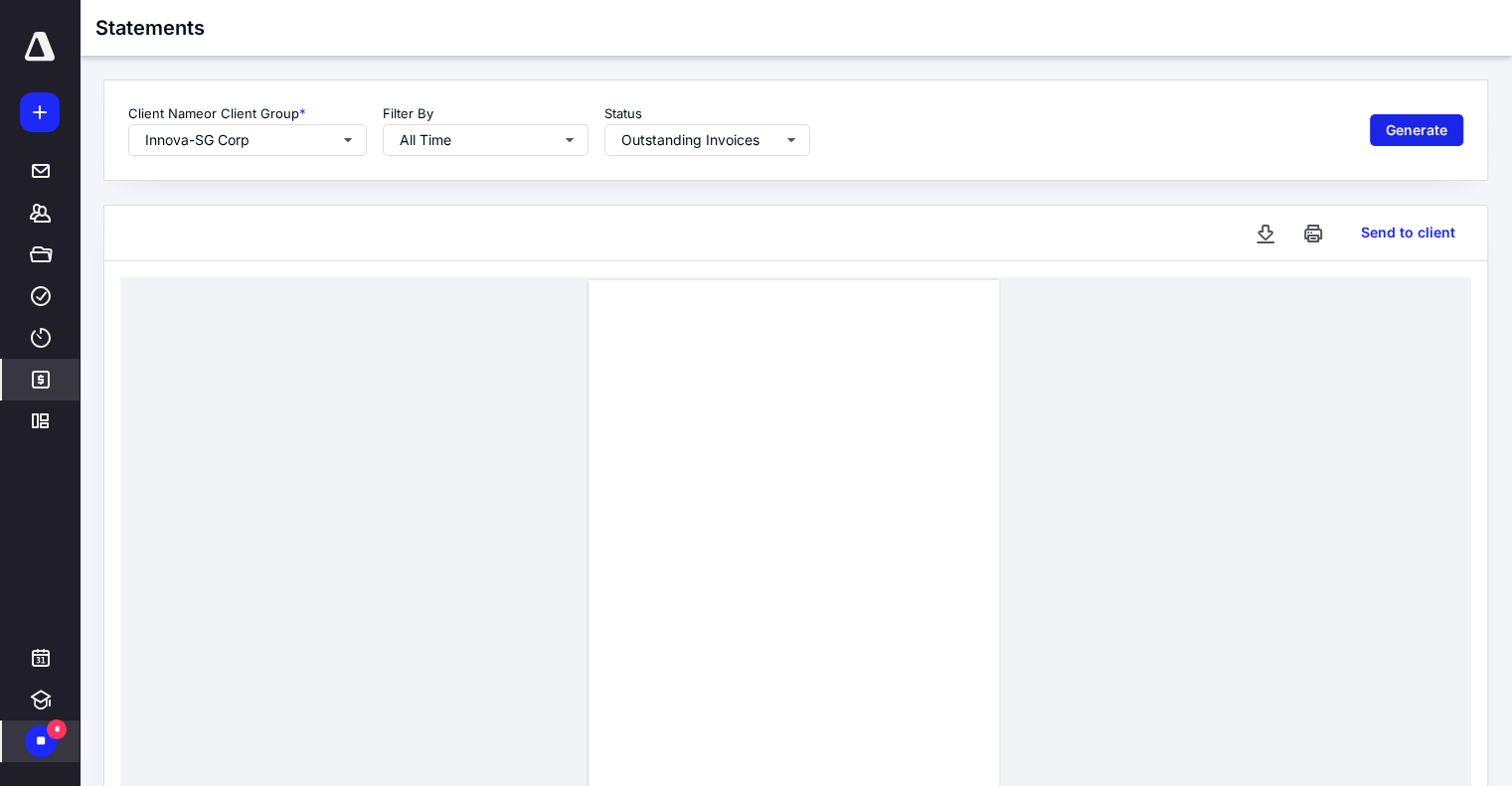 click on "Generate" at bounding box center (1417, 130) 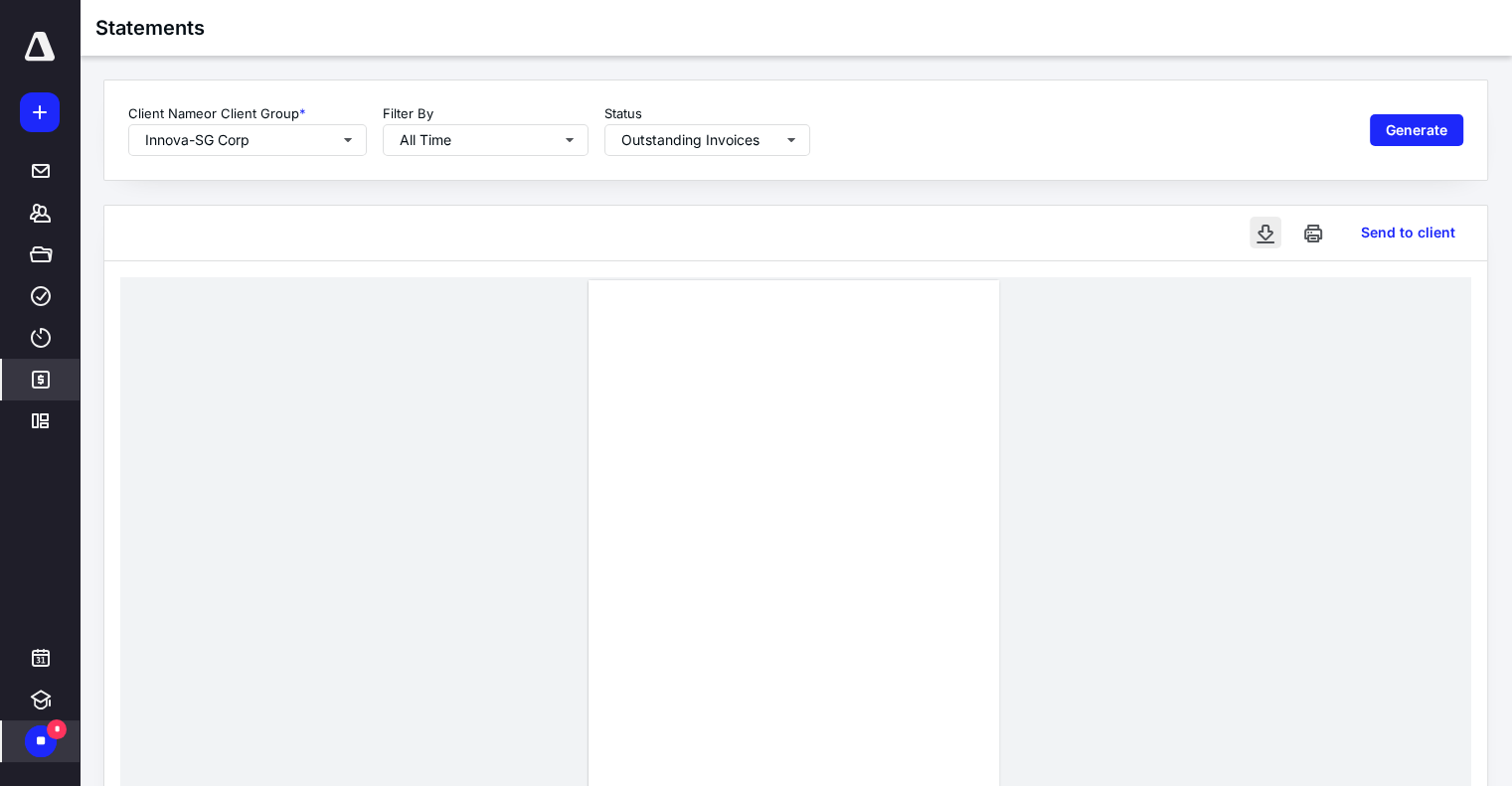 click at bounding box center [1265, 233] 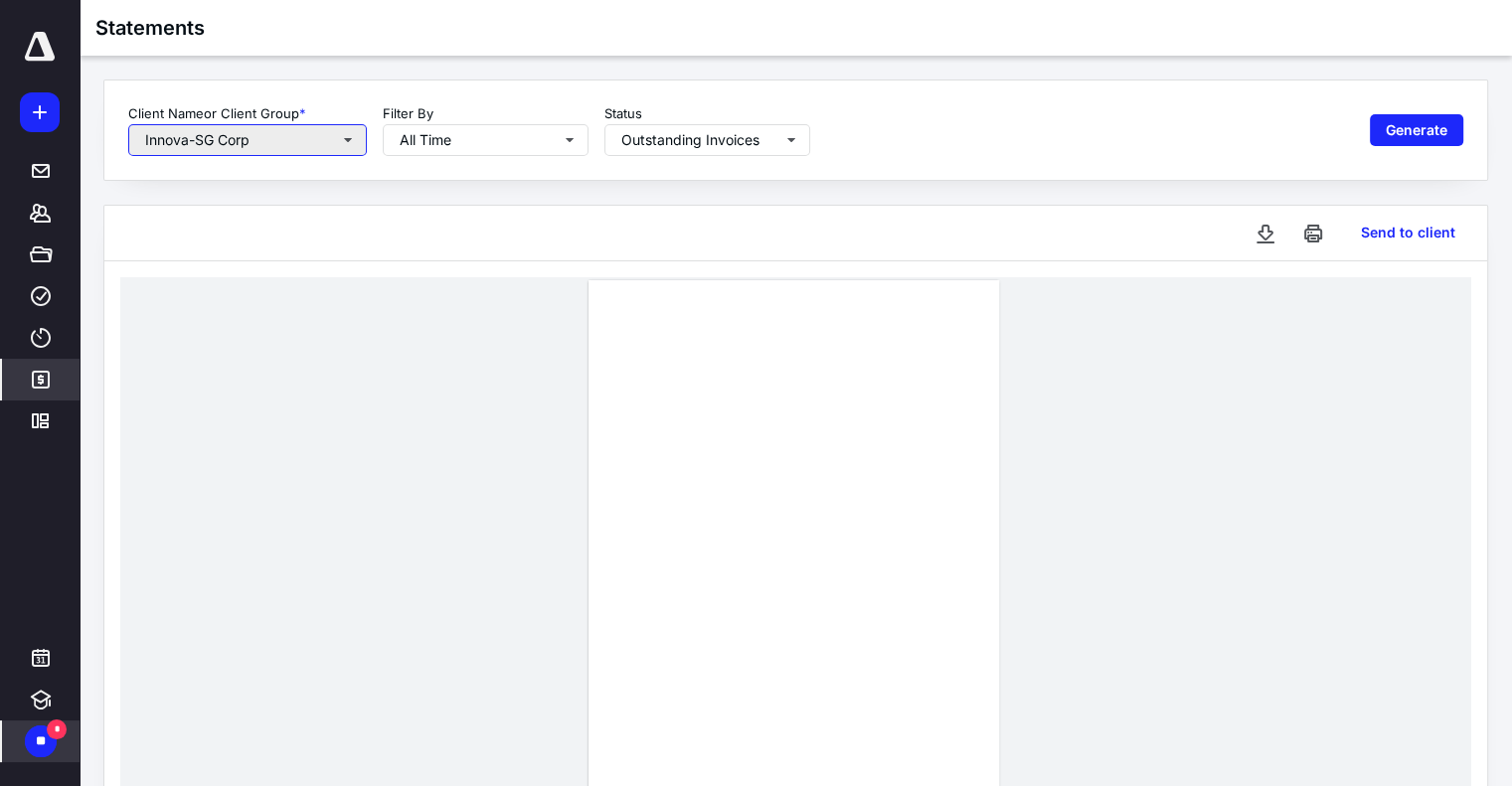 click on "Innova-SG Corp" at bounding box center (248, 140) 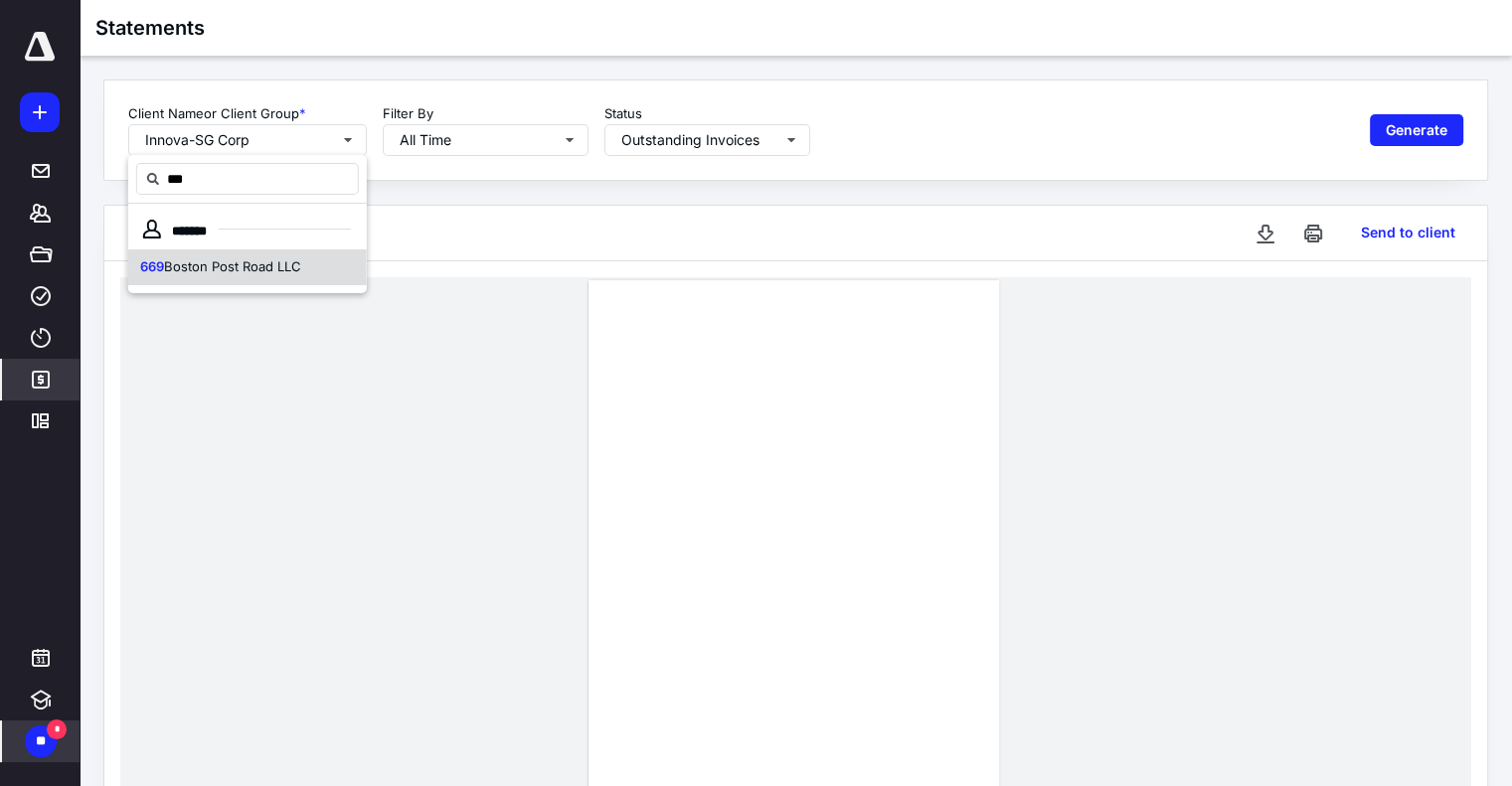 click on "Boston Post Road LLC" at bounding box center [233, 266] 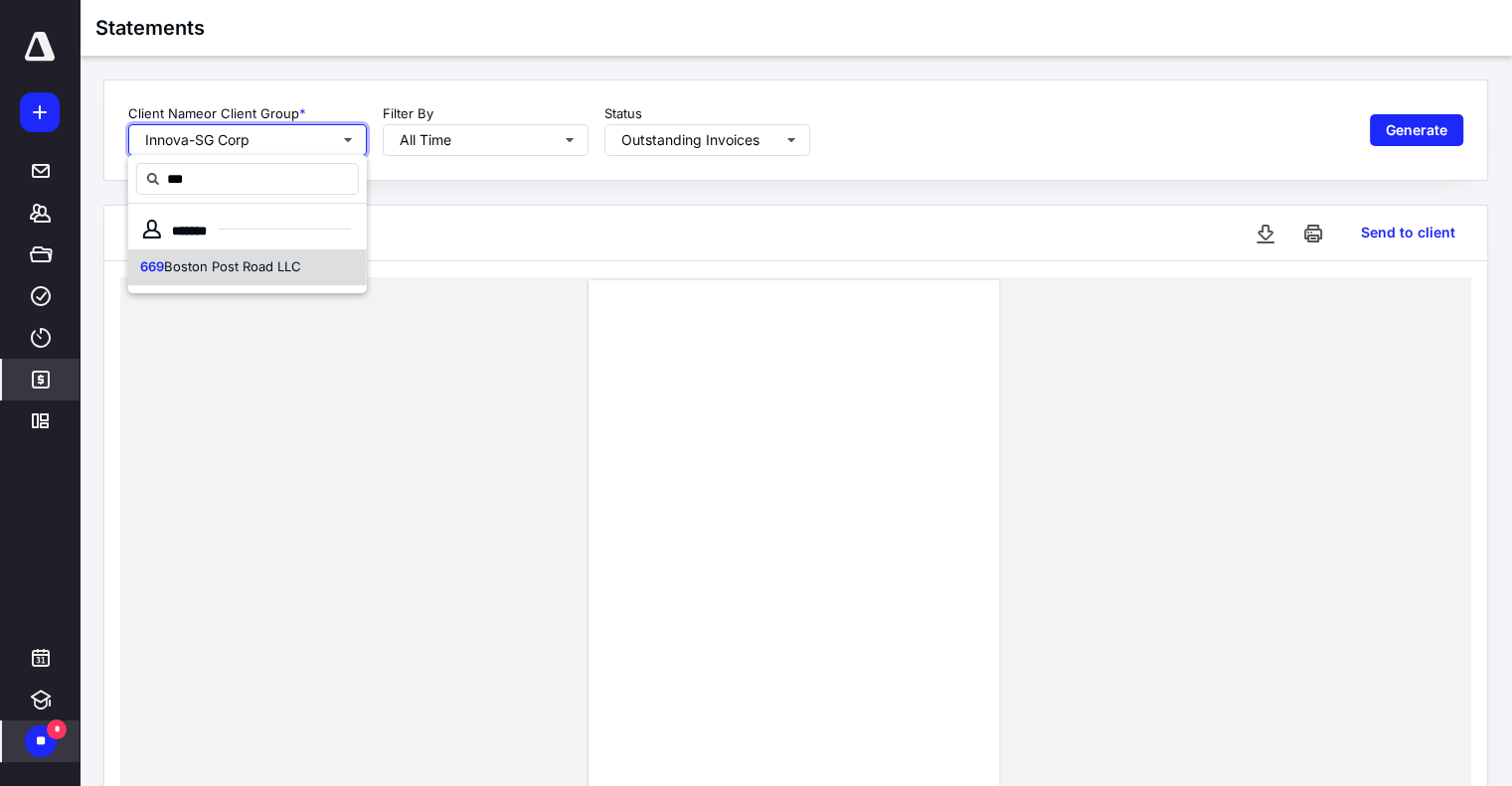 type 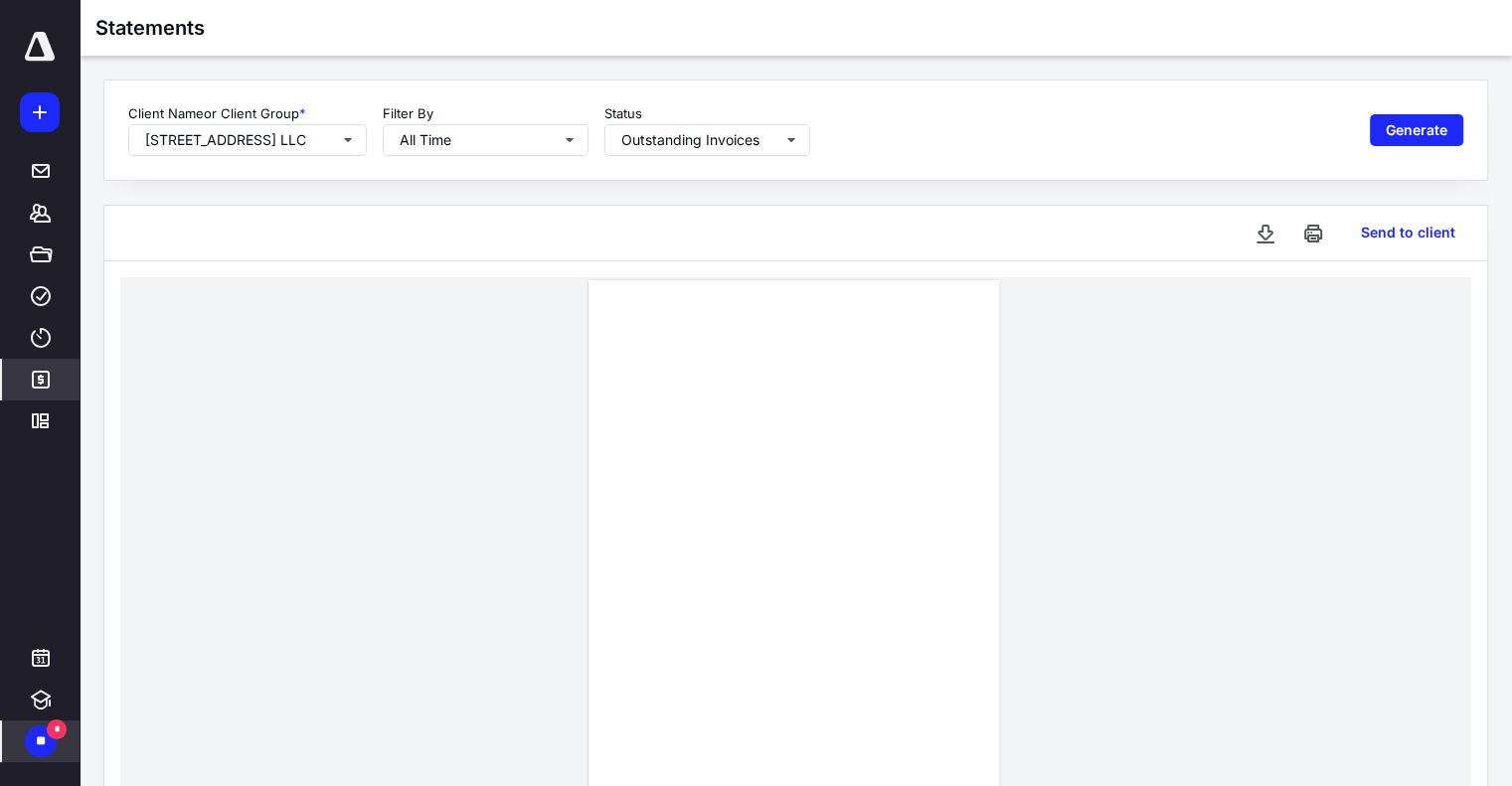 click on "Send to client" at bounding box center [795, 233] 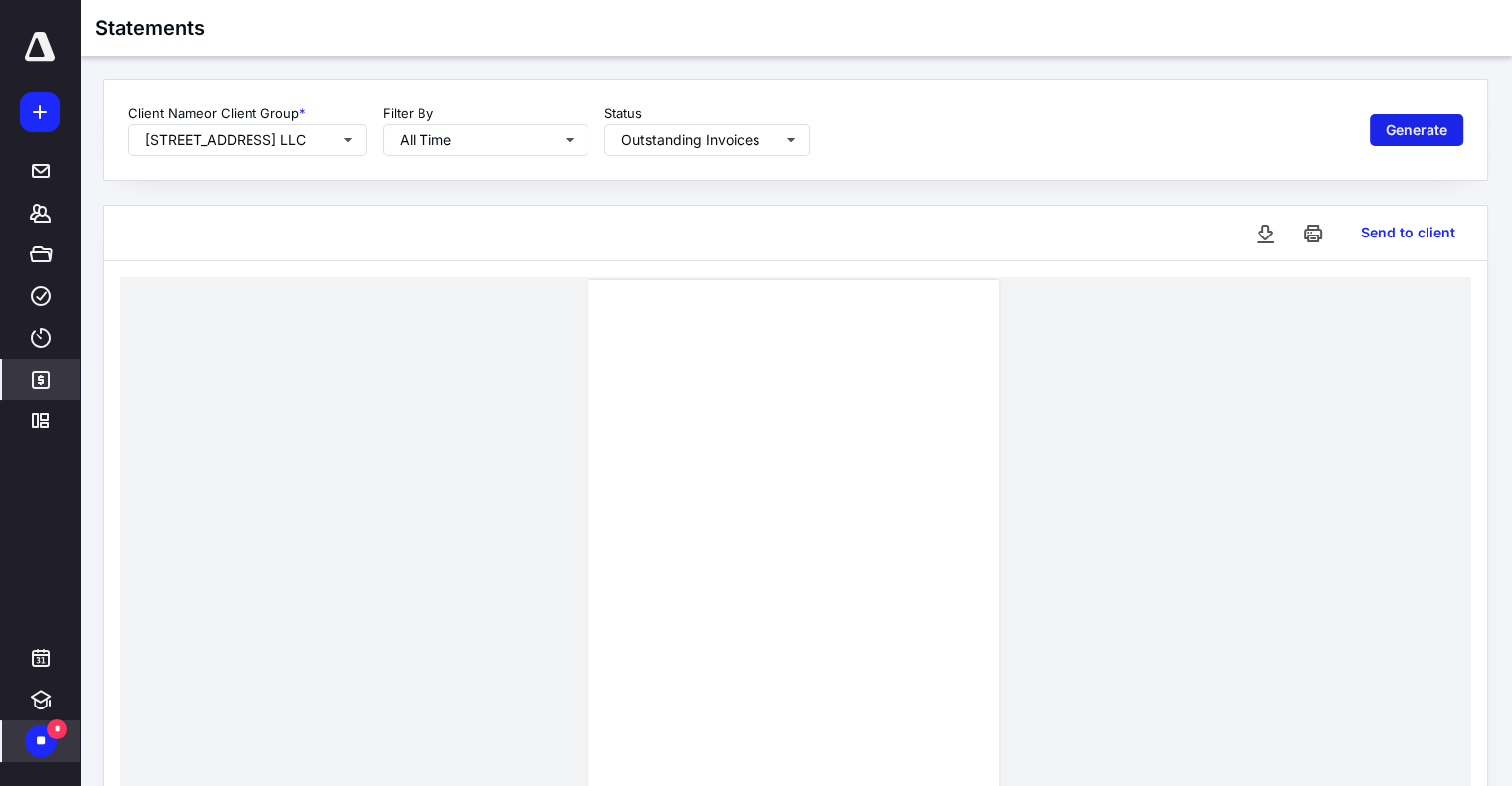 click on "Generate" at bounding box center [1417, 130] 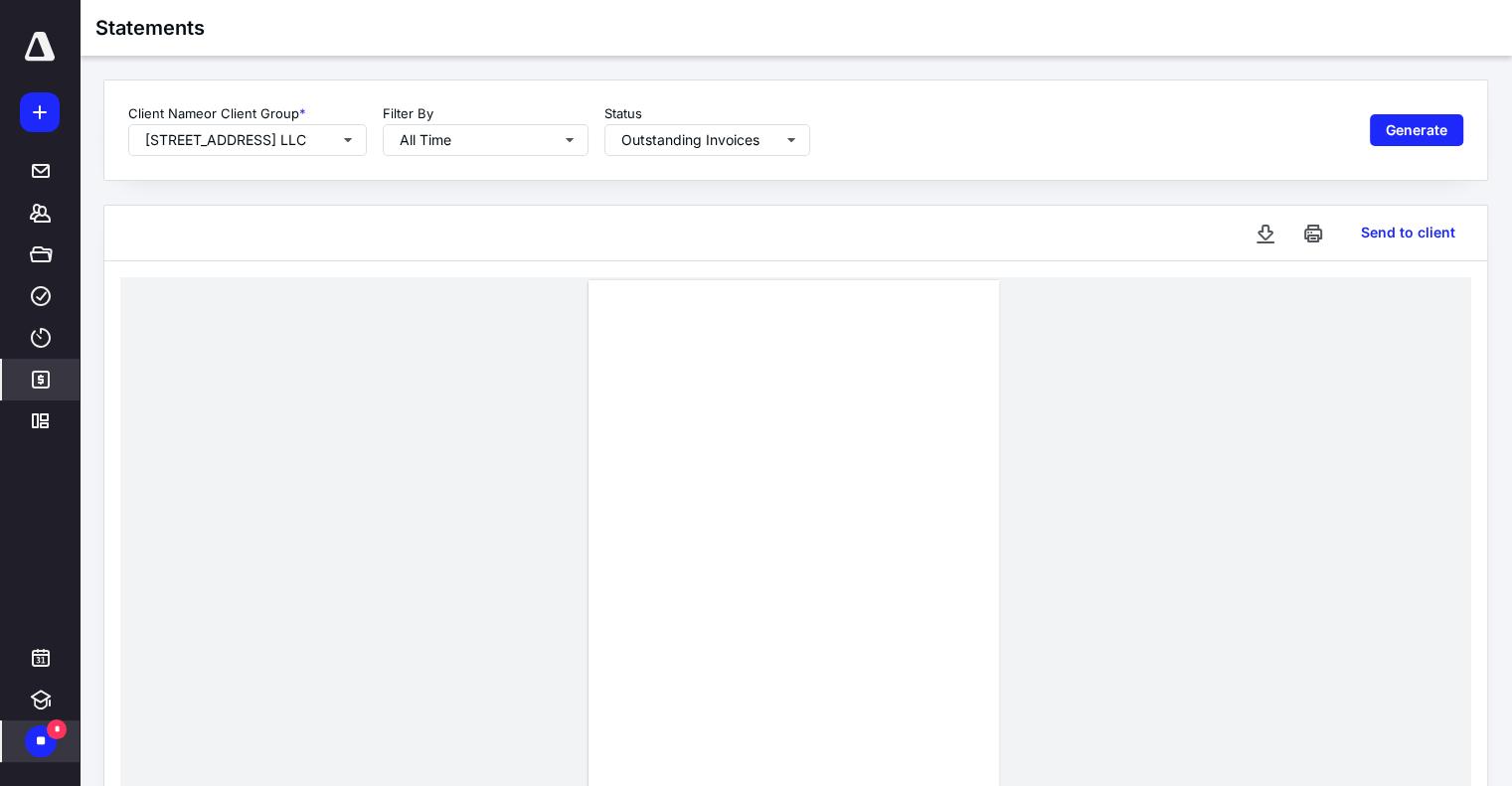 click on "Send to client" at bounding box center (795, 234) 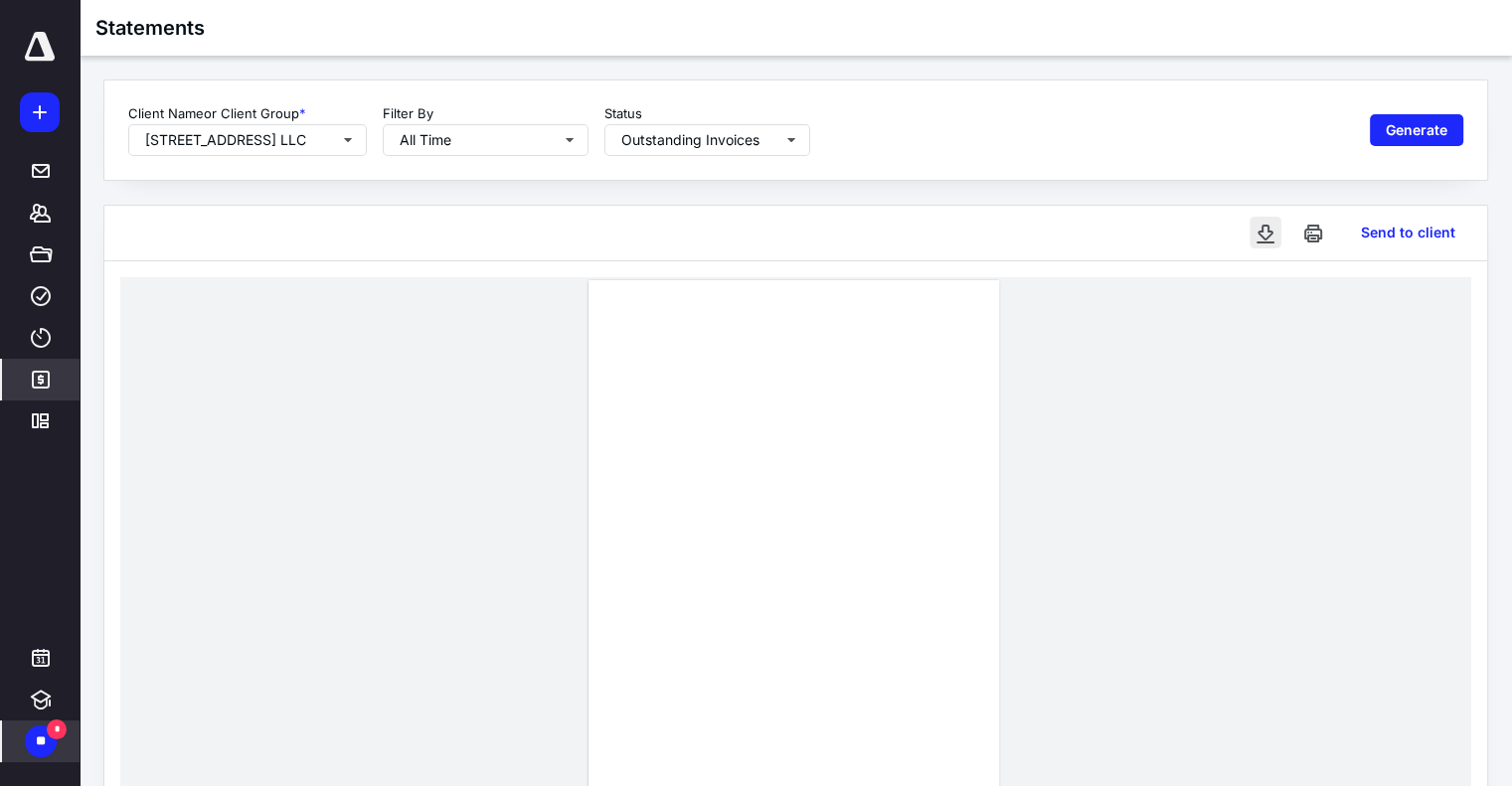 click at bounding box center (1265, 233) 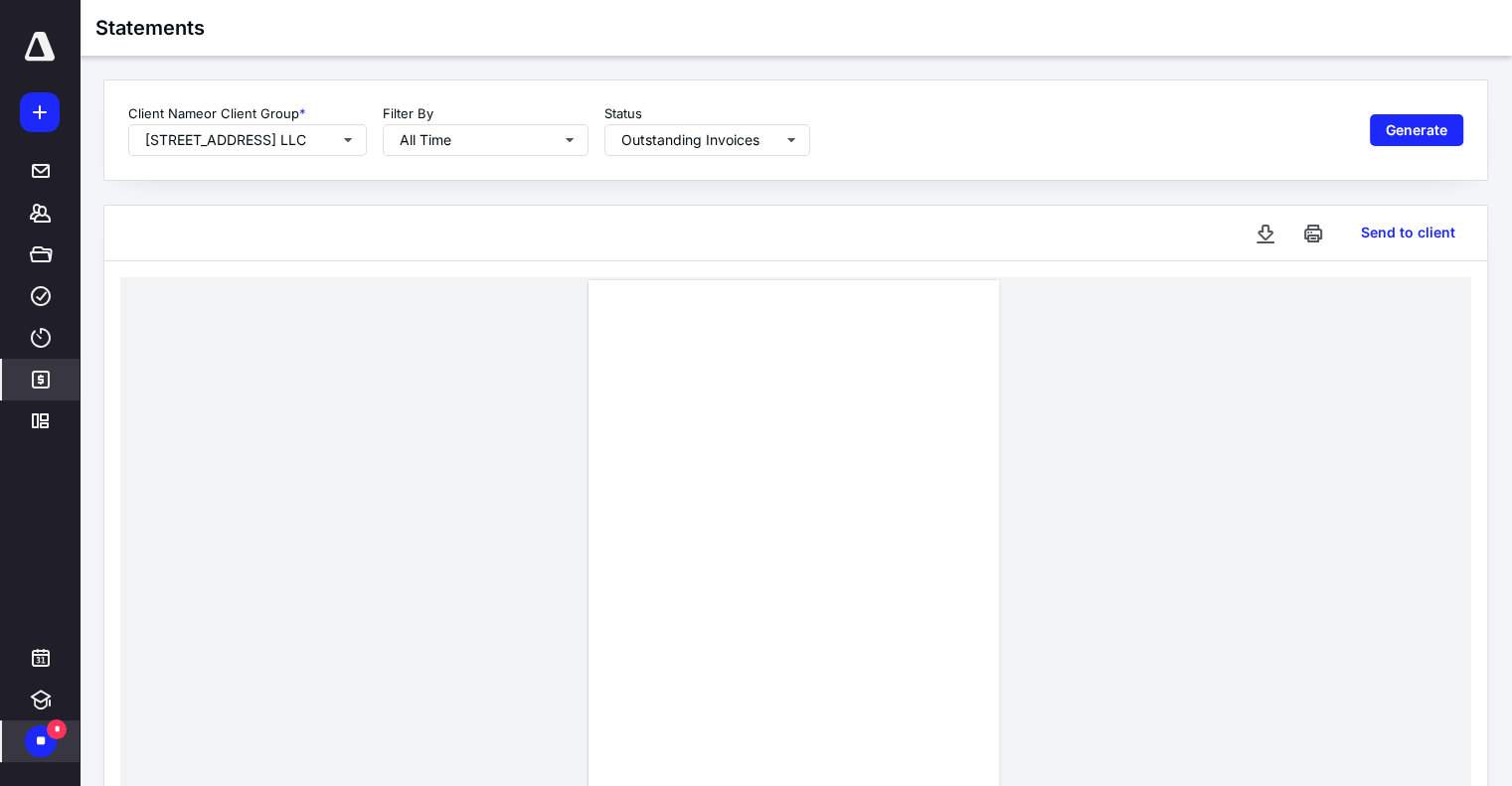 click on "Send to client" at bounding box center [795, 234] 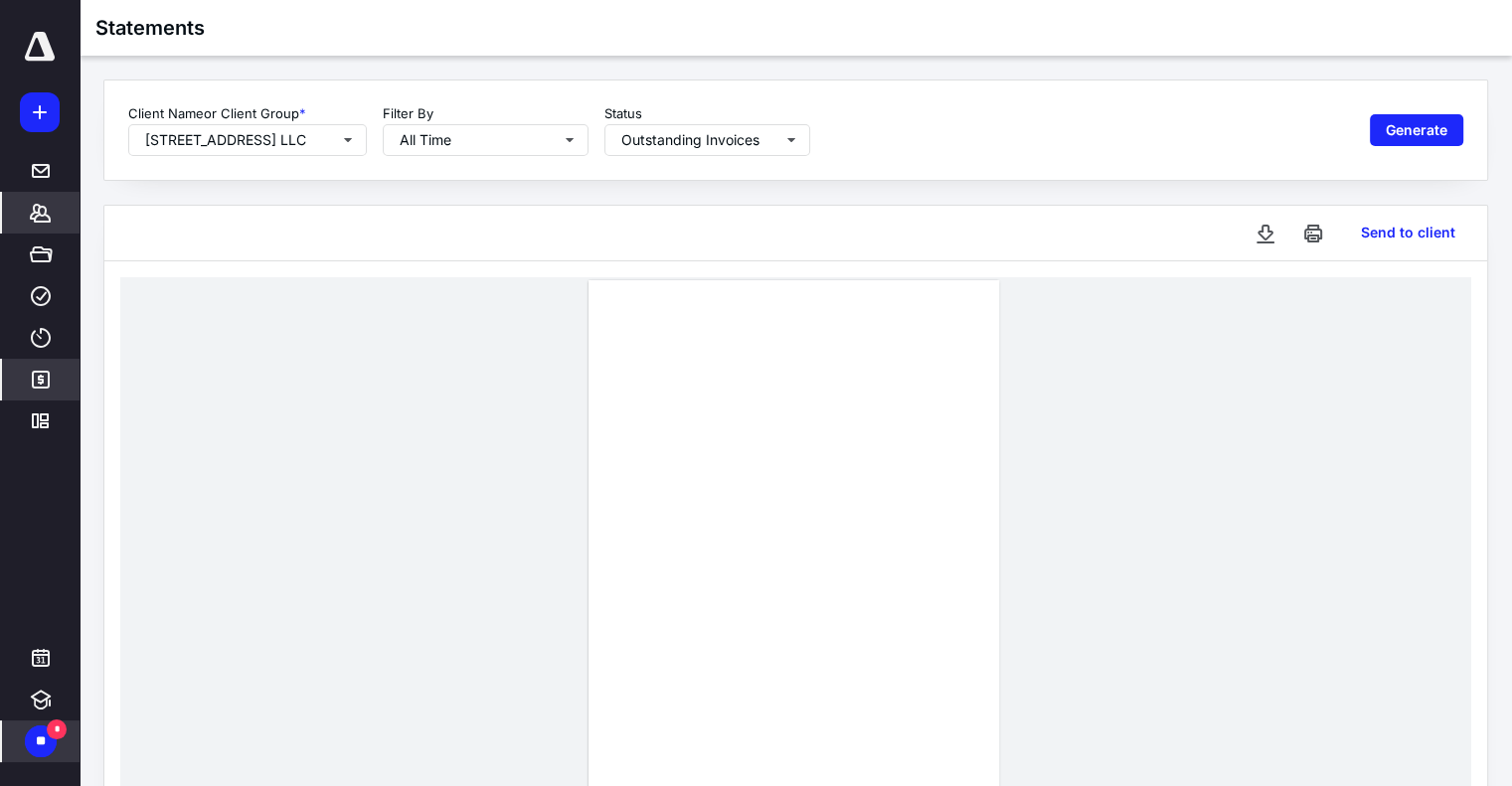 click 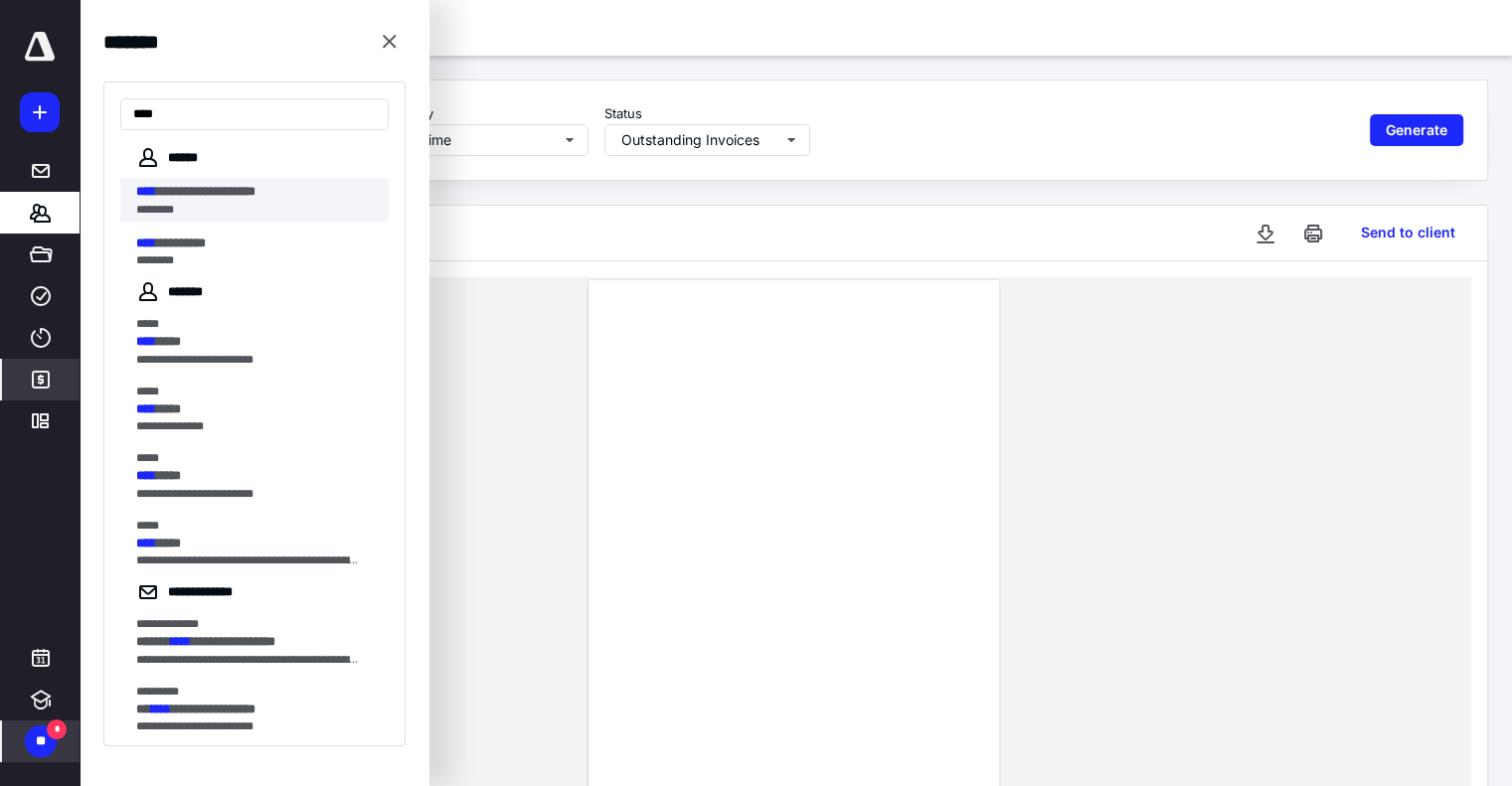 type on "****" 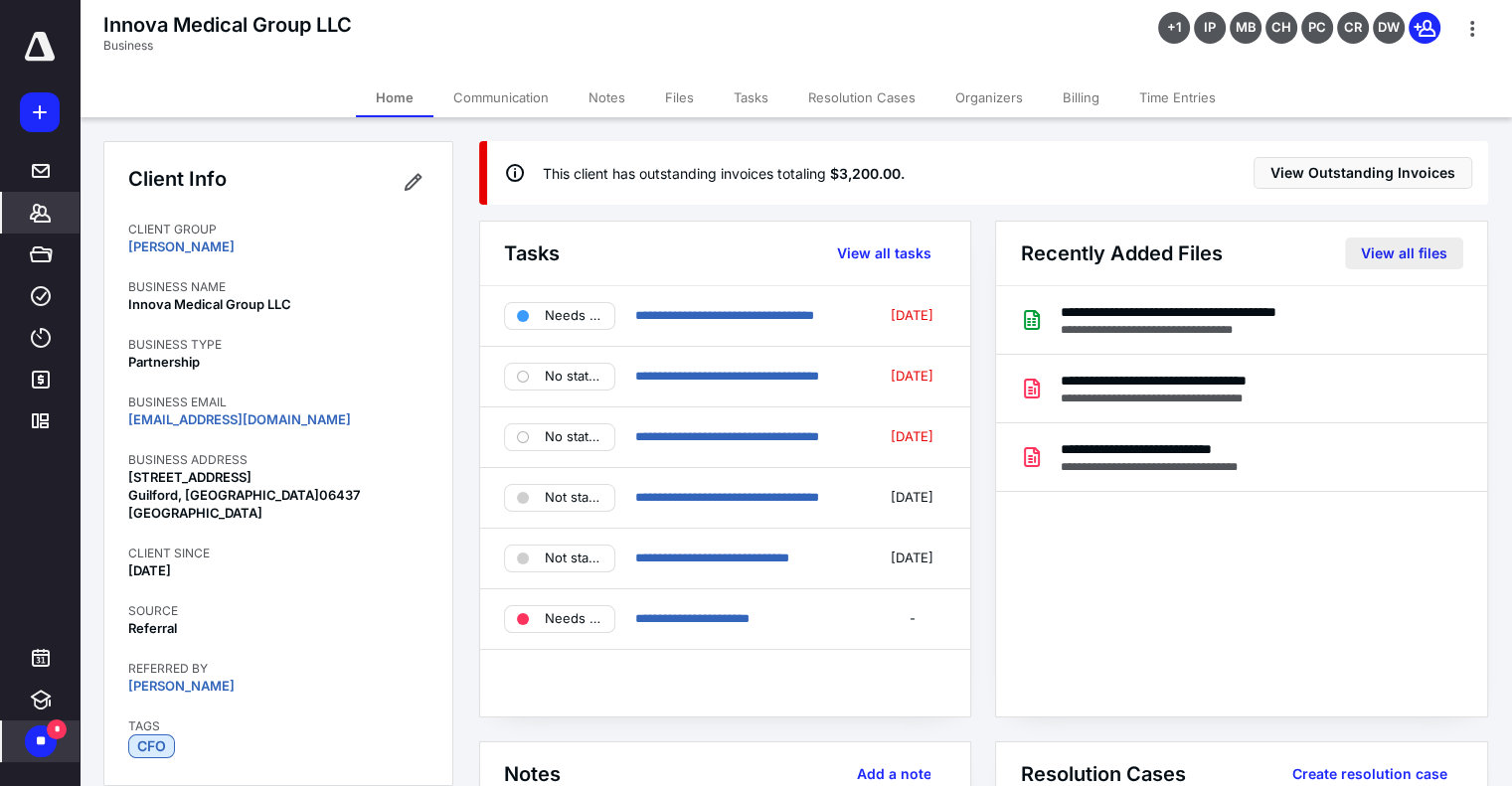 click on "View all files" at bounding box center (1404, 253) 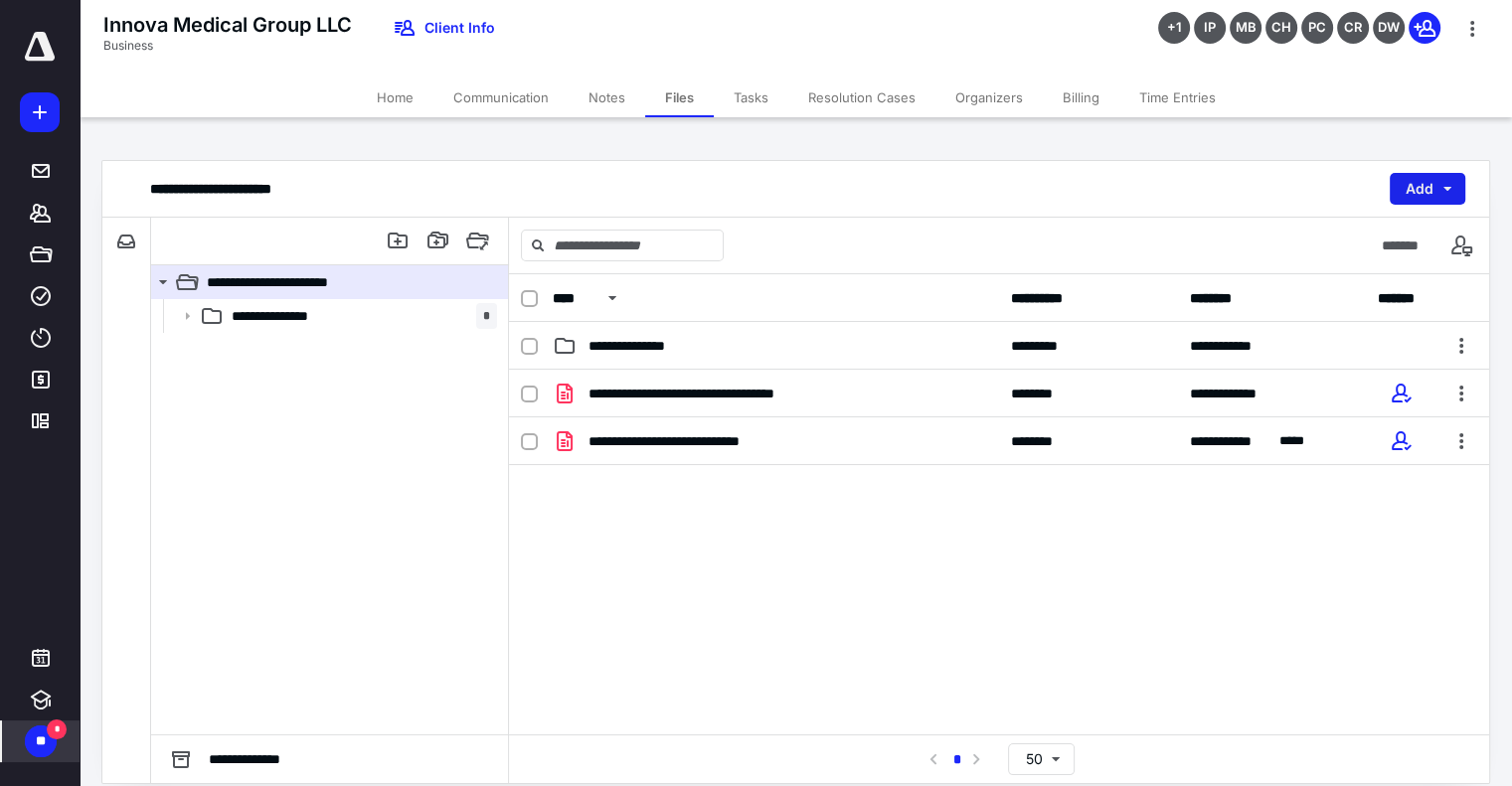 click on "Add" at bounding box center [1428, 189] 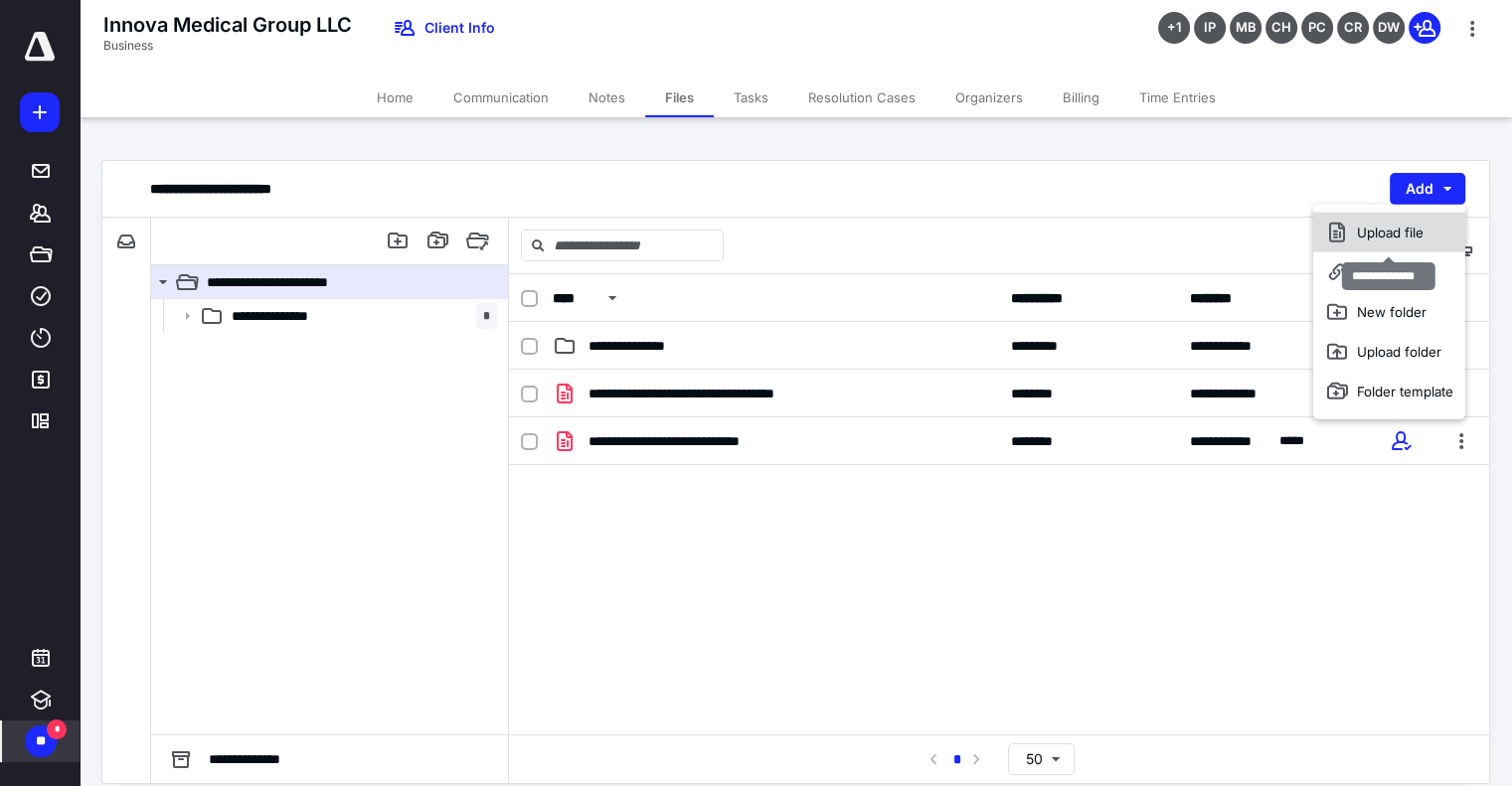 click on "Upload file" at bounding box center (1389, 233) 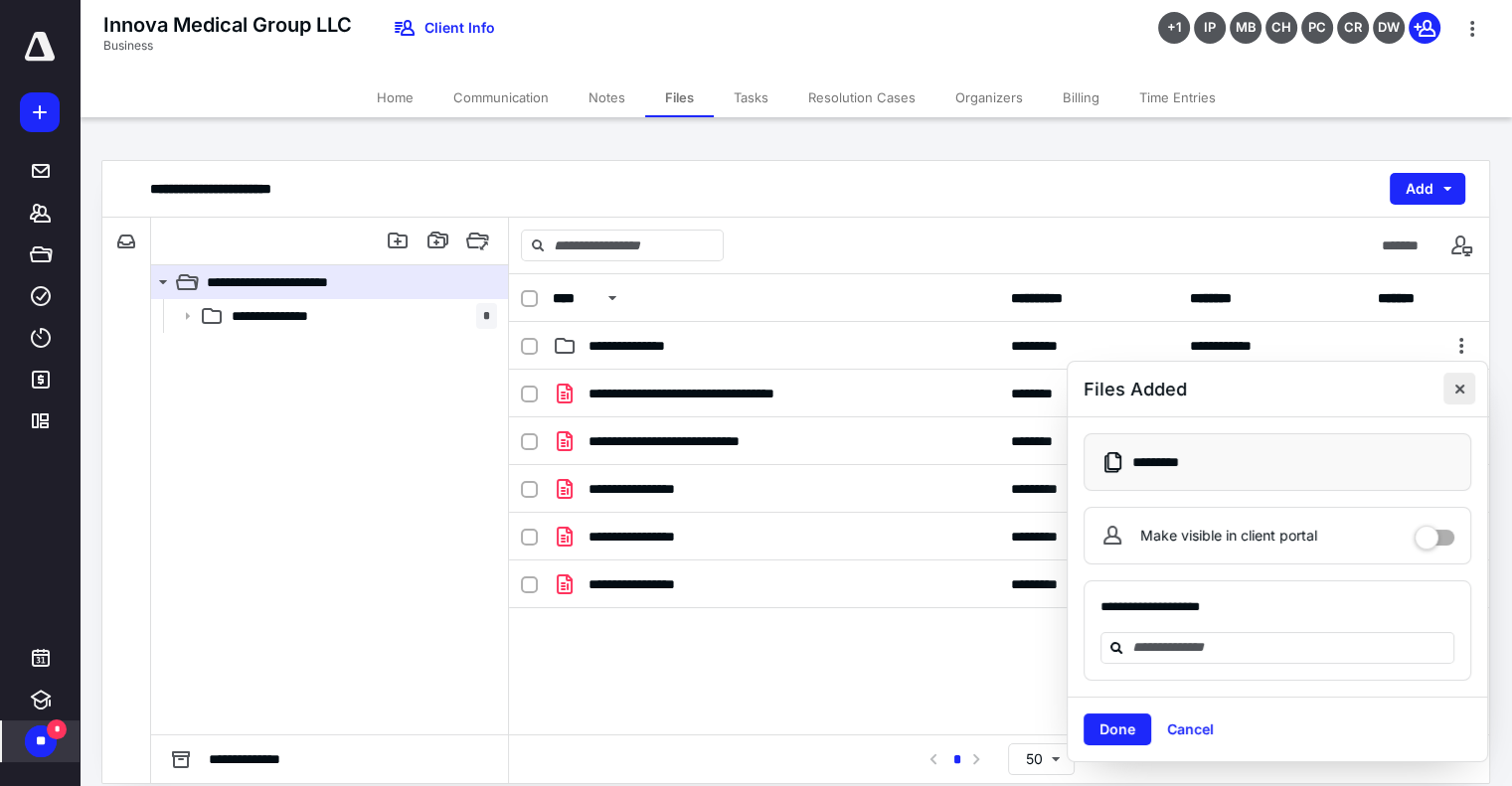 click at bounding box center [1459, 389] 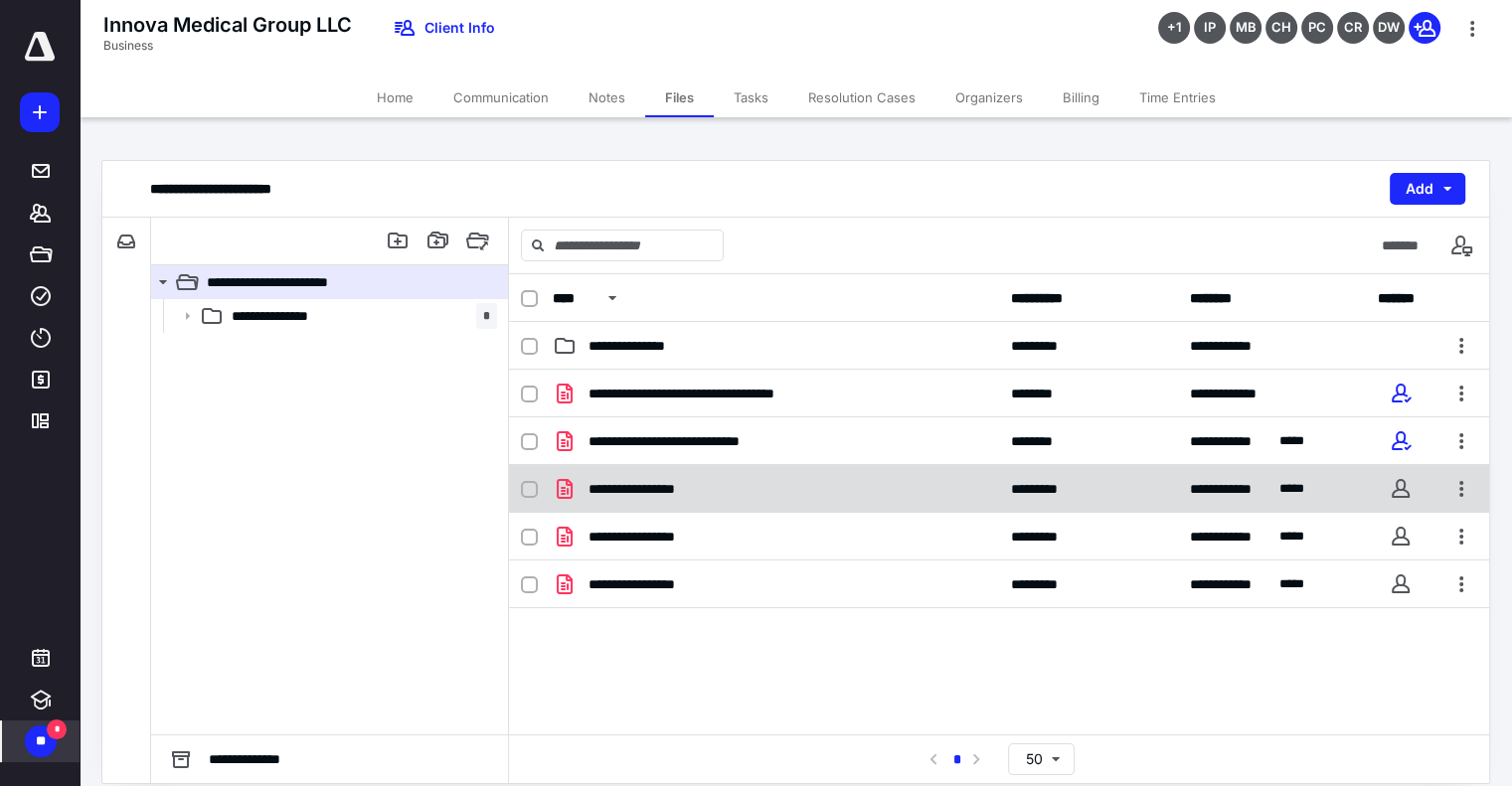 click at bounding box center [529, 489] 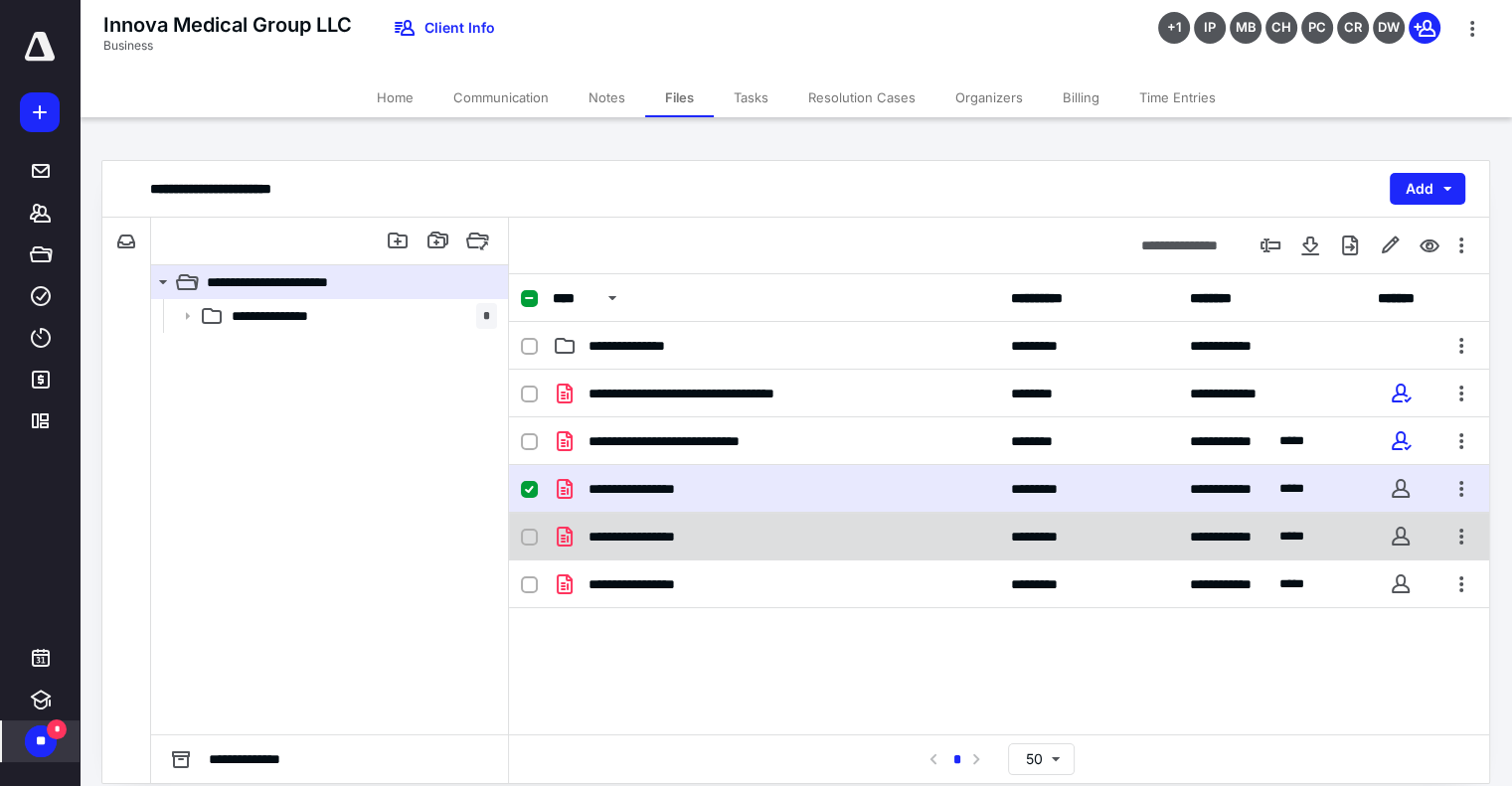 click at bounding box center [529, 537] 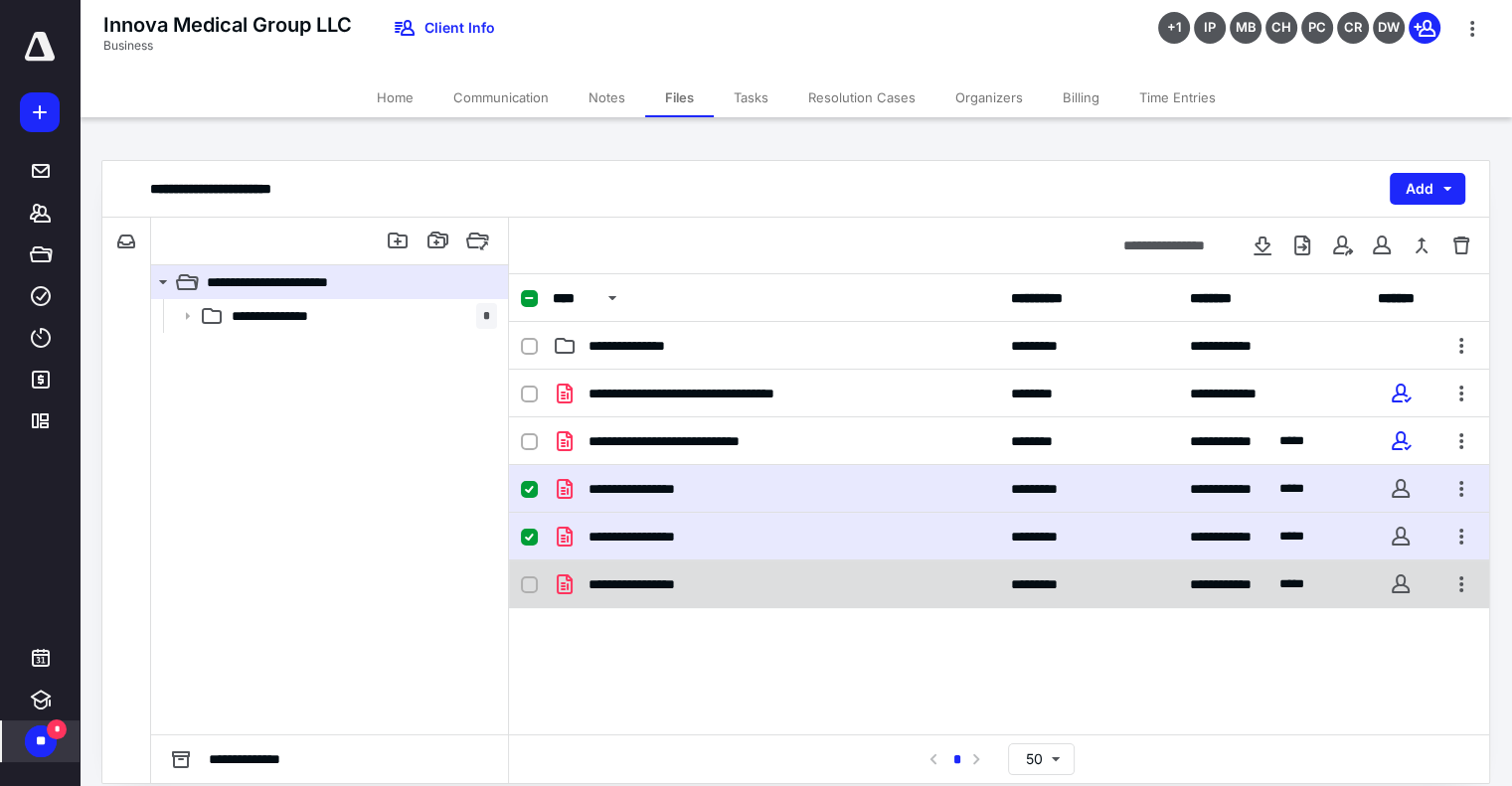 click at bounding box center (529, 584) 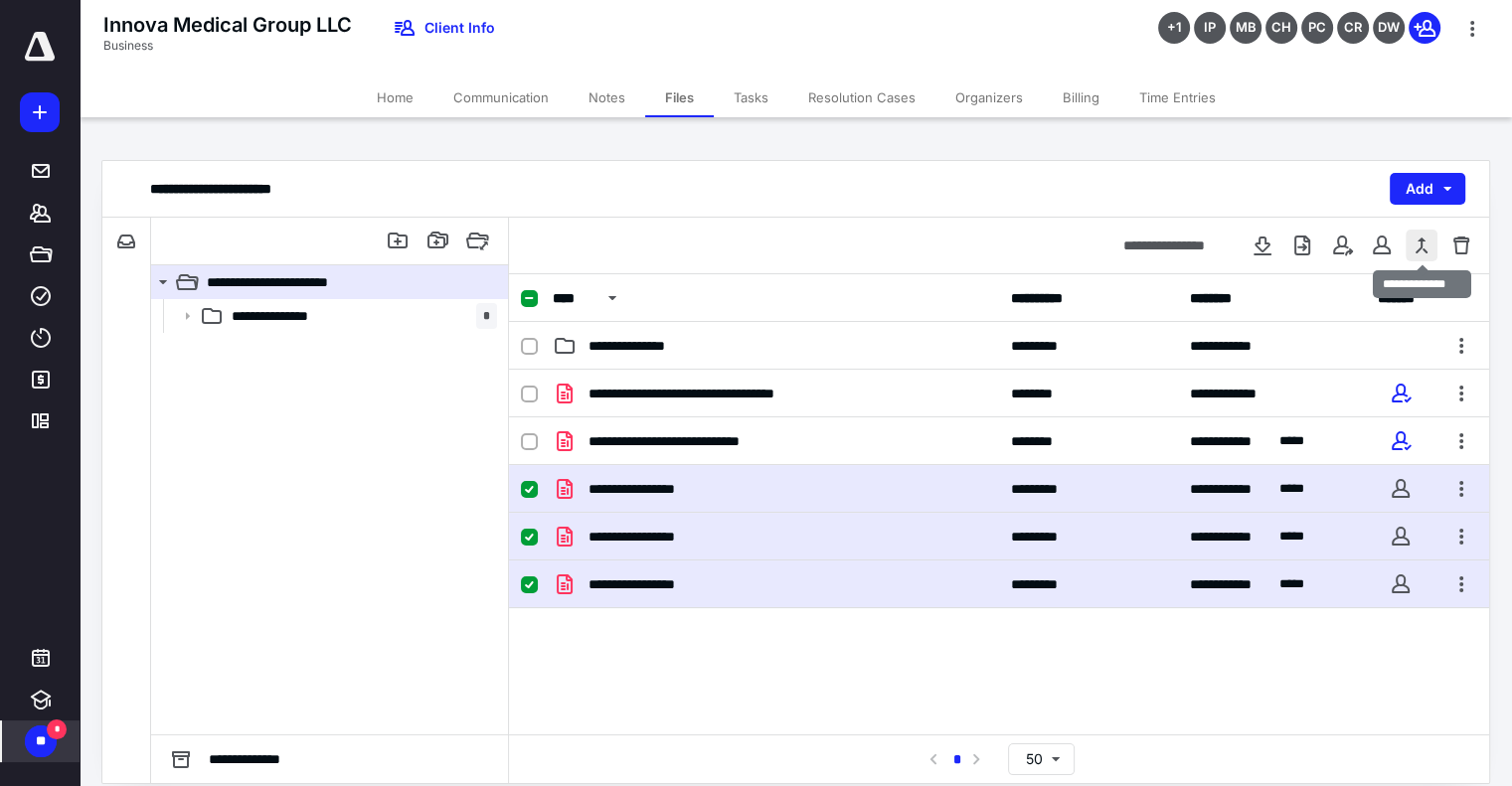 click at bounding box center [1422, 245] 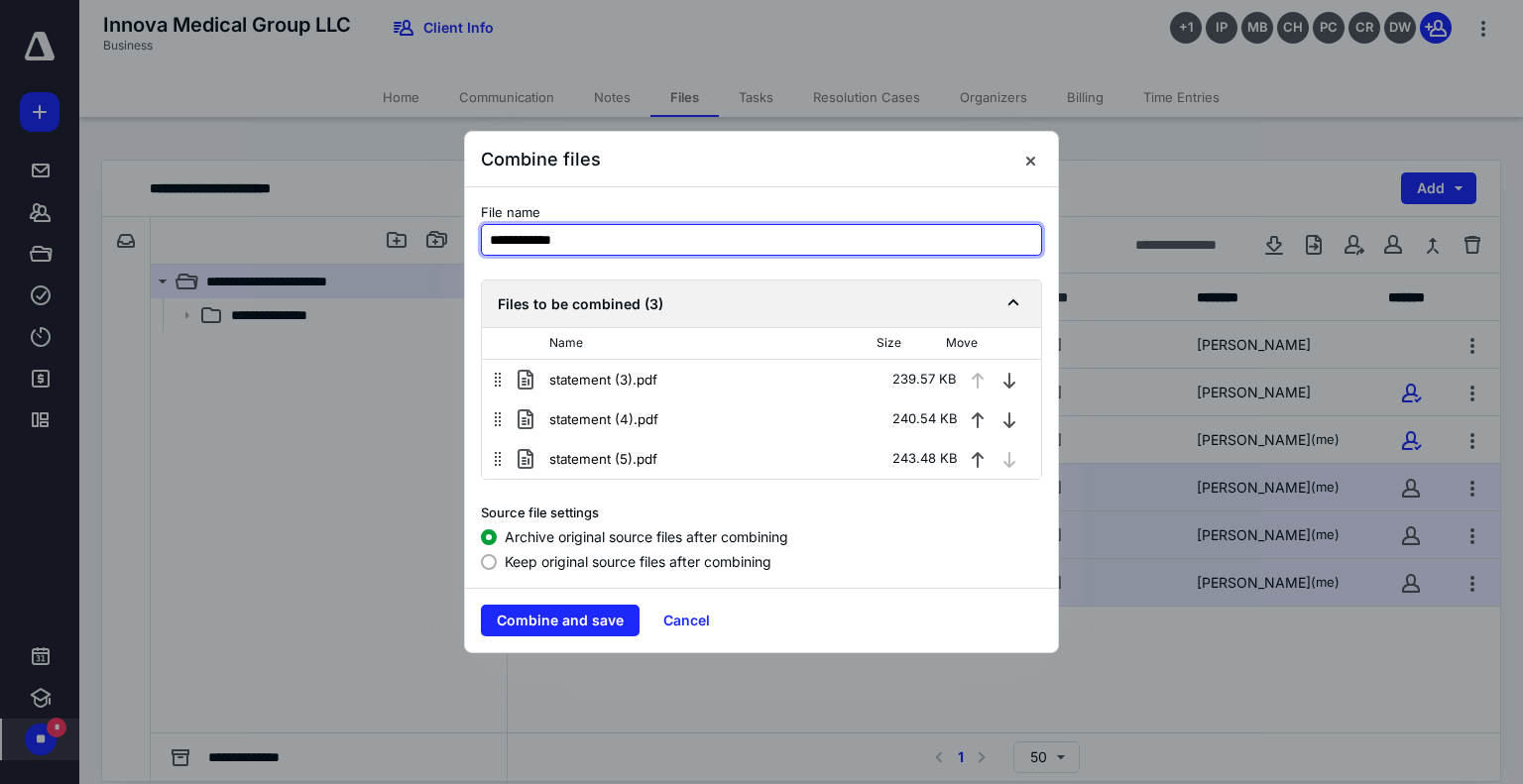 drag, startPoint x: 654, startPoint y: 245, endPoint x: 439, endPoint y: 249, distance: 215.03721 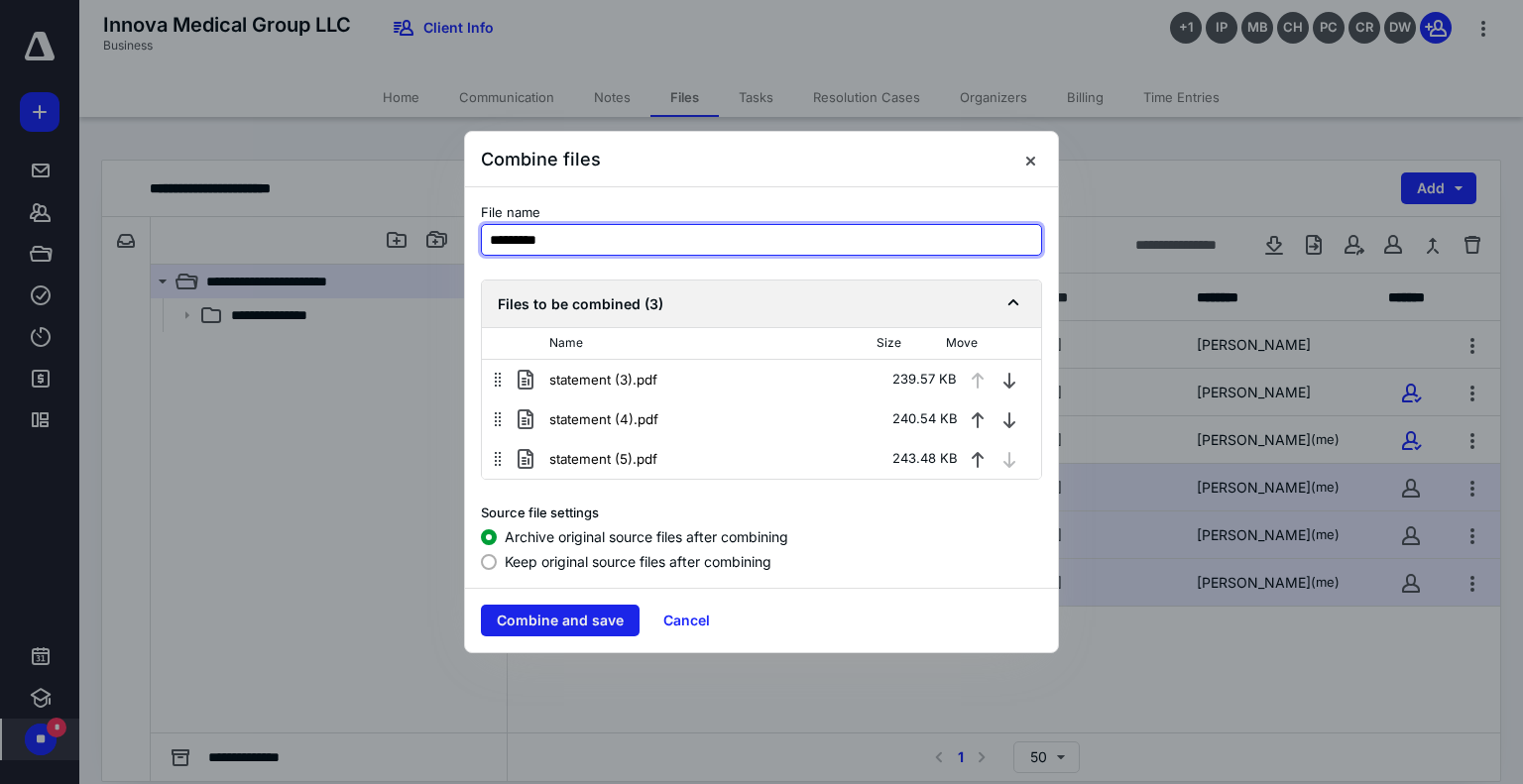type on "*********" 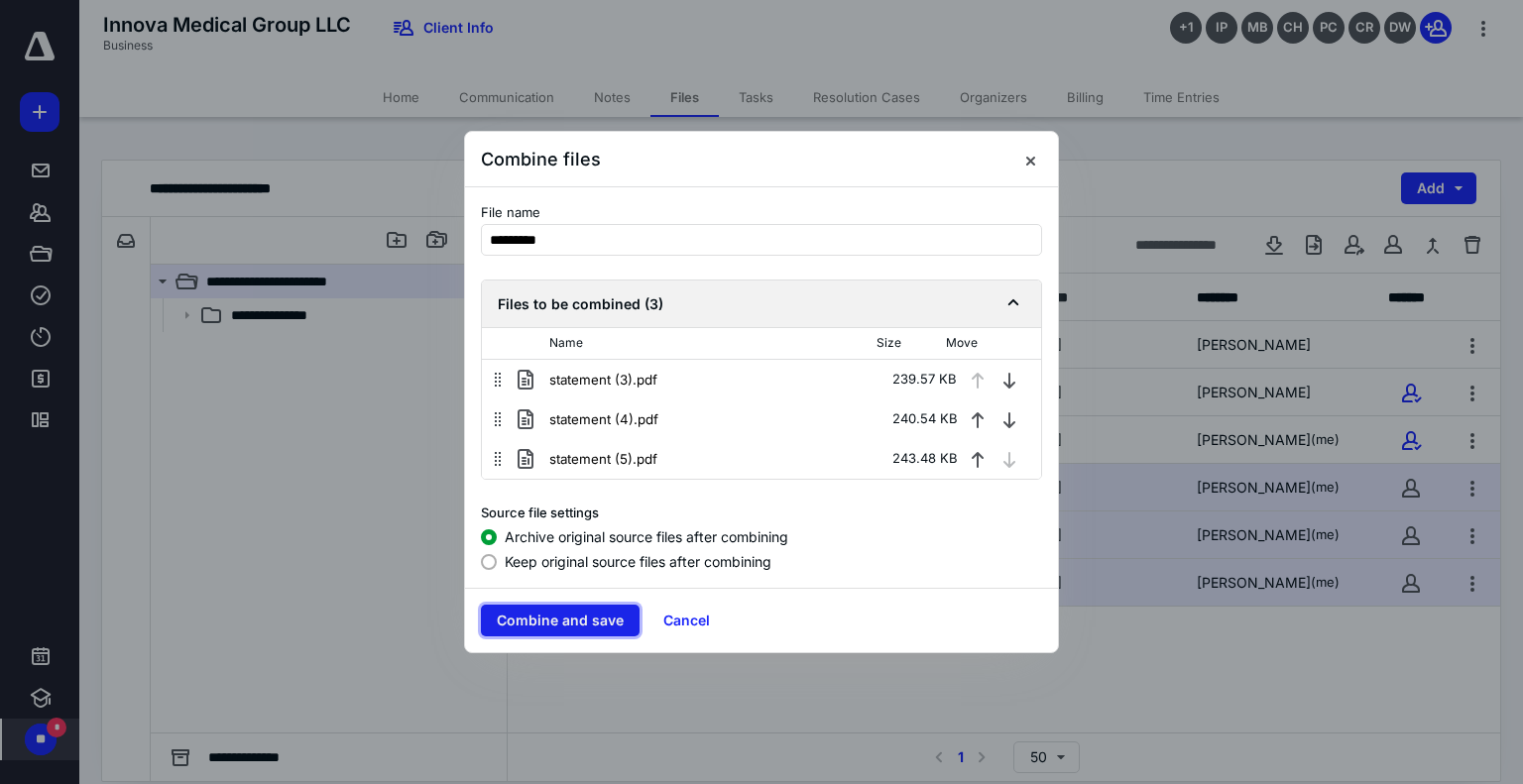 click on "Combine and save" at bounding box center [560, 620] 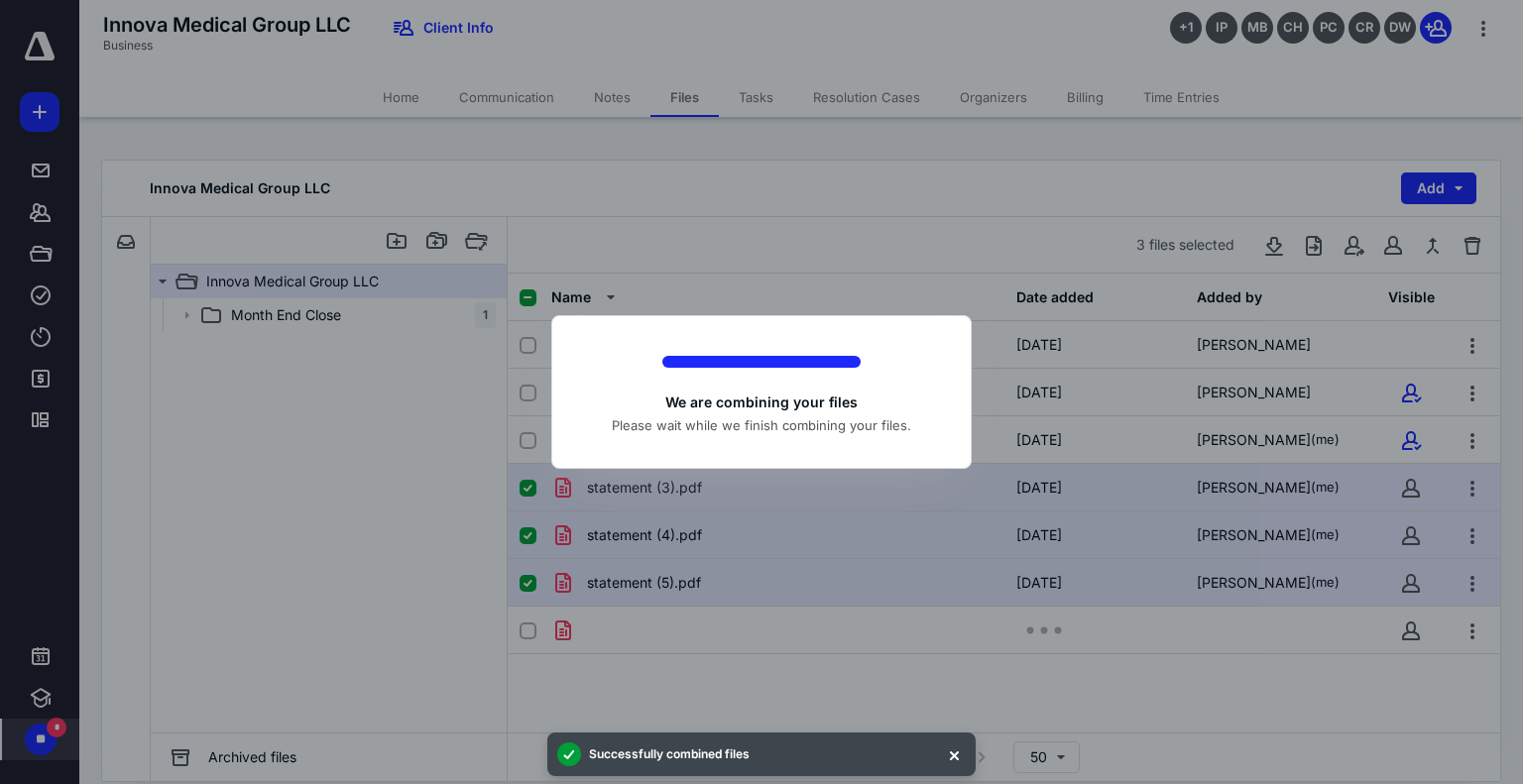 checkbox on "false" 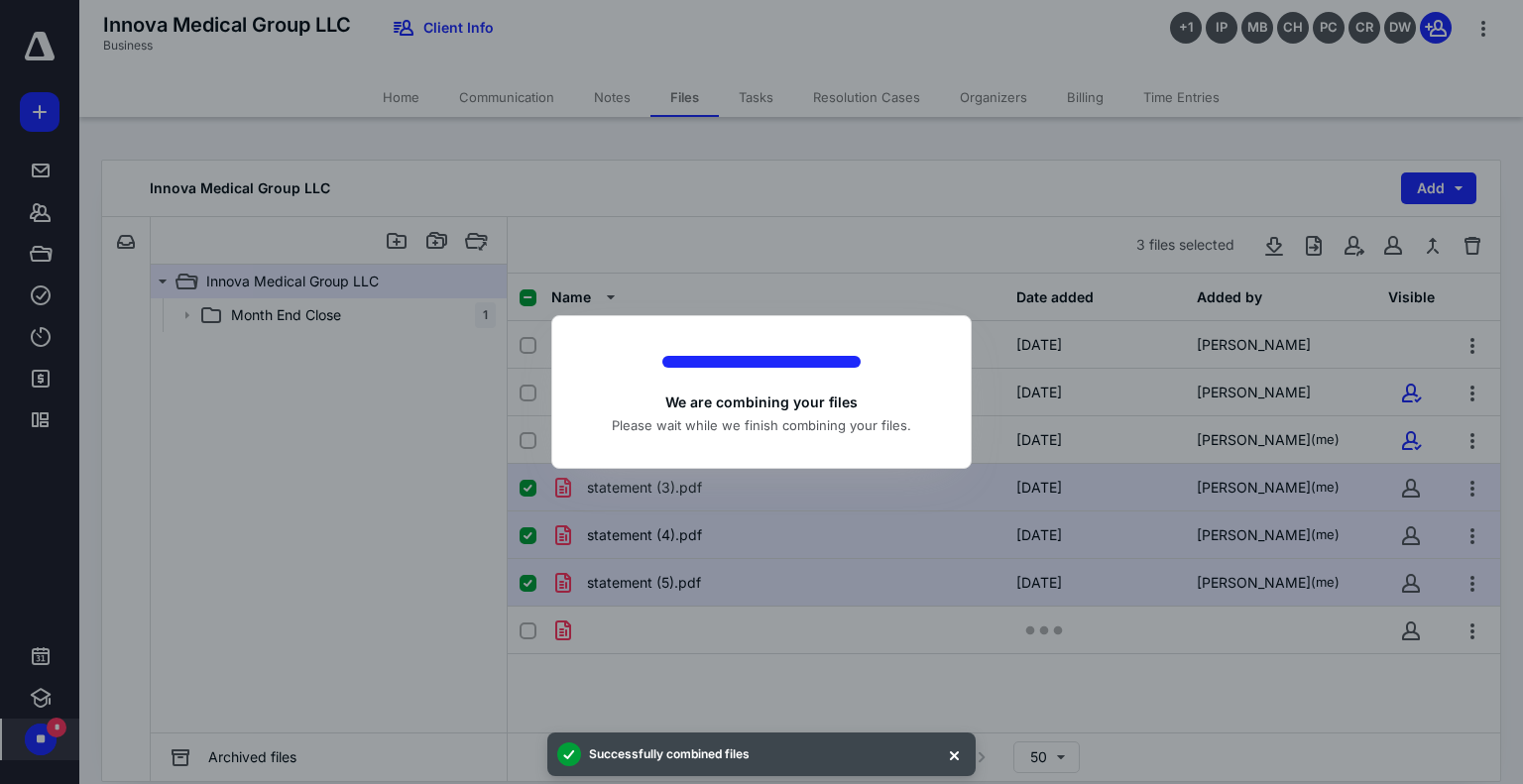 checkbox on "false" 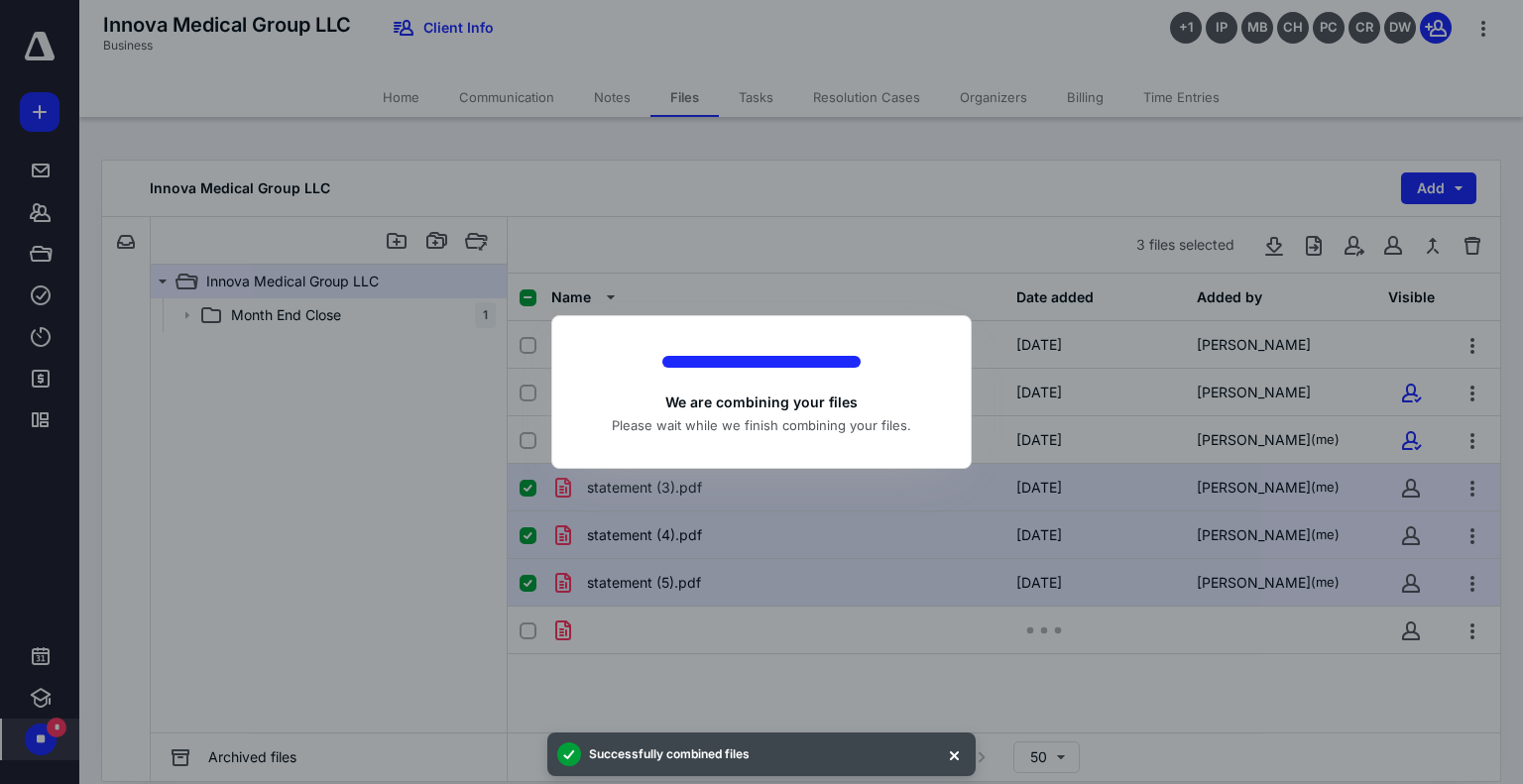 checkbox on "false" 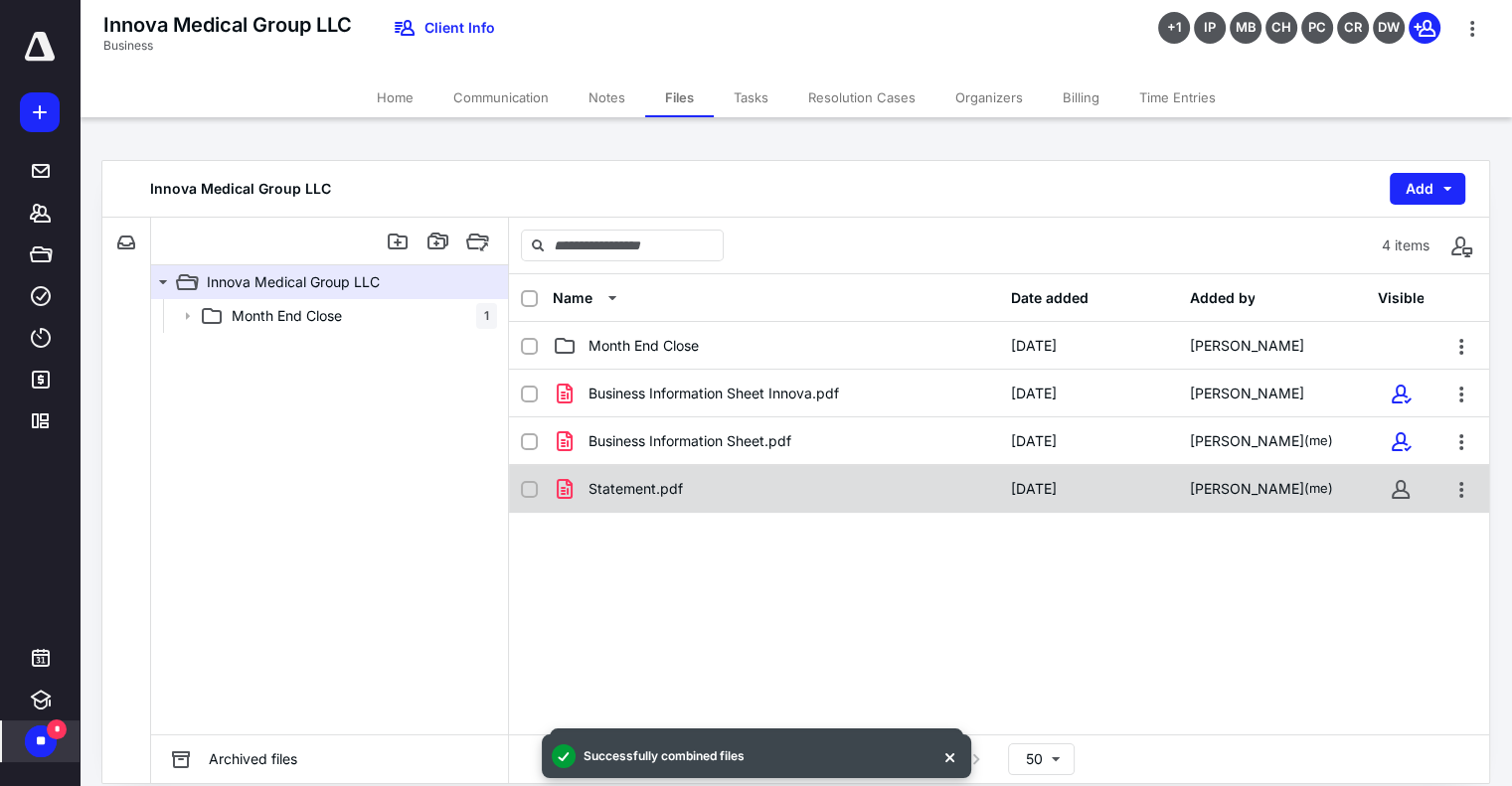 click on "Statement.pdf" at bounding box center [775, 489] 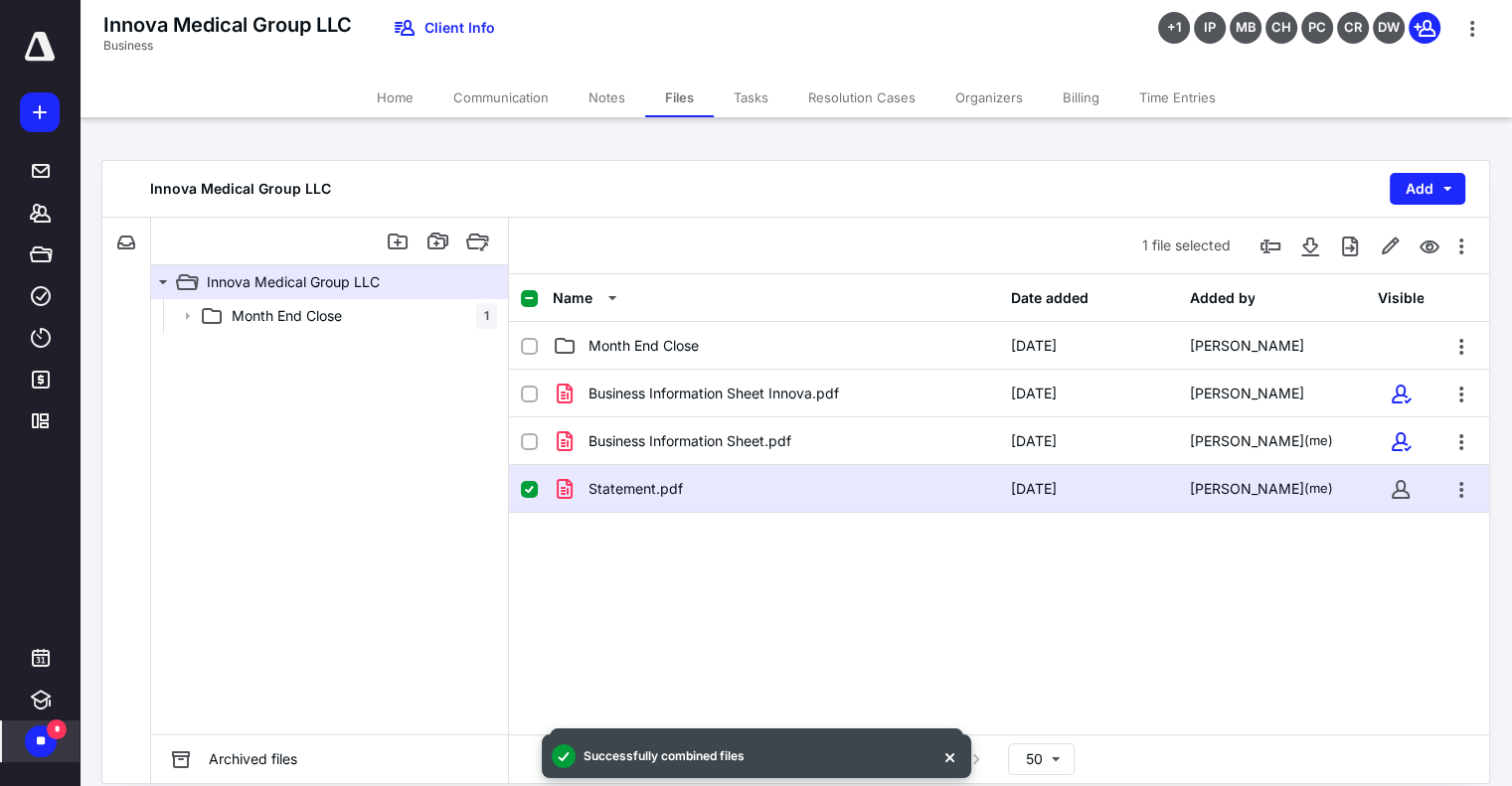 click on "Statement.pdf" at bounding box center (775, 489) 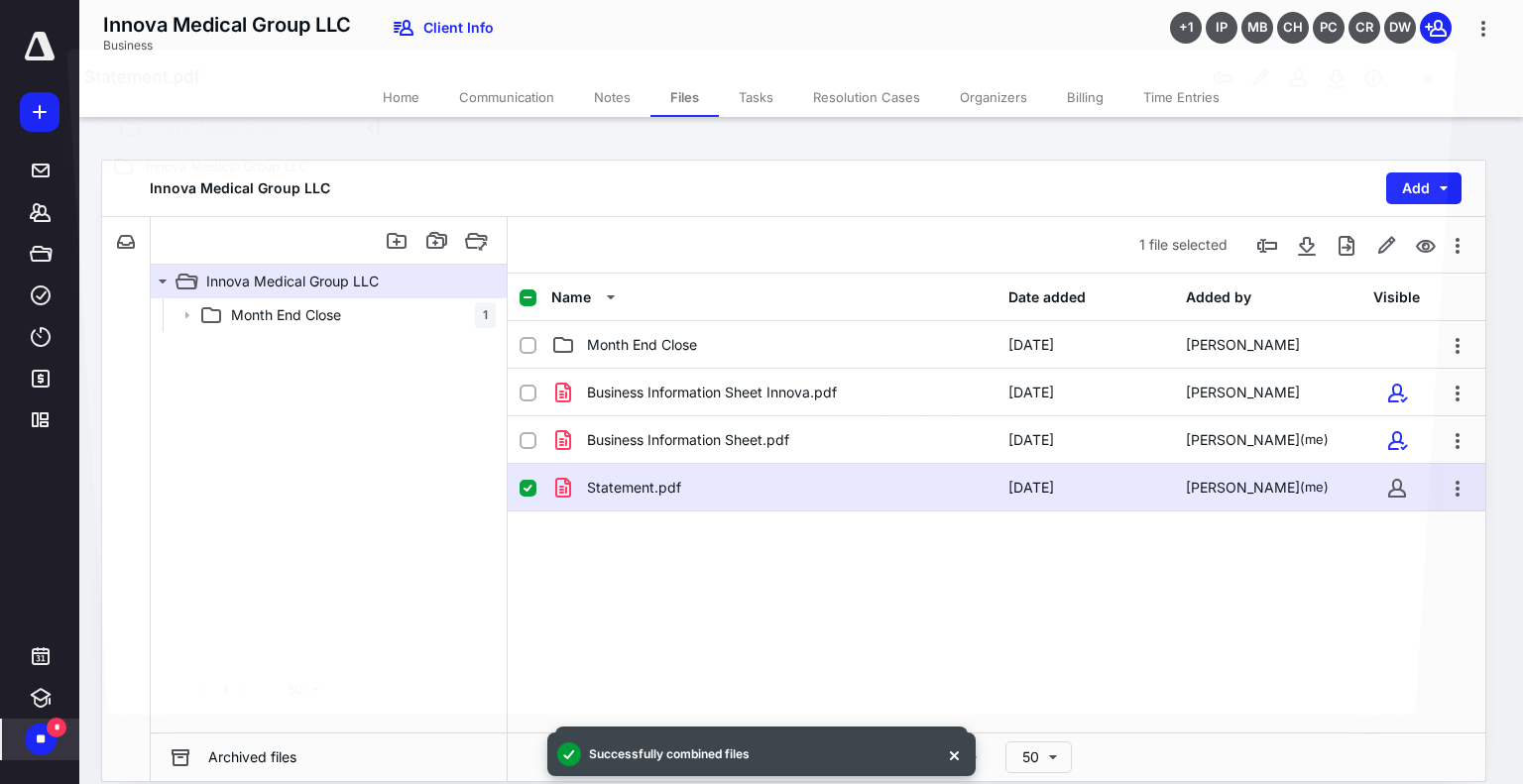 click at bounding box center [926, 407] 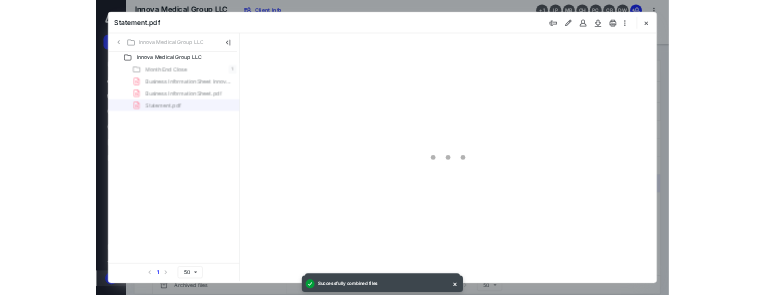 scroll, scrollTop: 0, scrollLeft: 0, axis: both 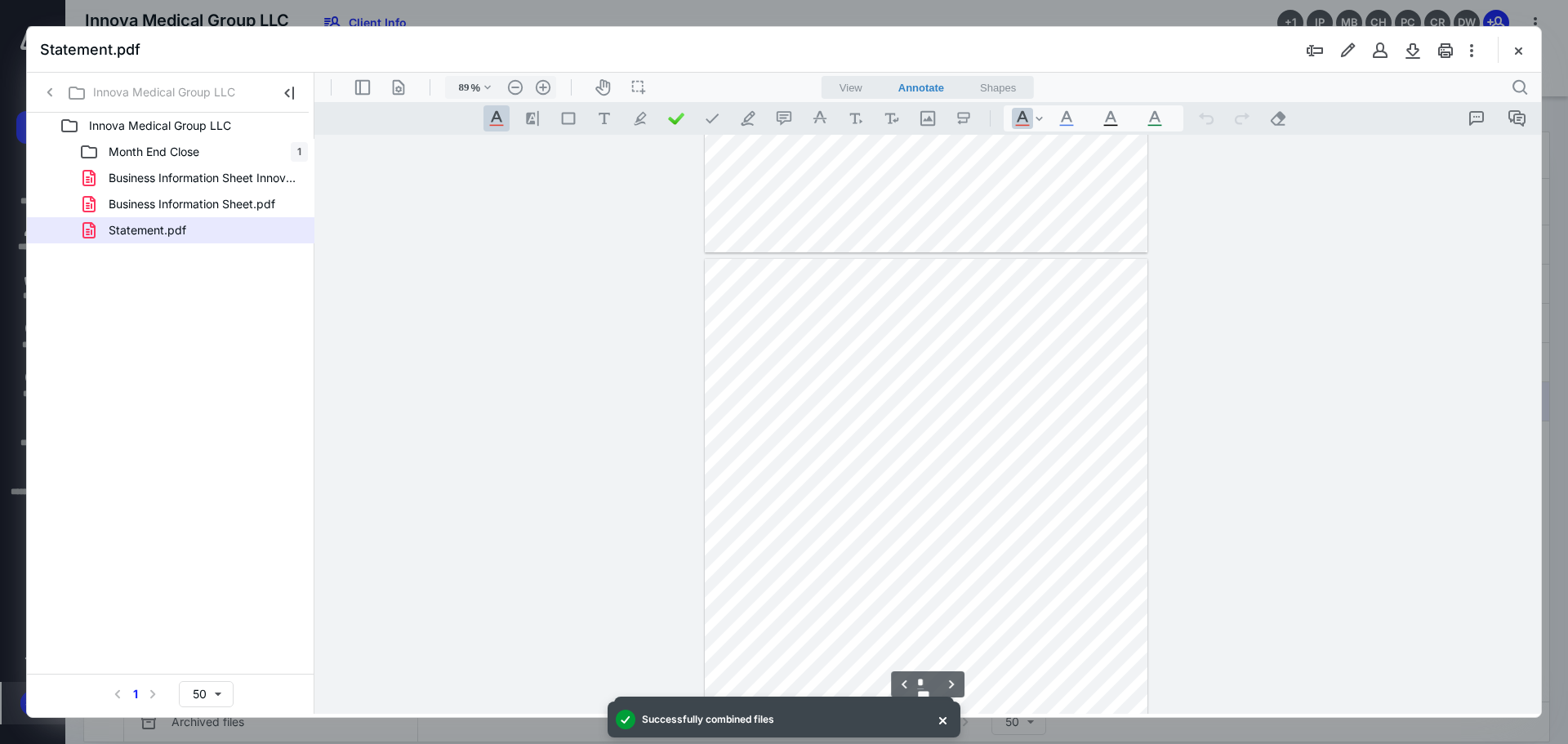 type on "*" 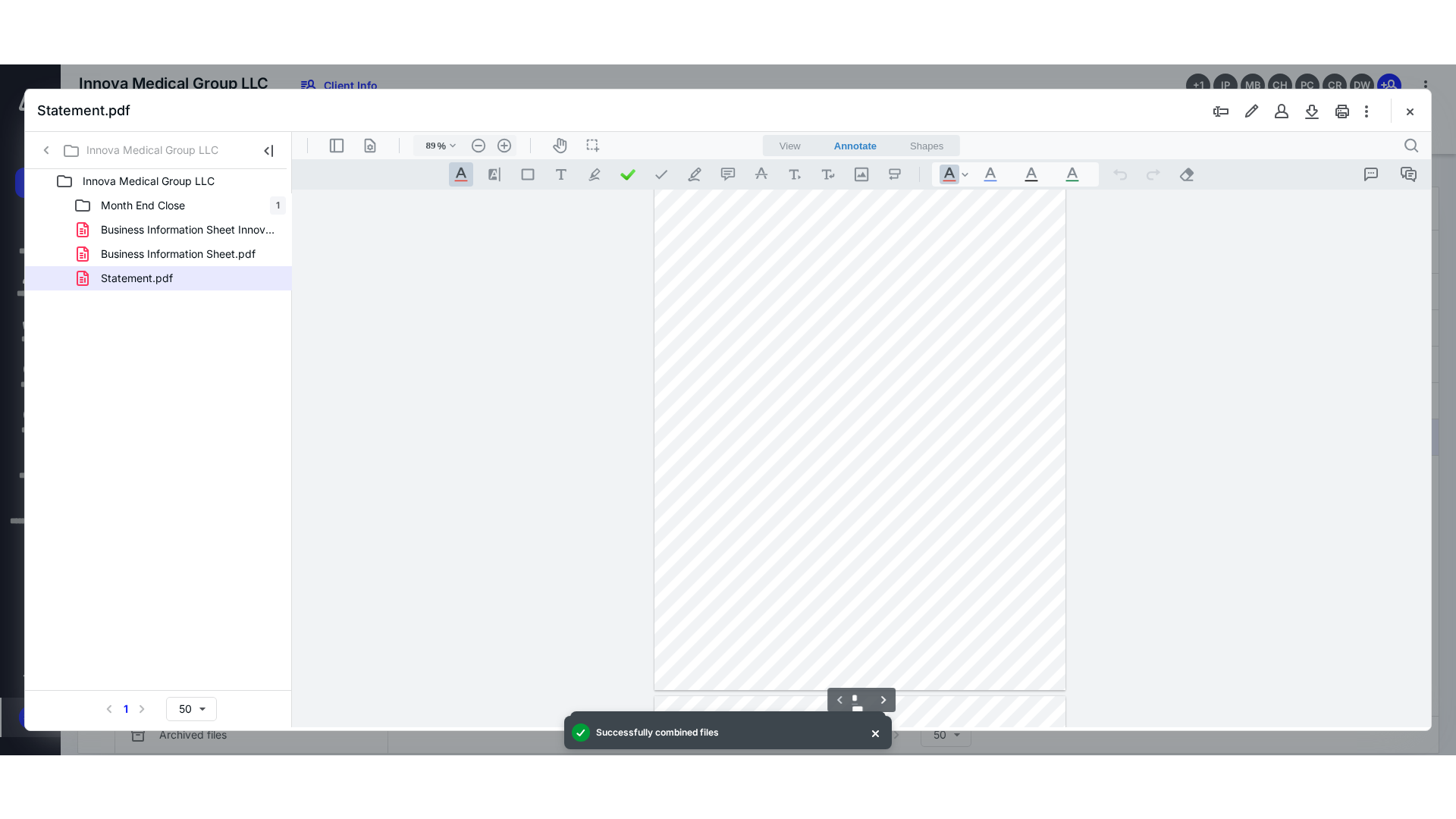 scroll, scrollTop: 0, scrollLeft: 0, axis: both 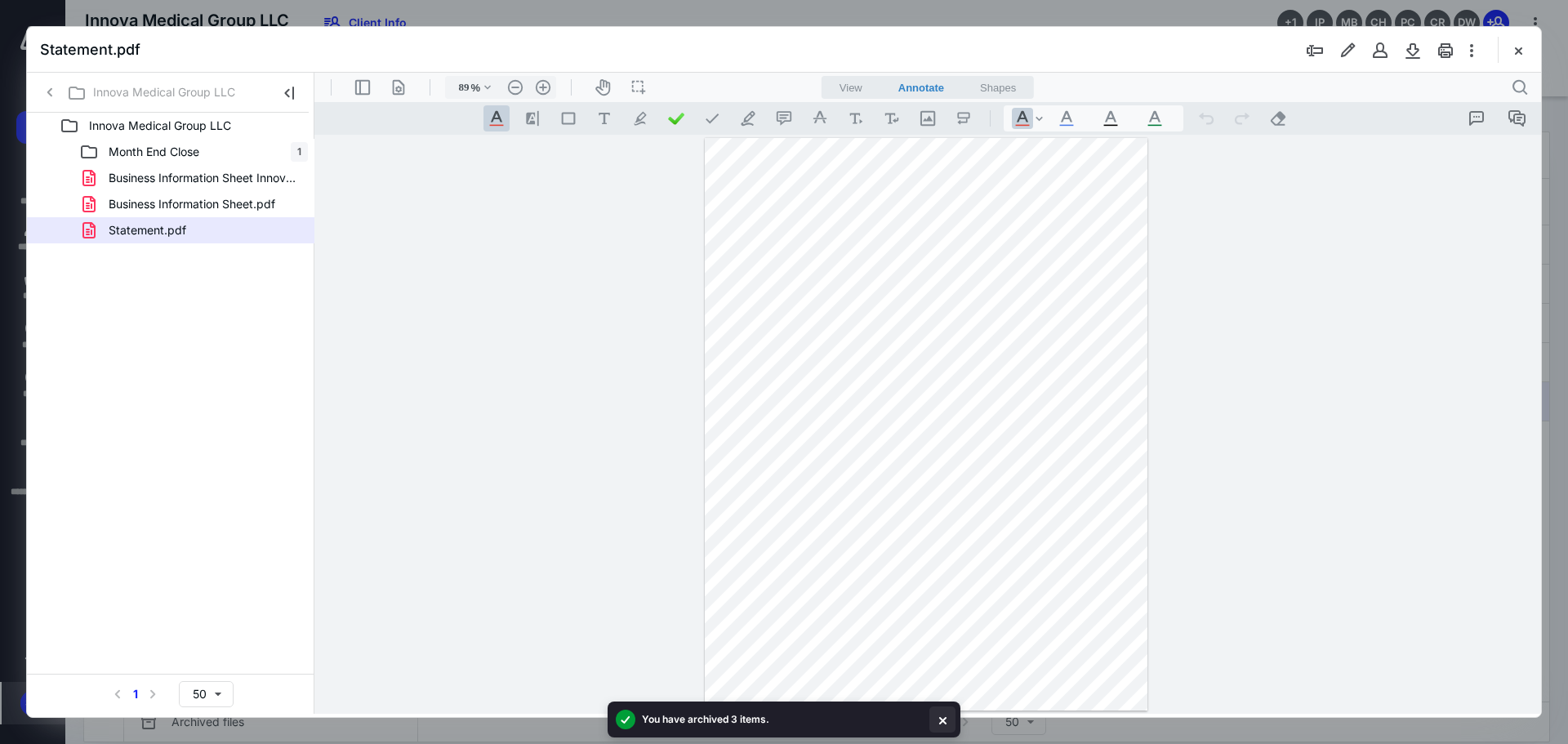 drag, startPoint x: 947, startPoint y: 725, endPoint x: 623, endPoint y: 638, distance: 335.47727 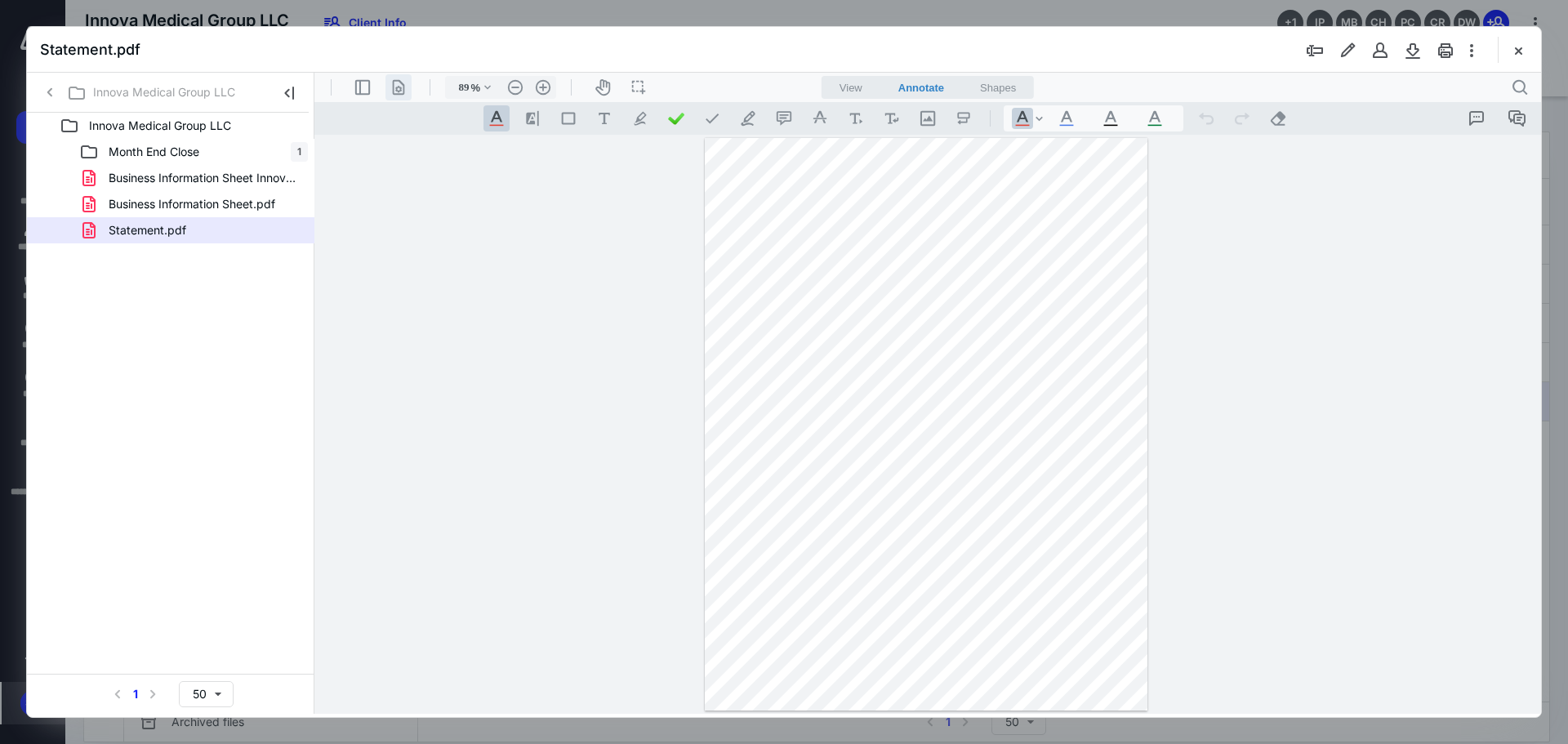 click on ".cls-1{fill:#abb0c4;} icon - header - page manipulation - line" at bounding box center [399, 87] 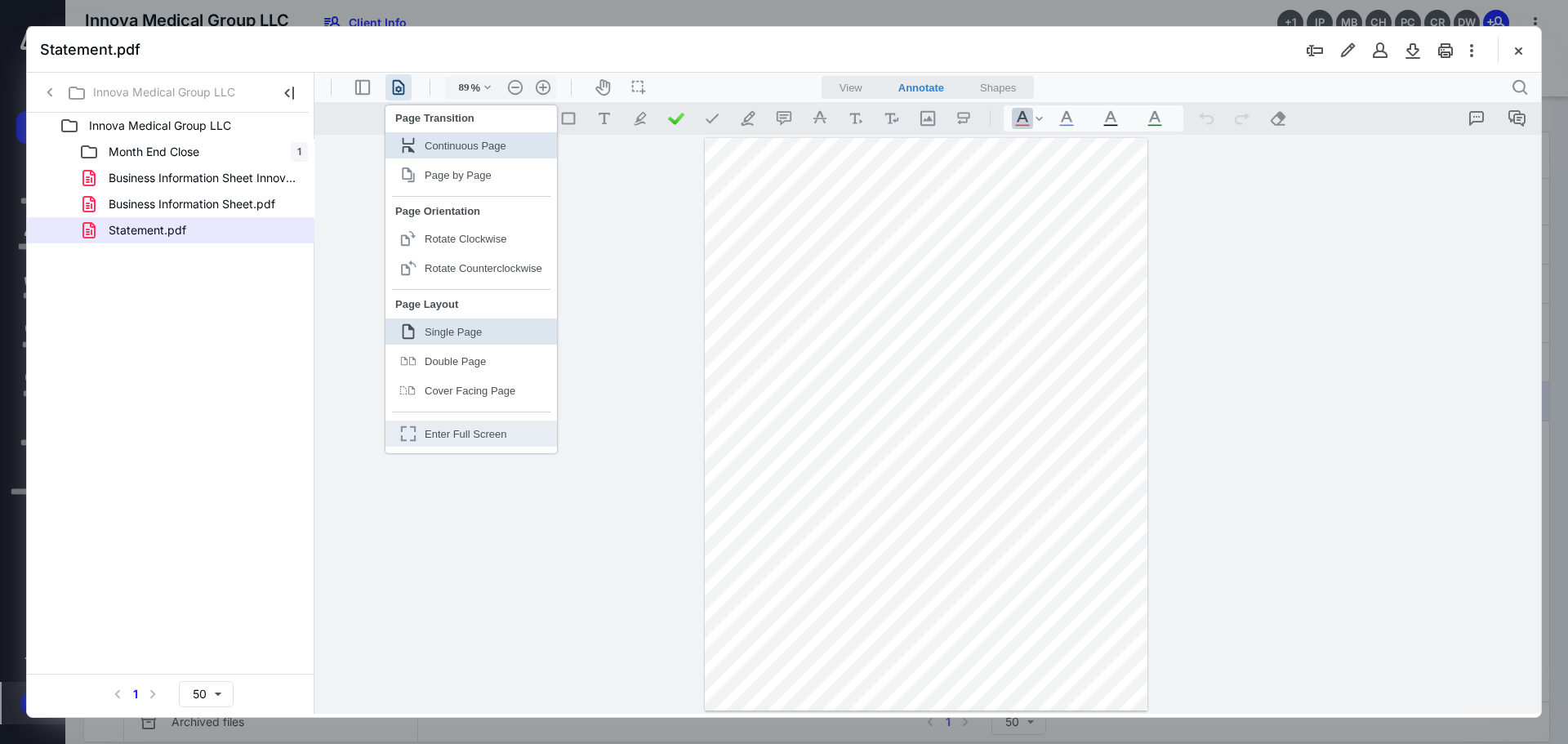click on "Enter Full Screen" at bounding box center (466, 434) 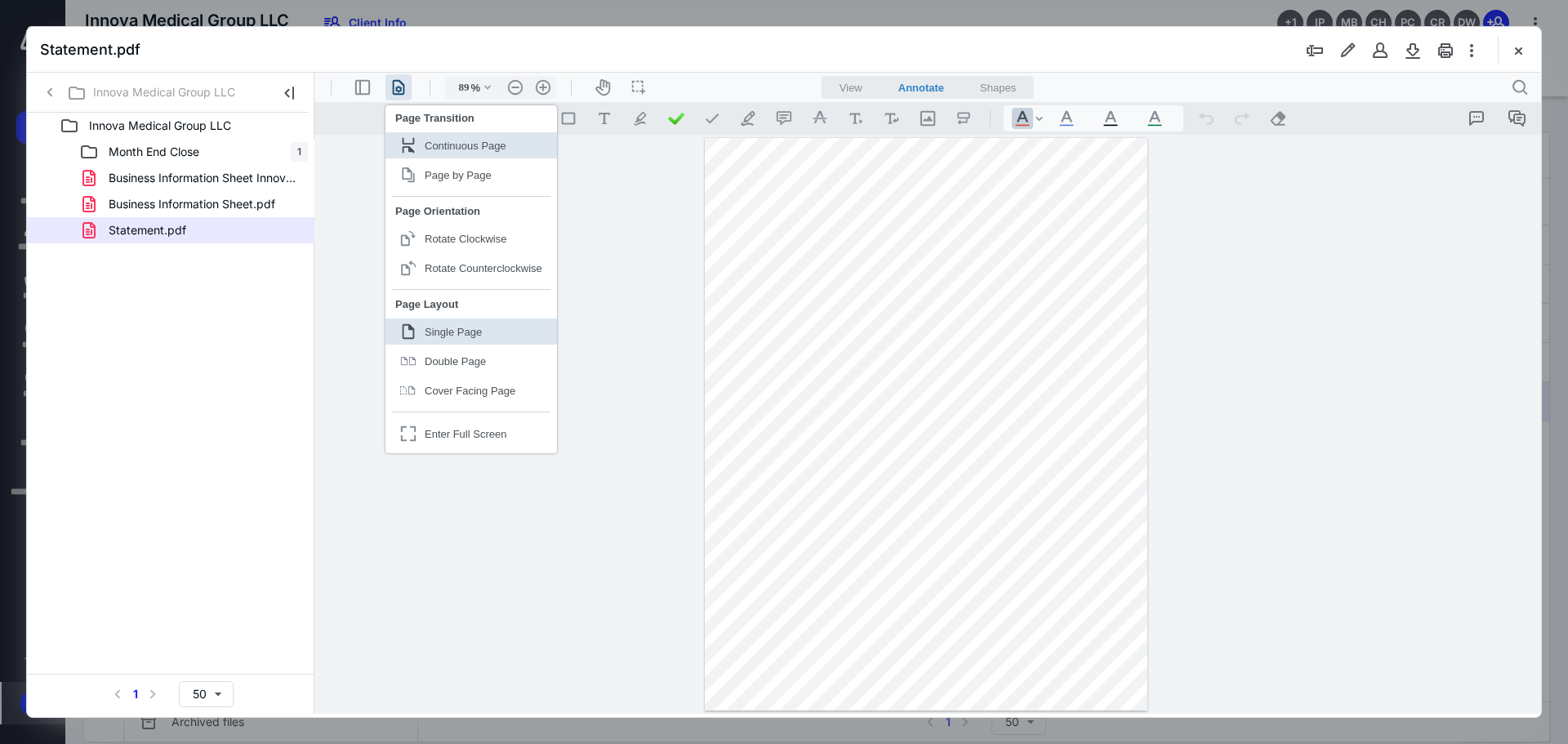 type on "126" 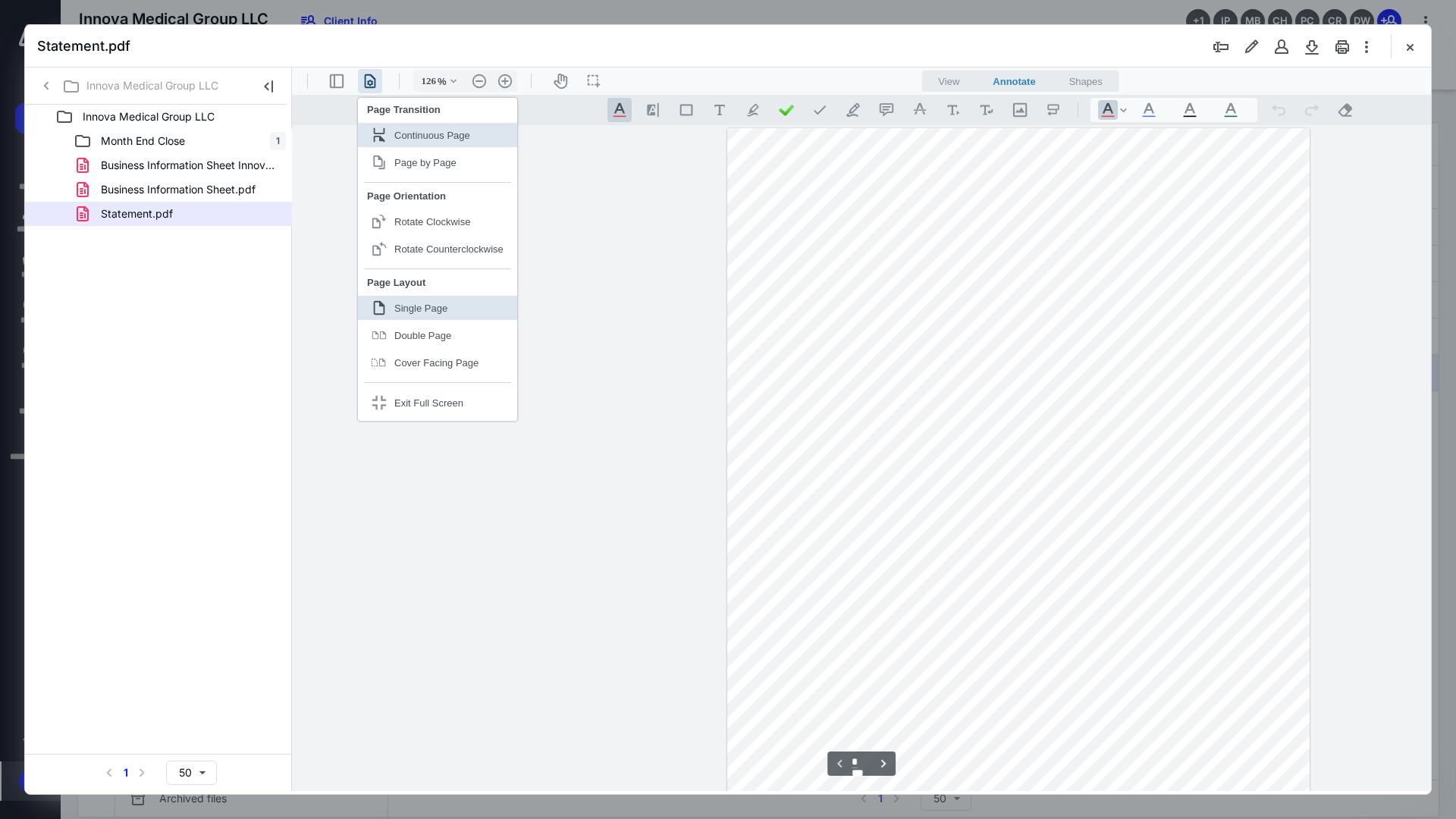 scroll, scrollTop: 0, scrollLeft: 0, axis: both 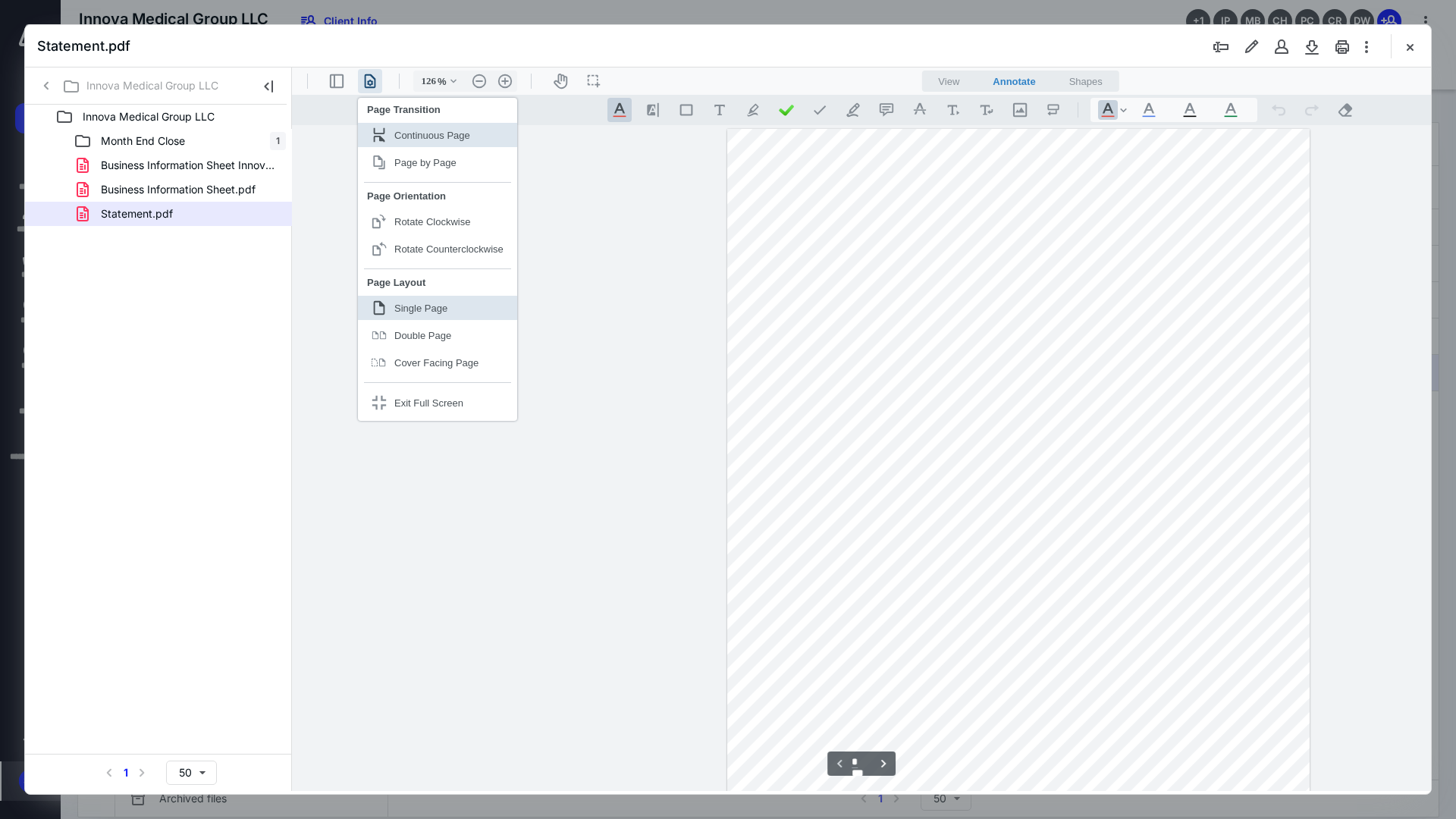 drag, startPoint x: 1269, startPoint y: 537, endPoint x: 1272, endPoint y: 581, distance: 44.102154 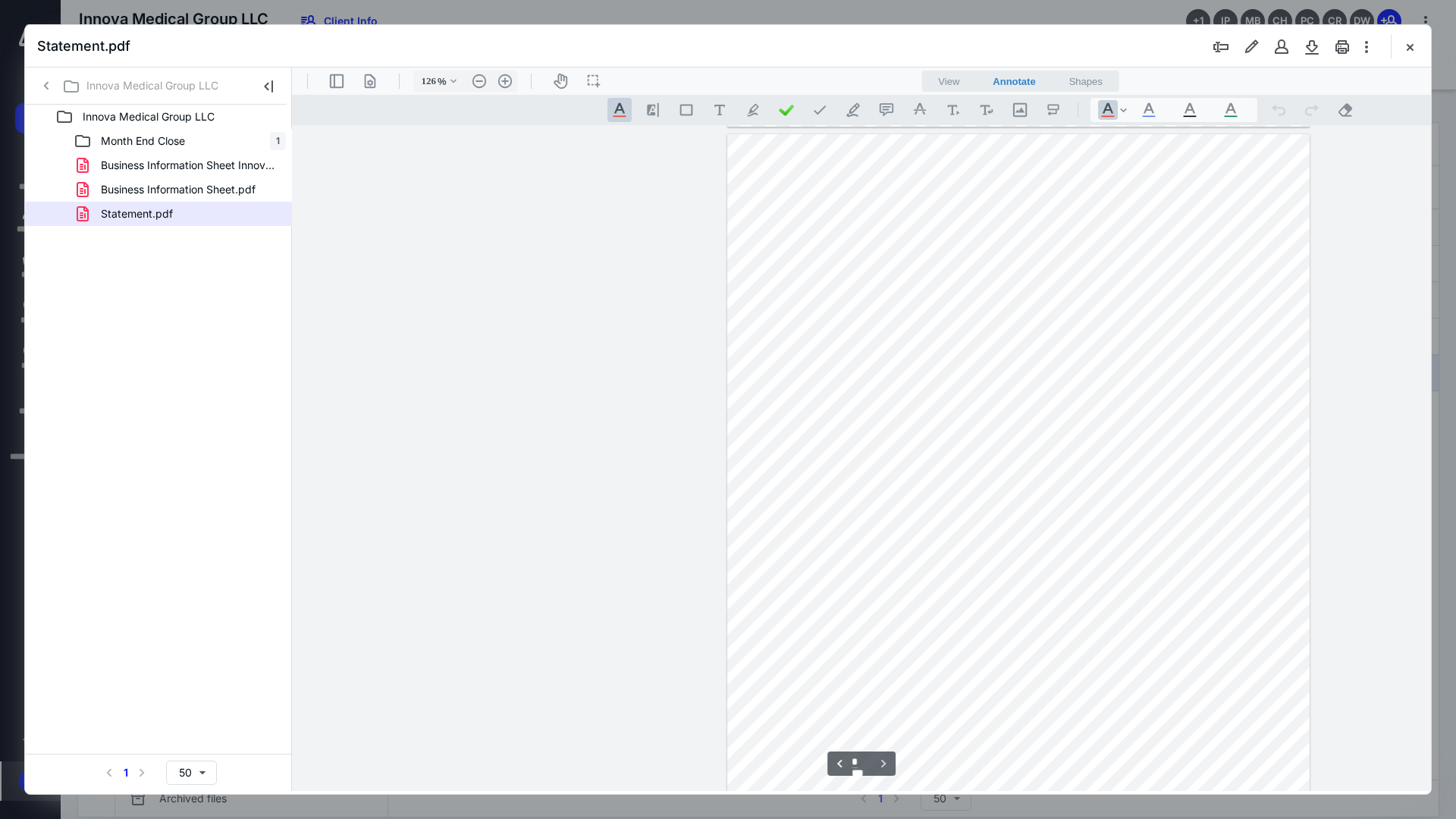 scroll, scrollTop: 1520, scrollLeft: 0, axis: vertical 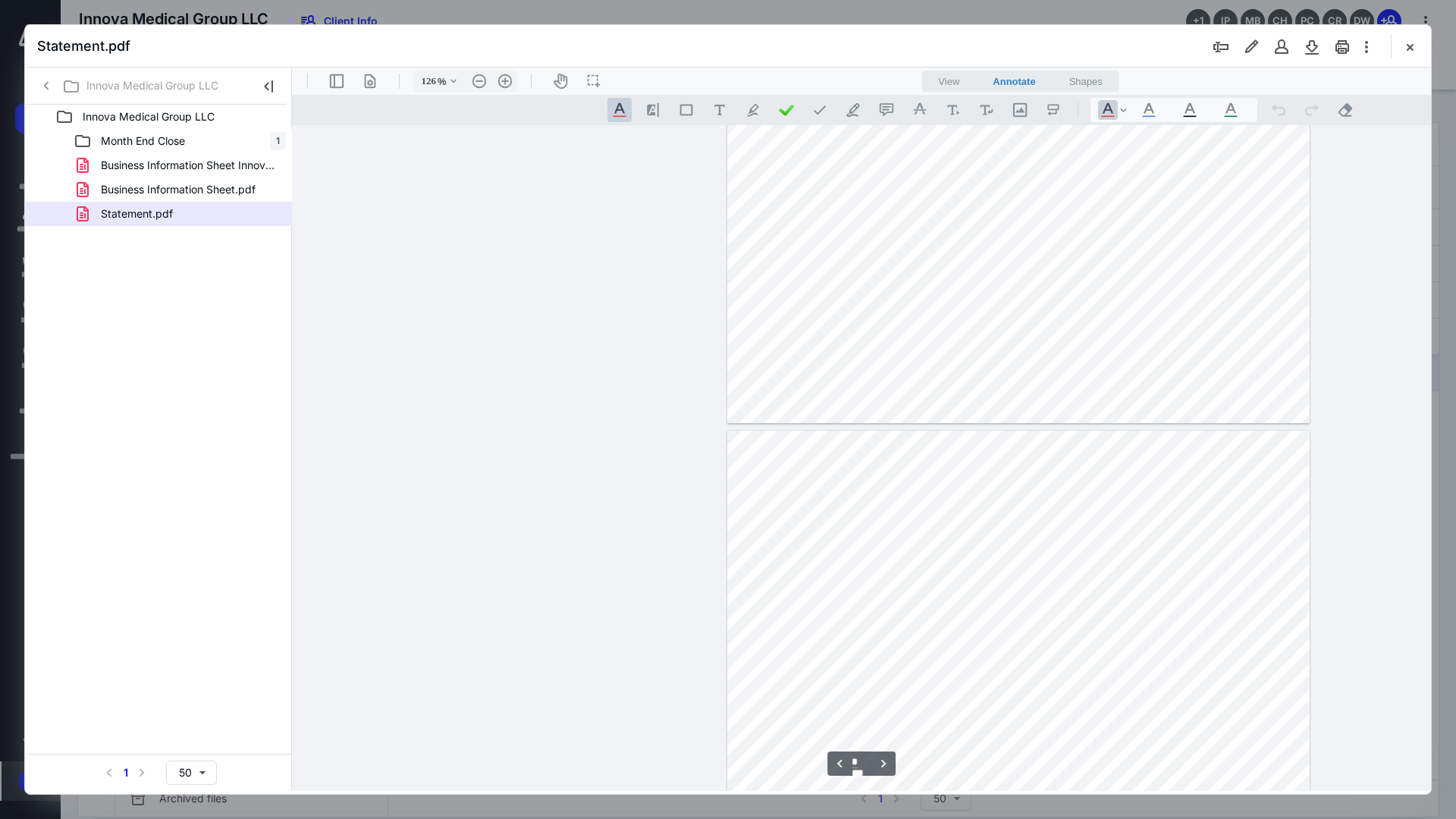 type on "*" 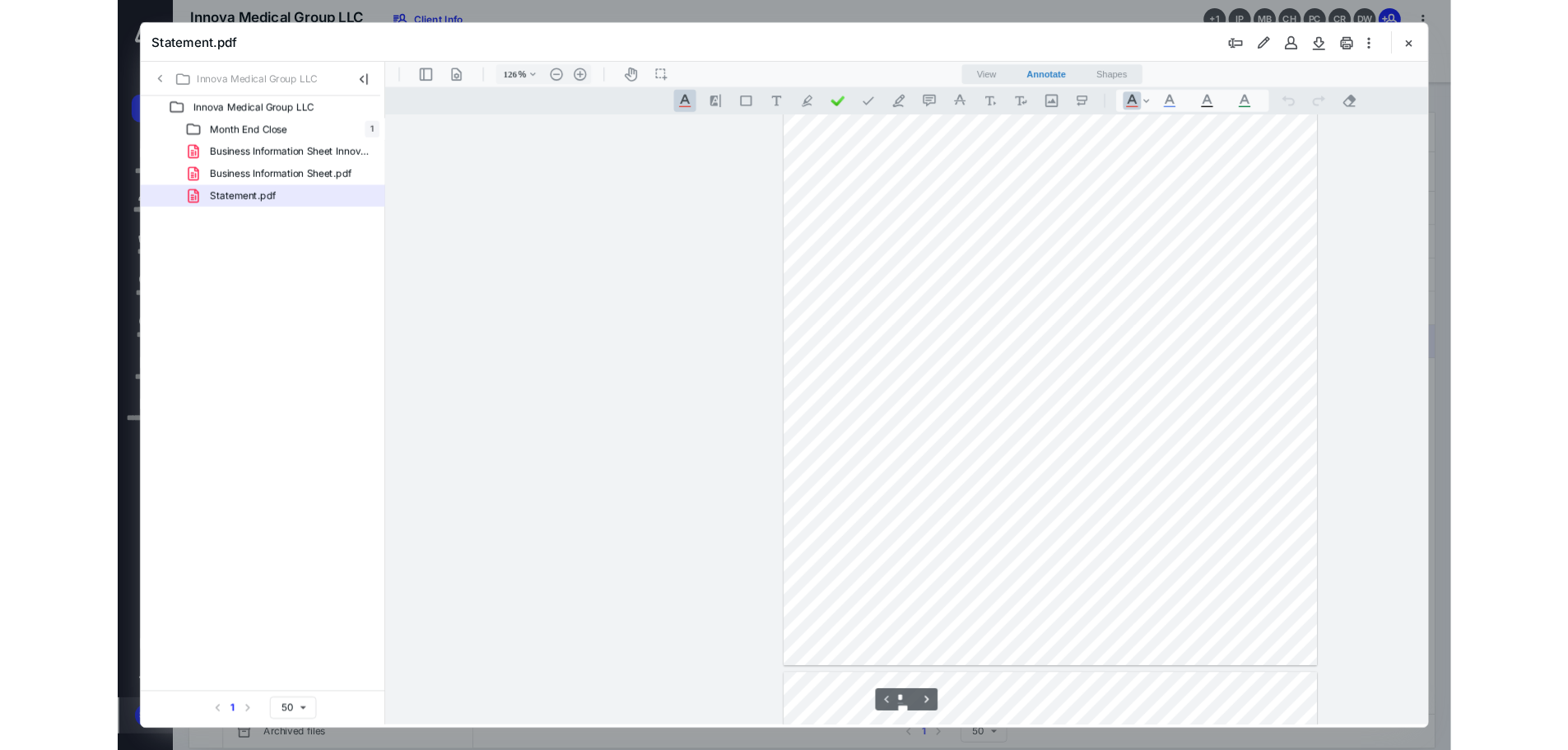 scroll, scrollTop: 0, scrollLeft: 0, axis: both 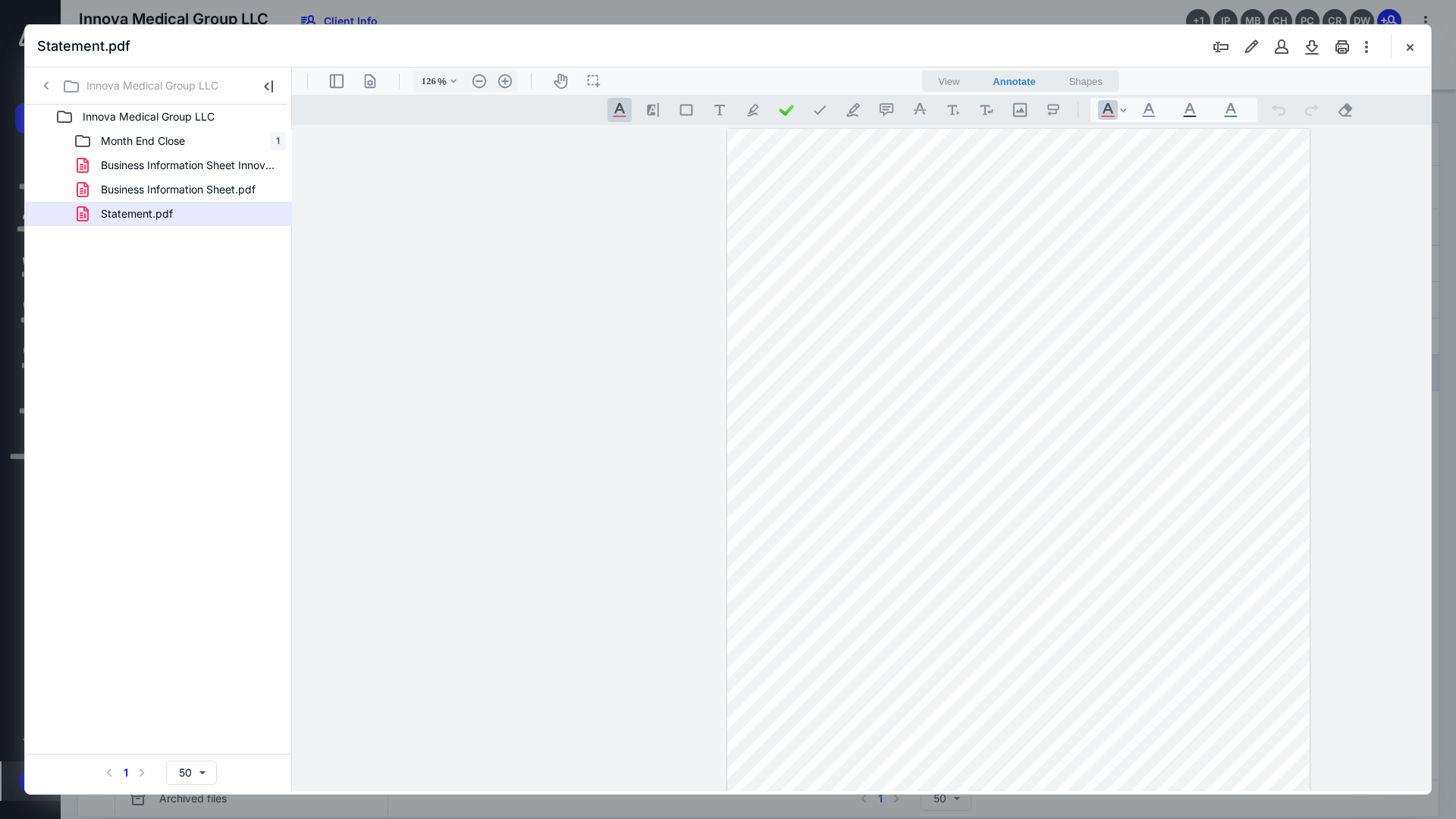 click on "**********" at bounding box center [1020, 506] 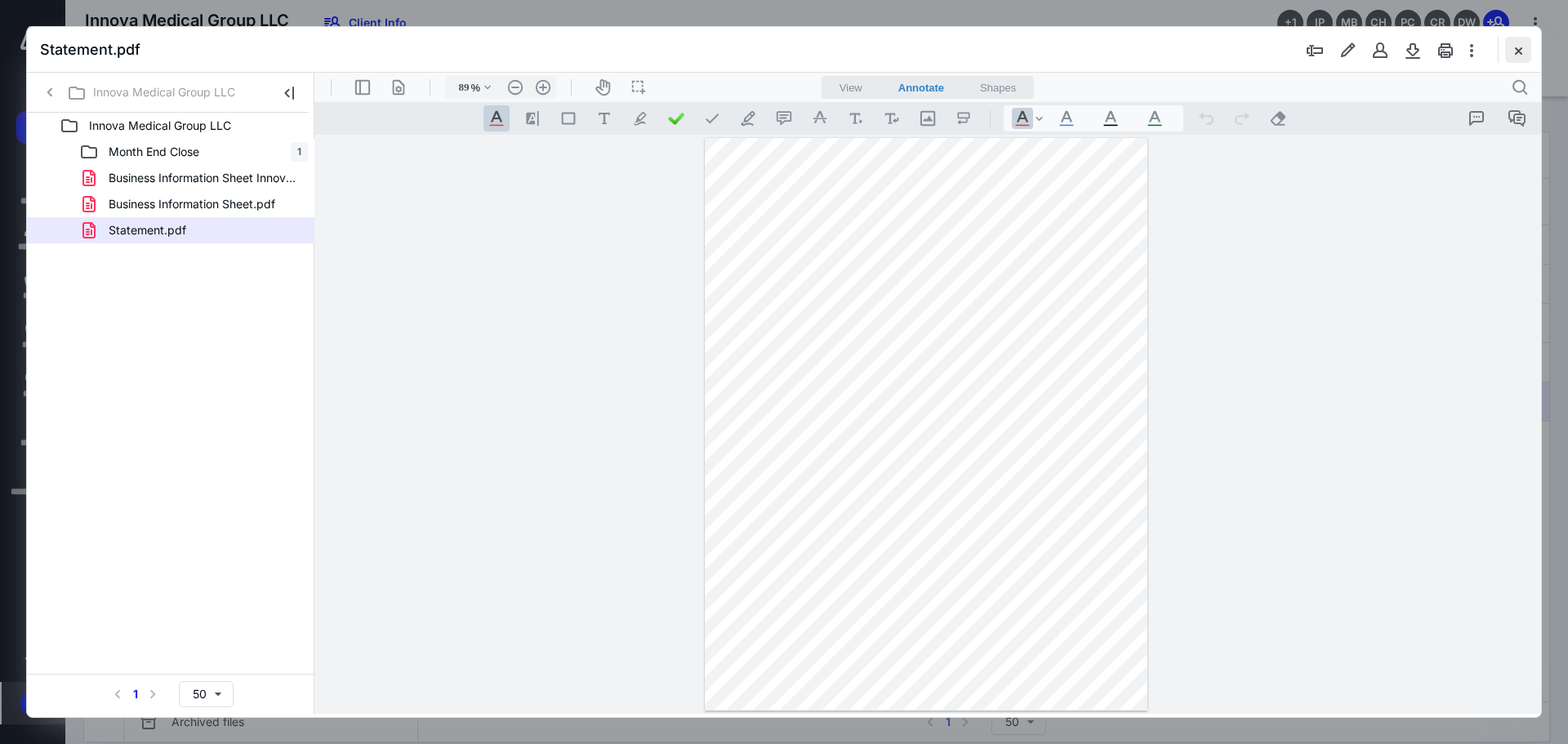 click at bounding box center [1518, 50] 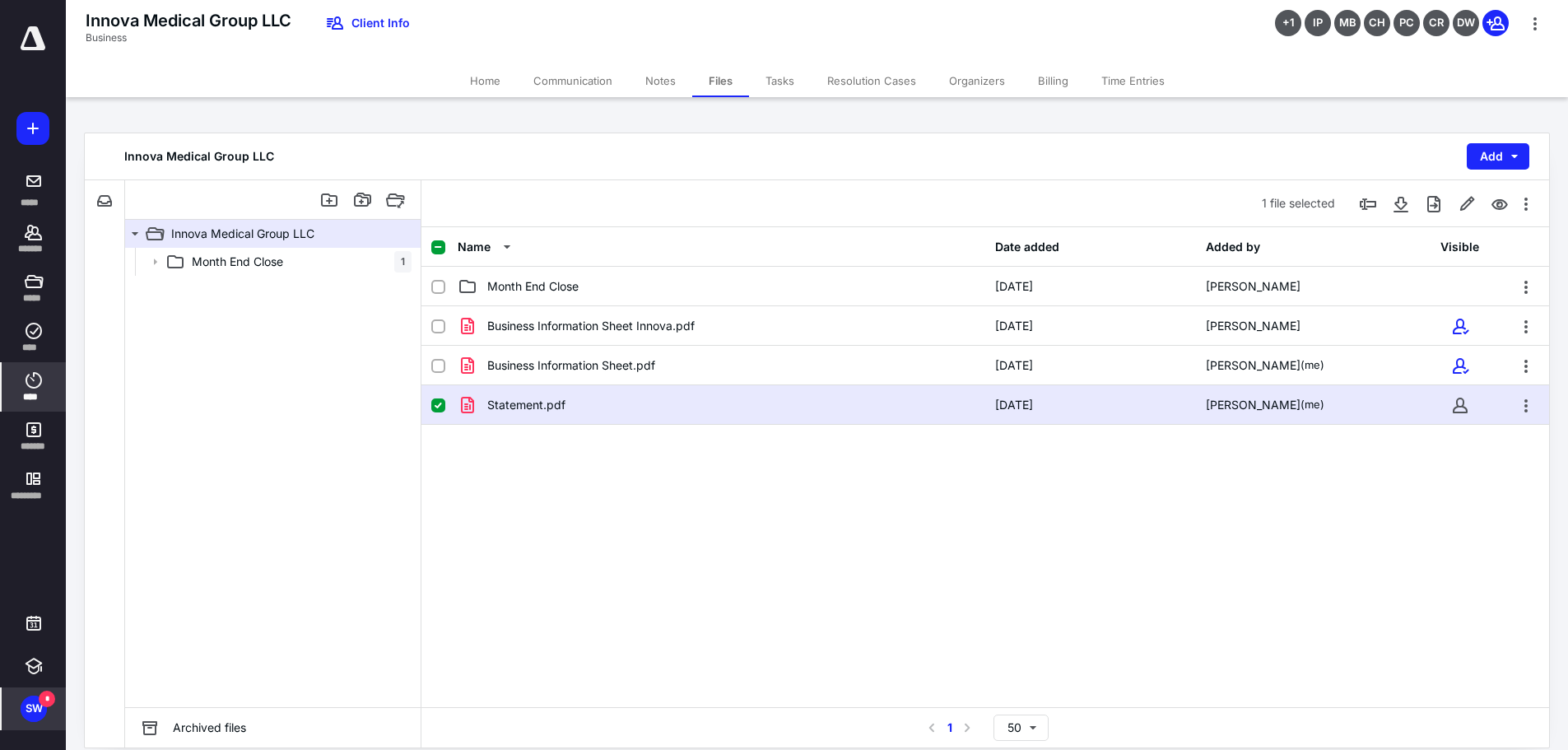 click 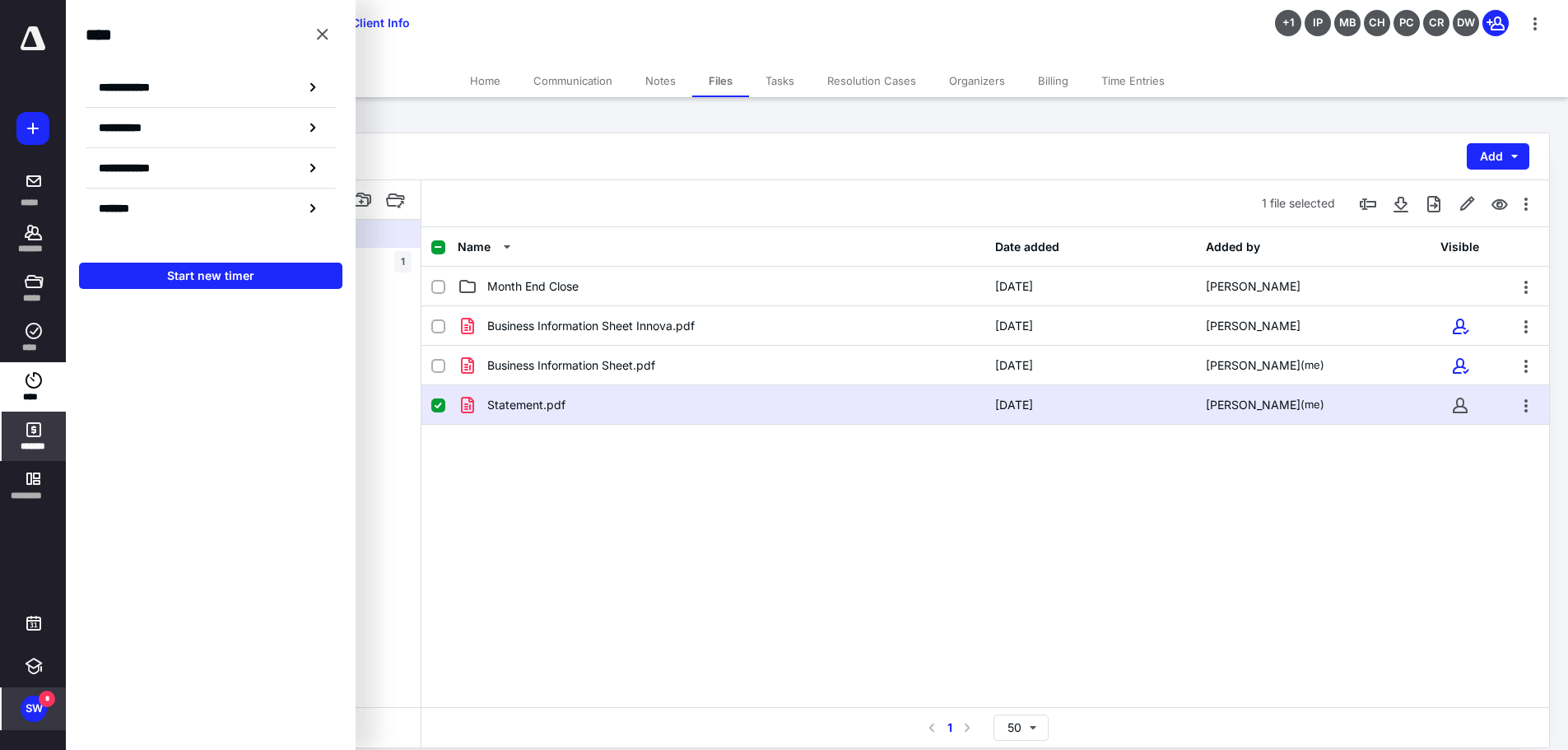 click on "*******" at bounding box center (34, 436) 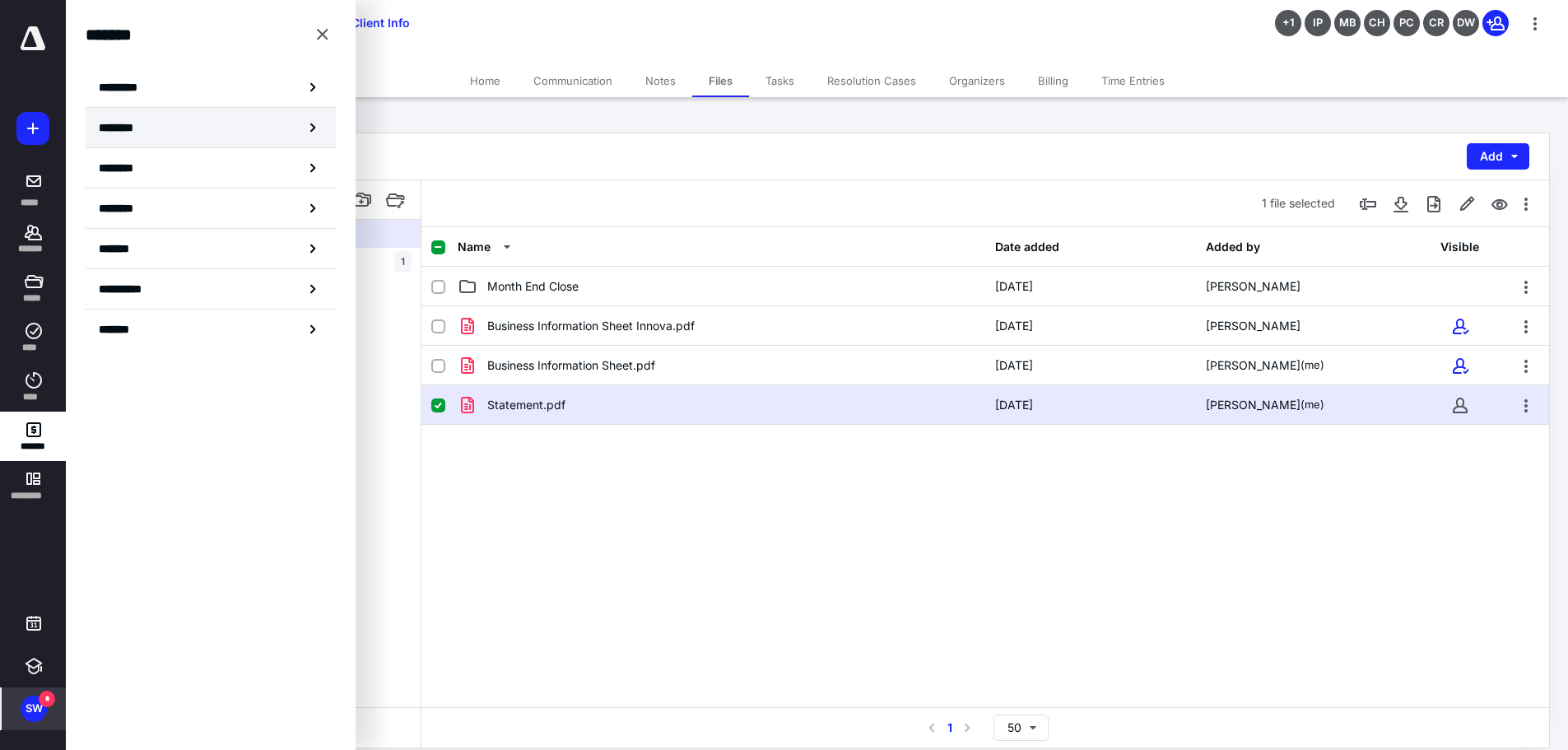 click on "********" at bounding box center [211, 128] 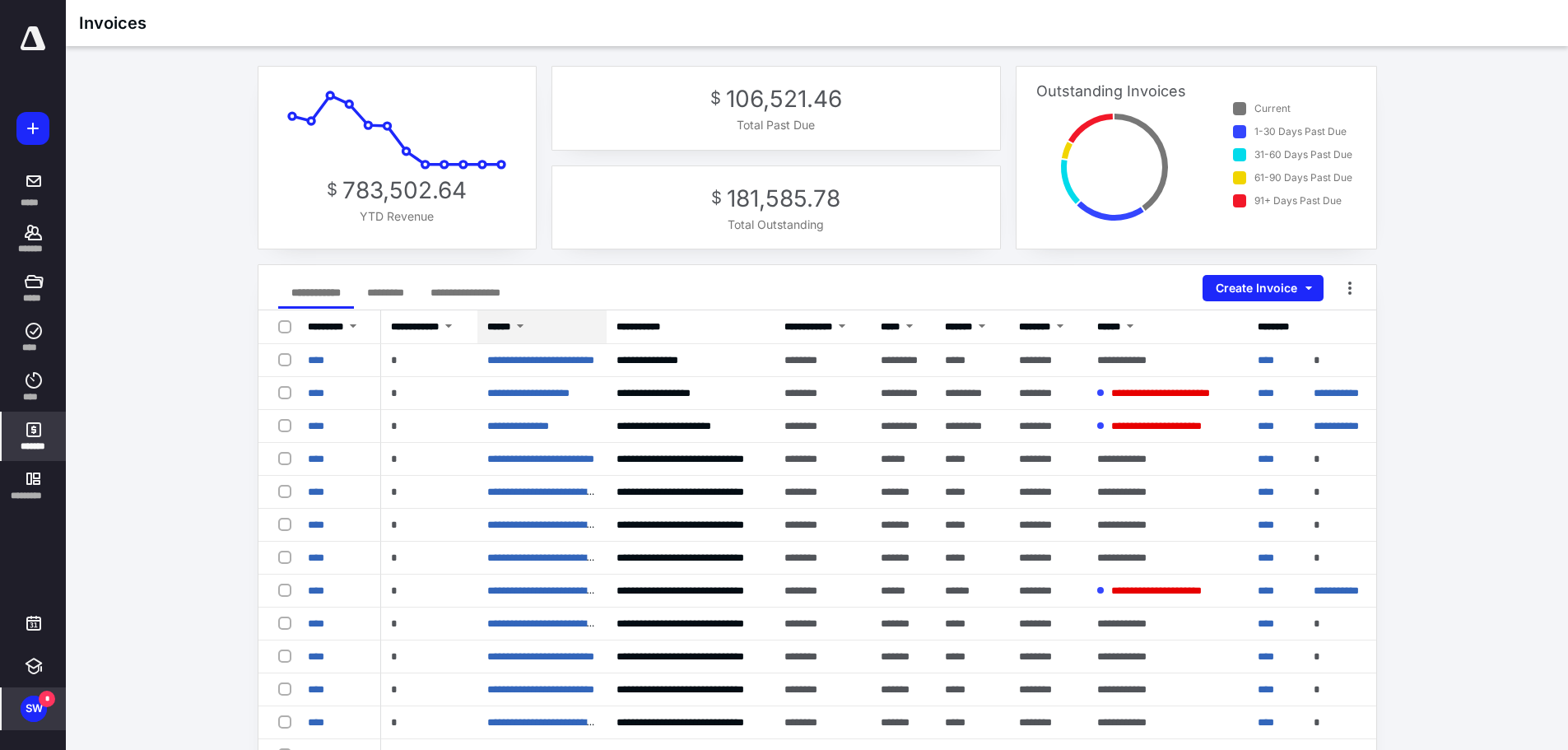 click at bounding box center [520, 328] 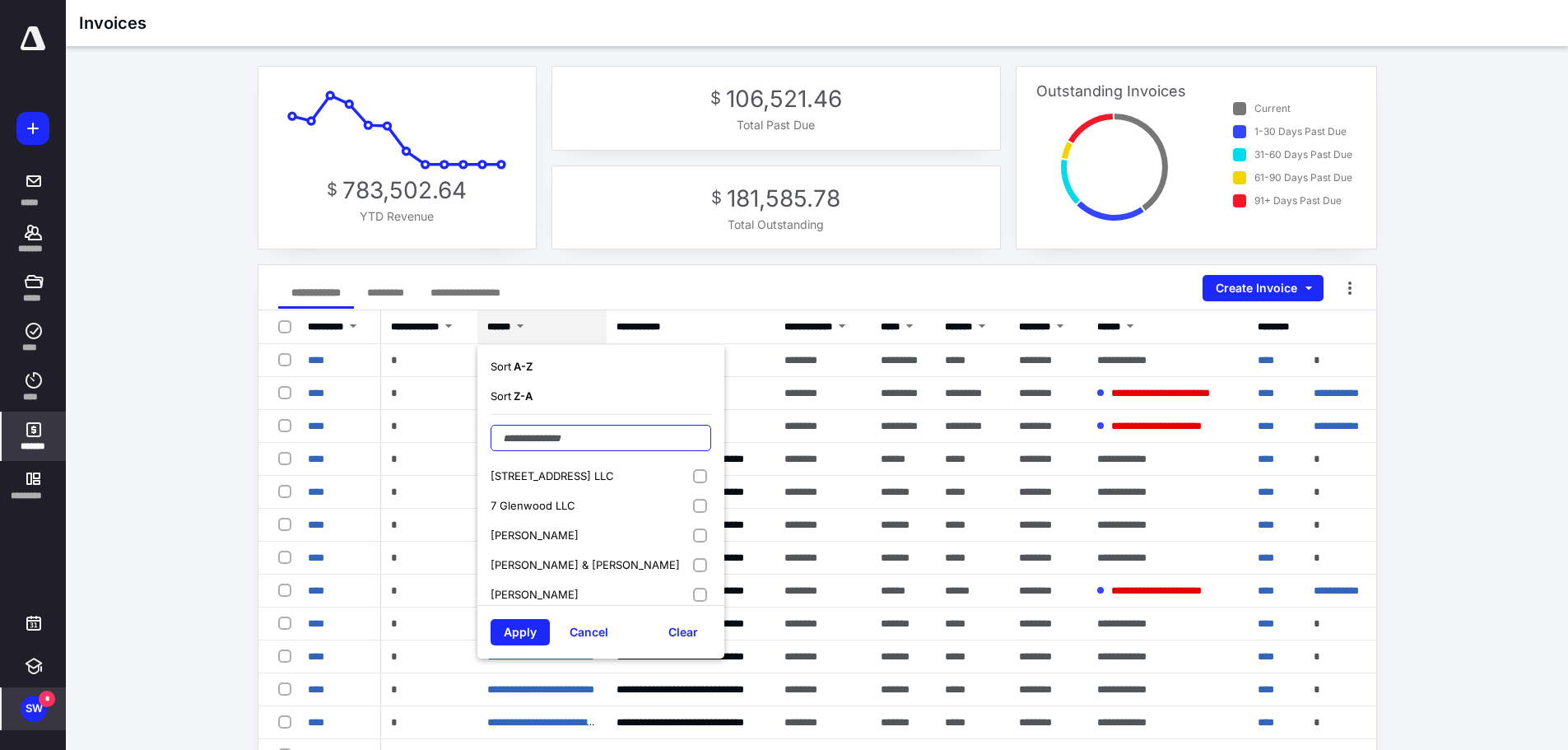 click at bounding box center (601, 438) 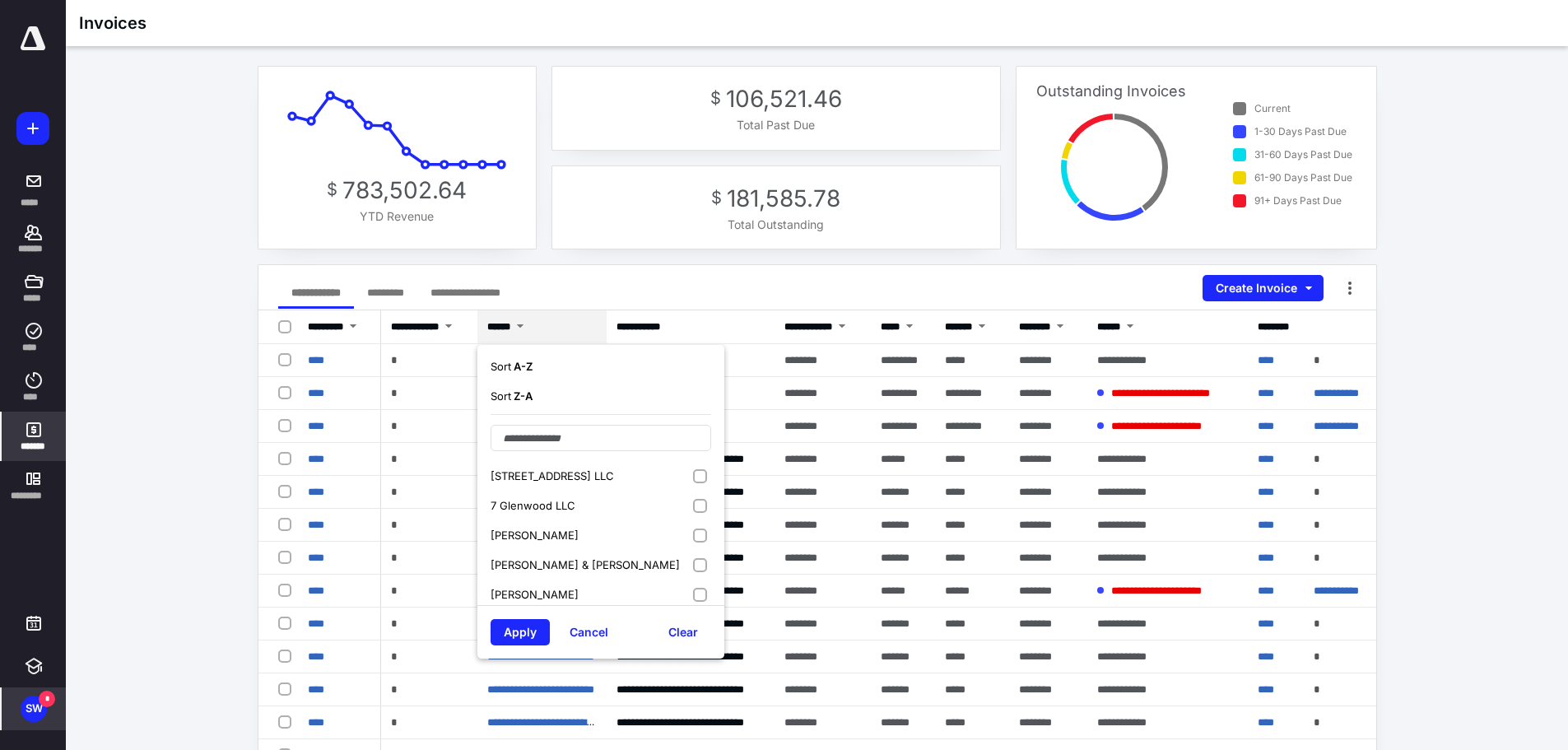 click on "[STREET_ADDRESS] LLC" at bounding box center [552, 476] 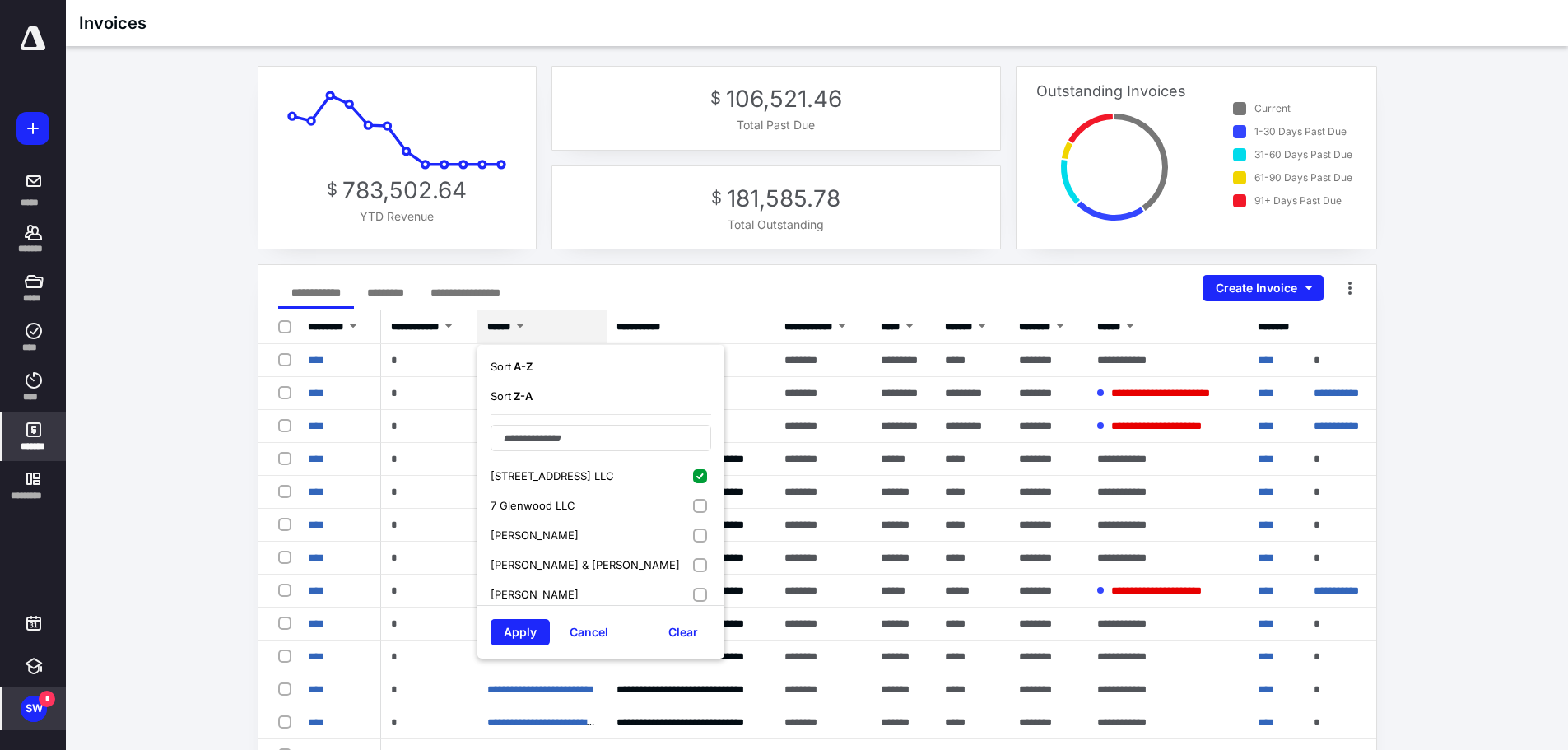 click on "669 Boston Post Road LLC  7 Glenwood LLC [PERSON_NAME] [PERSON_NAME] & [PERSON_NAME] [PERSON_NAME] Aerocess 2, LLC [PERSON_NAME] Global, PLLC [PERSON_NAME] & [PERSON_NAME]-Mill [PERSON_NAME] ANC Heating & Air Conditioning [PERSON_NAME] Apex Community Care [PERSON_NAME] Arrow Dodge, LLC ARTeffects, Inc. Artistic Hardwood Flooring & Designs, LLC [PERSON_NAME] [PERSON_NAME] [PERSON_NAME] and [PERSON_NAME] C Atlantic Pavement Marking, Inc. [PERSON_NAME] 2015 Irrevocable Trust [PERSON_NAME] BaR Rated Entertainment Barratt Enterprises LLC [PERSON_NAME] & [PERSON_NAME] [PERSON_NAME] & [PERSON_NAME], LLC [PERSON_NAME] and [PERSON_NAME] [PERSON_NAME] [PERSON_NAME] and [PERSON_NAME] [PERSON_NAME] [PERSON_NAME] Consulting, LLC [PERSON_NAME] [PERSON_NAME] Designs [PERSON_NAME] and [PERSON_NAME] [PERSON_NAME] and [PERSON_NAME] [PERSON_NAME] & [PERSON_NAME] [PERSON_NAME] [PERSON_NAME] [PERSON_NAME] [PERSON_NAME] and [PERSON_NAME] [PERSON_NAME] Burlington Kush Factory Cannabis Connection LLC [PERSON_NAME] and [PERSON_NAME] [PERSON_NAME] Change Inc." at bounding box center (601, 510) 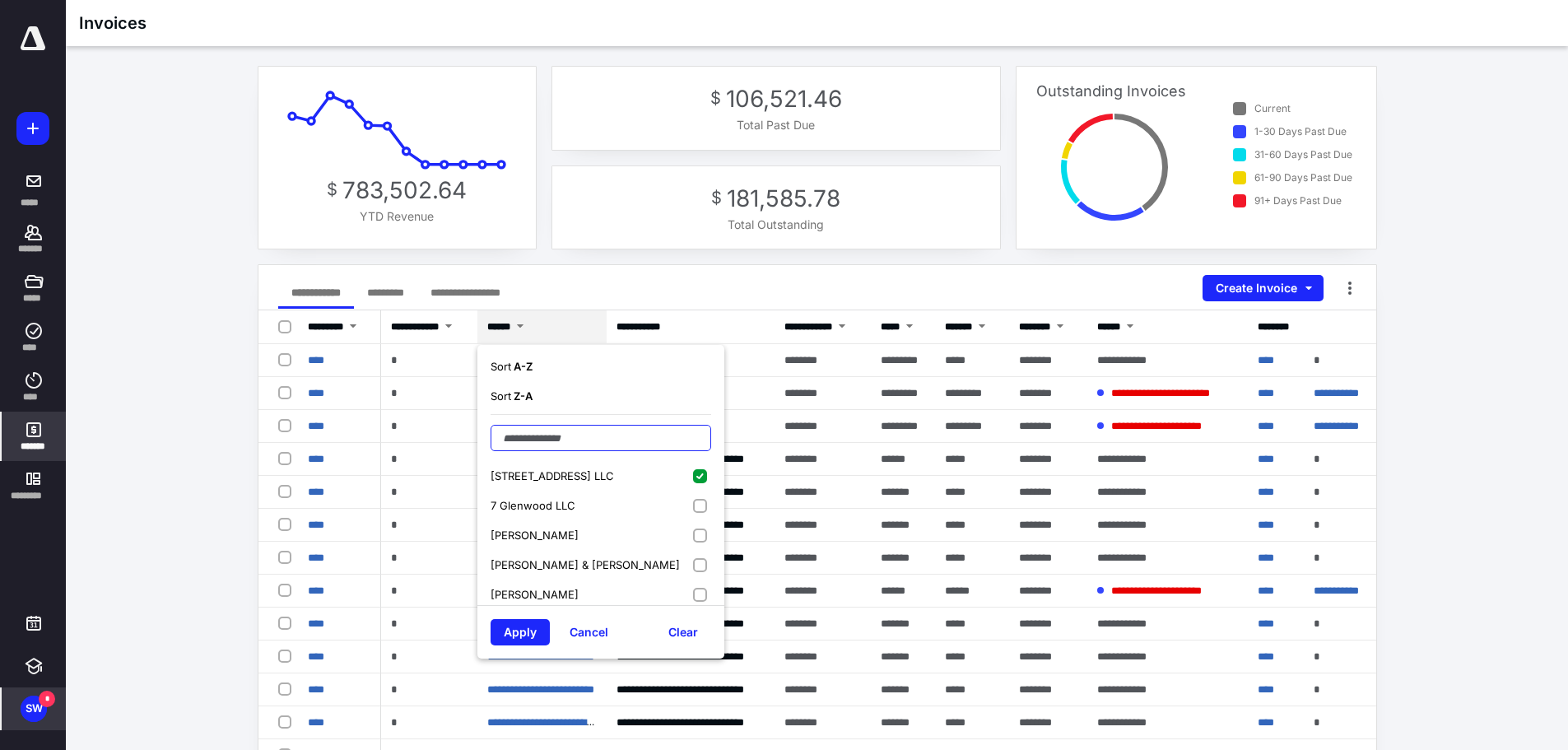 click at bounding box center (601, 438) 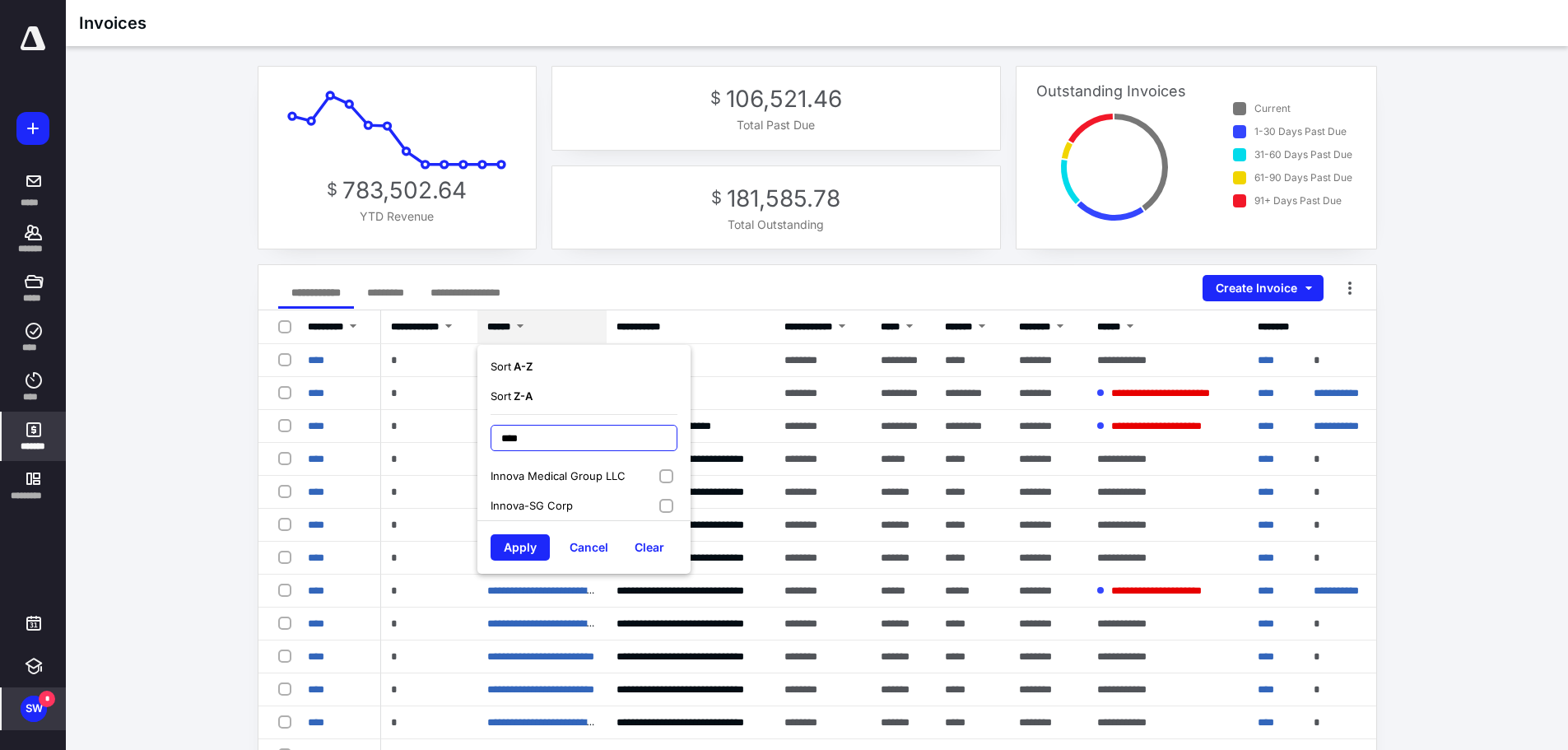 type on "****" 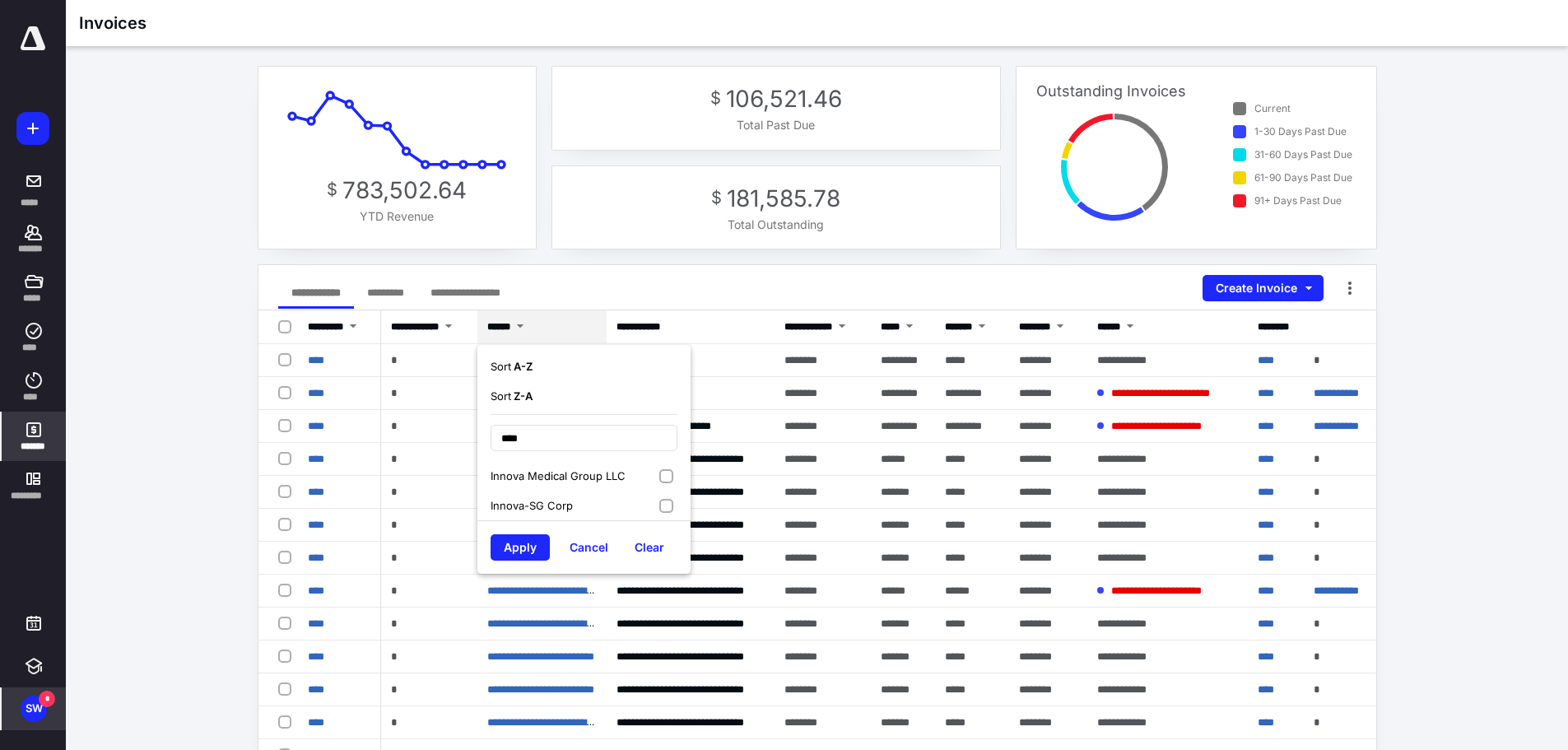 click on "Innova Medical Group LLC" at bounding box center [558, 476] 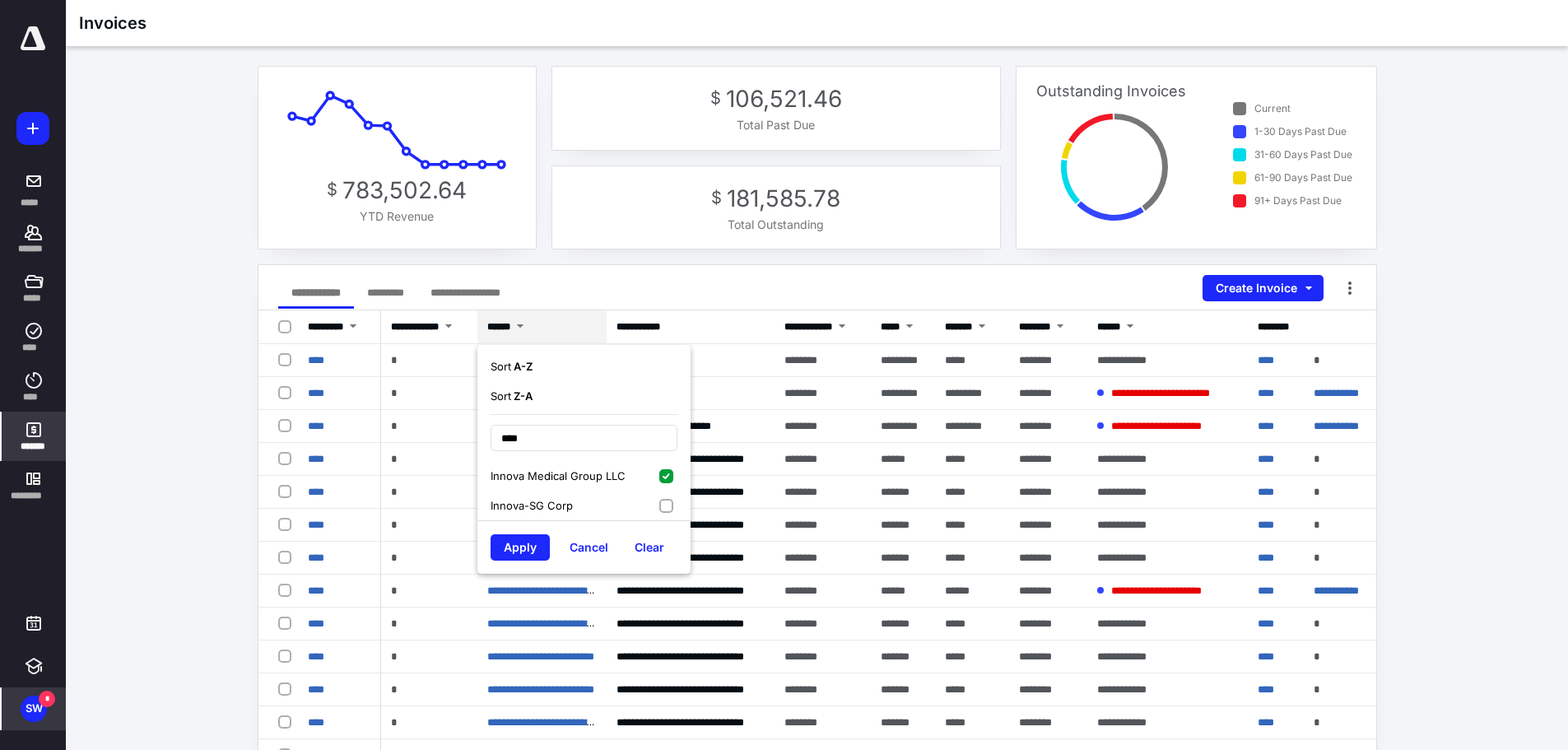 click on "Innova-SG Corp" at bounding box center (584, 505) 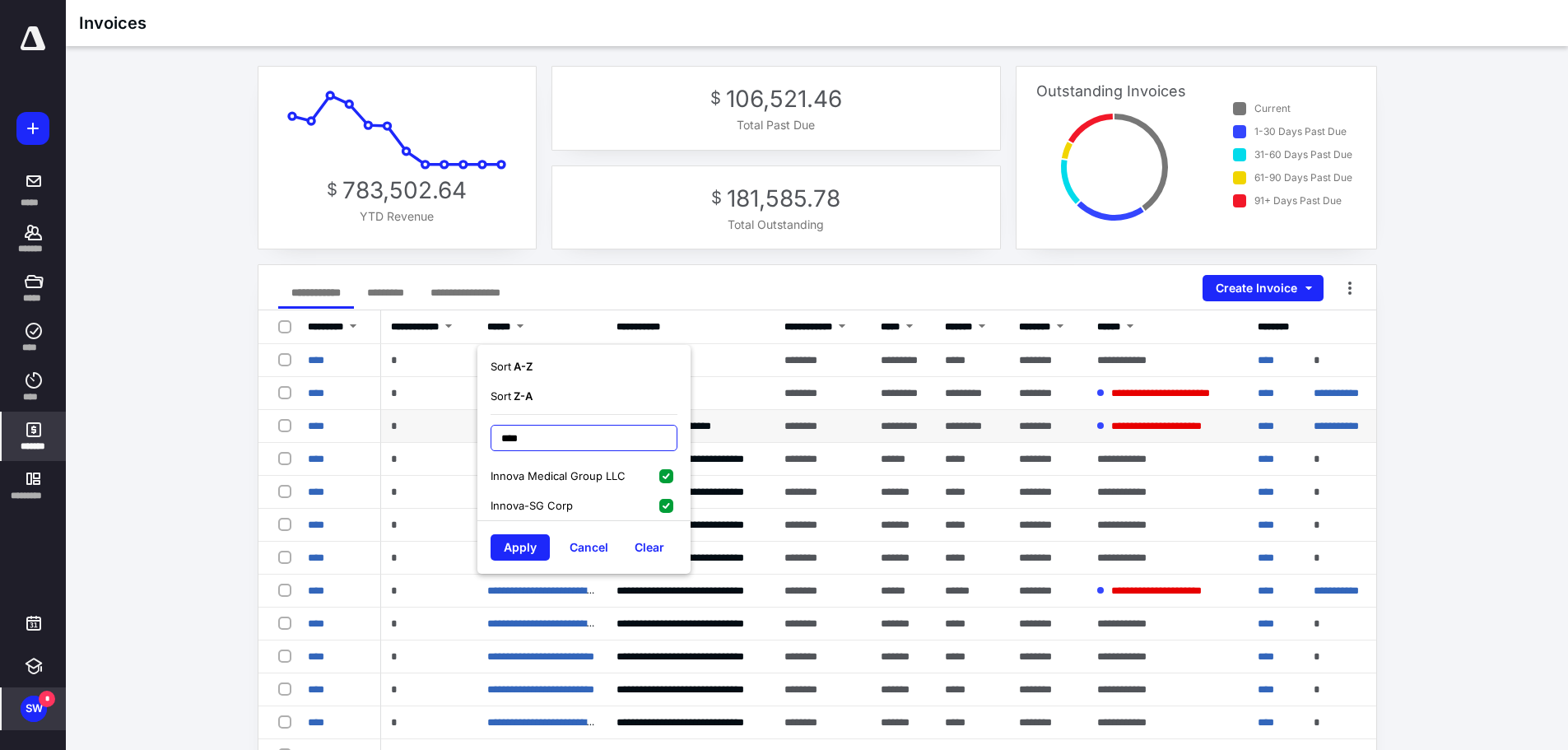 drag, startPoint x: 565, startPoint y: 432, endPoint x: 471, endPoint y: 435, distance: 94.04786 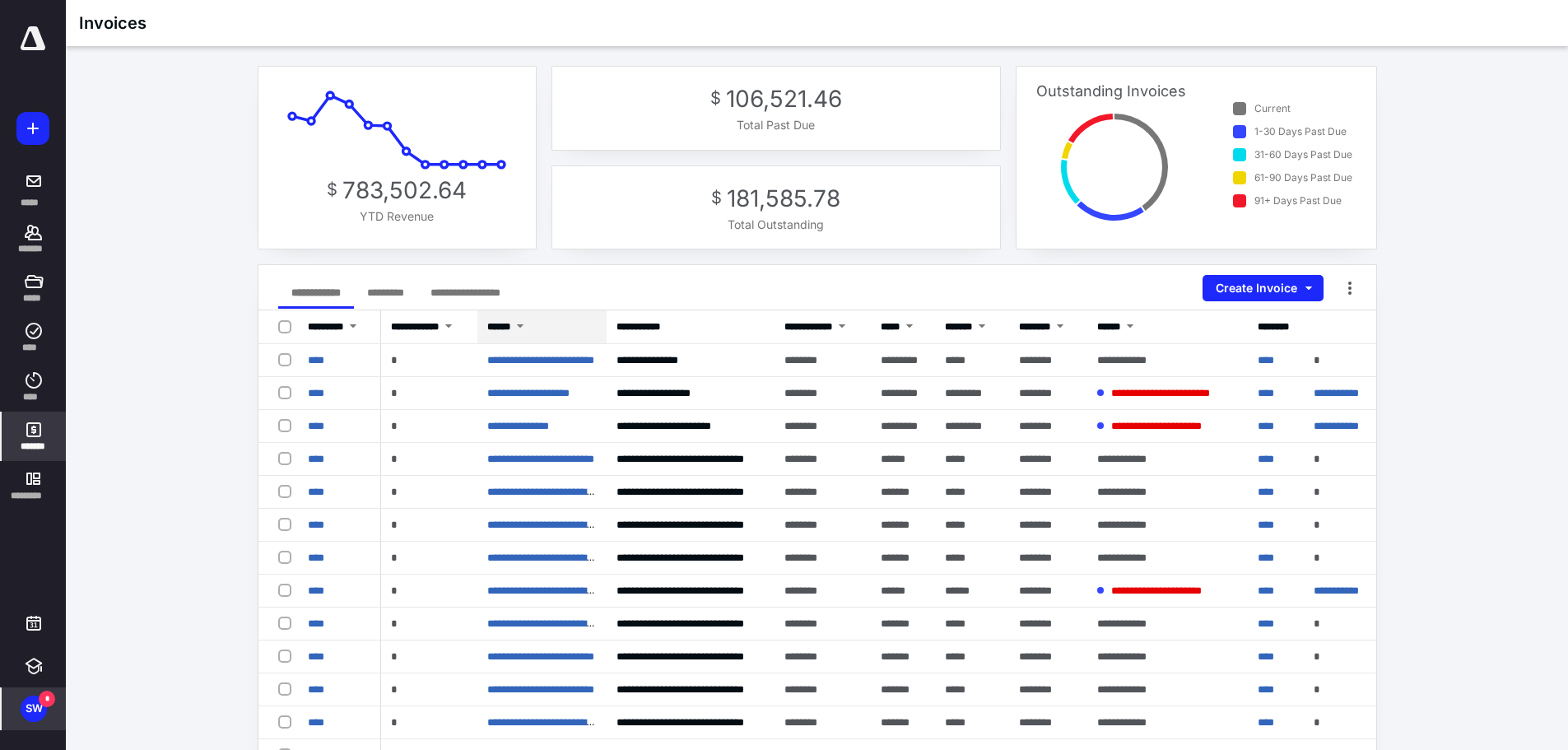 click on "******" at bounding box center [542, 327] 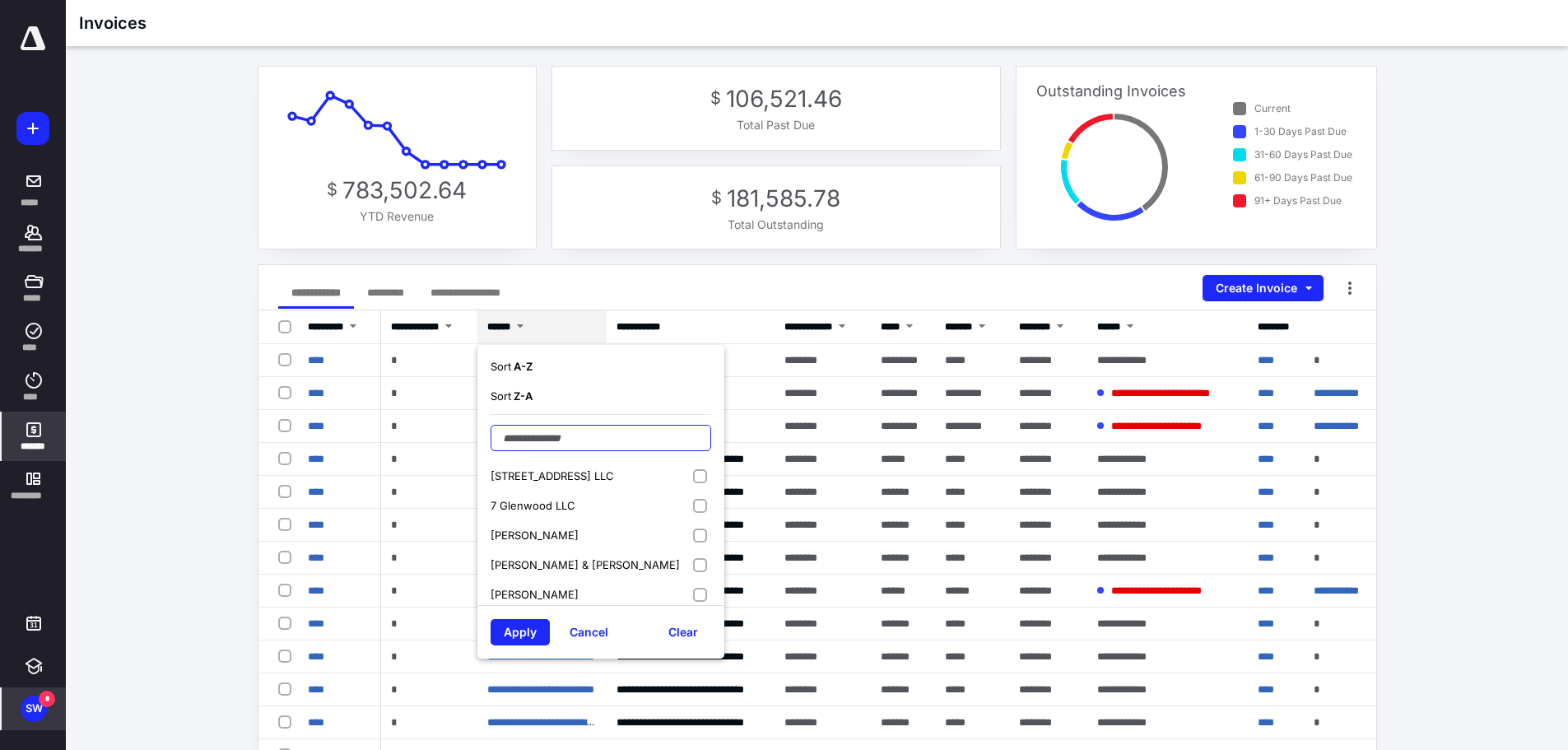 click at bounding box center [601, 438] 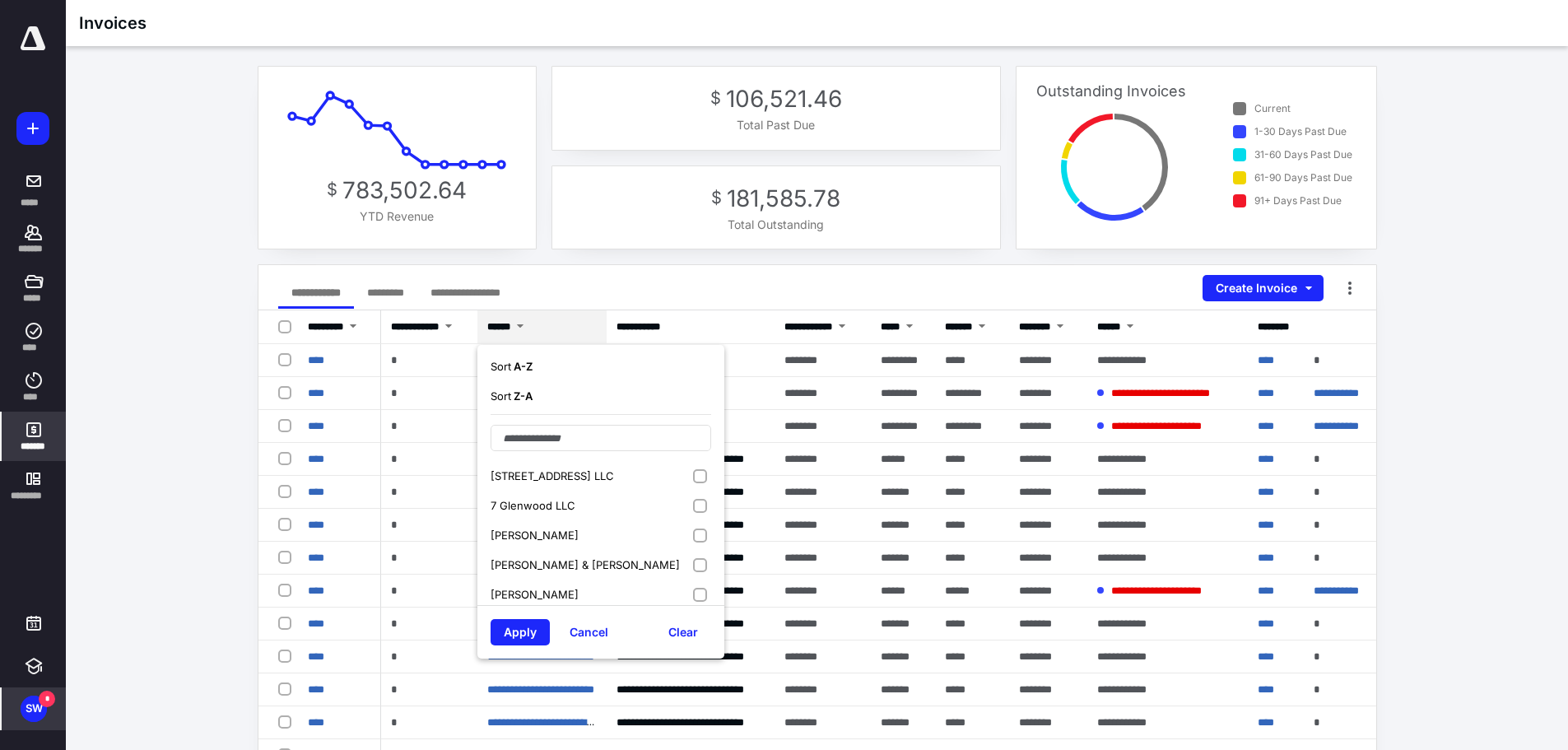 click on "[STREET_ADDRESS] LLC" at bounding box center (552, 476) 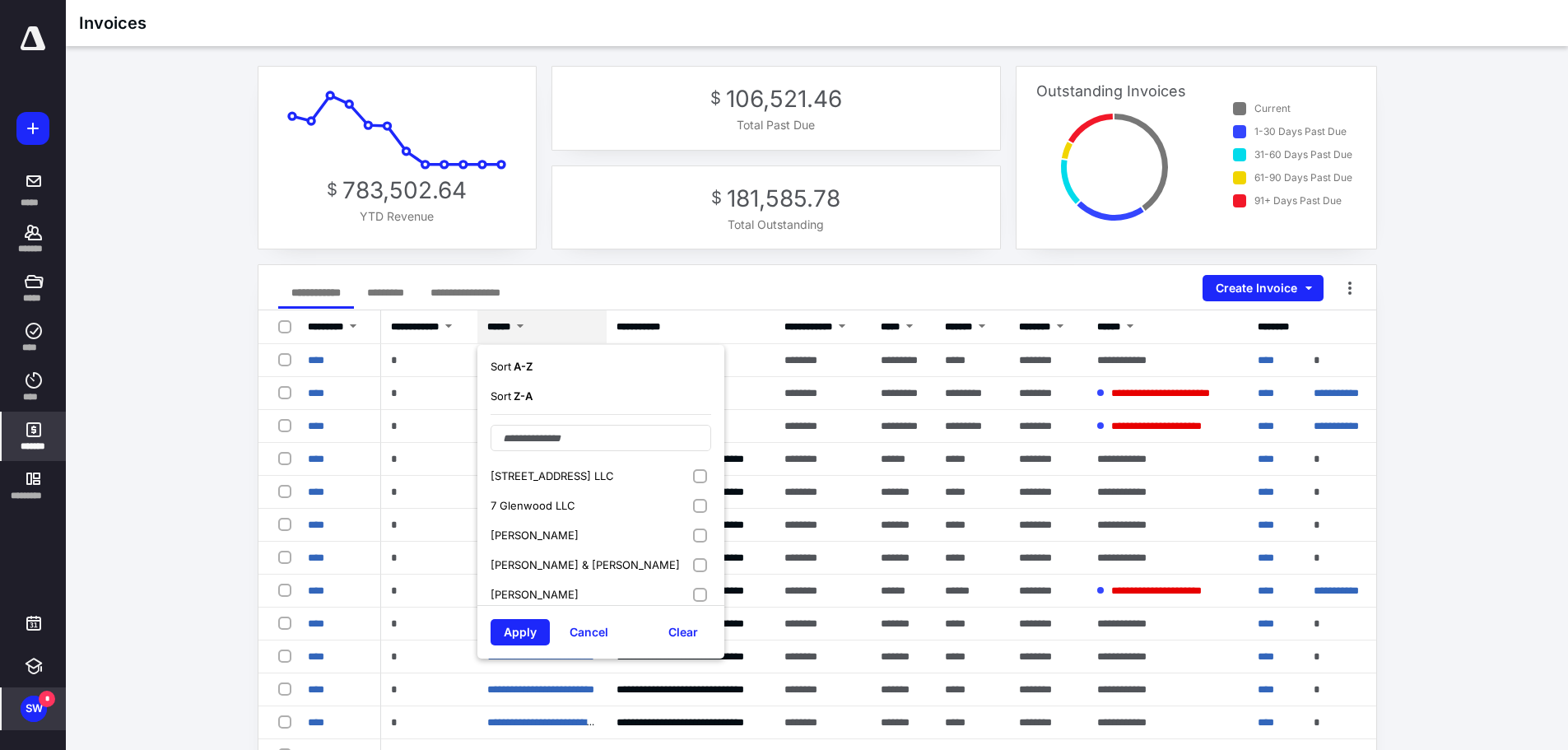 checkbox on "true" 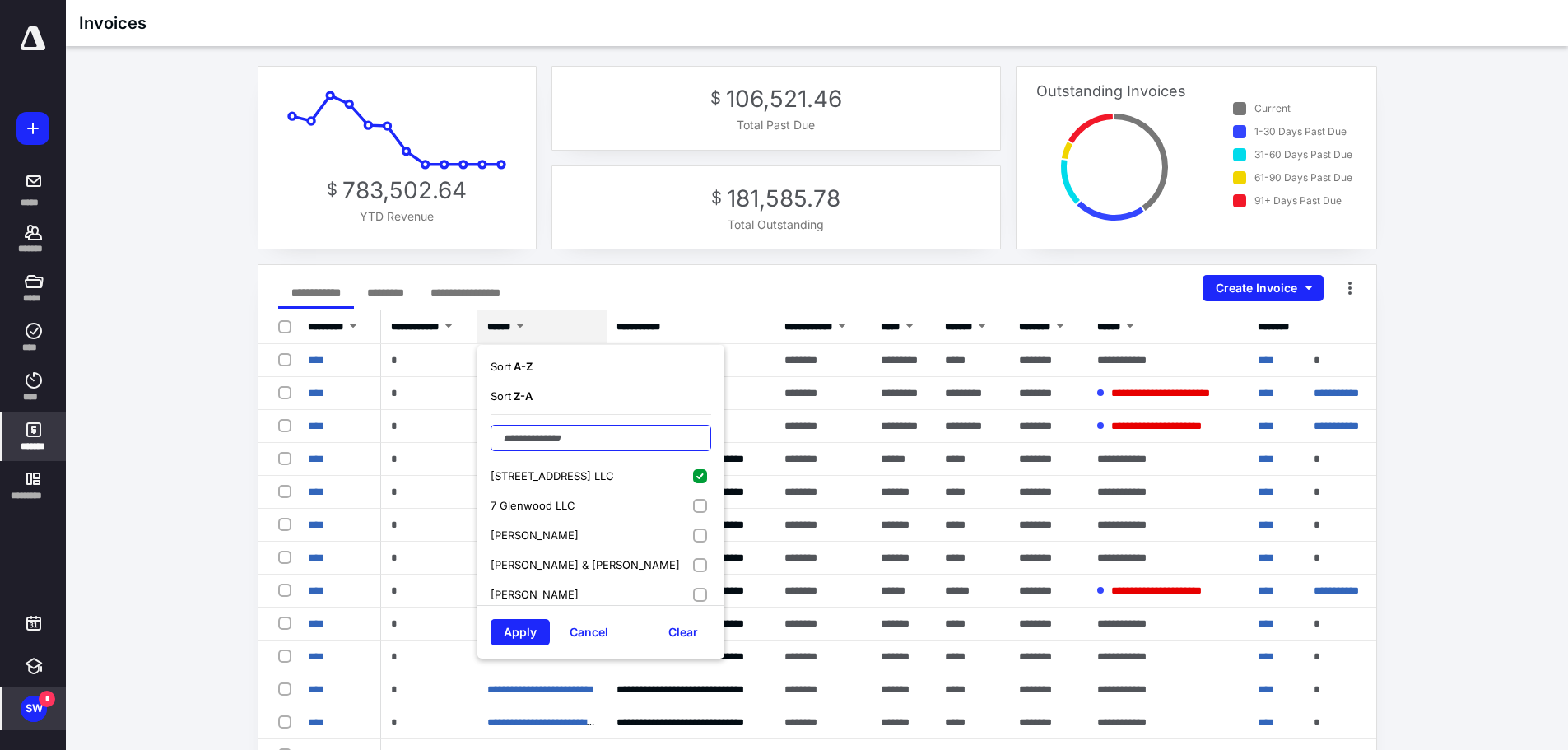click at bounding box center (601, 438) 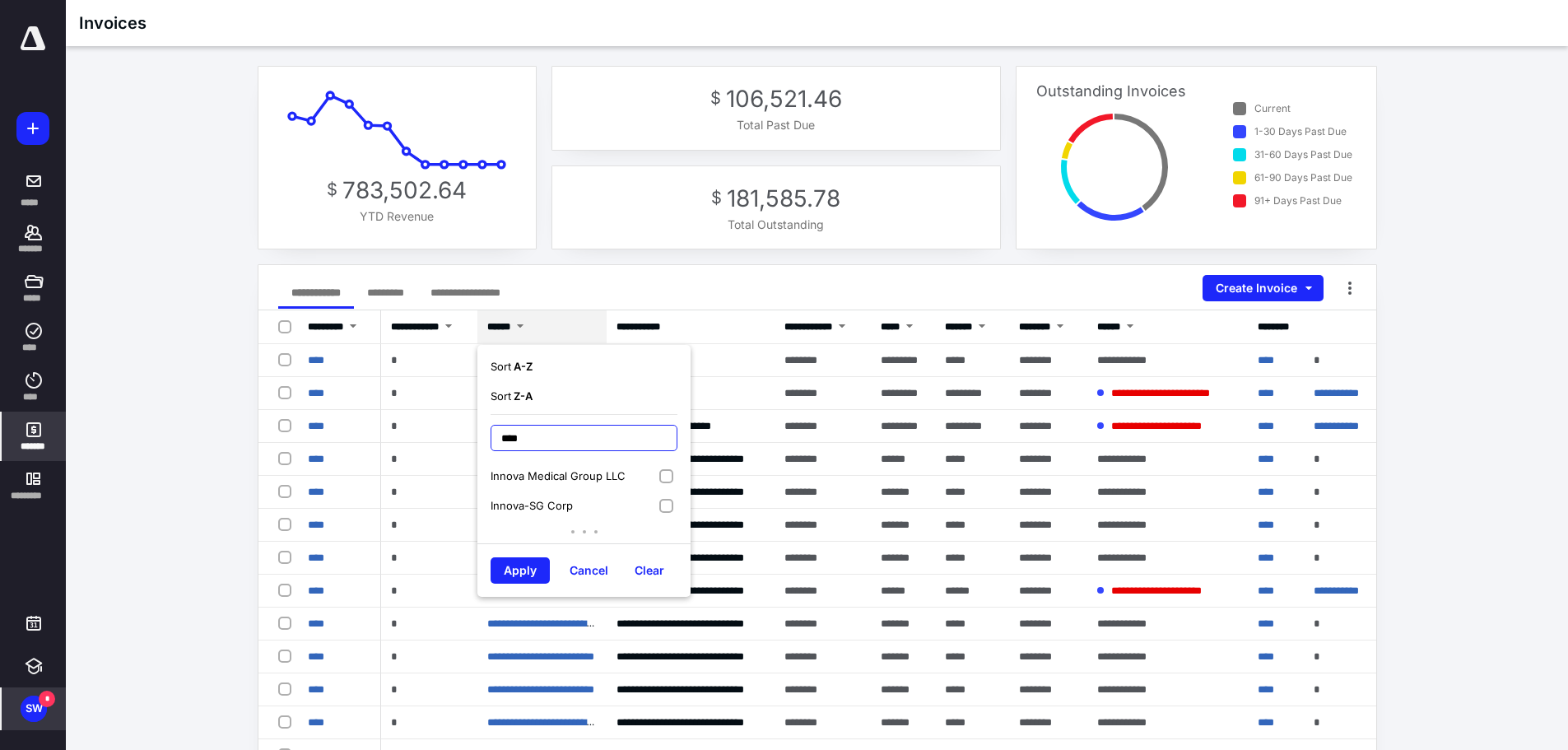 type on "****" 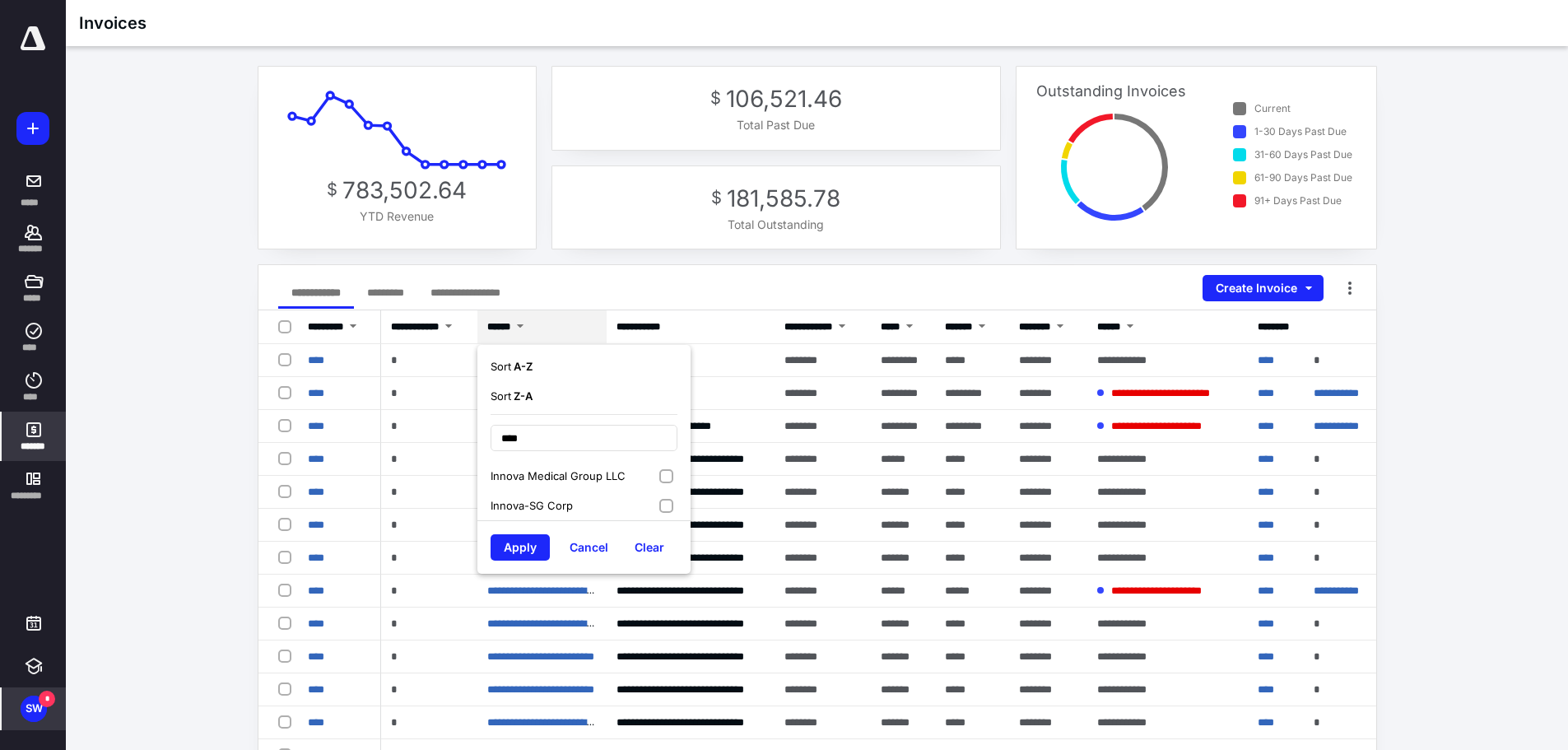 click on "Innova Medical Group LLC" at bounding box center (558, 476) 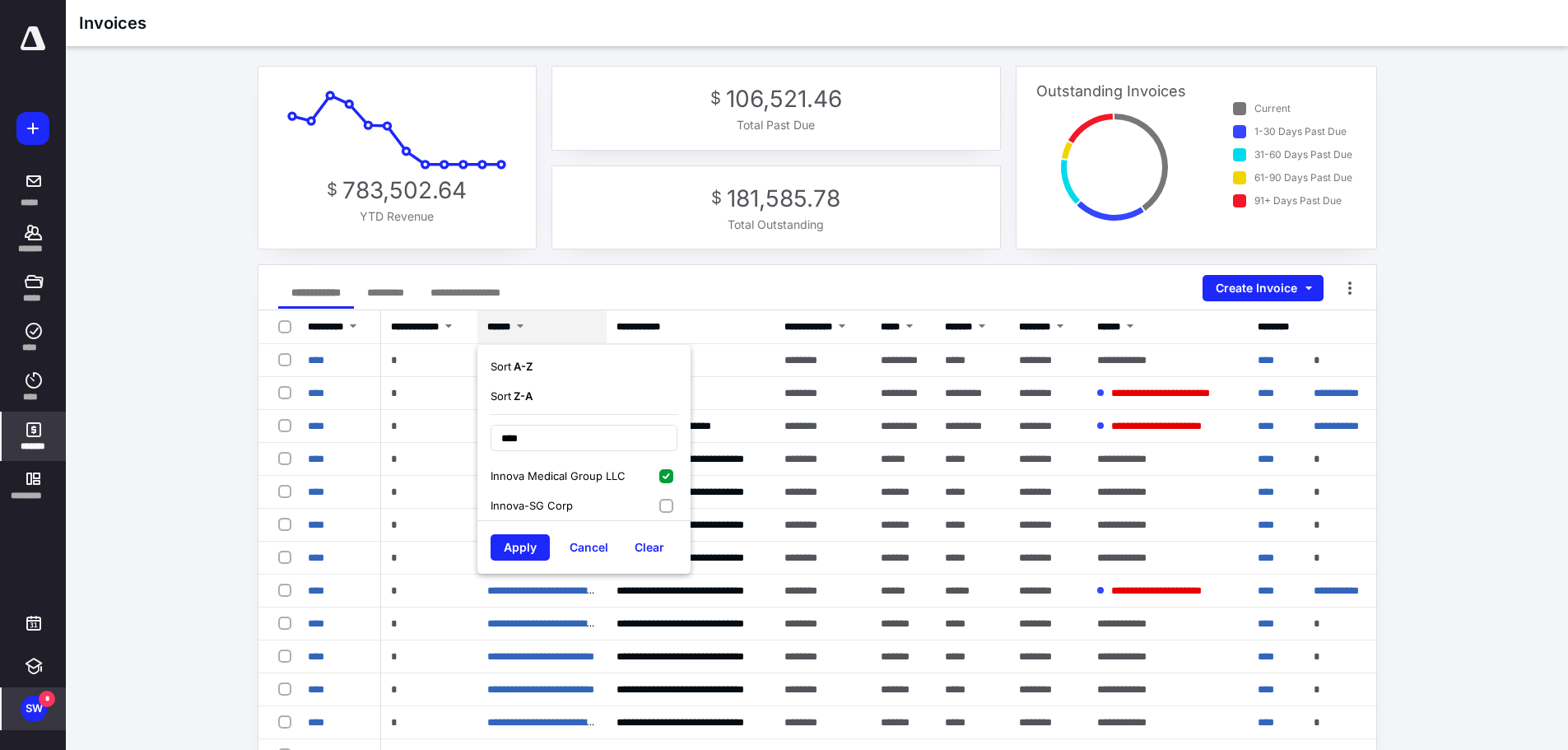 click on "Innova-SG Corp" at bounding box center (584, 505) 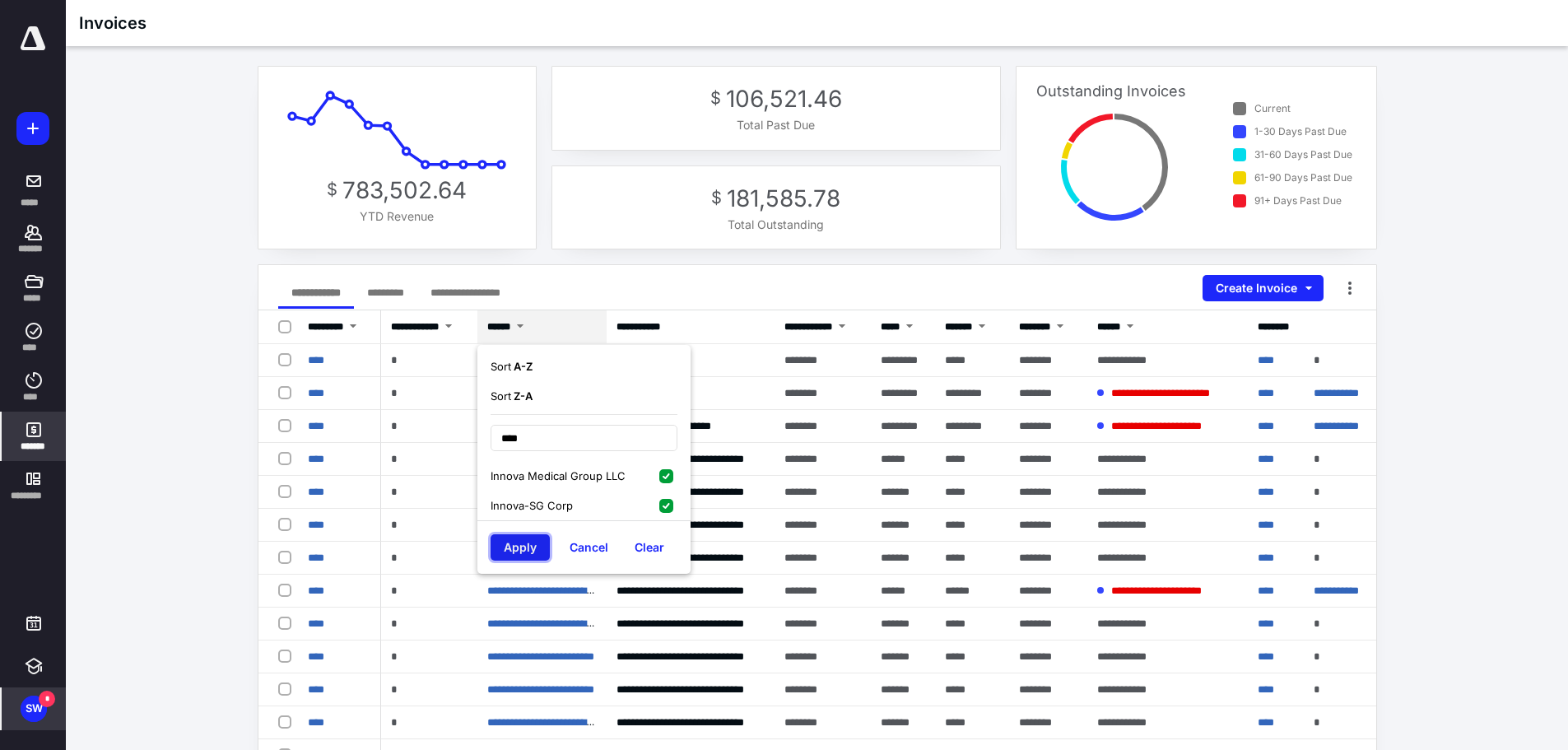 click on "Apply" at bounding box center (520, 547) 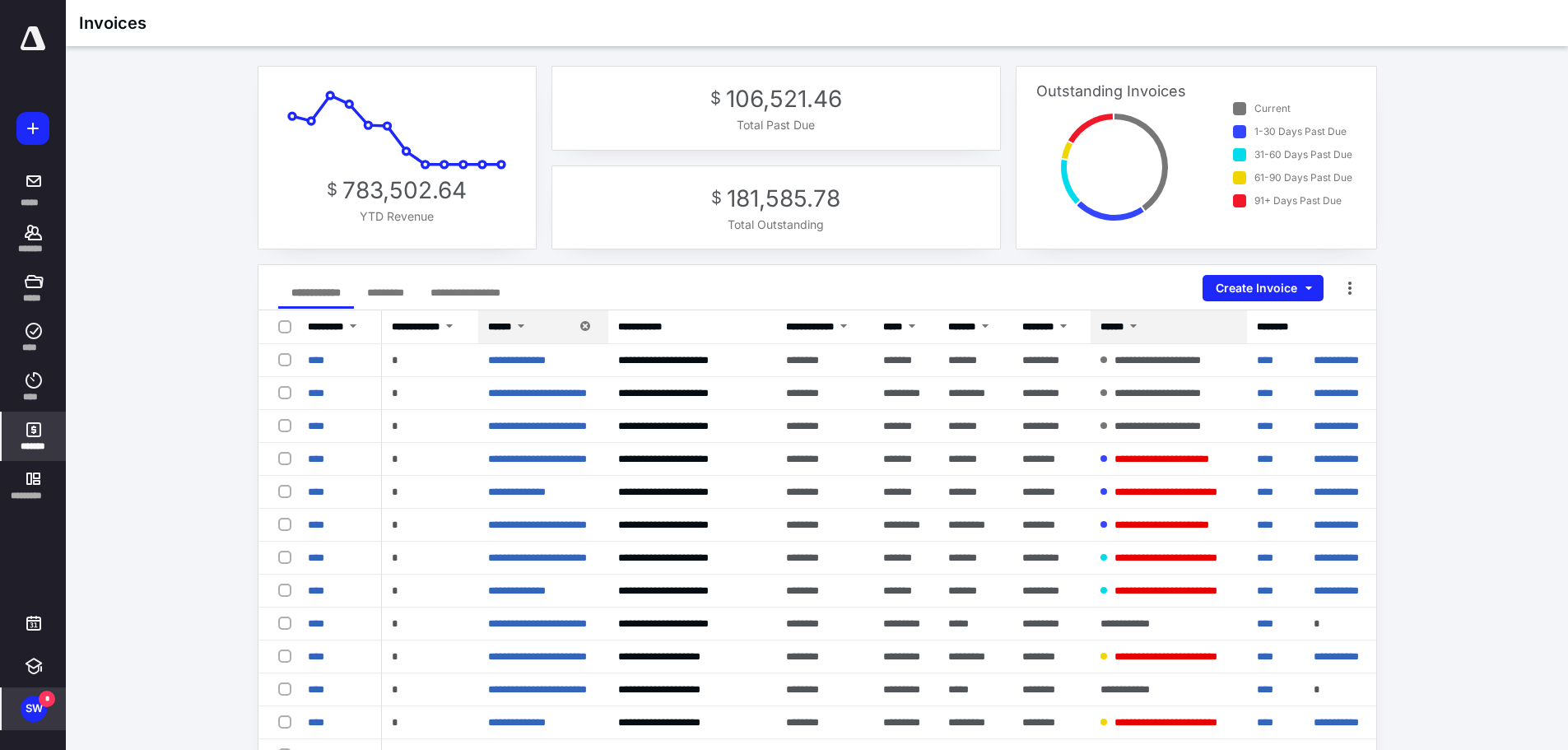 click on "******" at bounding box center [1112, 327] 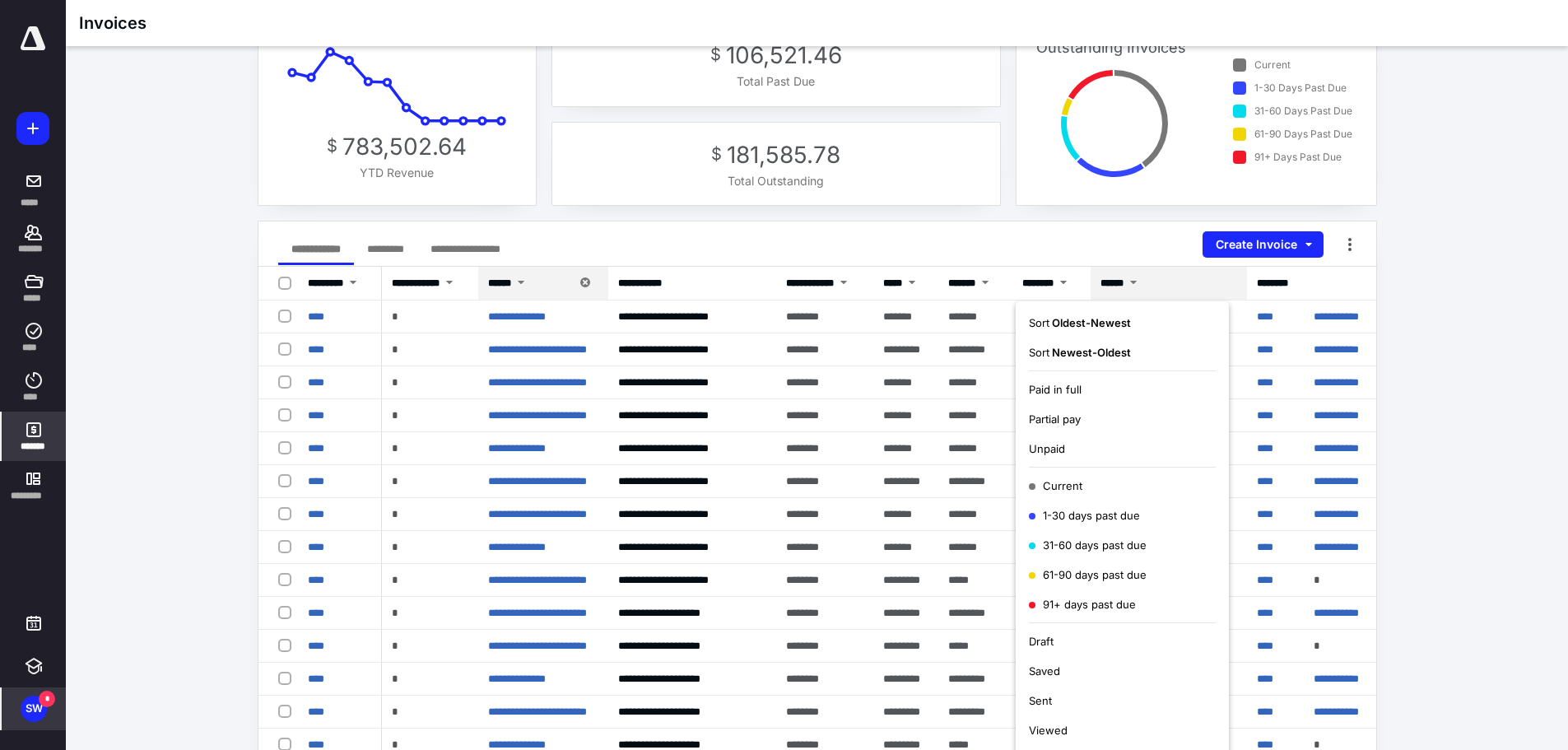 scroll, scrollTop: 82, scrollLeft: 0, axis: vertical 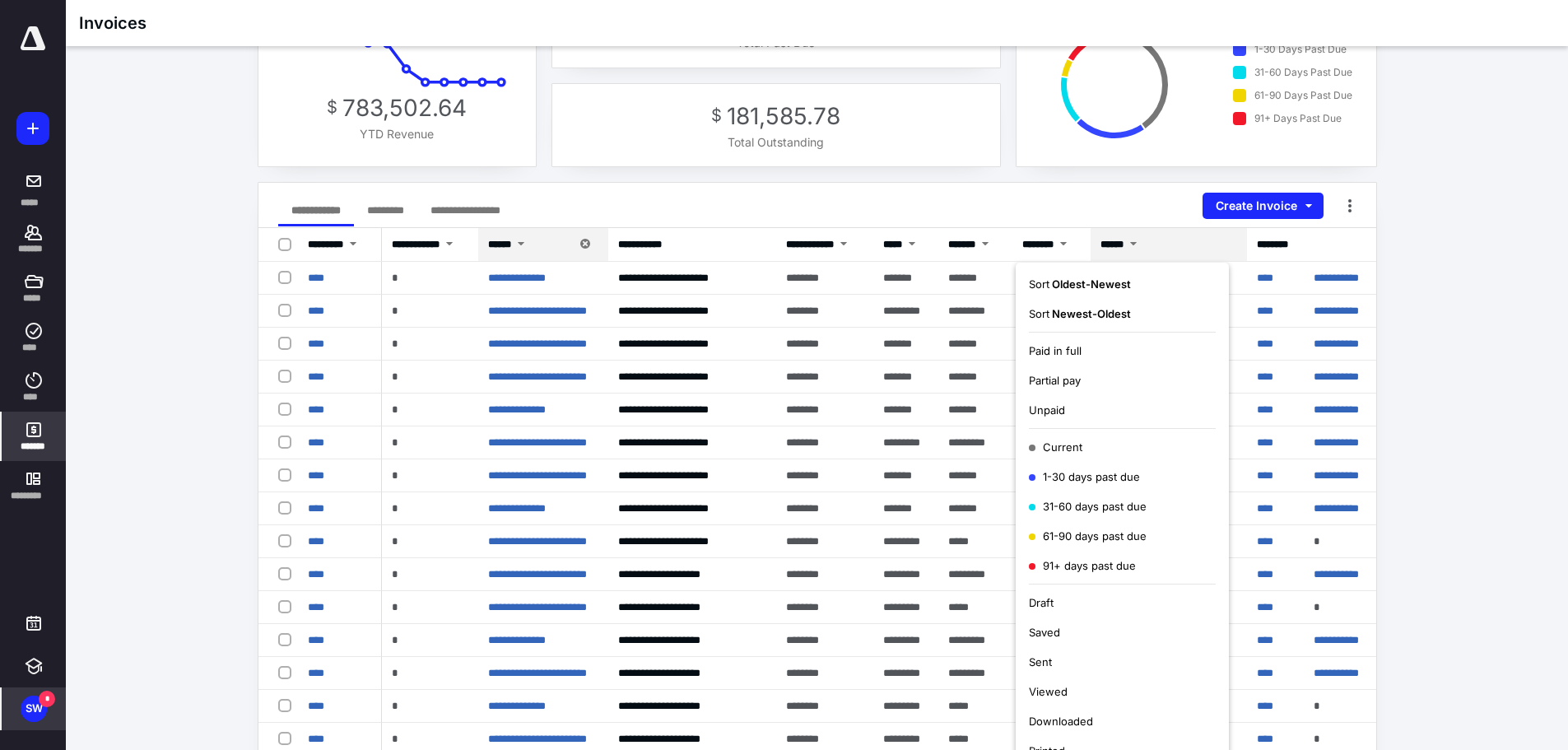 click on "1-30 days past due" at bounding box center [1084, 477] 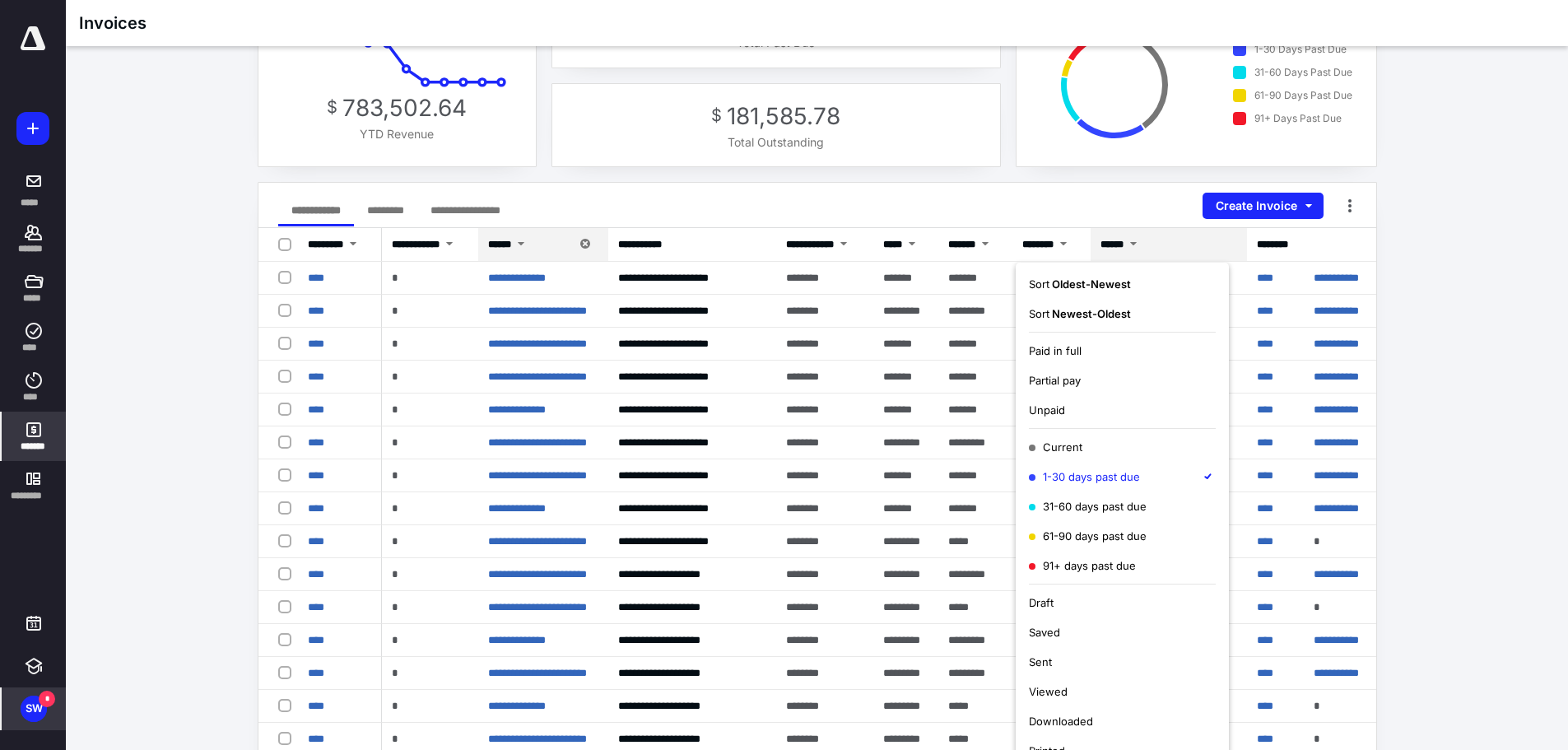 click on "31-60 days past due" at bounding box center (1087, 506) 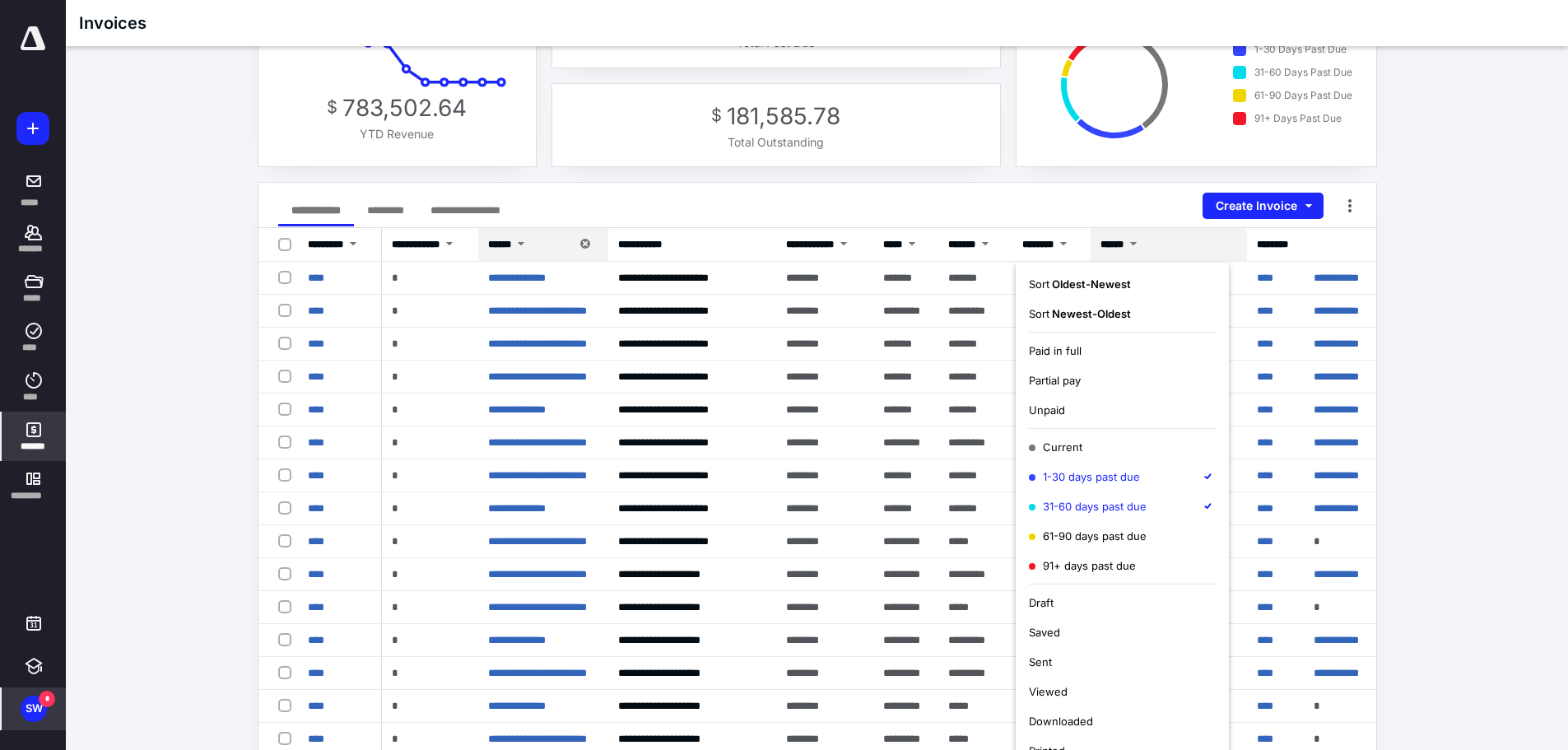 click on "61-90 days past due" at bounding box center (1122, 536) 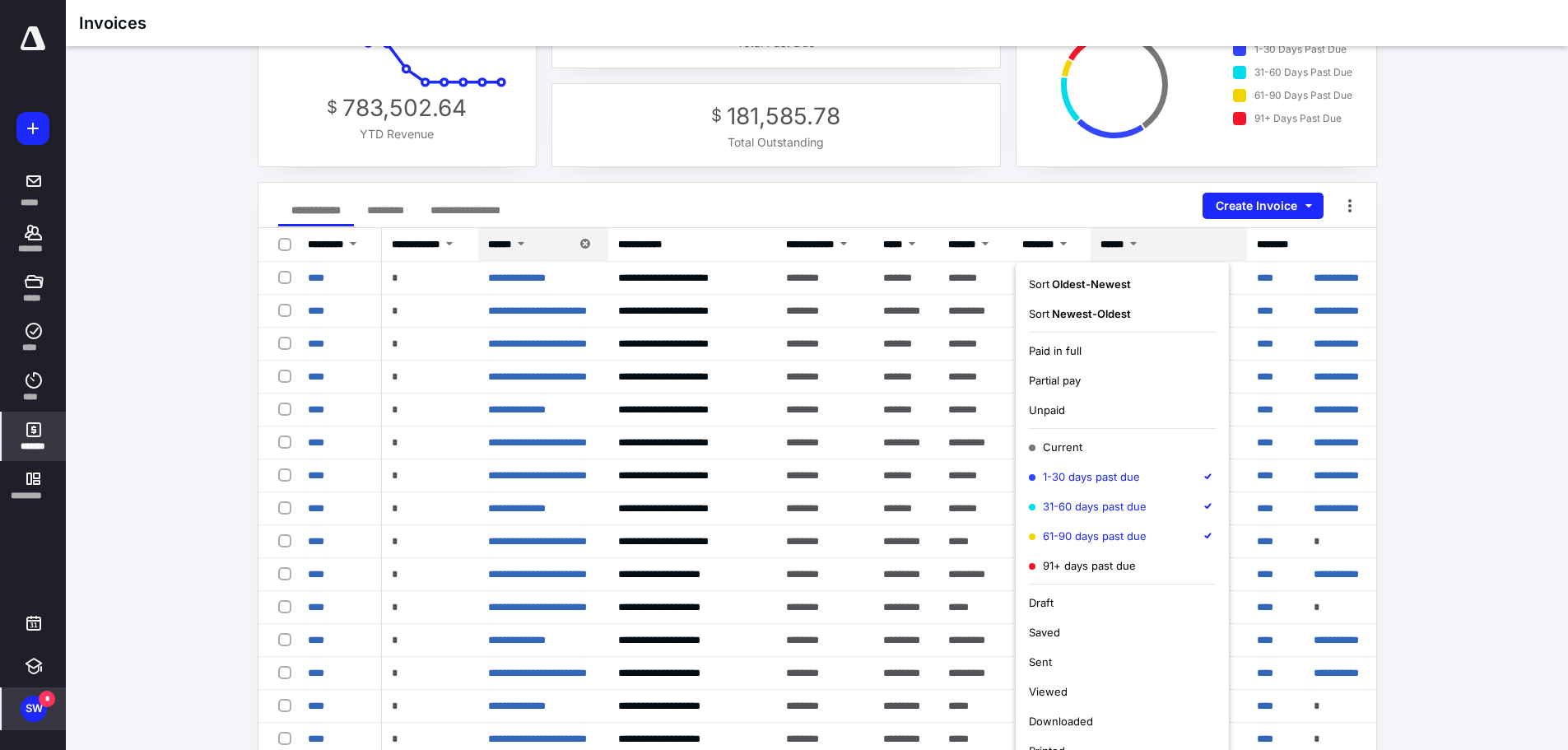 click on "91+ days past due" at bounding box center [1122, 566] 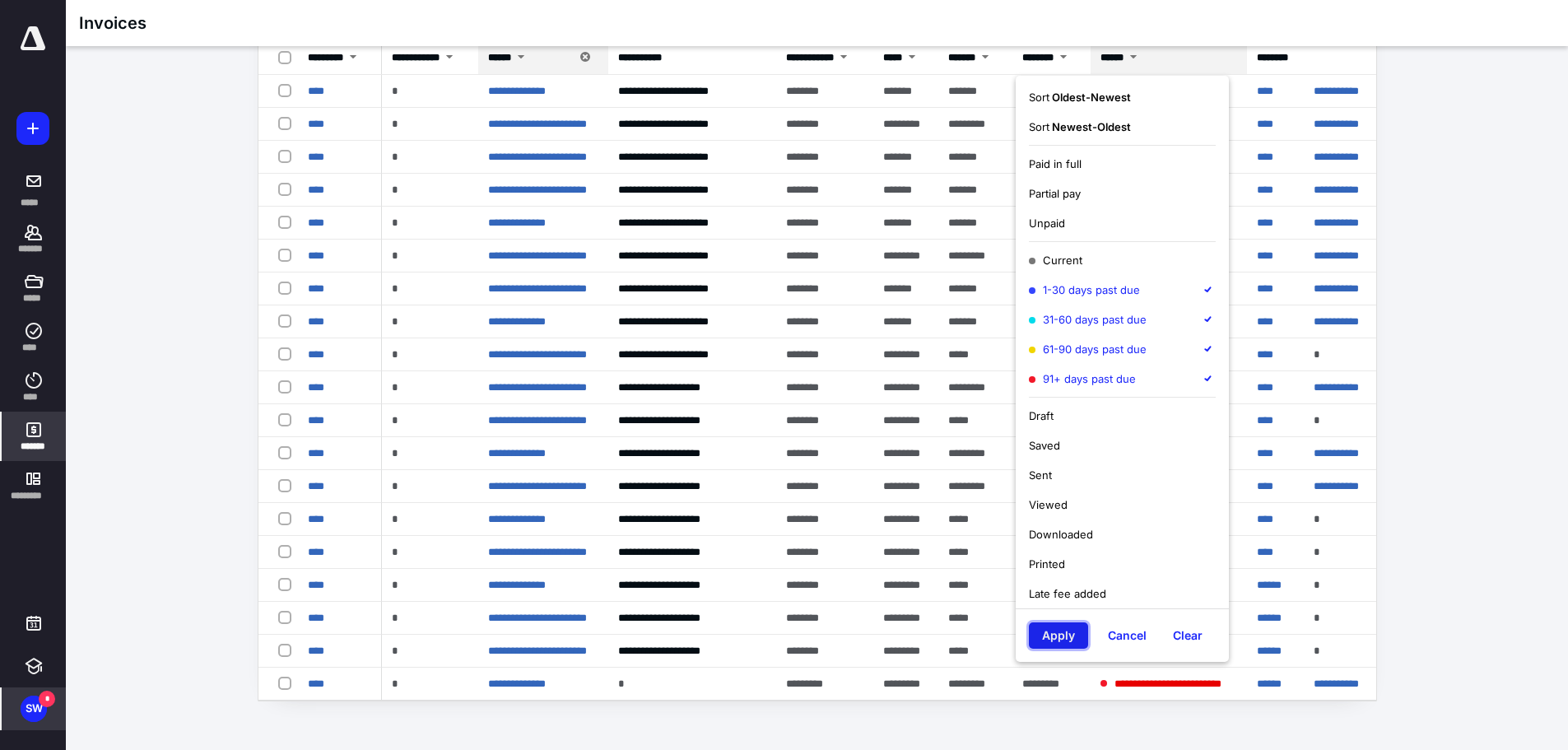click on "Apply" at bounding box center (1059, 636) 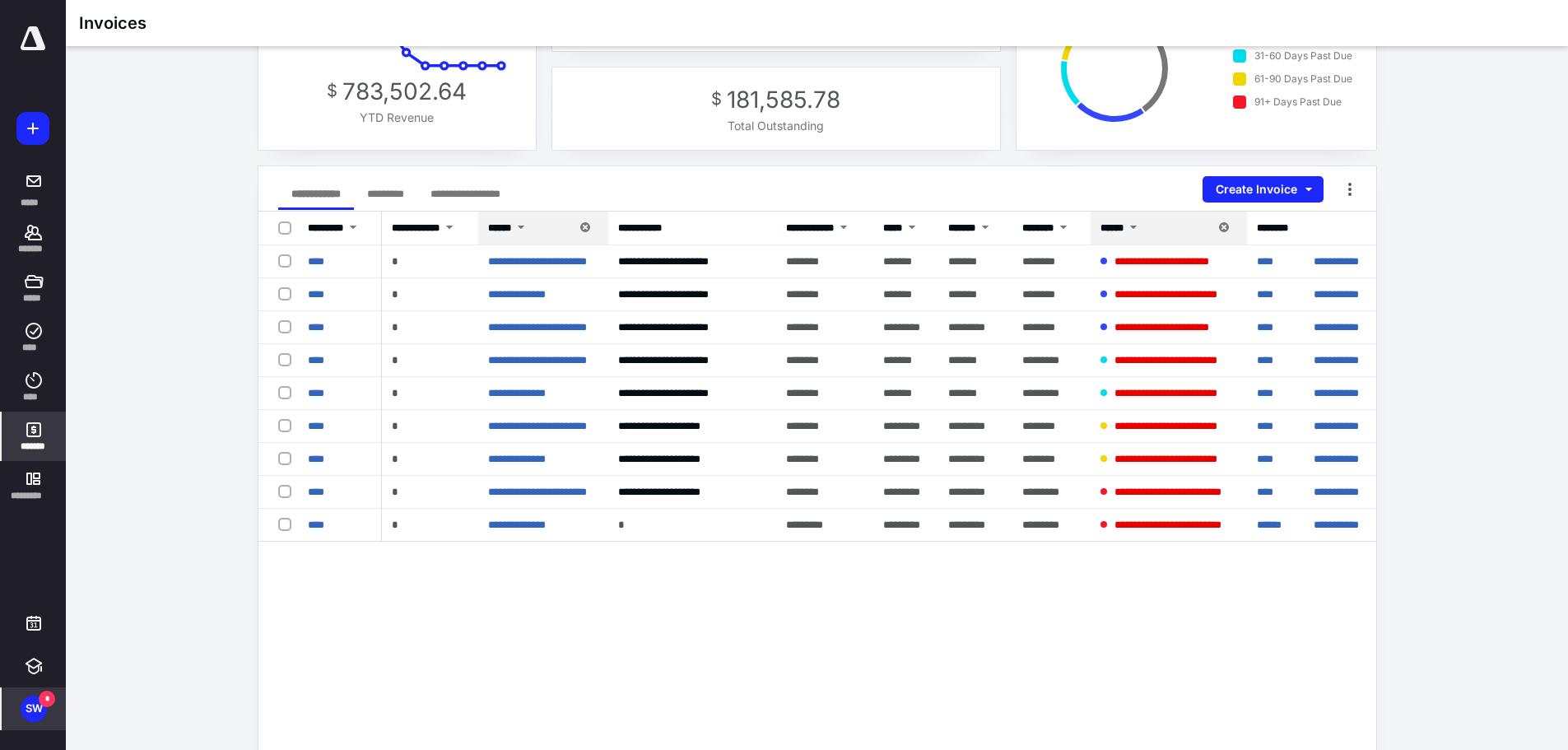 scroll, scrollTop: 9, scrollLeft: 0, axis: vertical 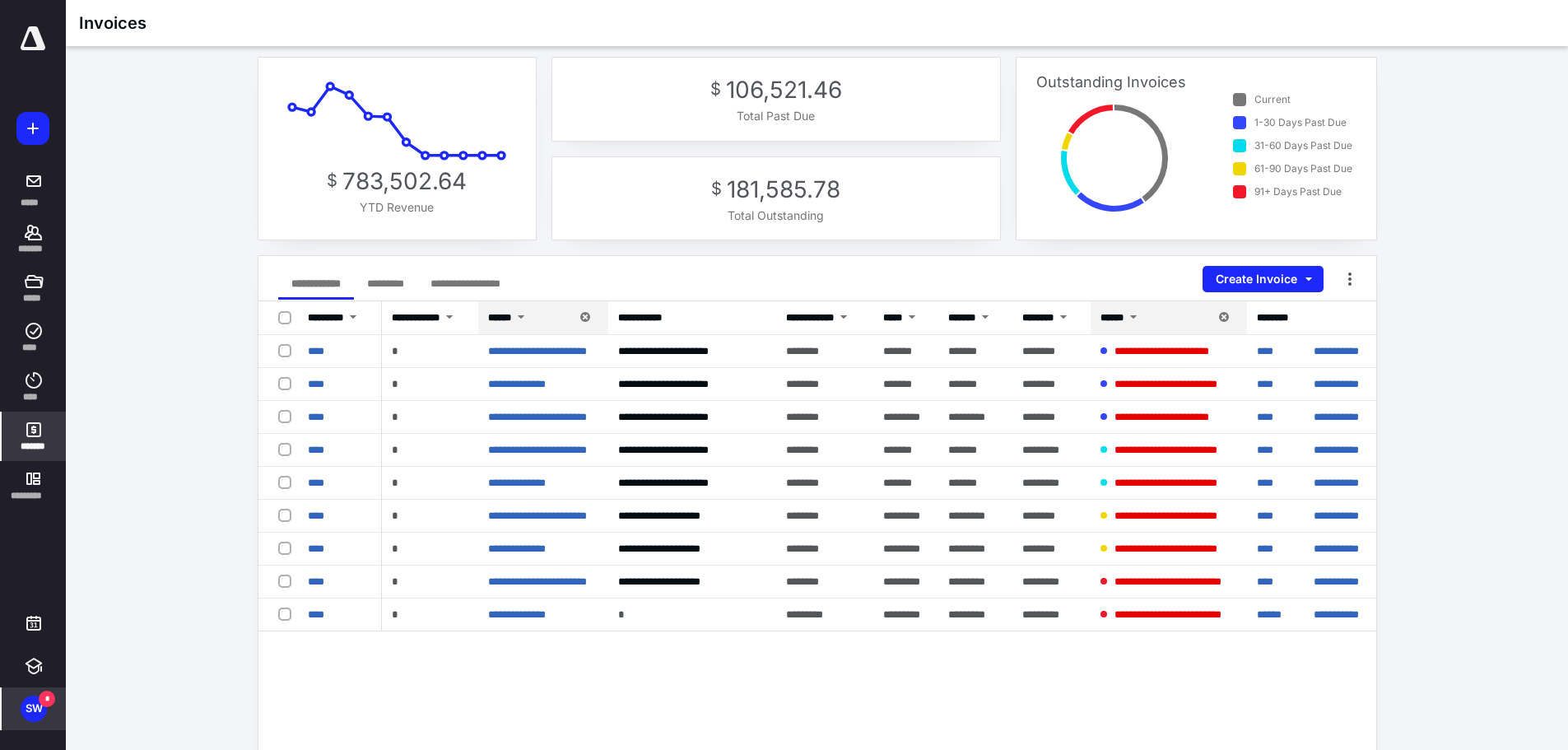 click on "**********" at bounding box center (817, 509) 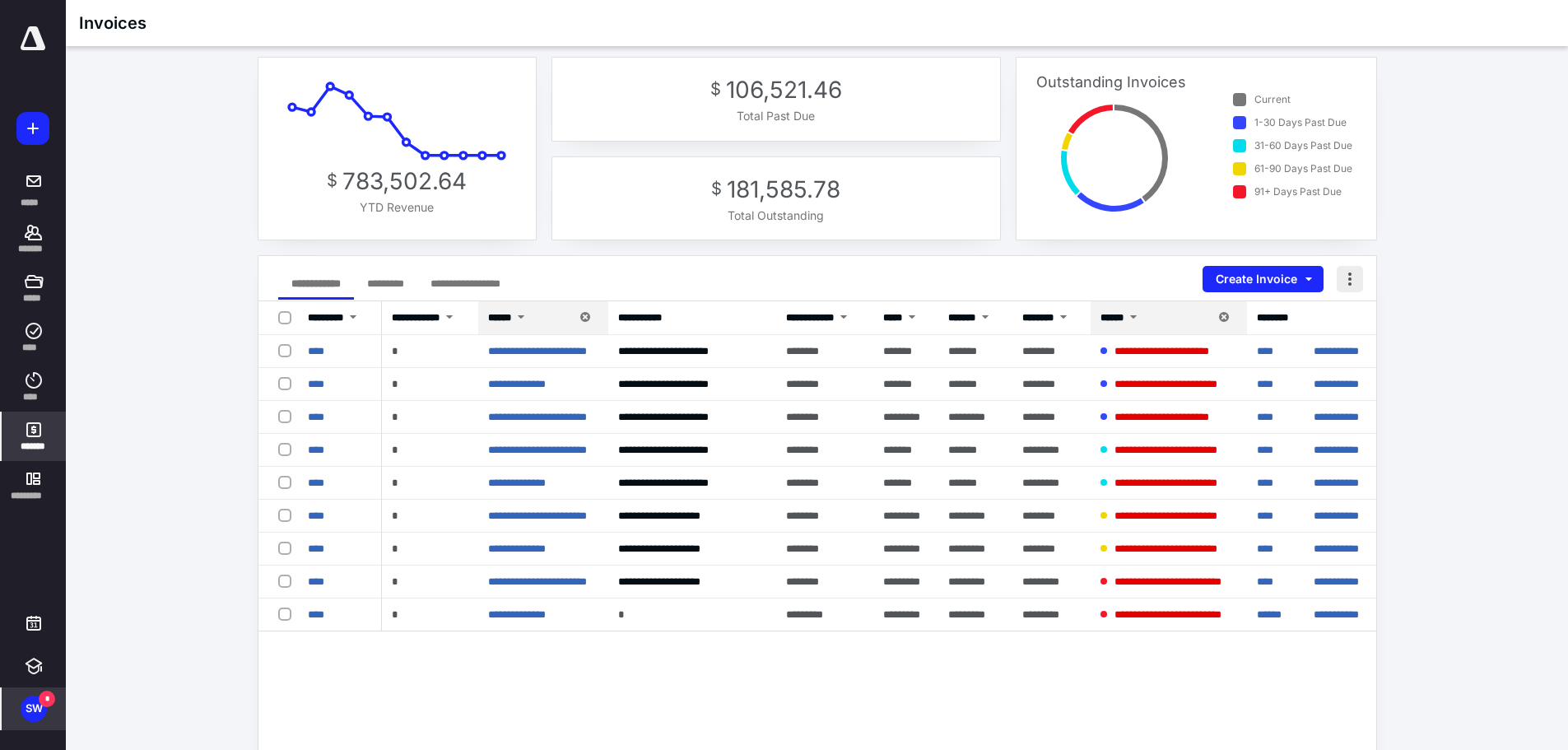 click at bounding box center (1350, 279) 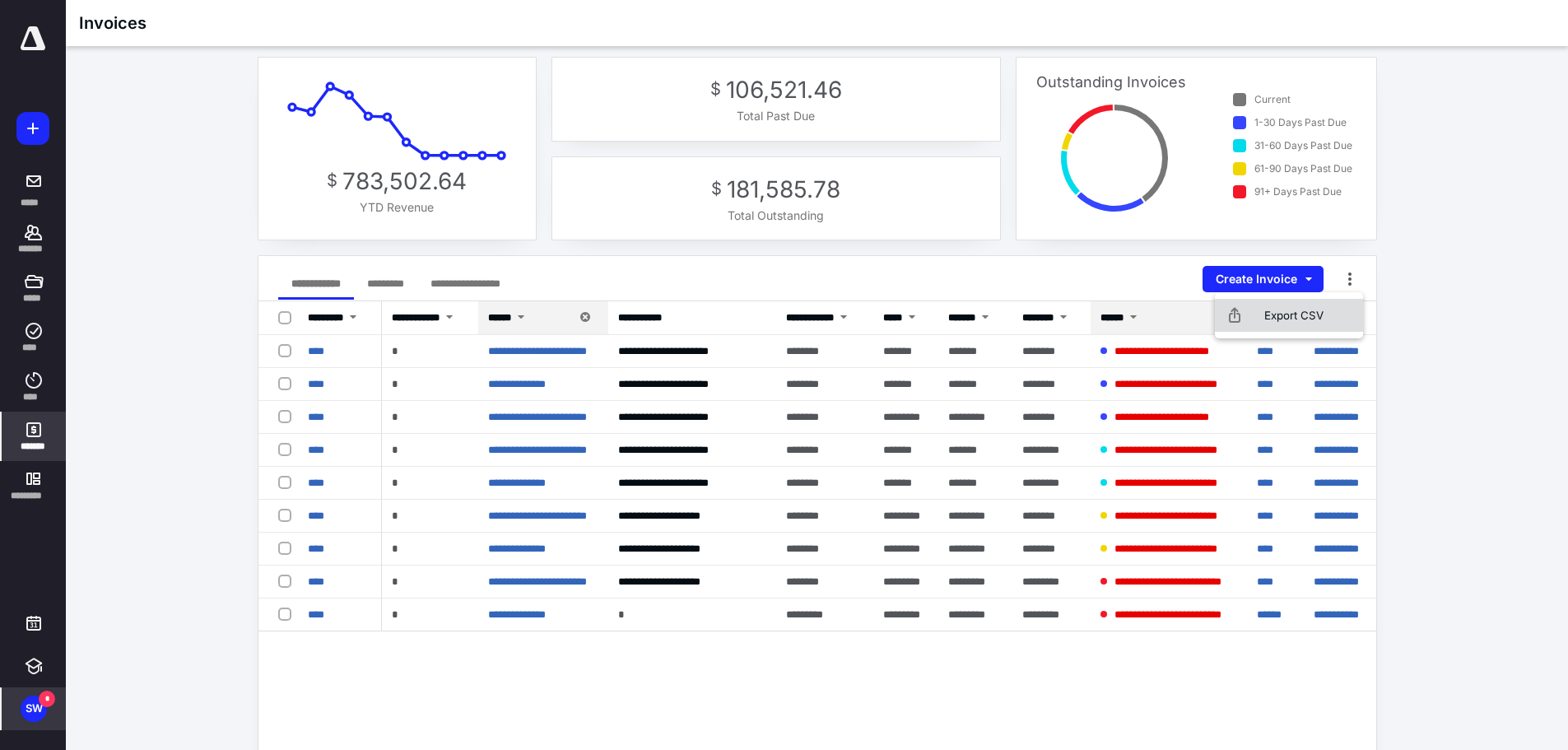 click on "Export CSV" at bounding box center (1289, 315) 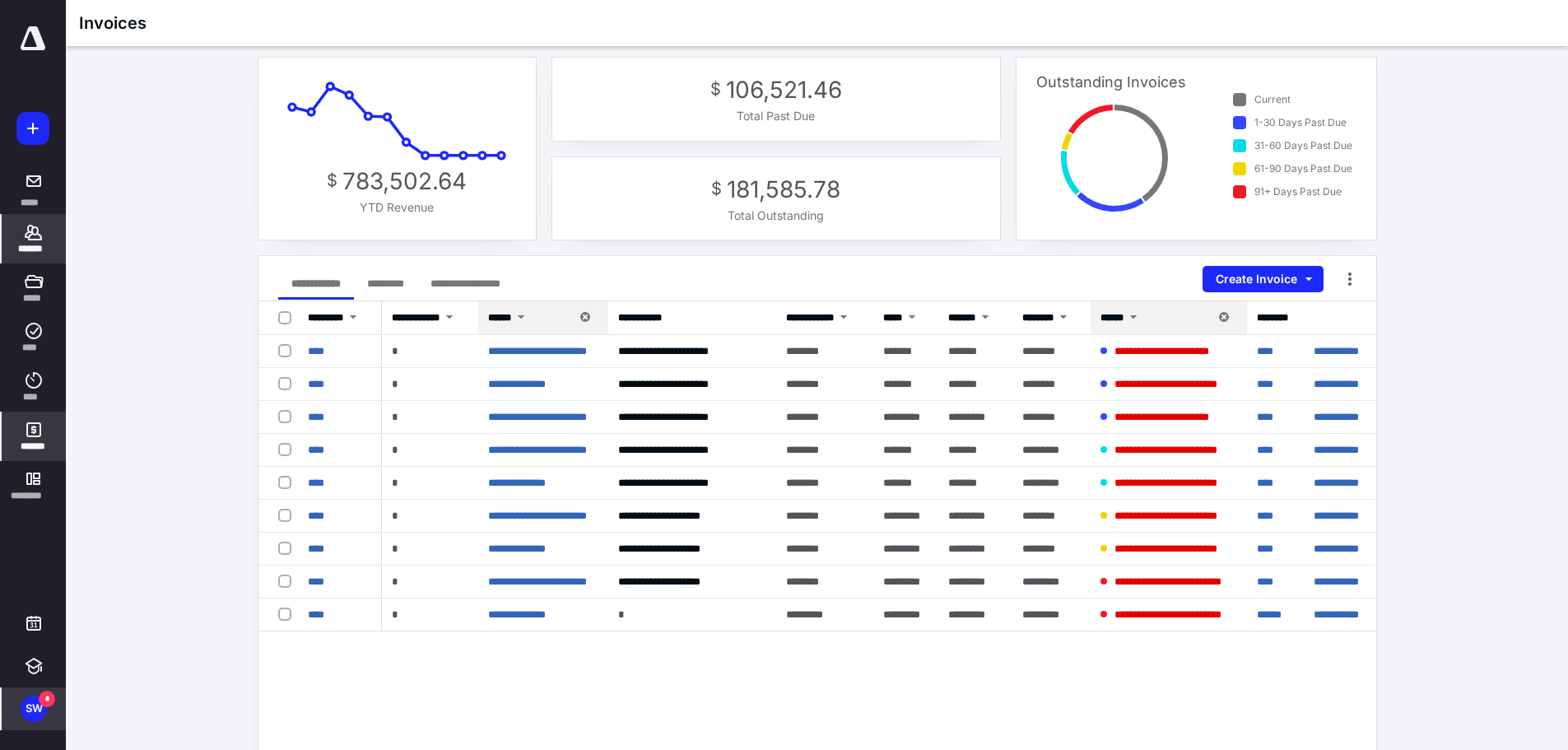 click on "*******" at bounding box center (34, 239) 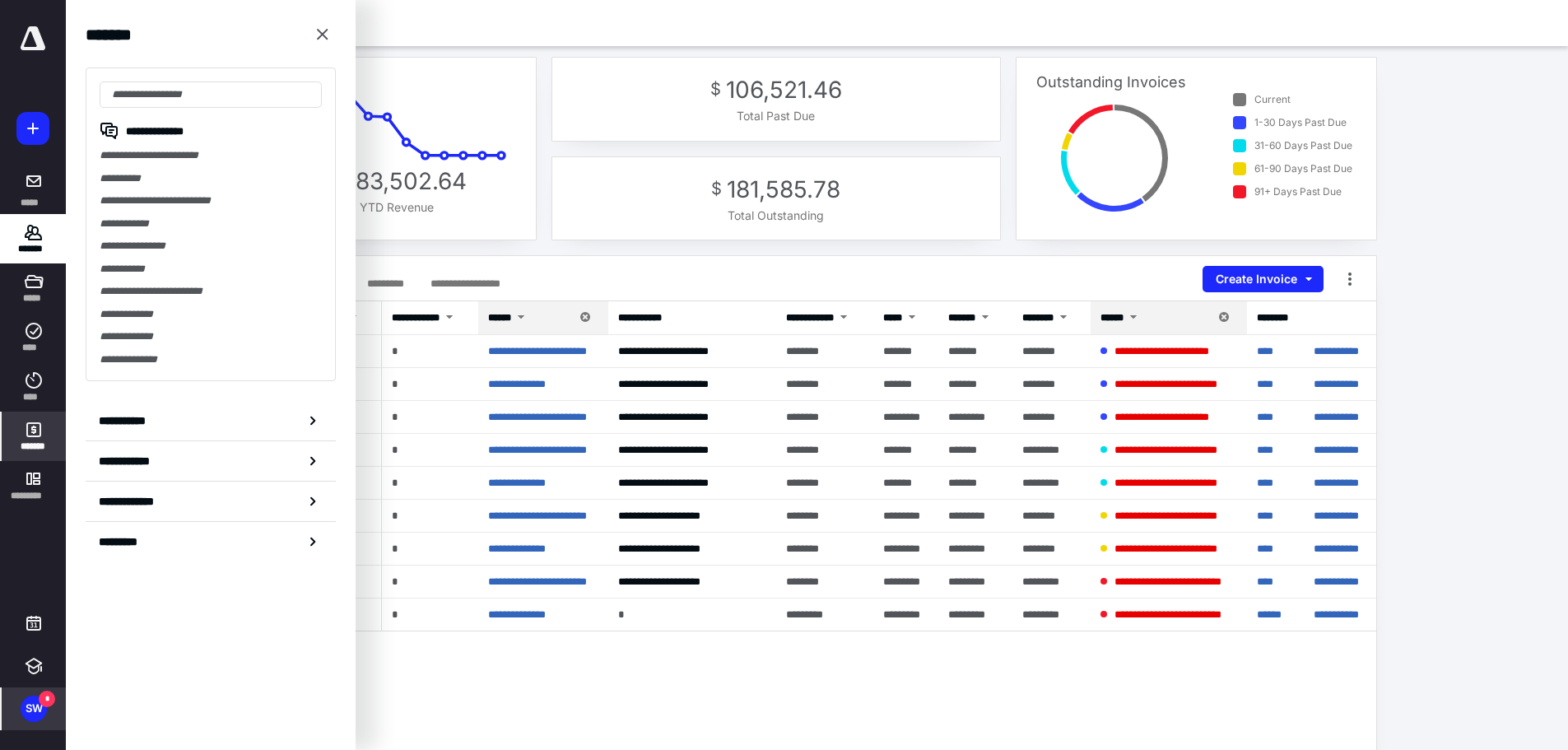 click at bounding box center (33, 39) 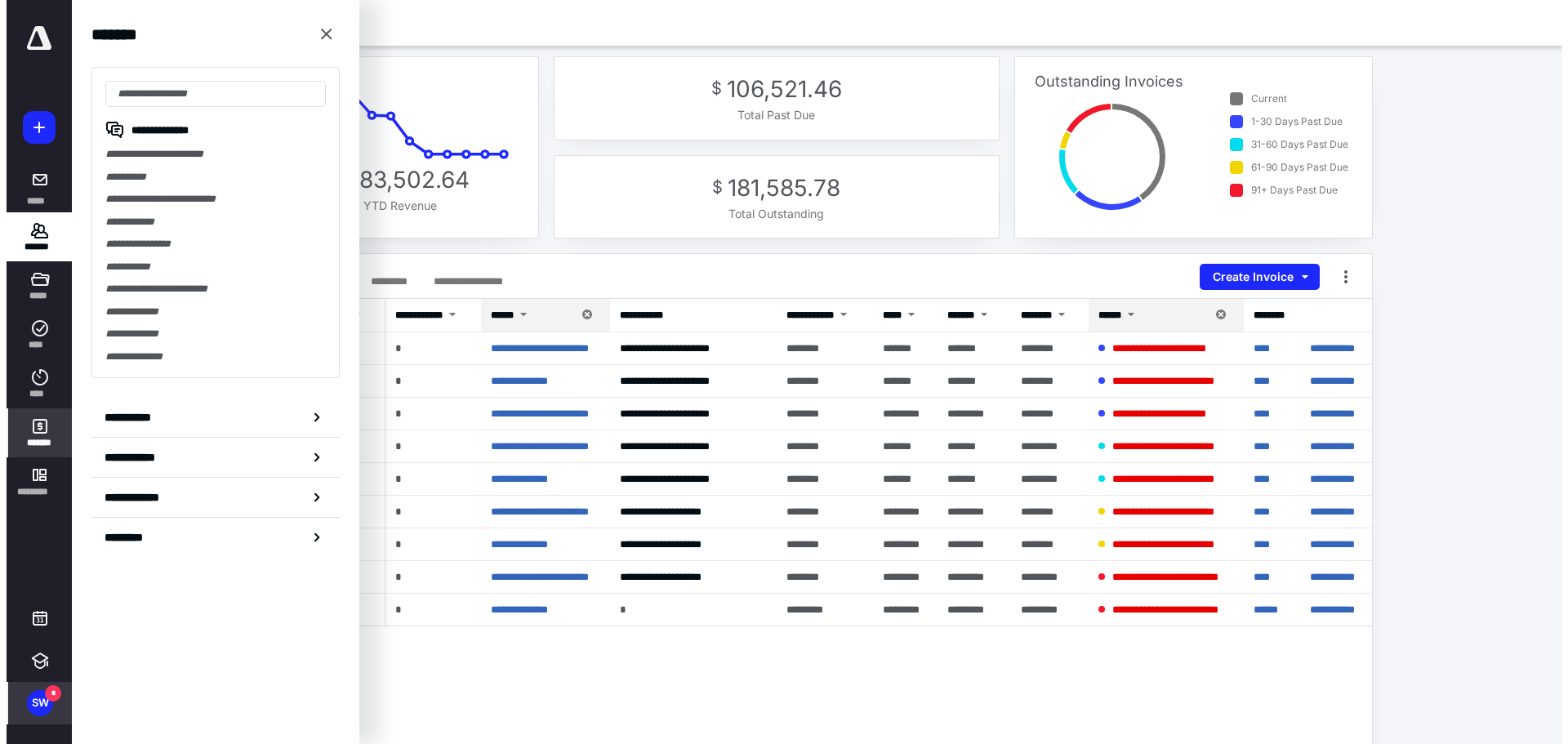 scroll, scrollTop: 0, scrollLeft: 0, axis: both 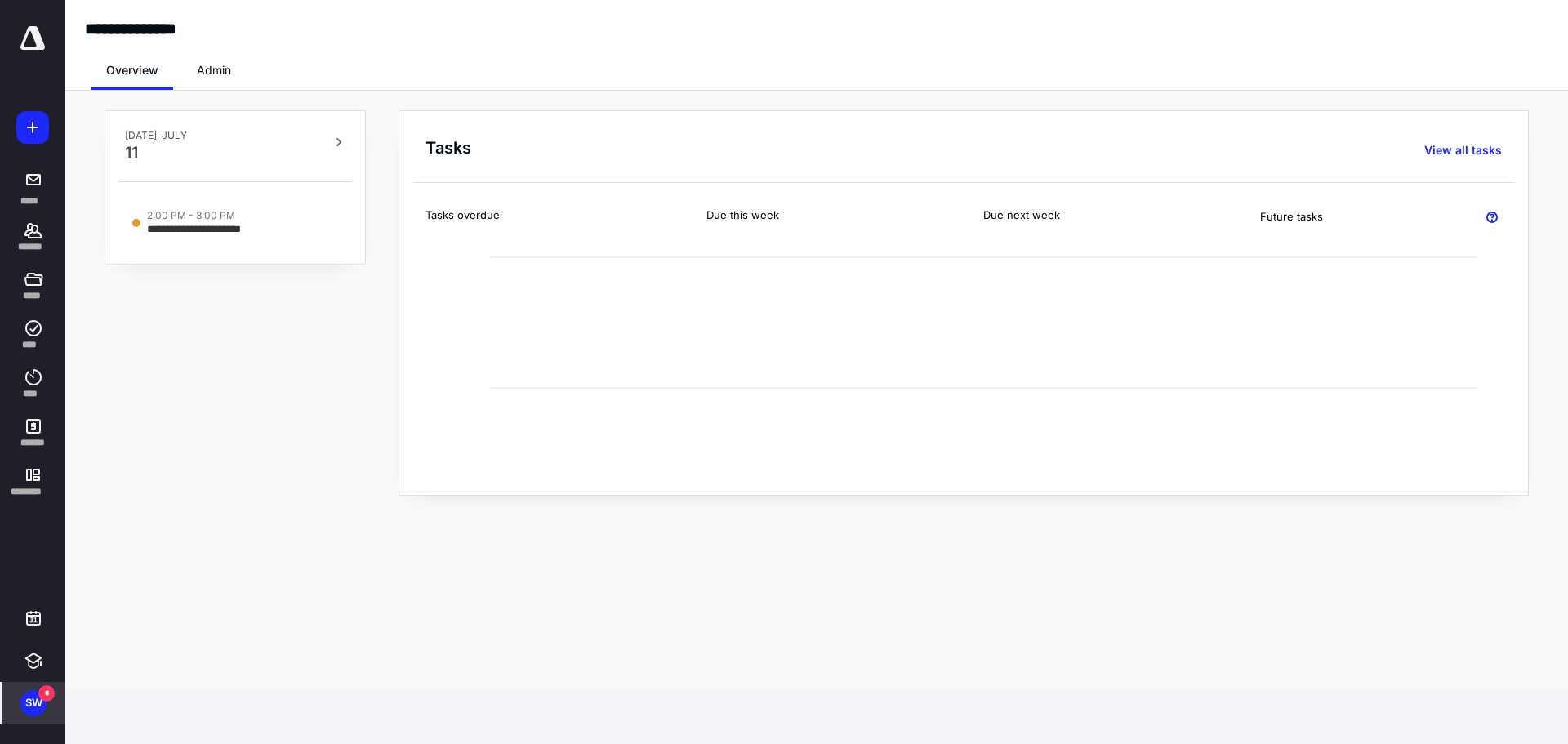 click at bounding box center (33, 127) 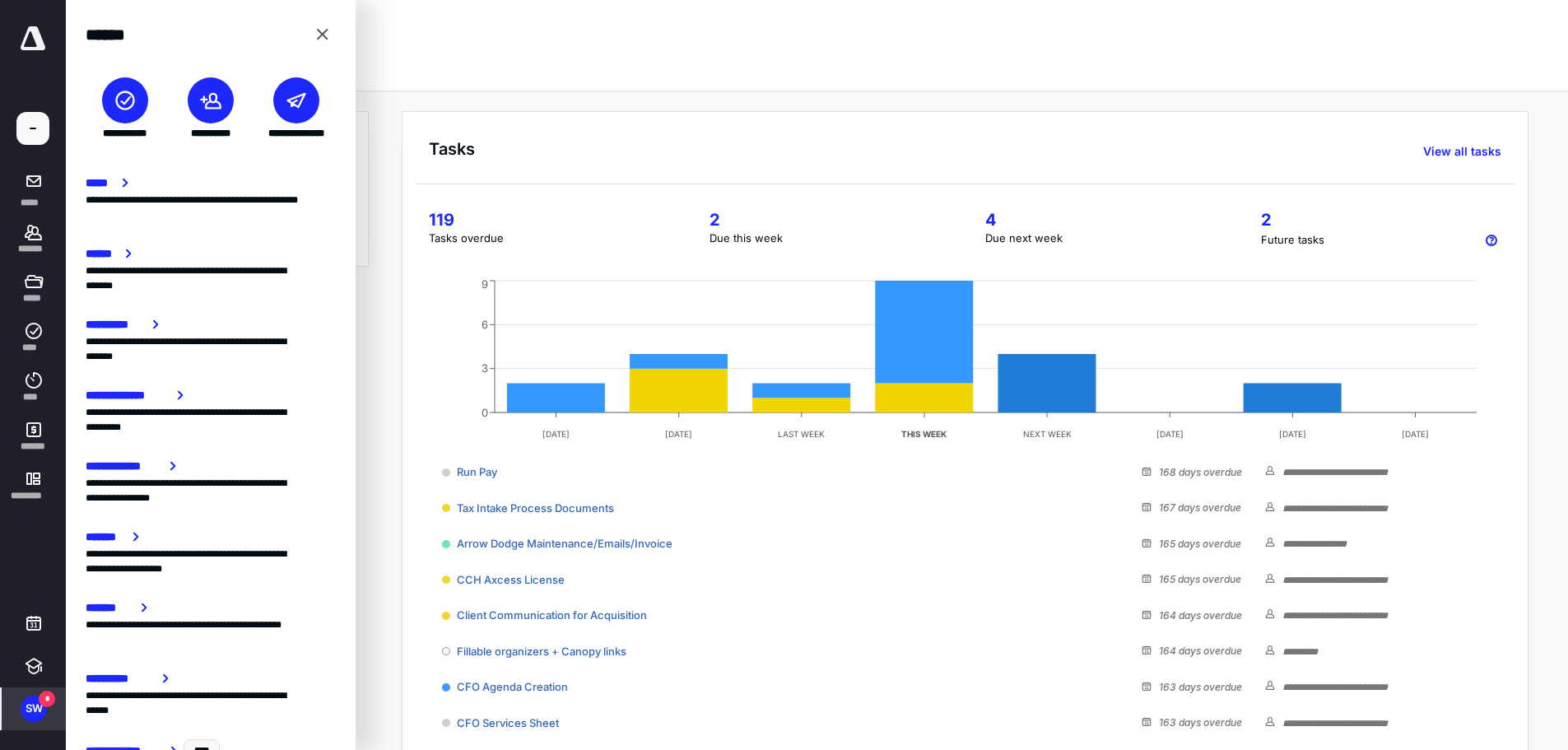 click at bounding box center [211, 100] 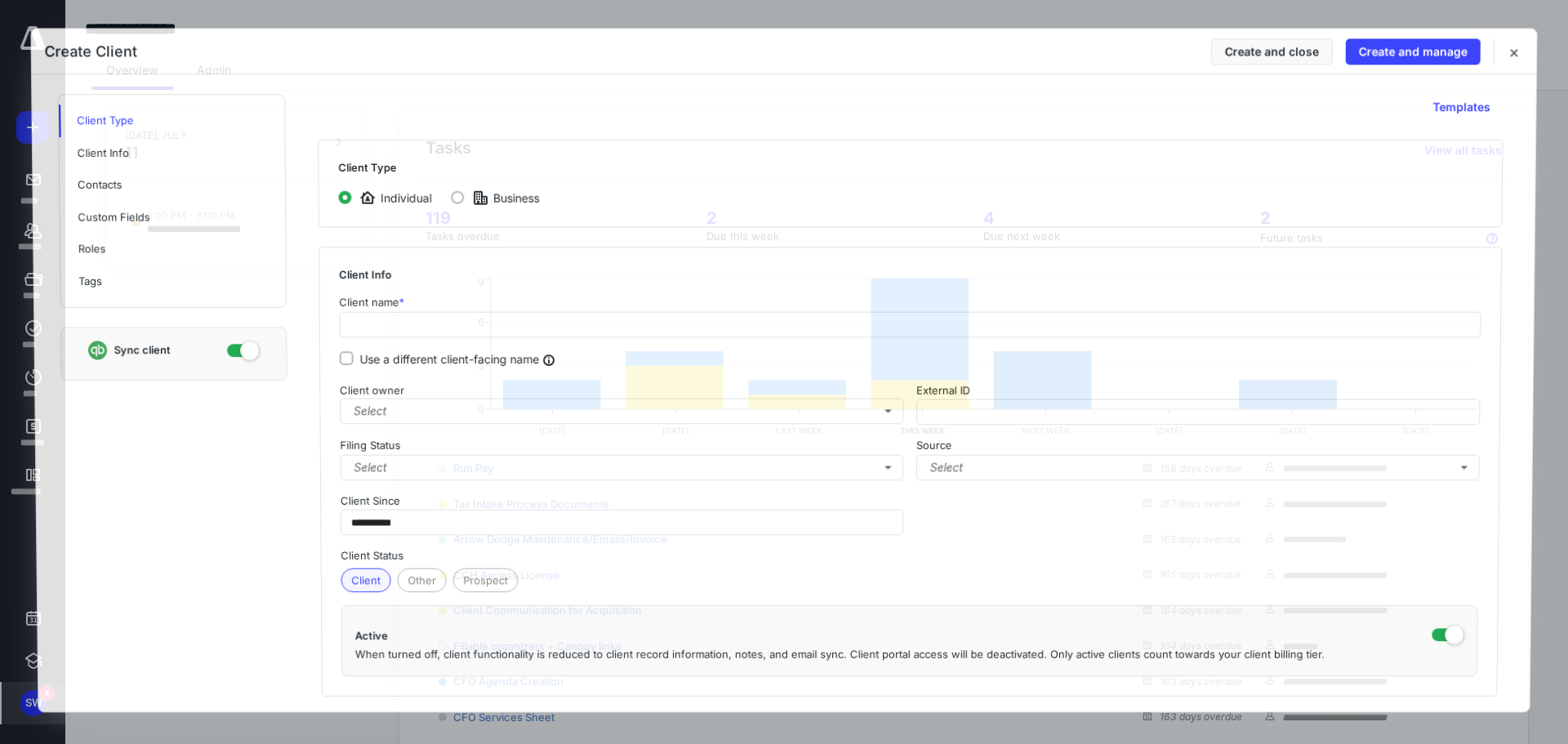 checkbox on "true" 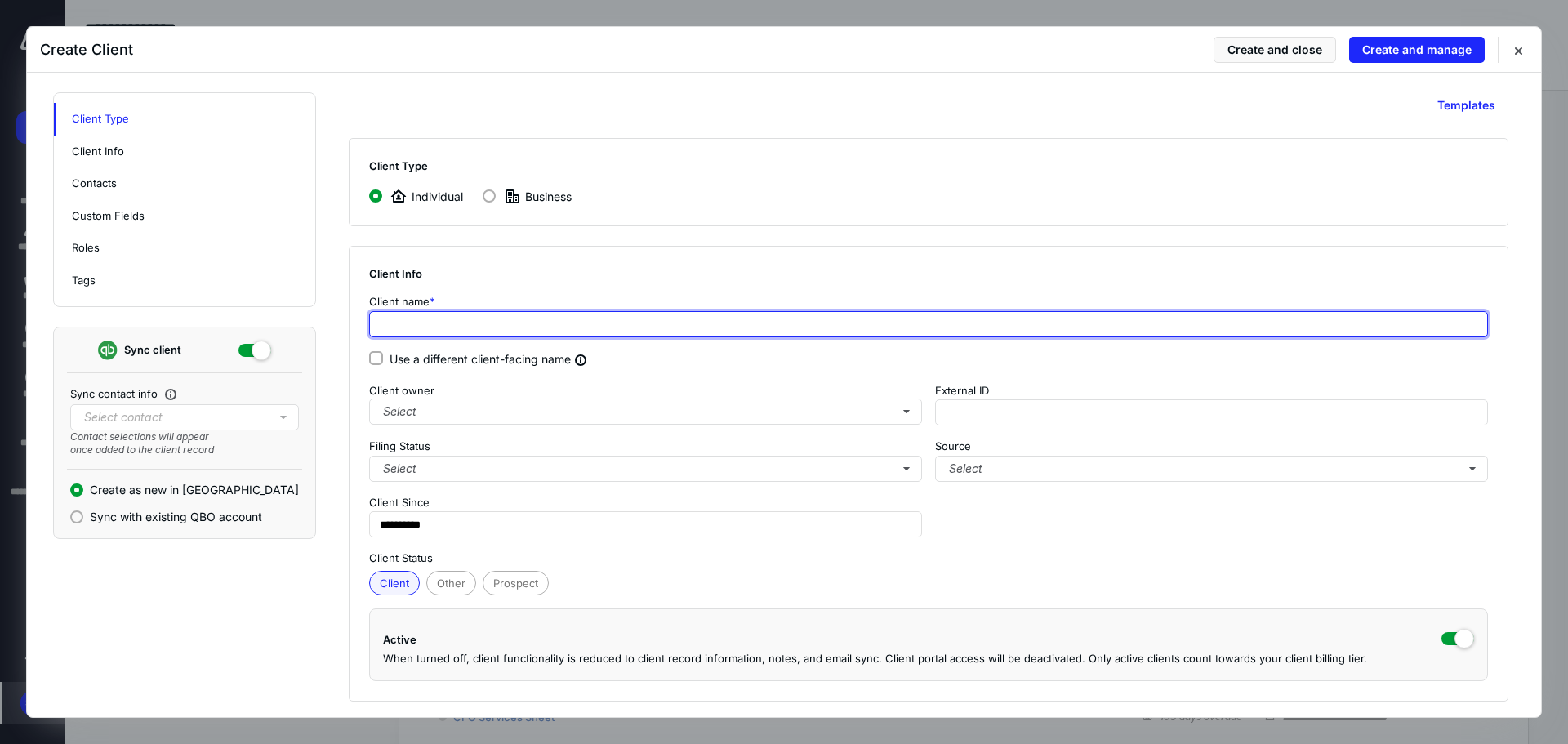 click at bounding box center [929, 324] 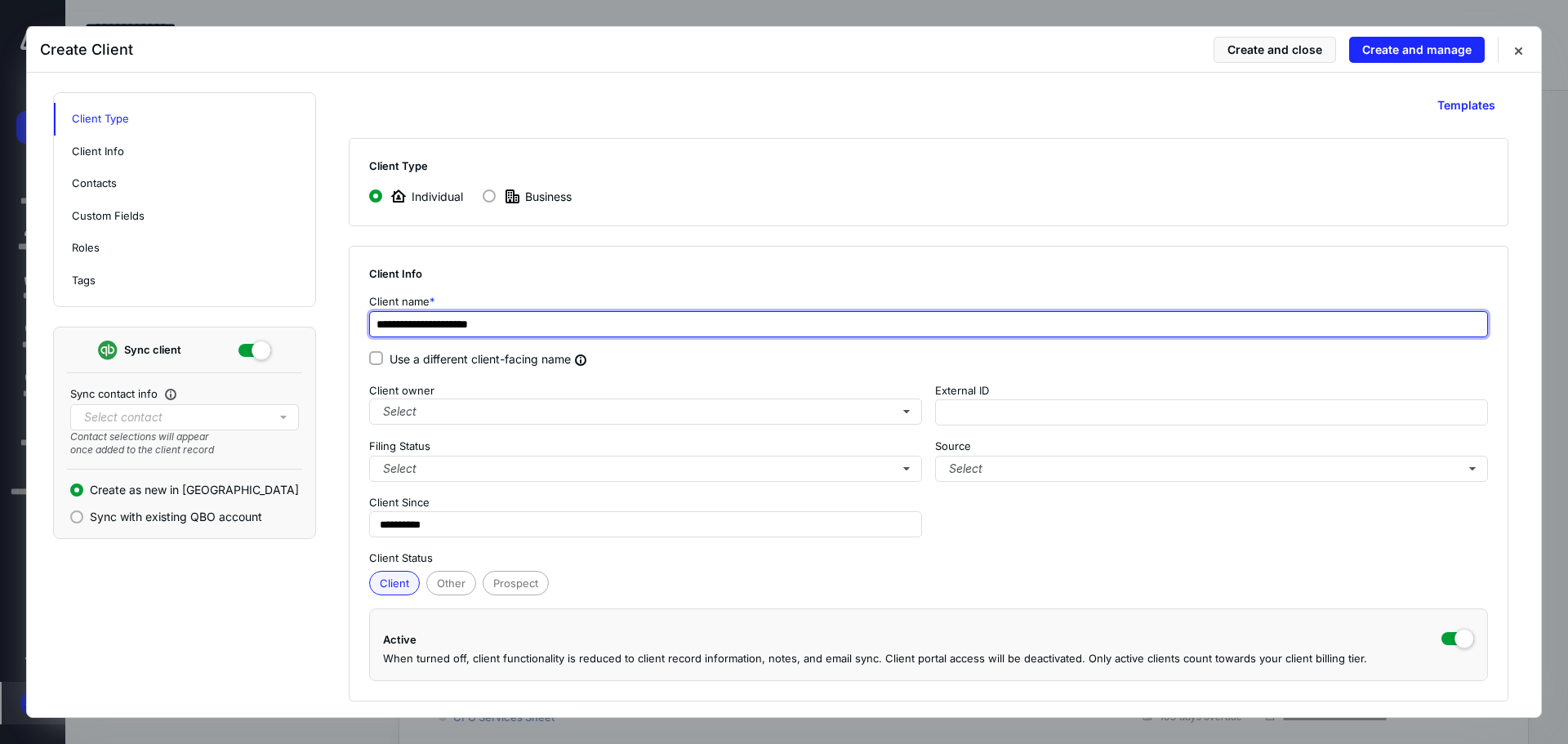 type on "**********" 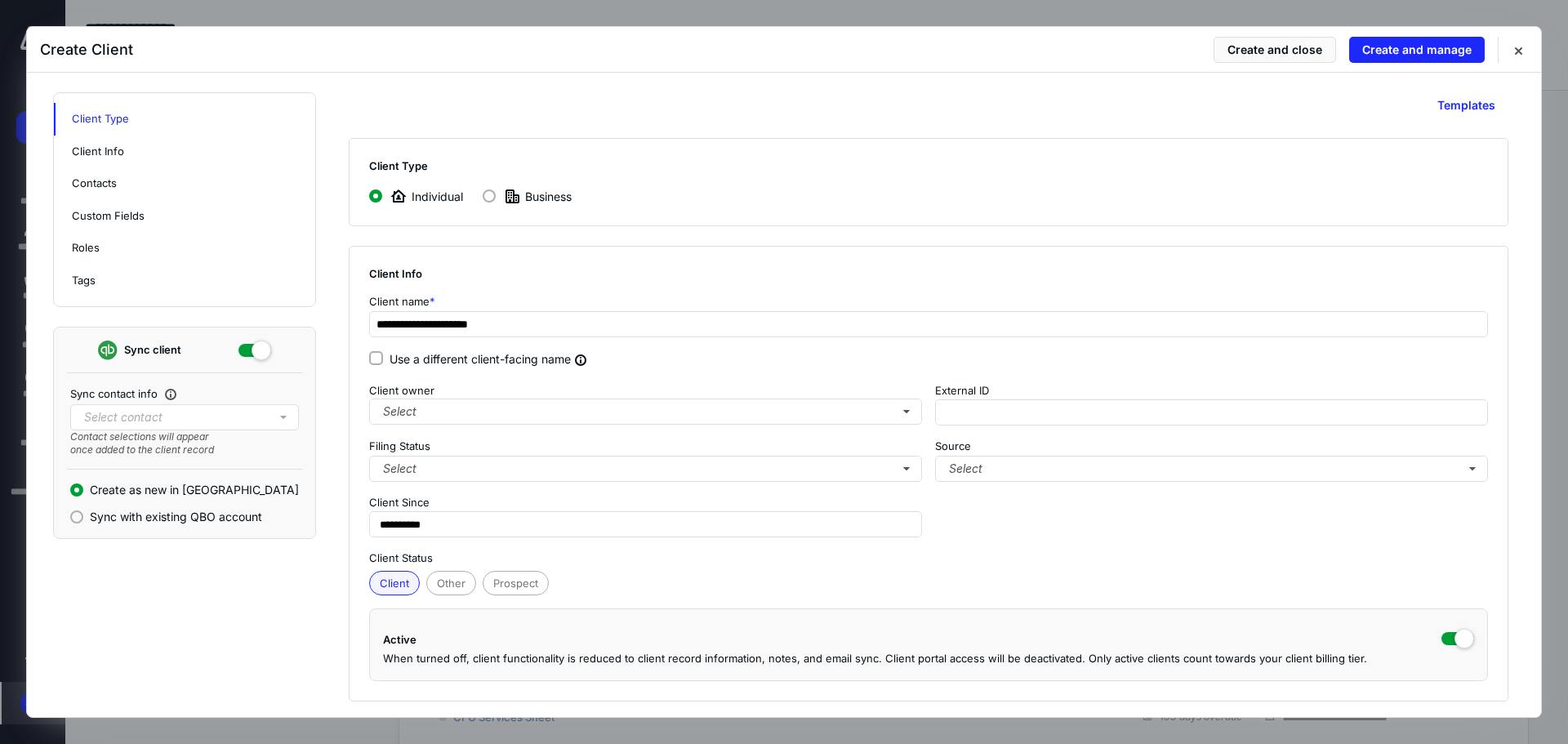 click on "**********" at bounding box center [929, 474] 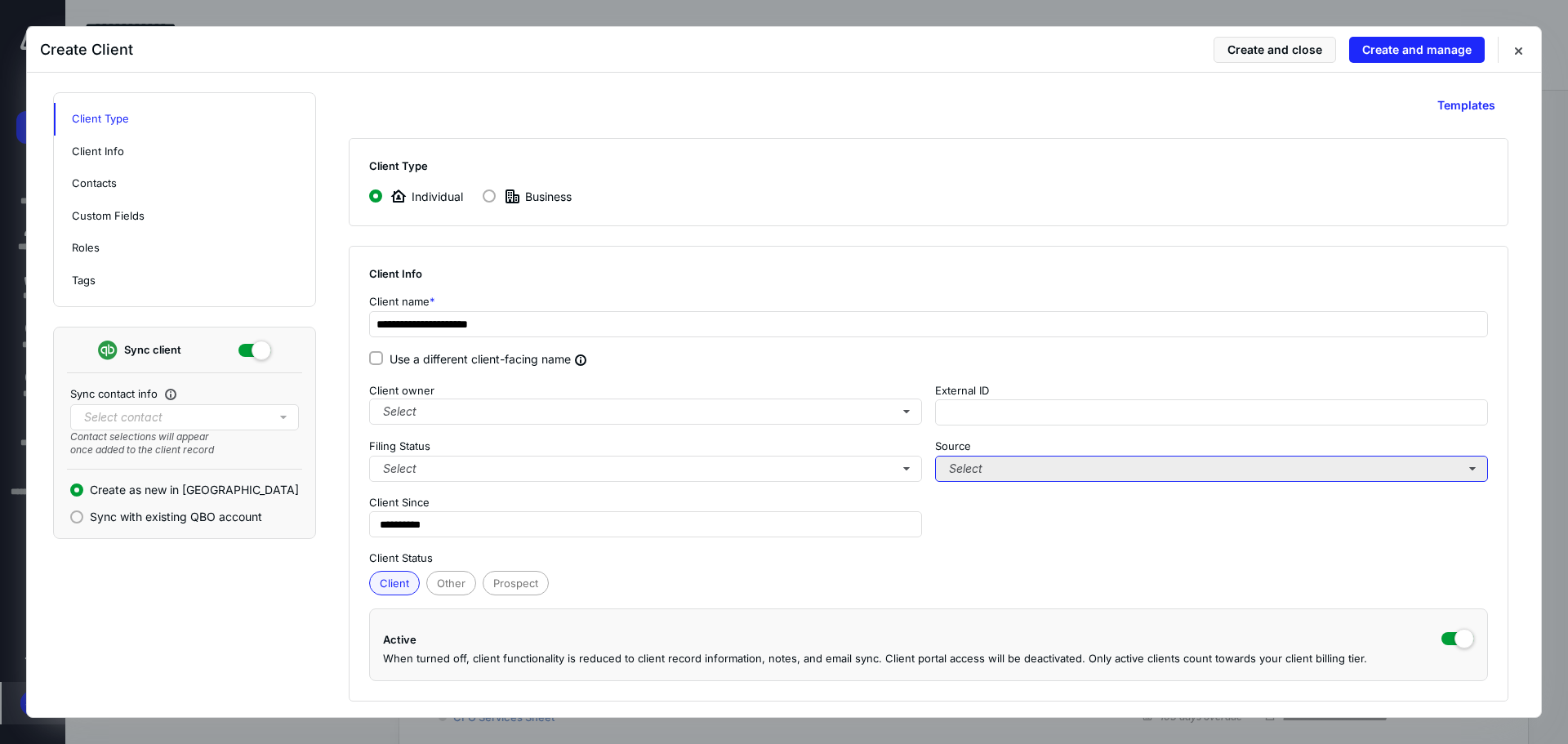 click on "Select" at bounding box center [1211, 469] 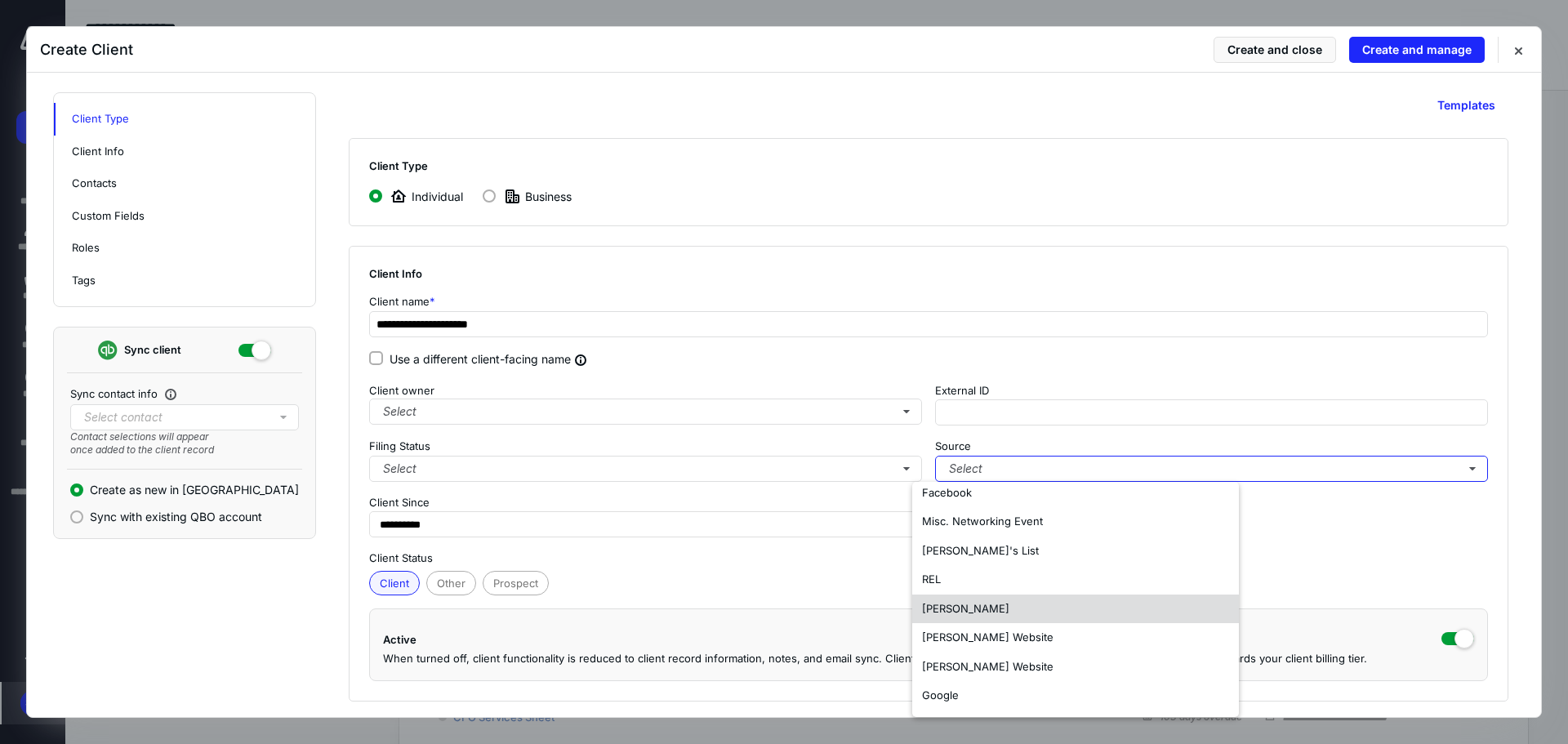 scroll, scrollTop: 0, scrollLeft: 0, axis: both 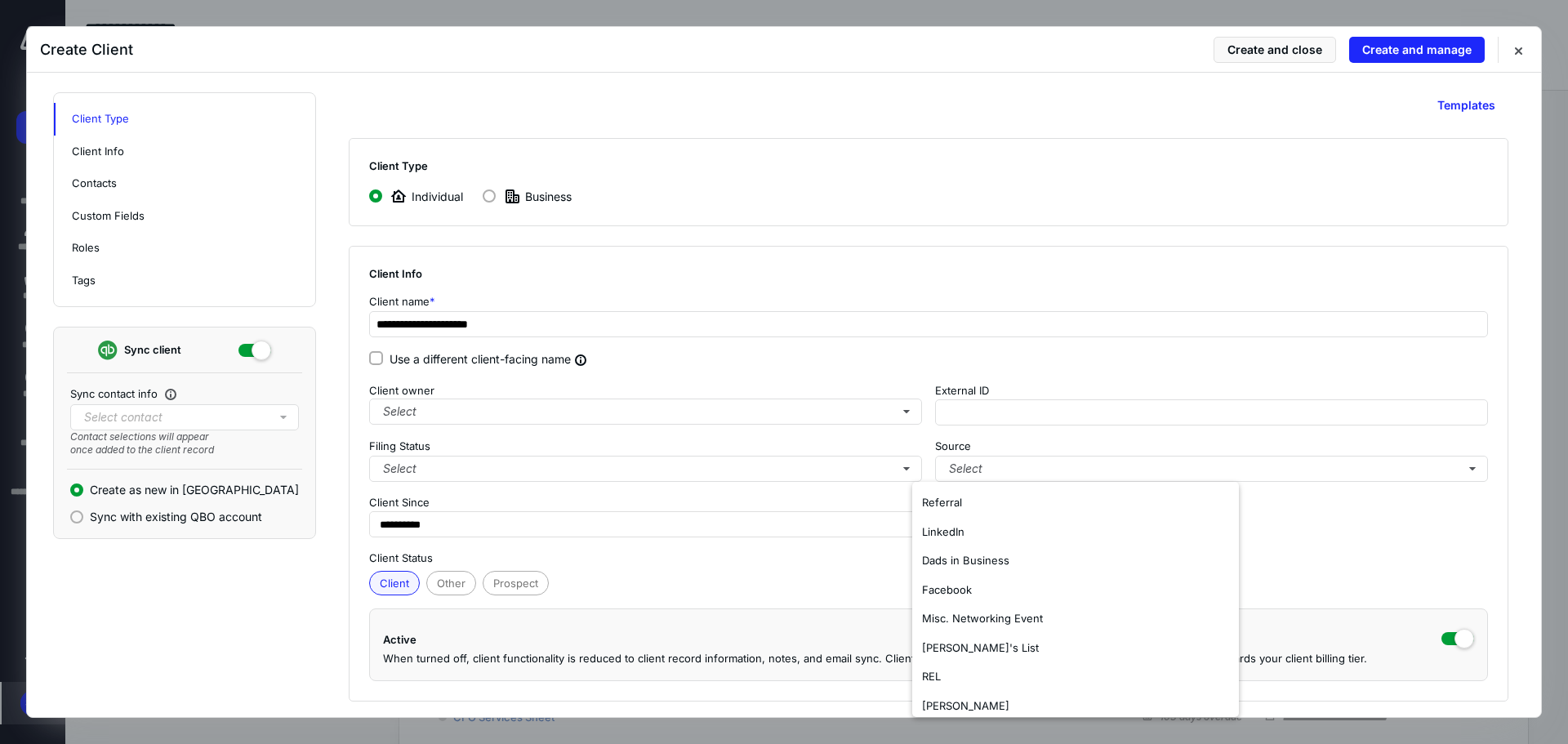 click on "**********" at bounding box center [929, 474] 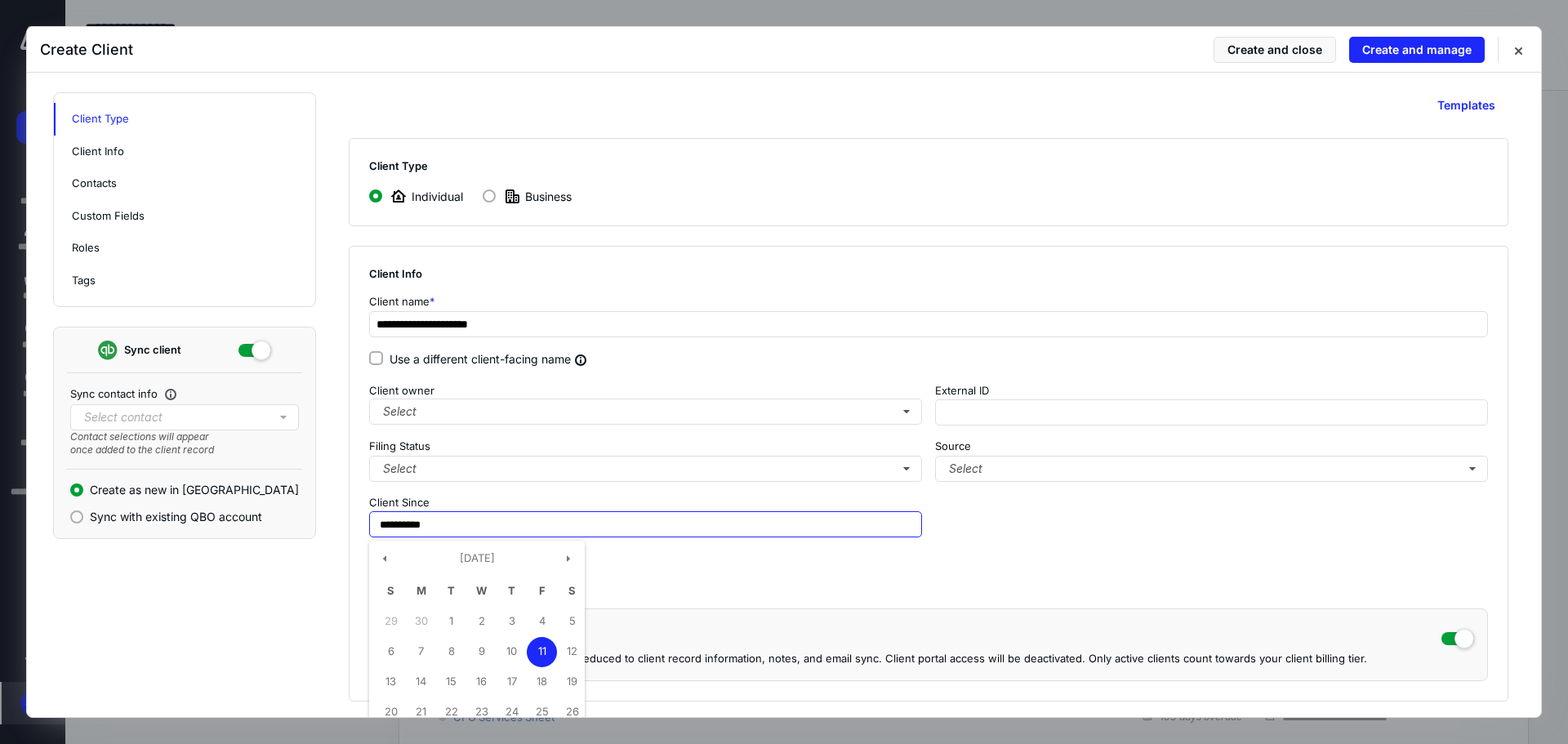 drag, startPoint x: 704, startPoint y: 524, endPoint x: 343, endPoint y: 523, distance: 361.00139 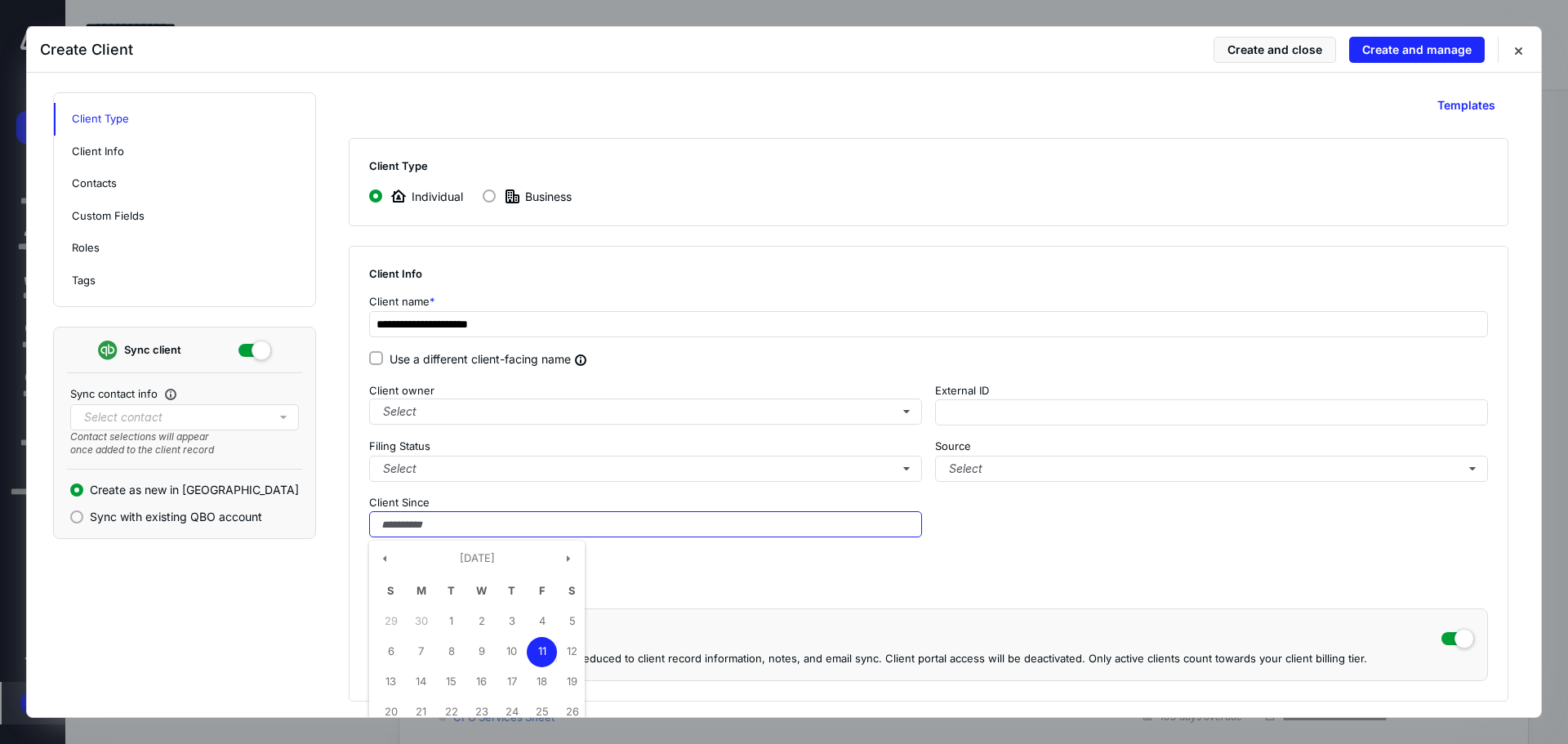 type 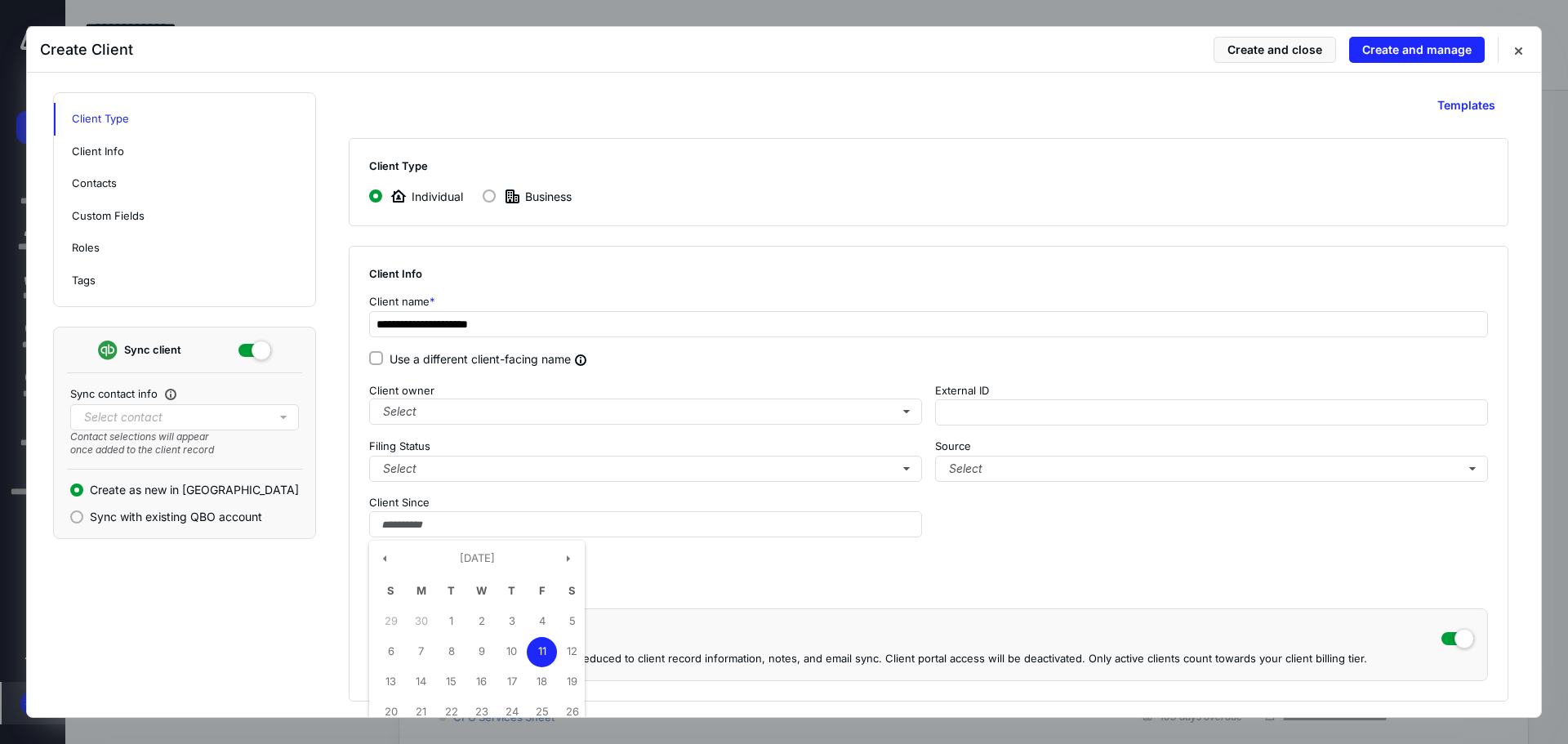 click on "**********" at bounding box center [929, 474] 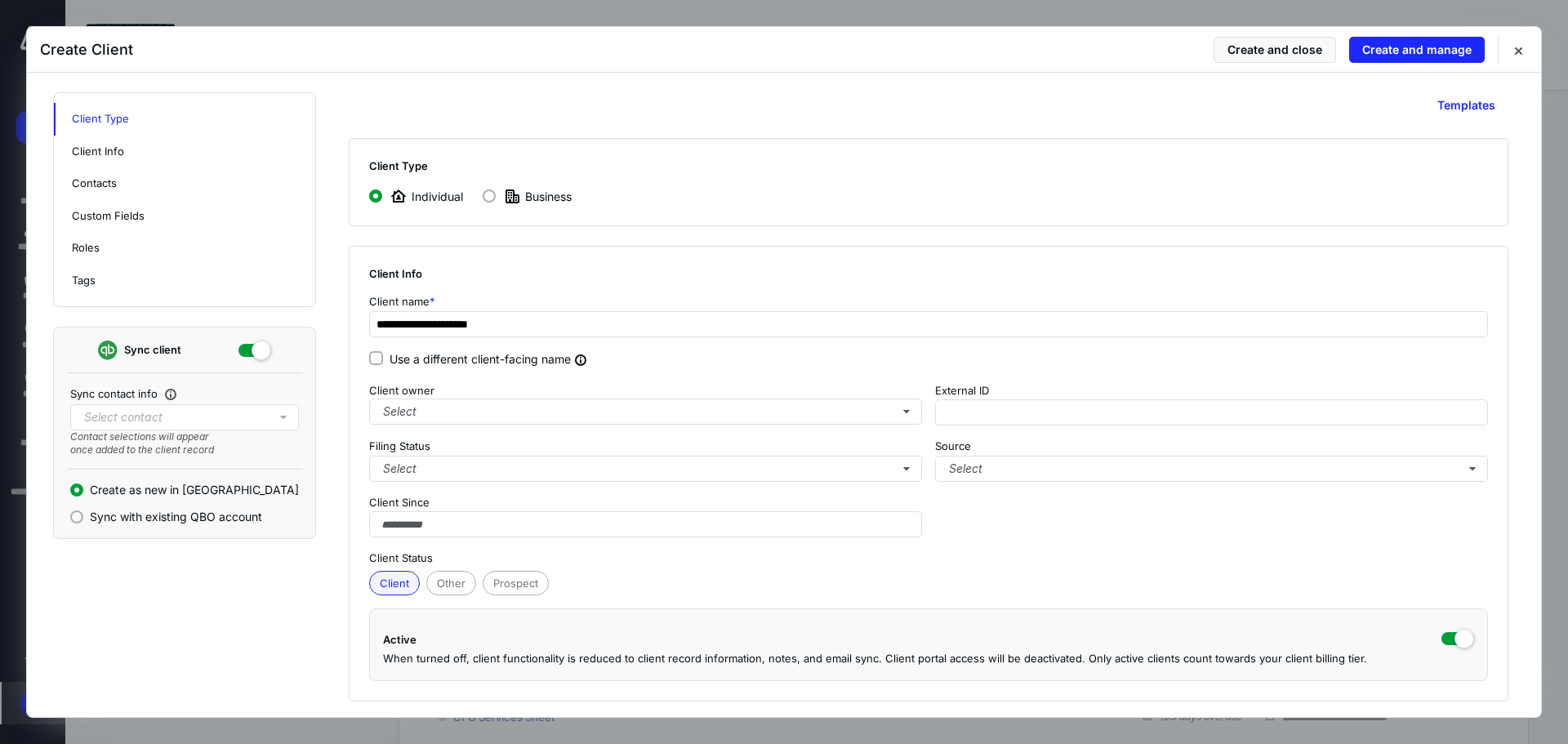 click on "**********" at bounding box center [929, 474] 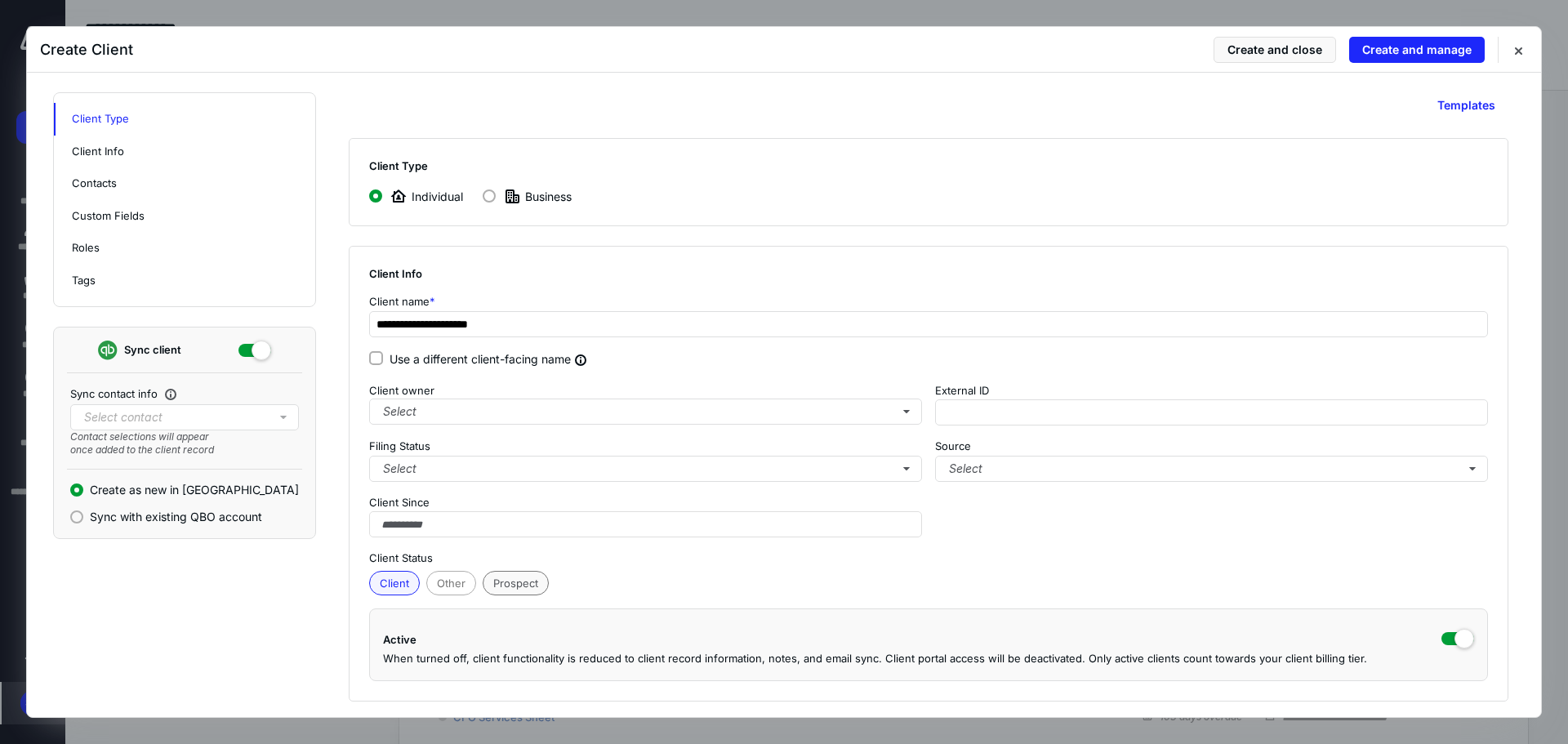 click on "Prospect" at bounding box center [515, 583] 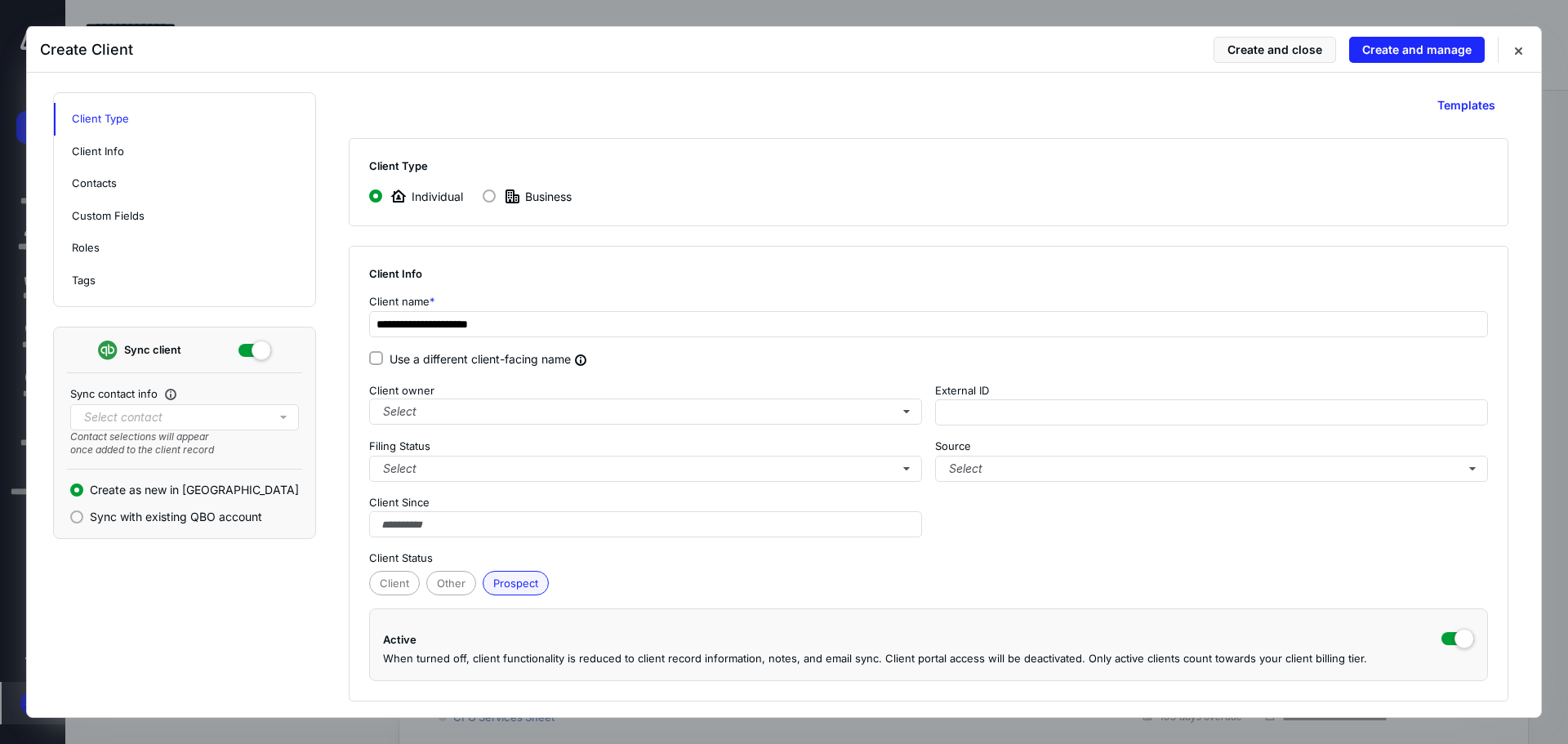 click on "Client Other Prospect" at bounding box center [929, 581] 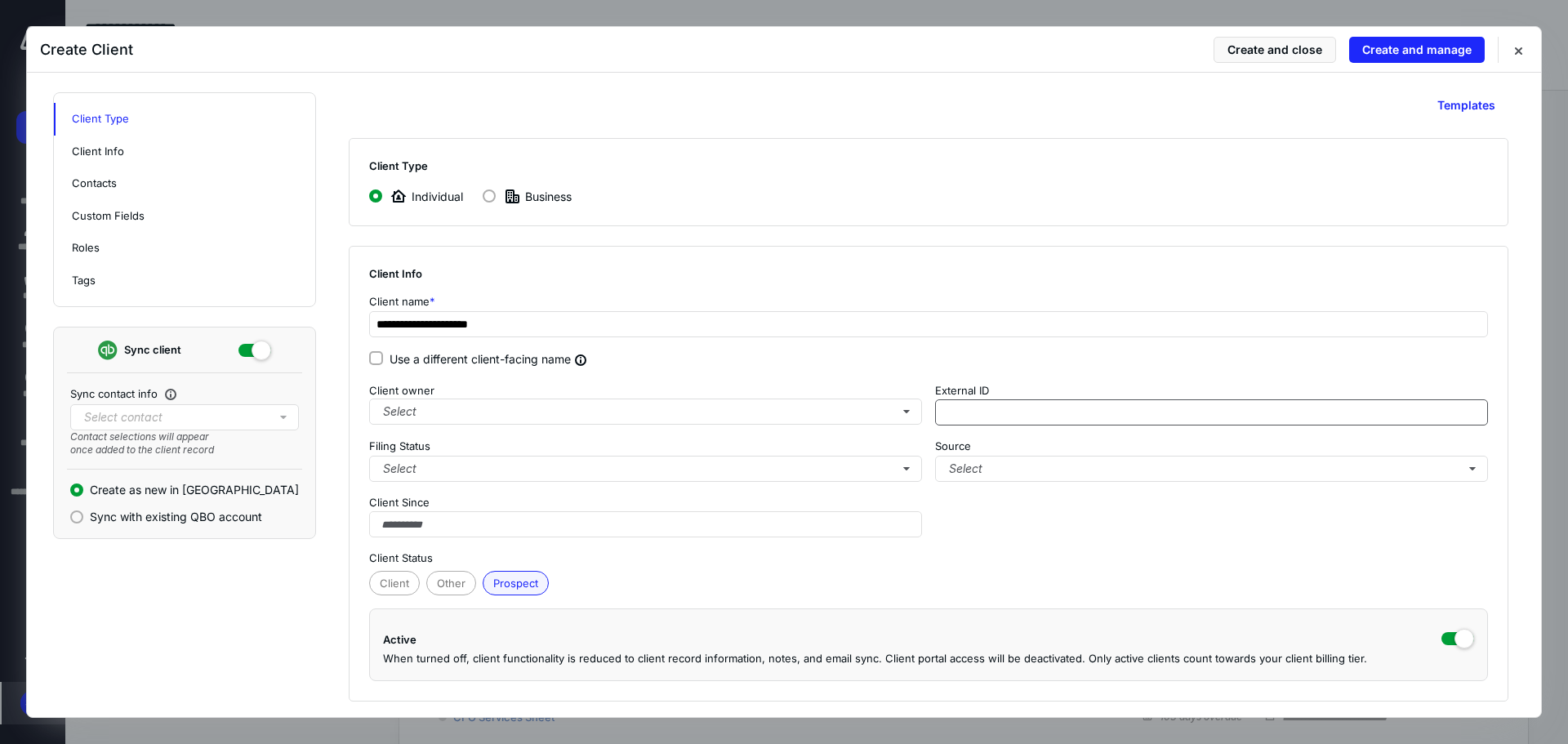 scroll, scrollTop: 245, scrollLeft: 0, axis: vertical 